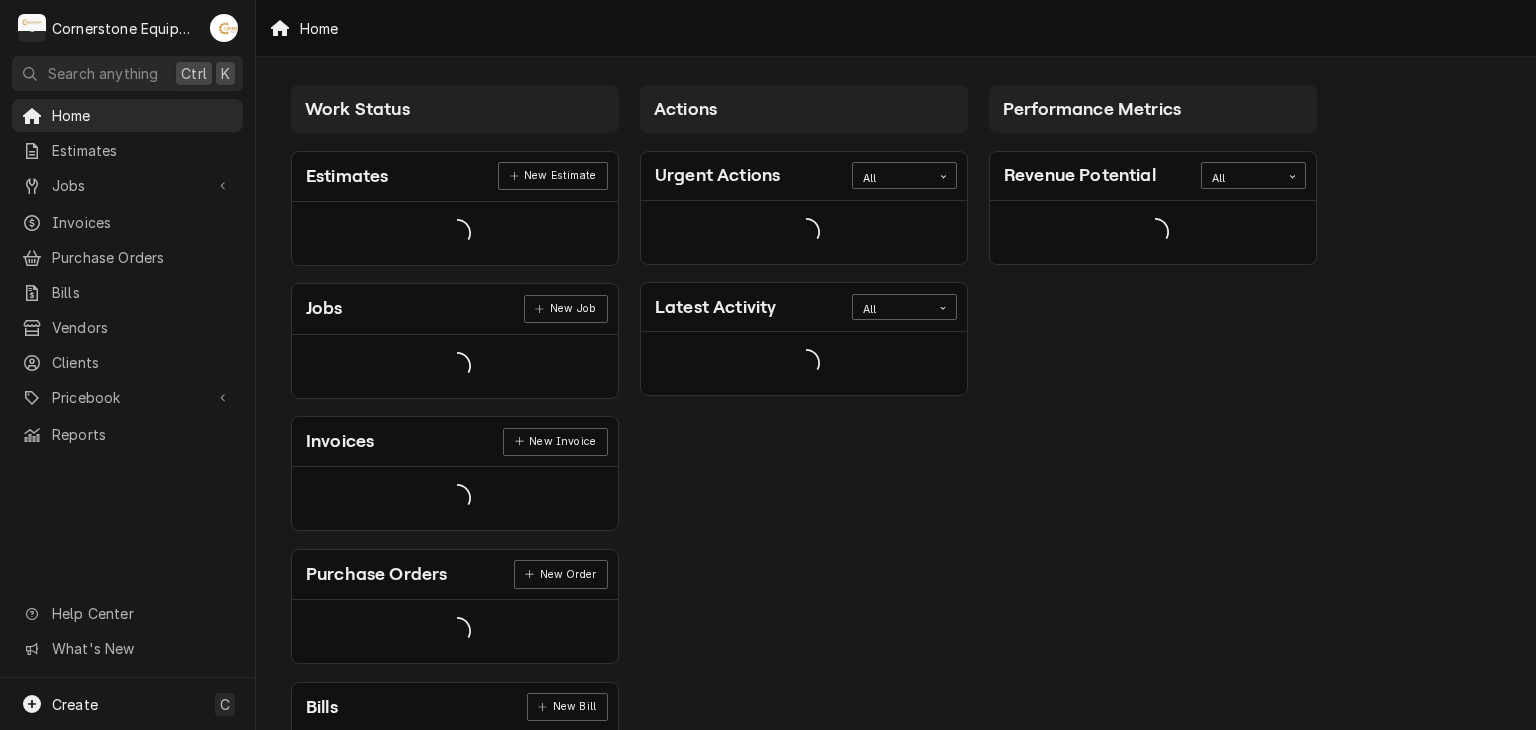 scroll, scrollTop: 0, scrollLeft: 0, axis: both 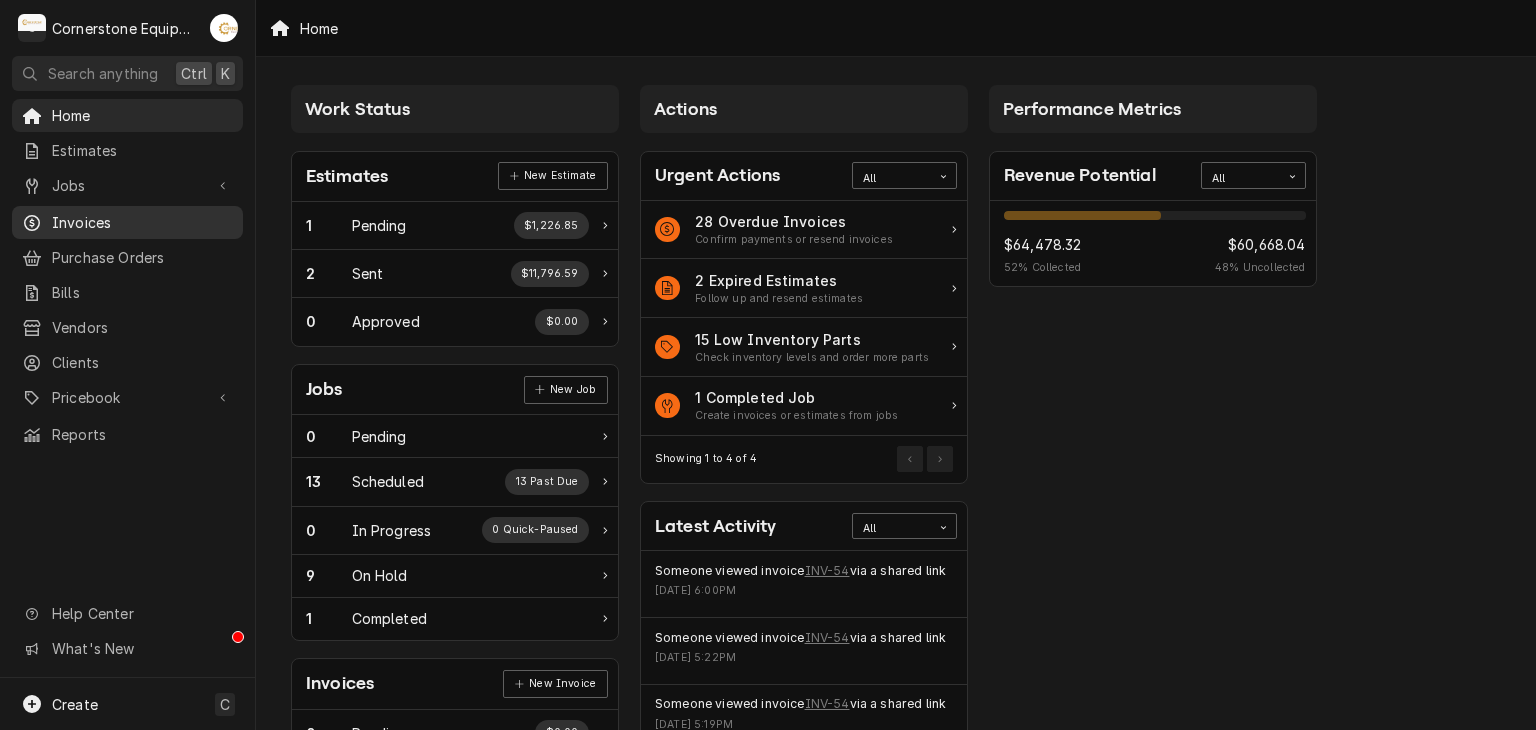 click on "Invoices" at bounding box center (142, 222) 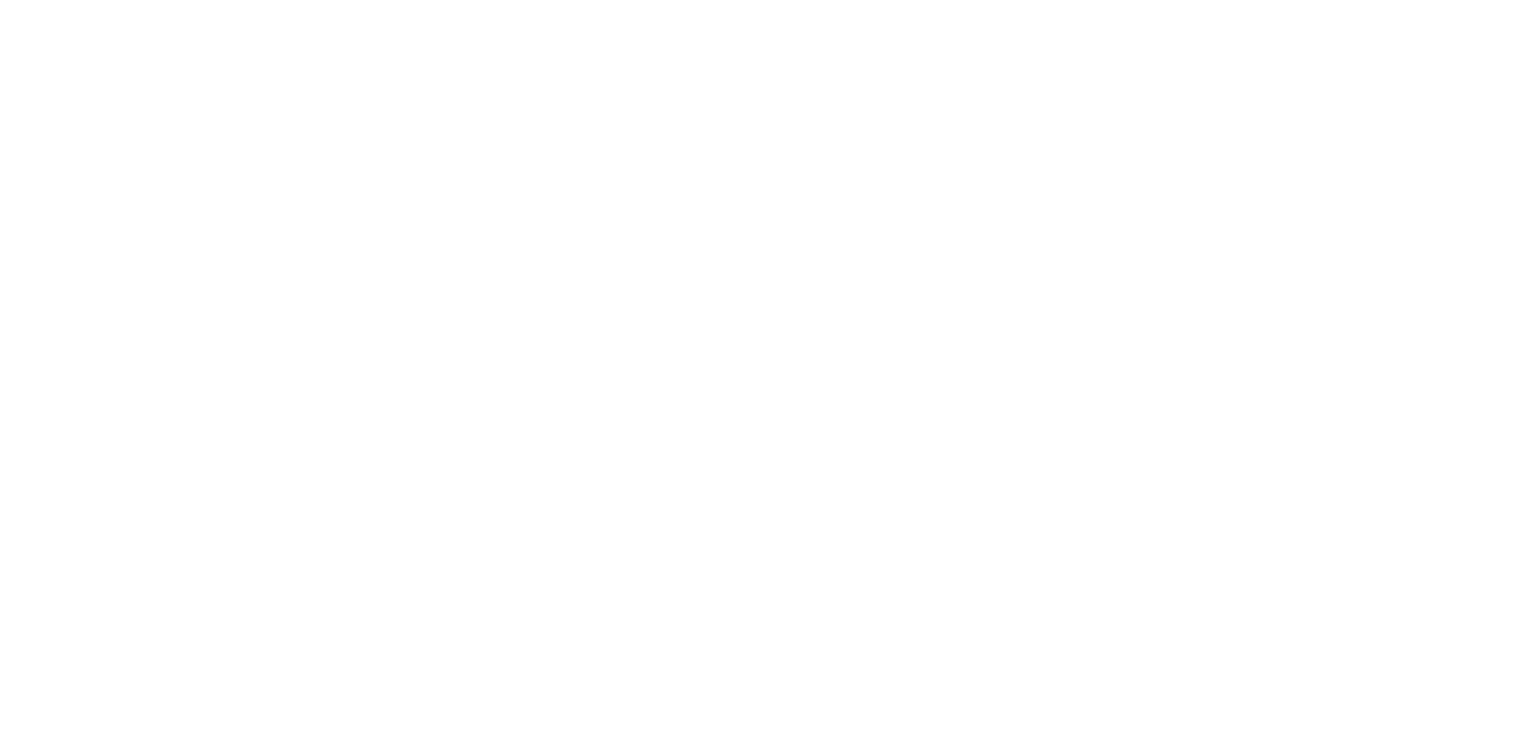 scroll, scrollTop: 0, scrollLeft: 0, axis: both 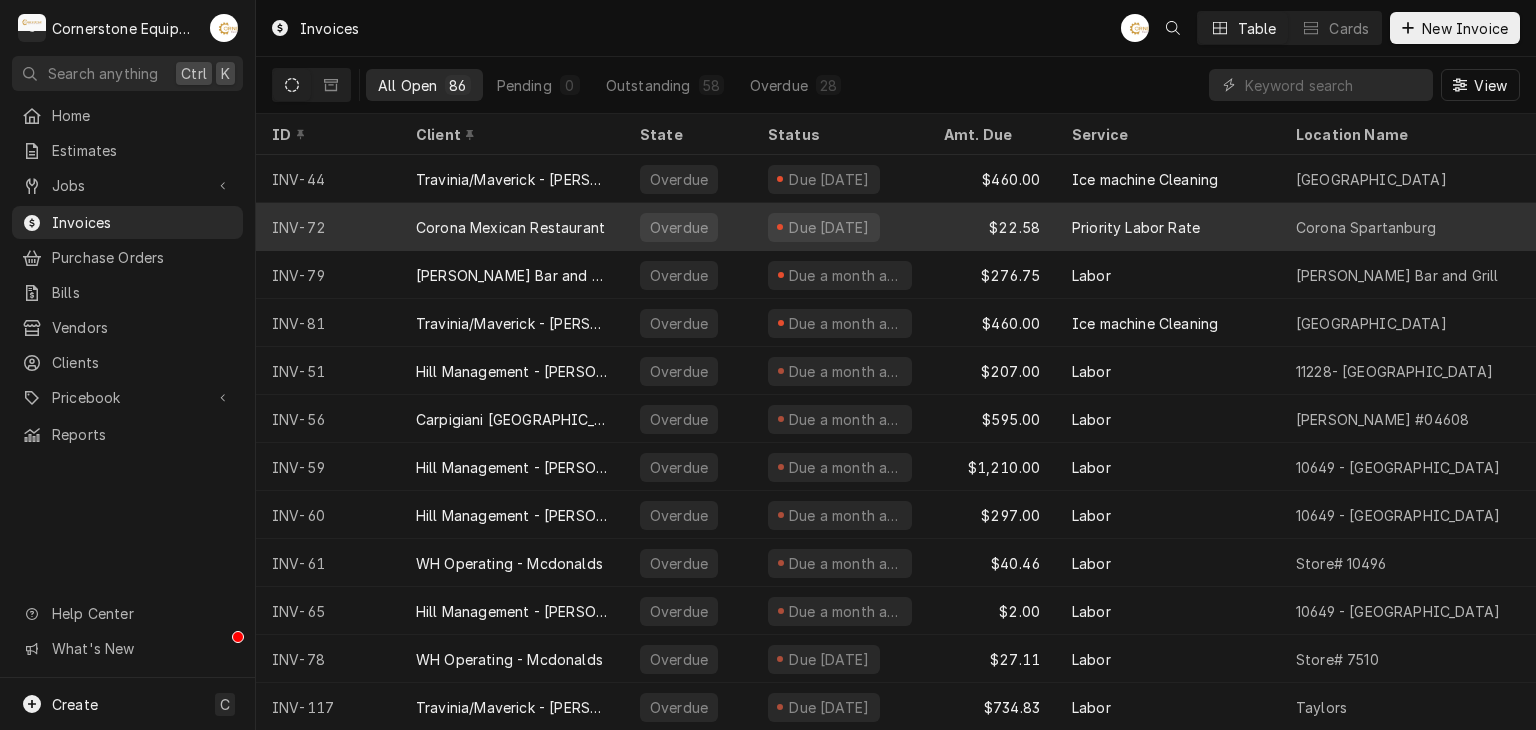 click on "INV-72" at bounding box center [328, 227] 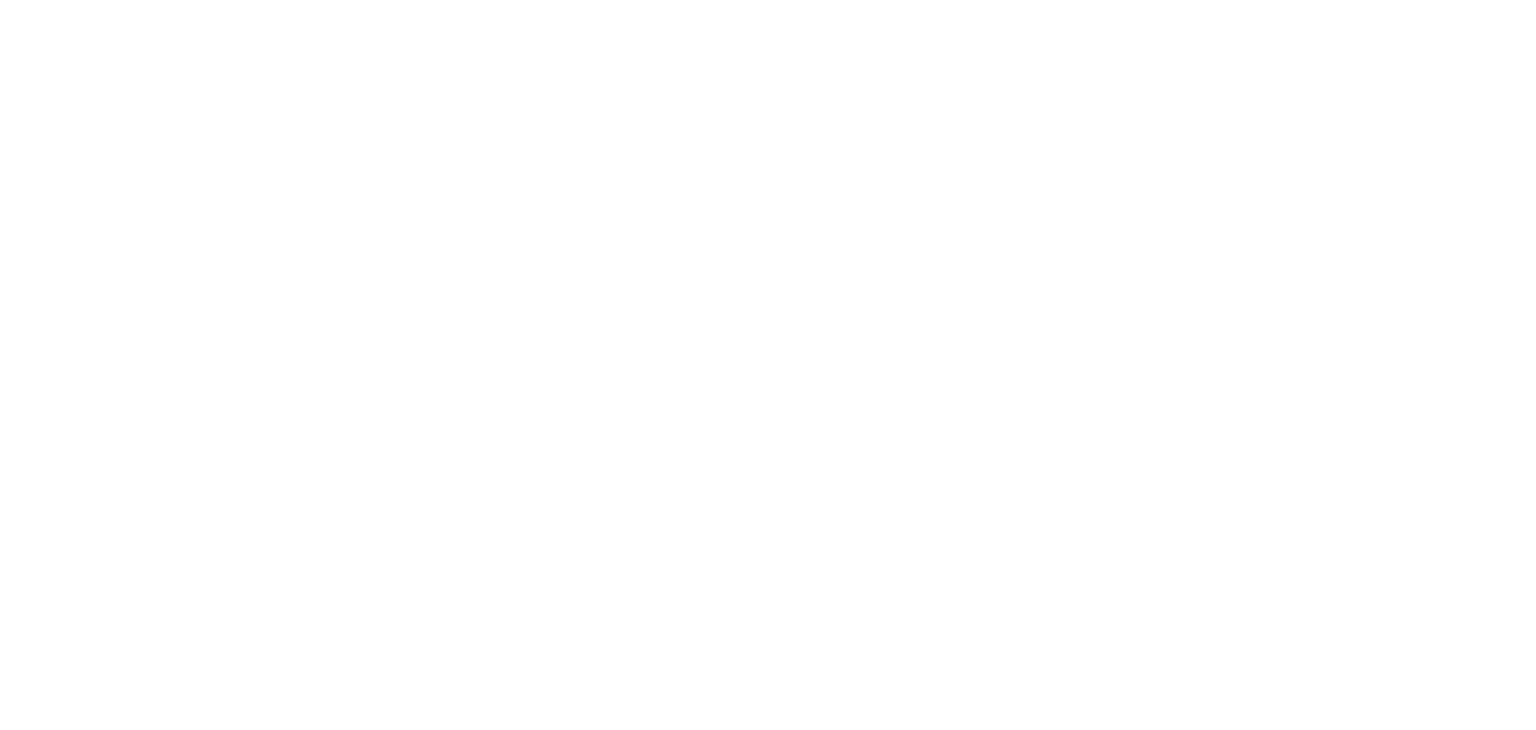 scroll, scrollTop: 0, scrollLeft: 0, axis: both 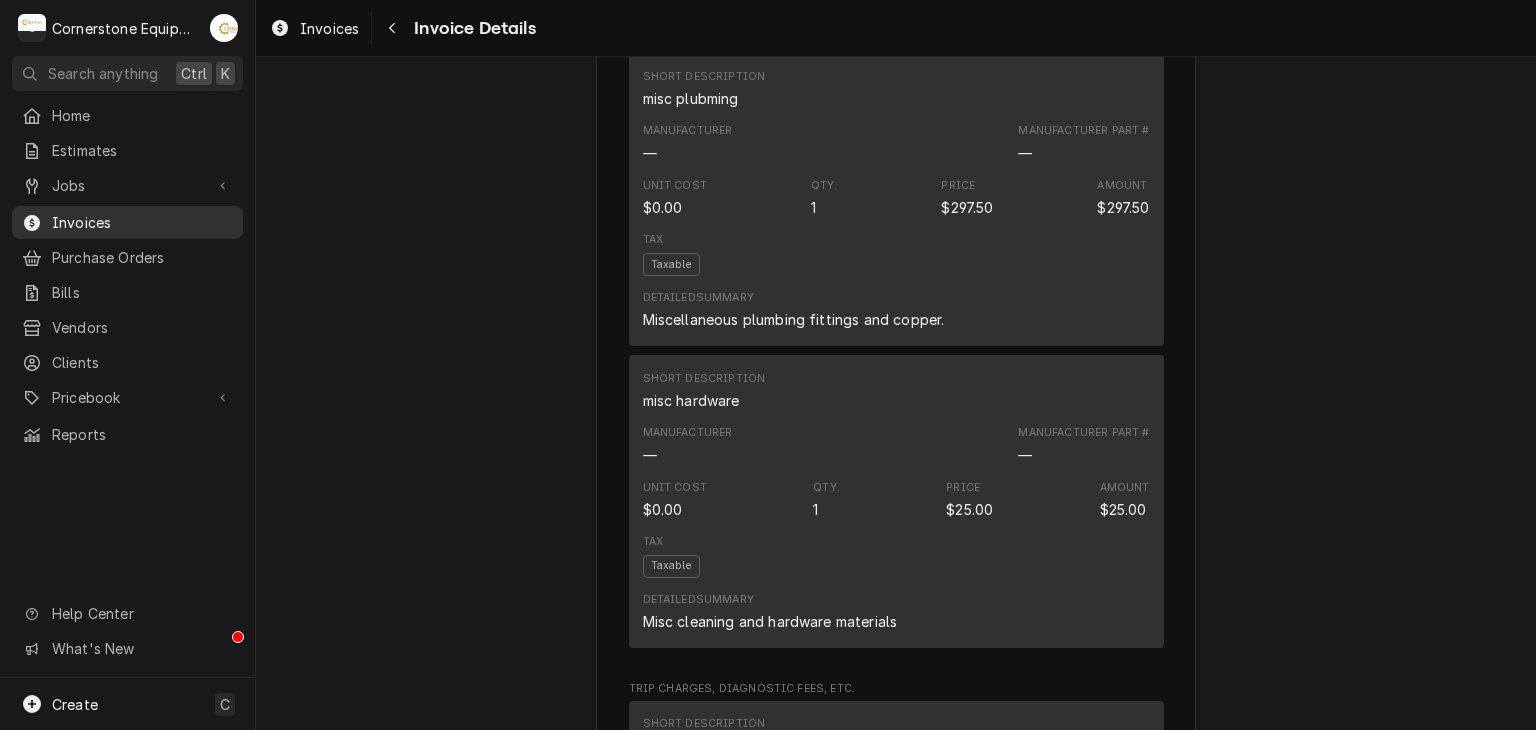 click on "Invoices" at bounding box center [142, 222] 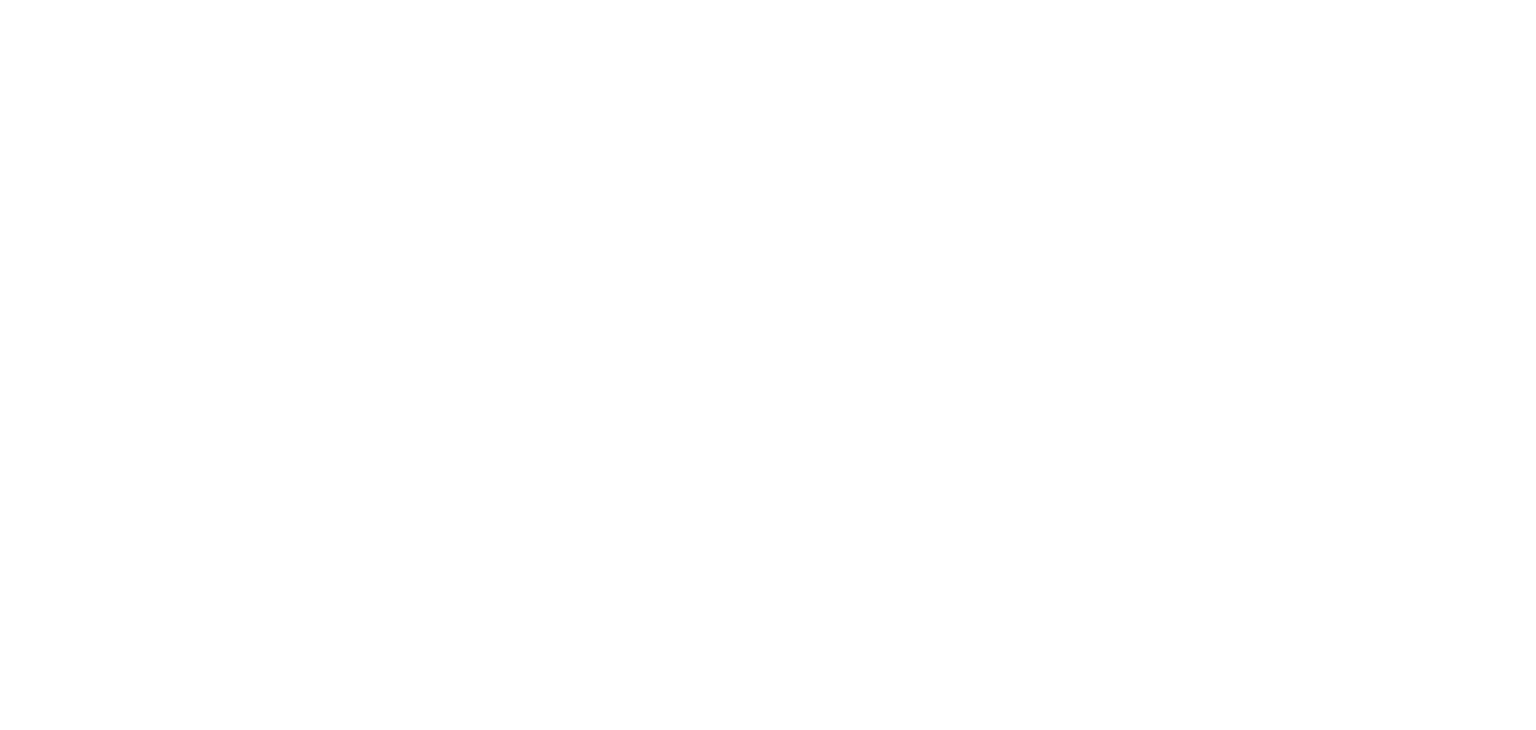 scroll, scrollTop: 0, scrollLeft: 0, axis: both 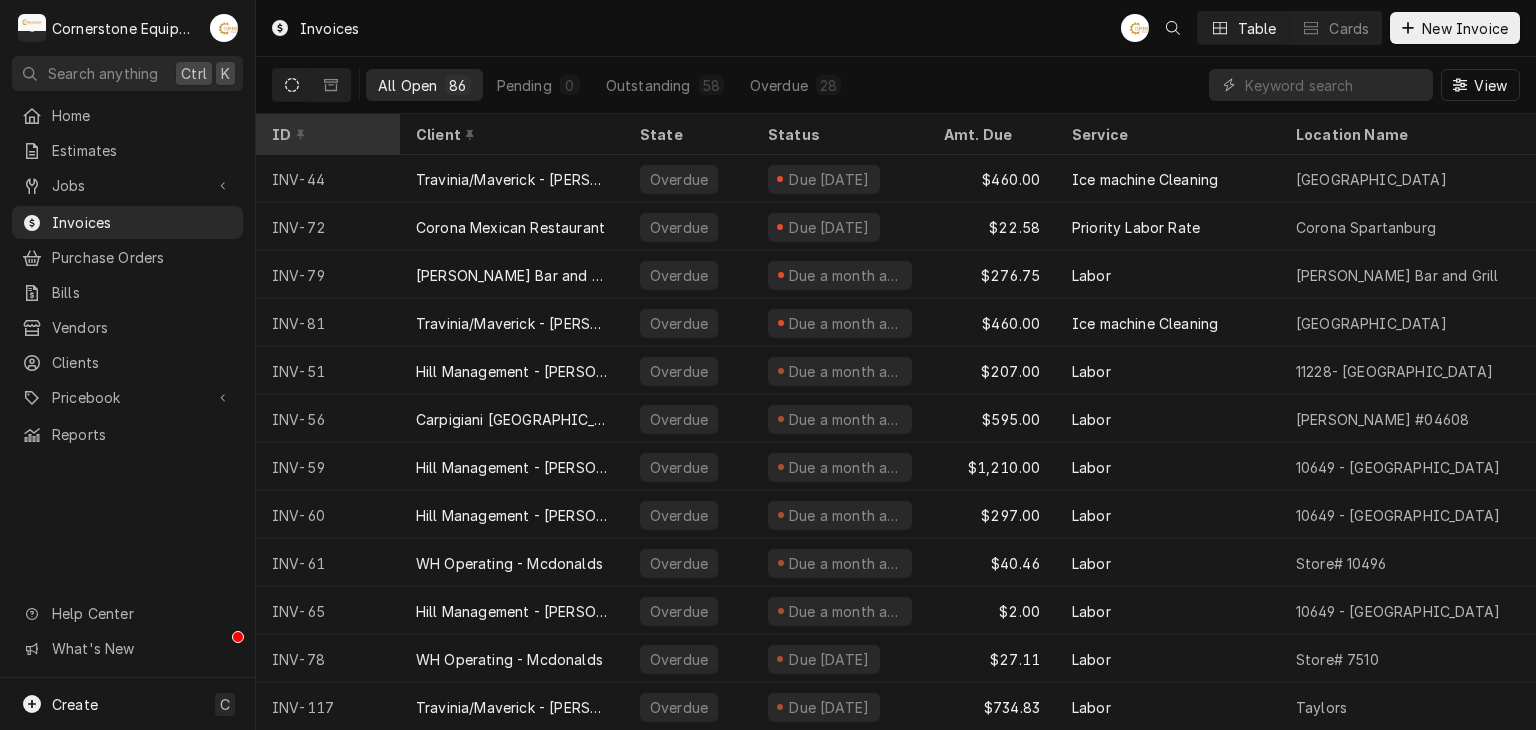 click on "ID" at bounding box center [326, 134] 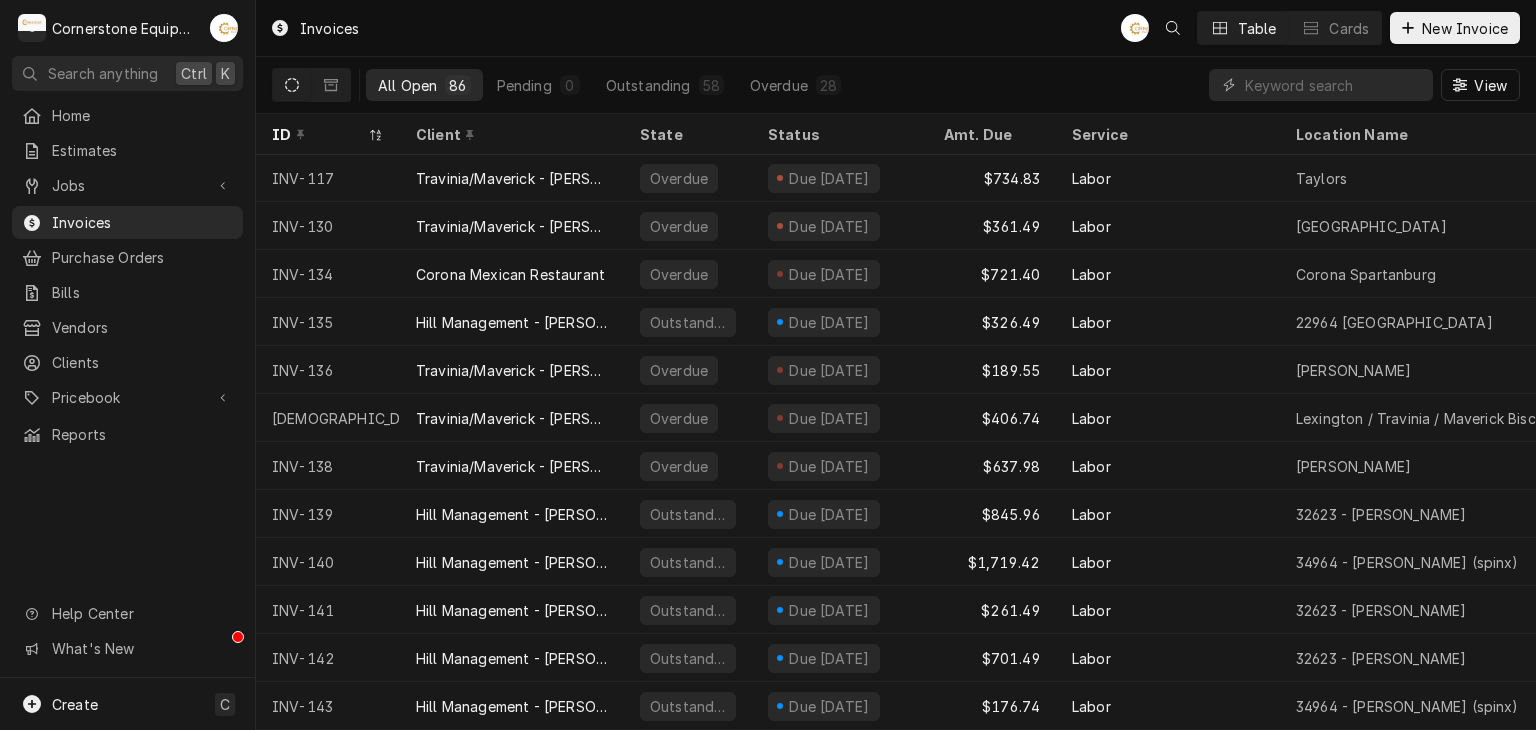 scroll, scrollTop: 0, scrollLeft: 0, axis: both 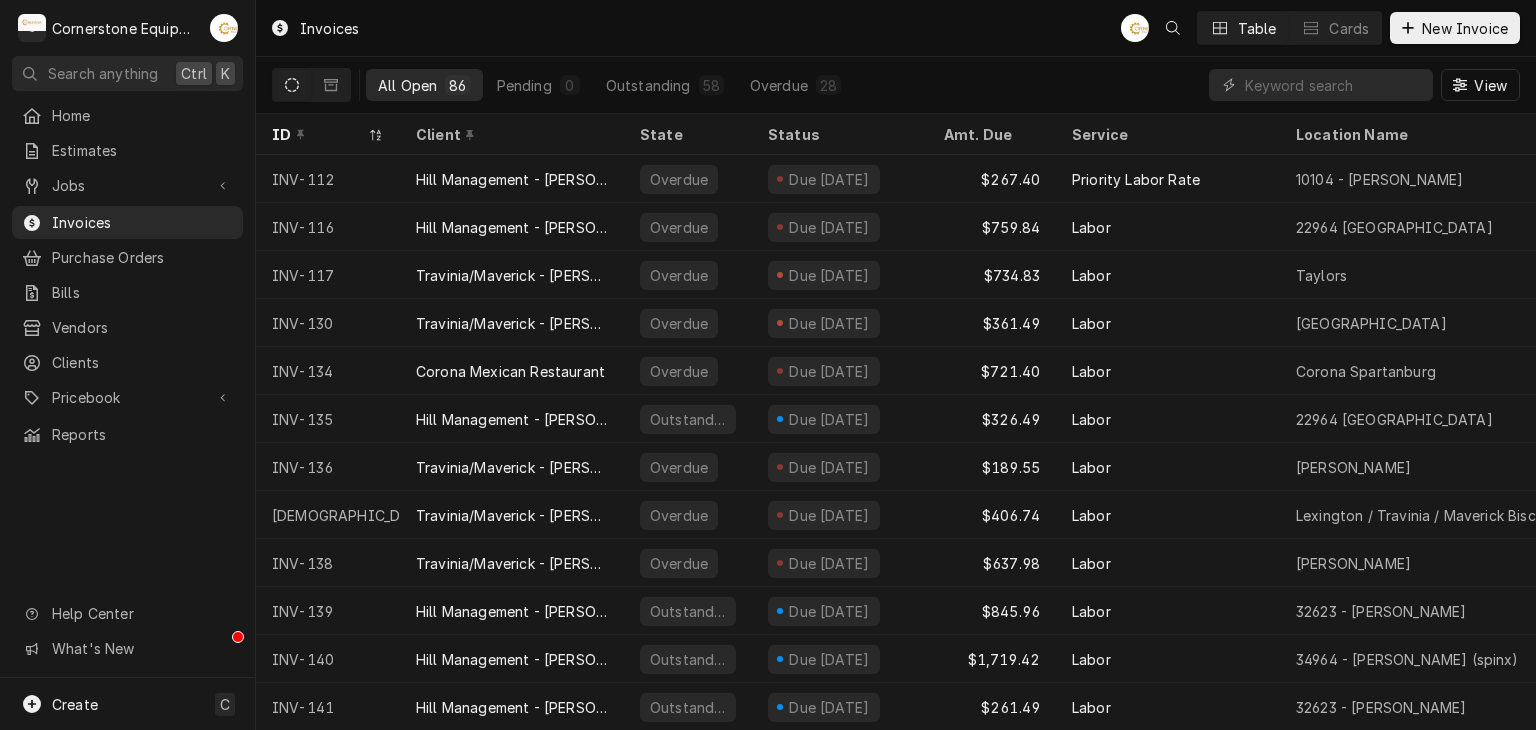 click on "View" at bounding box center [1364, 85] 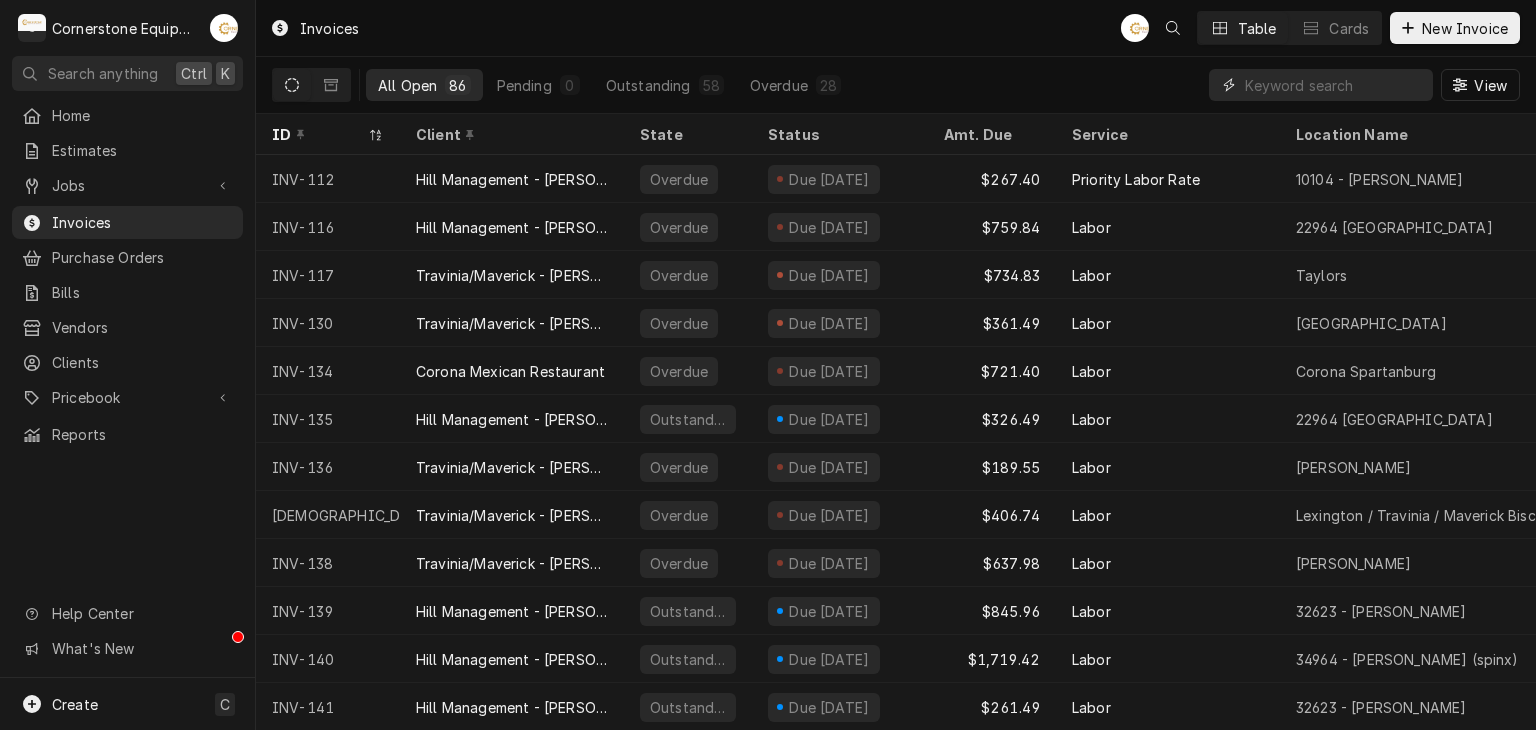 click at bounding box center [1334, 85] 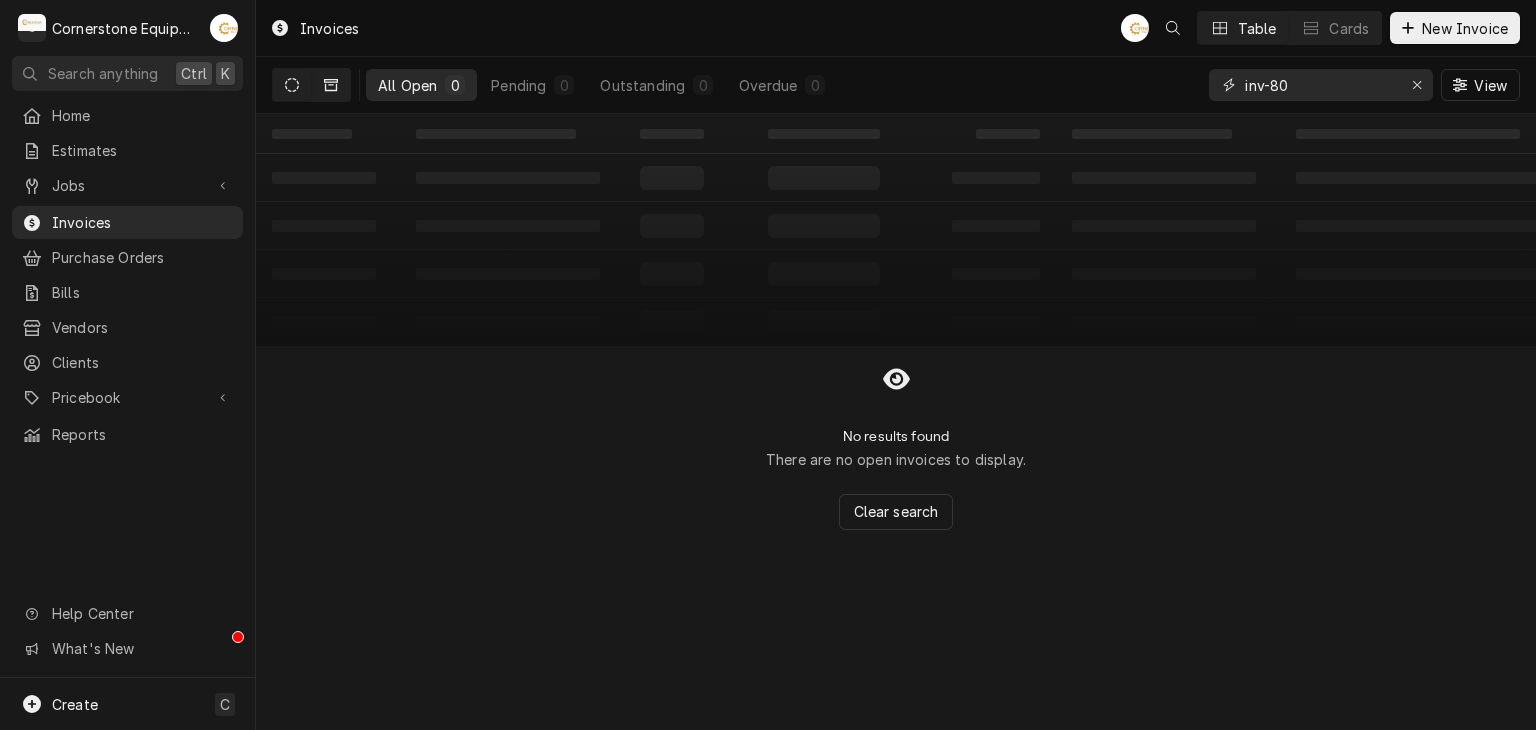 type on "inv-80" 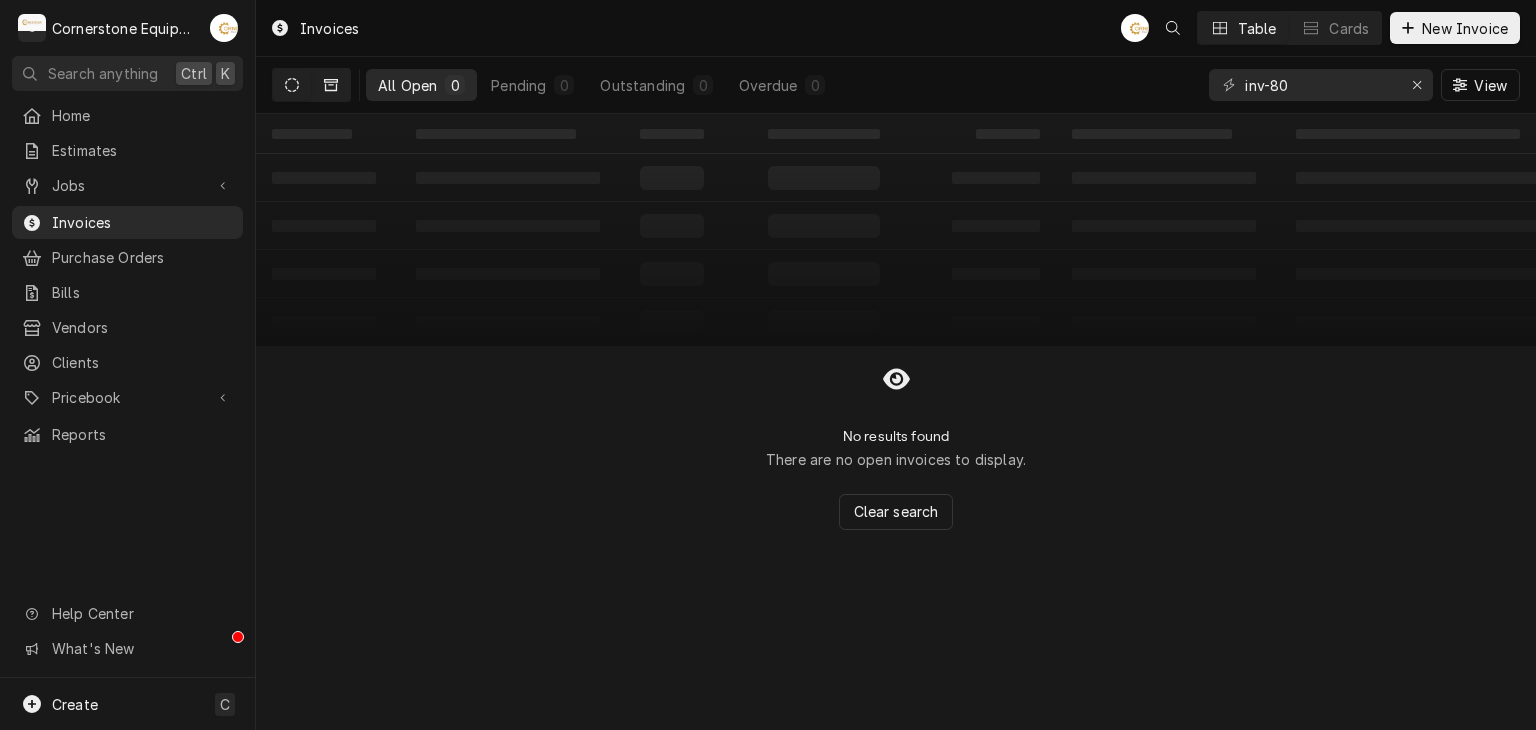 click at bounding box center (331, 85) 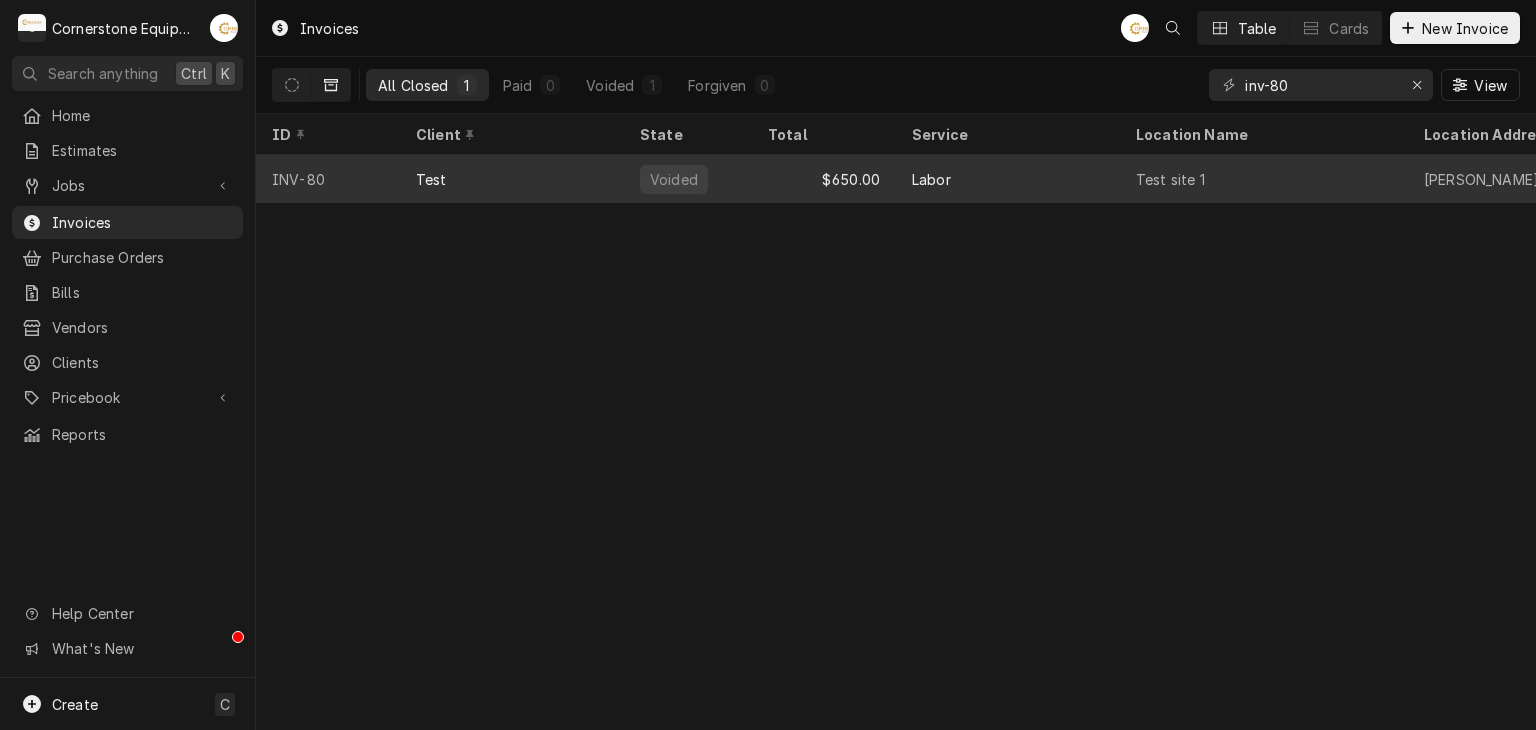 click on "Test" at bounding box center (512, 179) 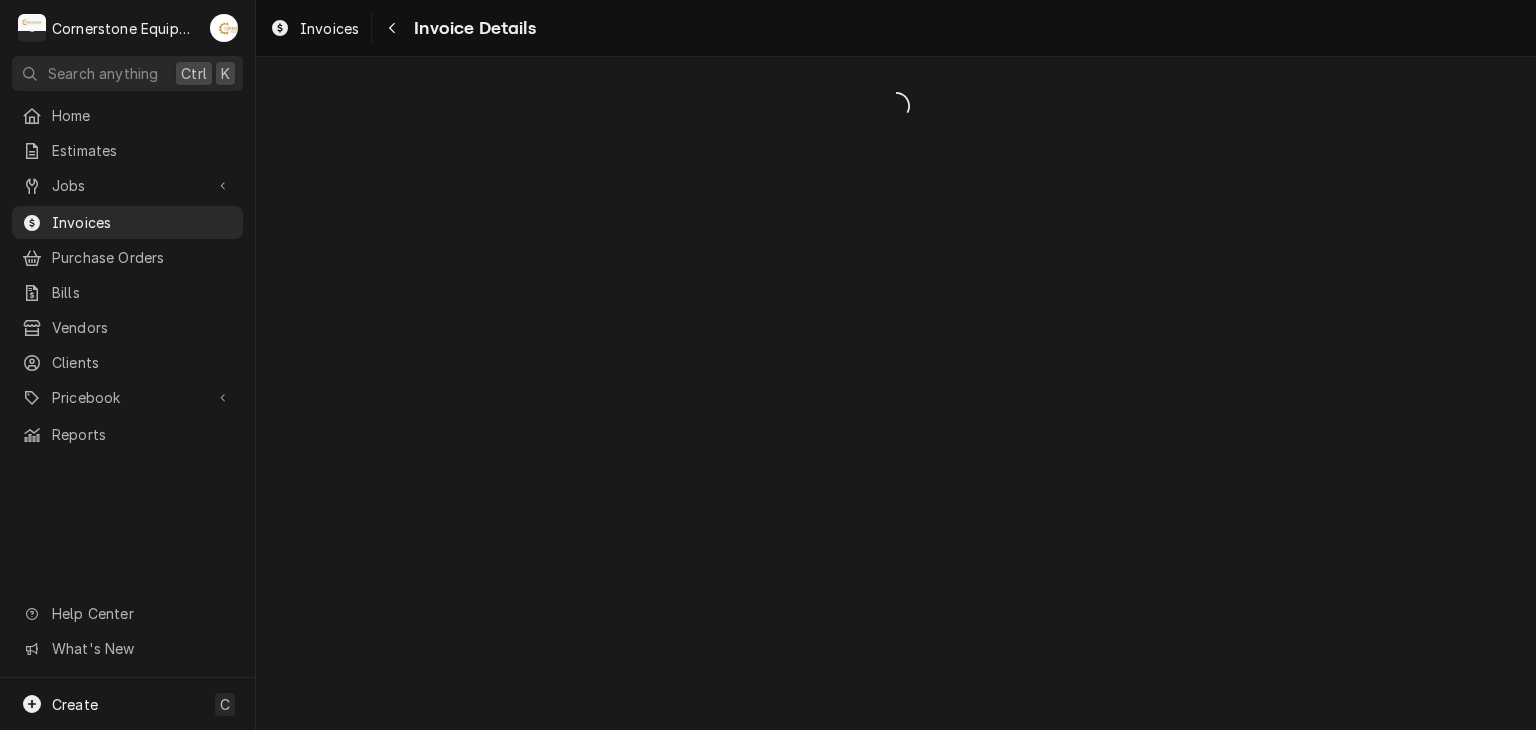 scroll, scrollTop: 0, scrollLeft: 0, axis: both 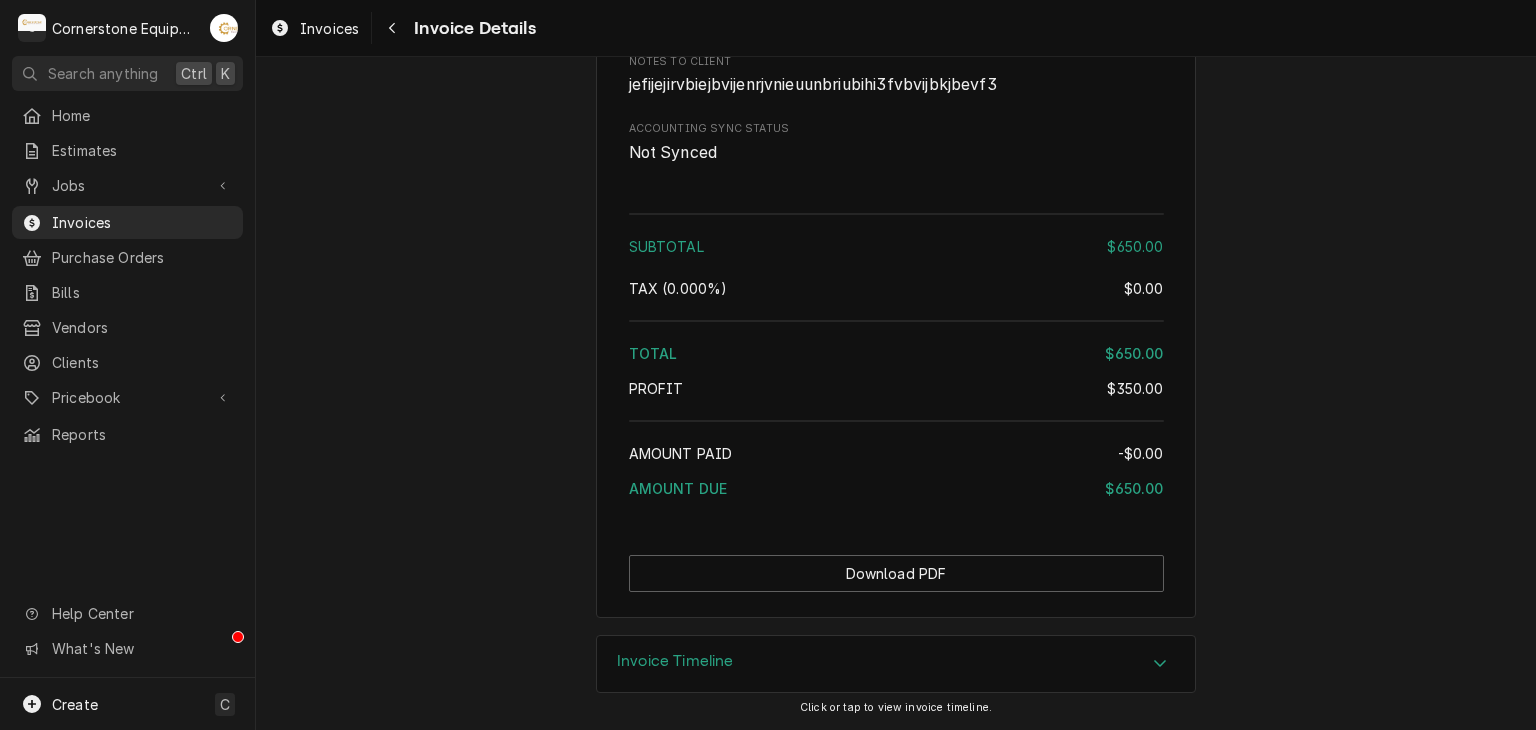 click on "Invoices   Invoice Details" at bounding box center (399, 28) 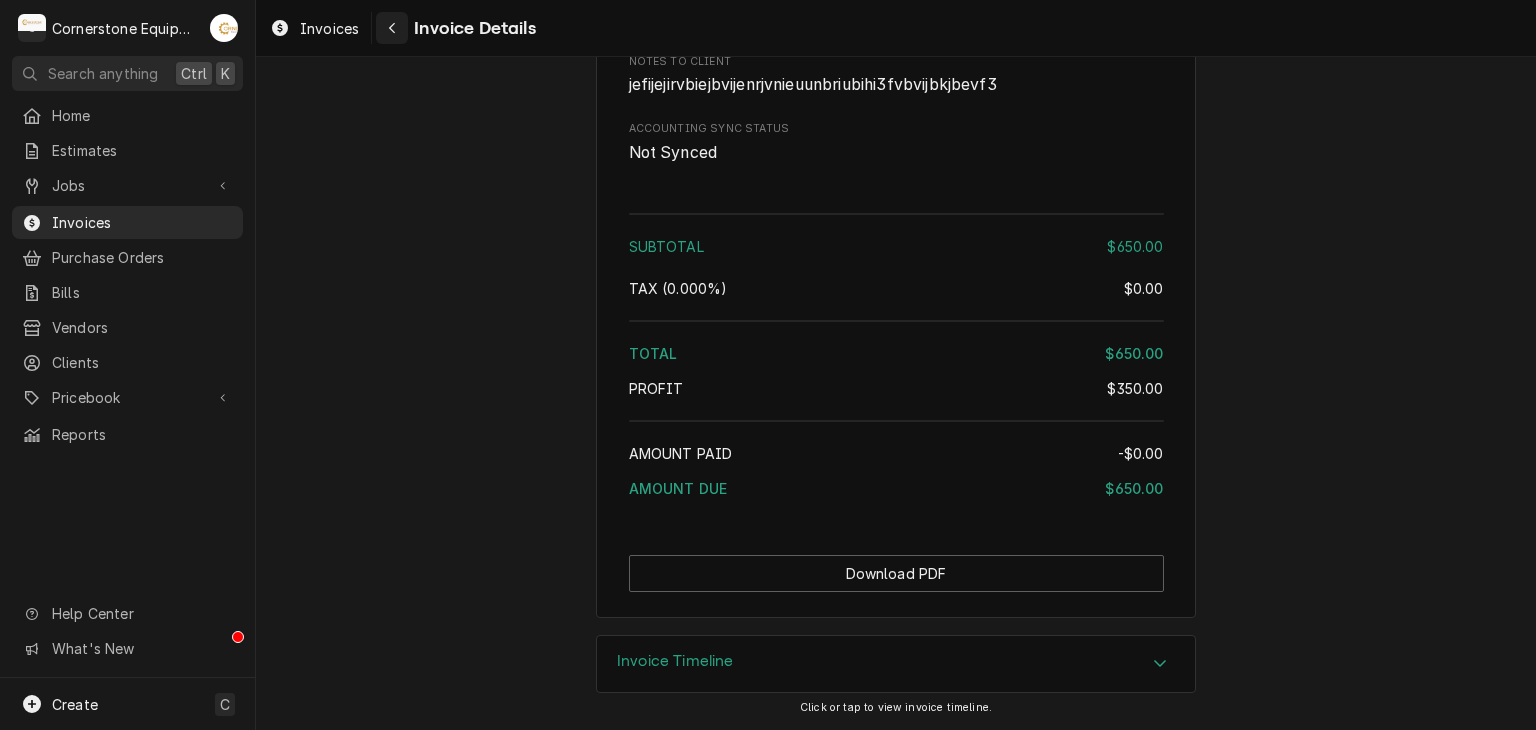 click 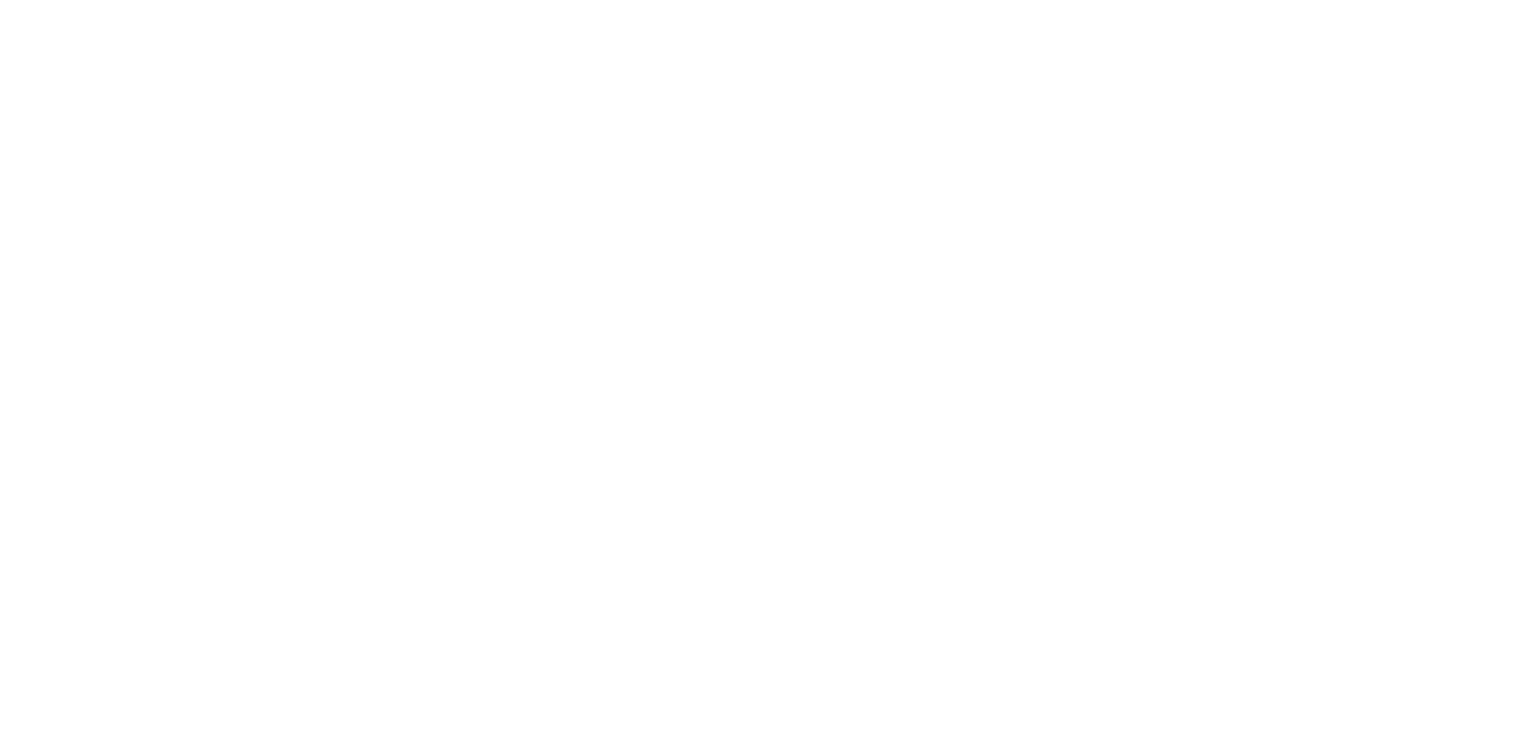 scroll, scrollTop: 0, scrollLeft: 0, axis: both 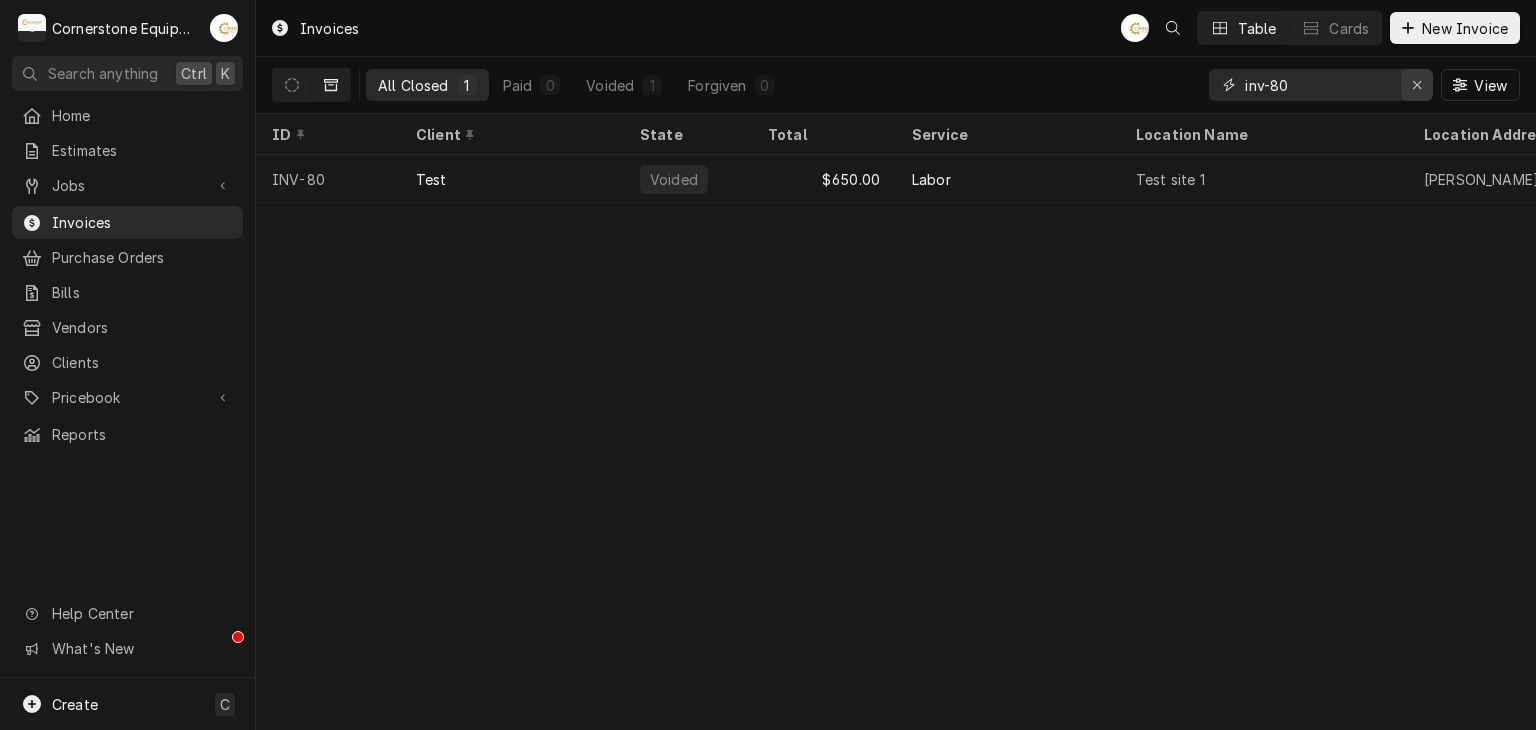 click 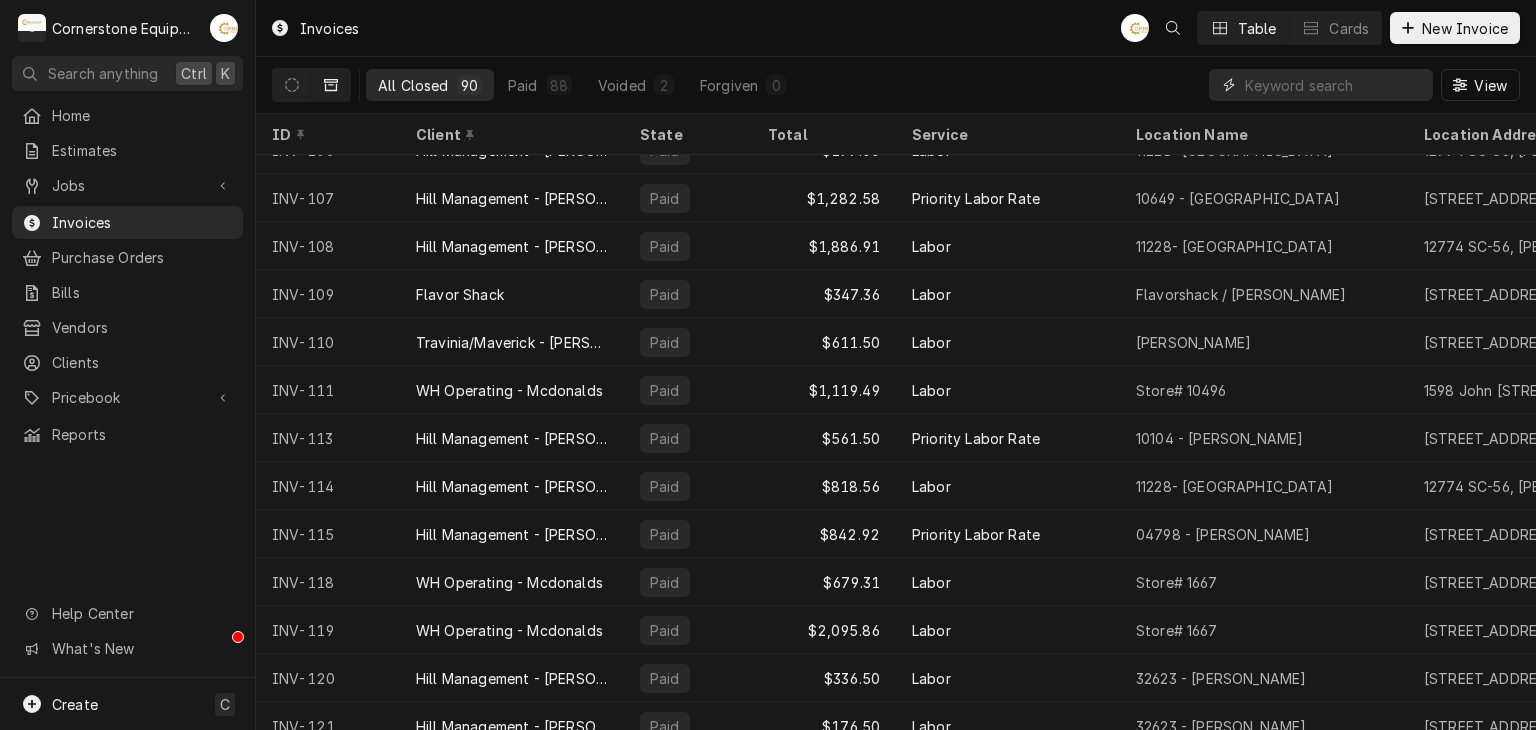 scroll, scrollTop: 0, scrollLeft: 0, axis: both 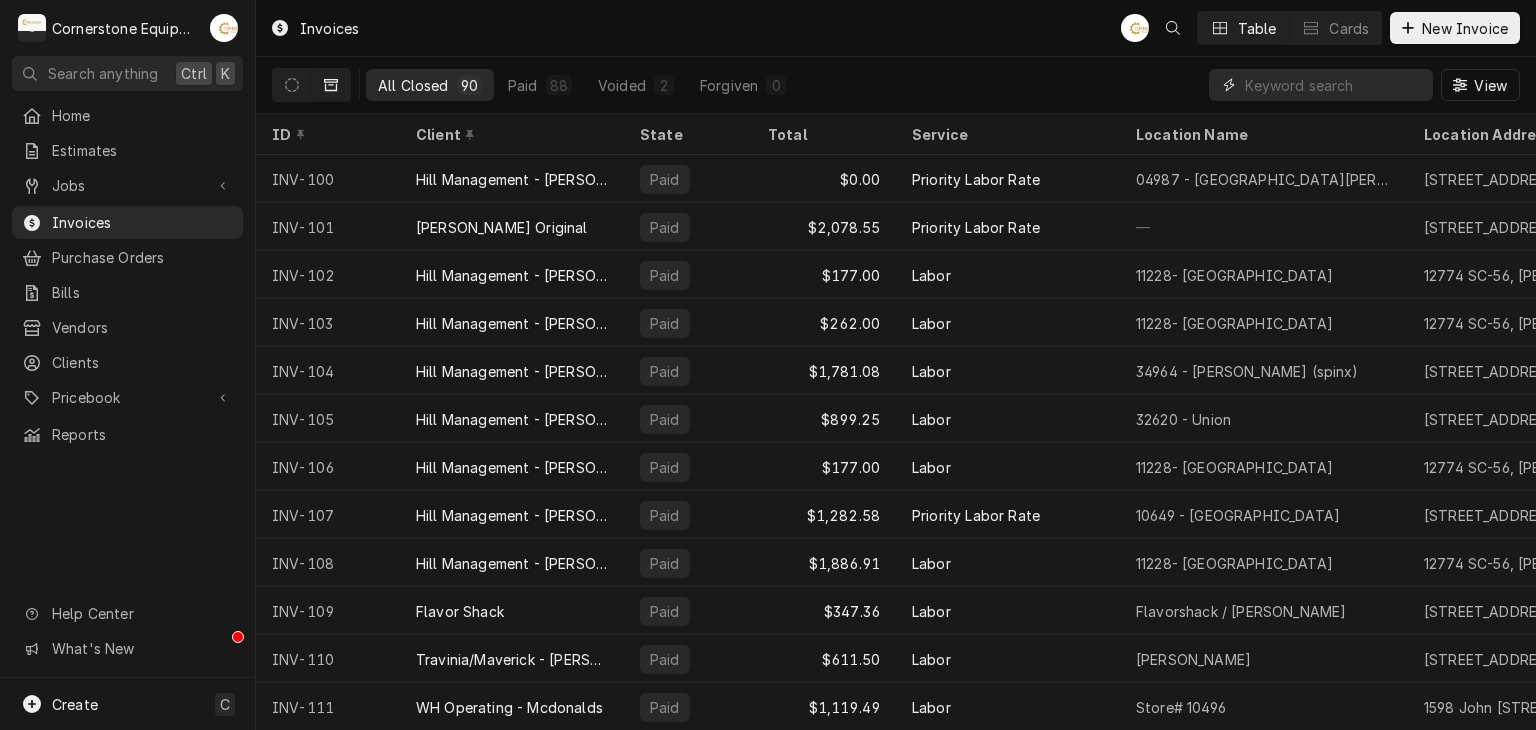 click at bounding box center (1334, 85) 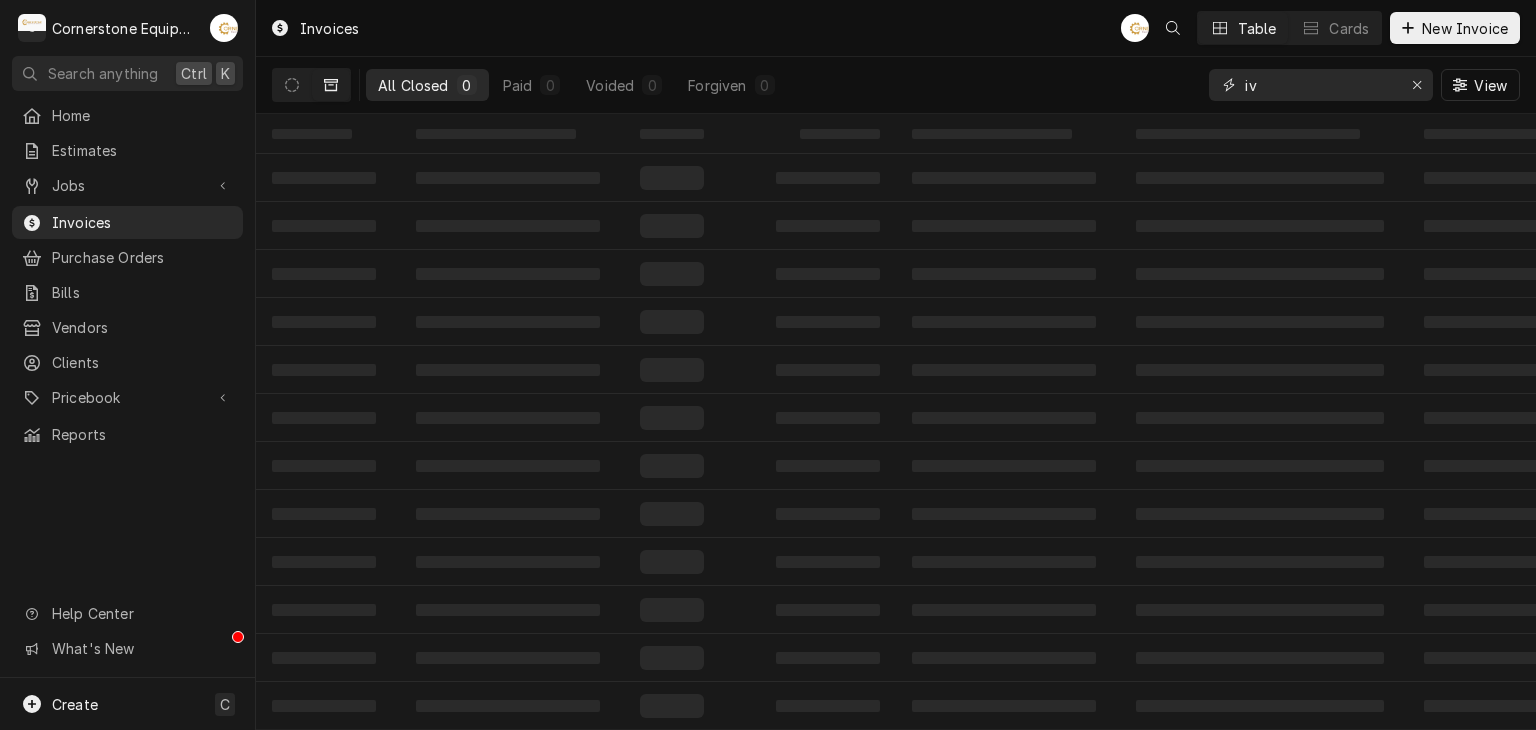 type on "i" 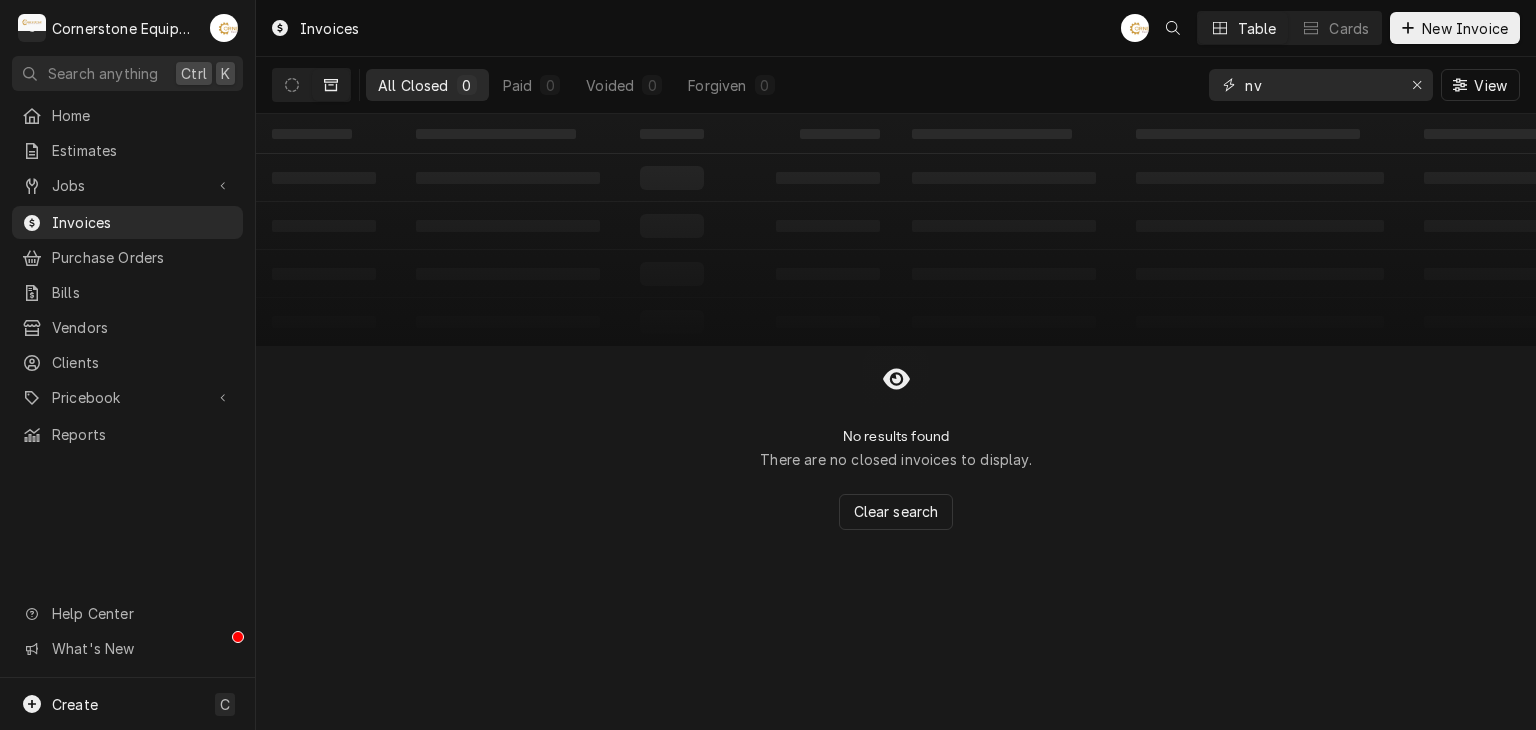 type on "n" 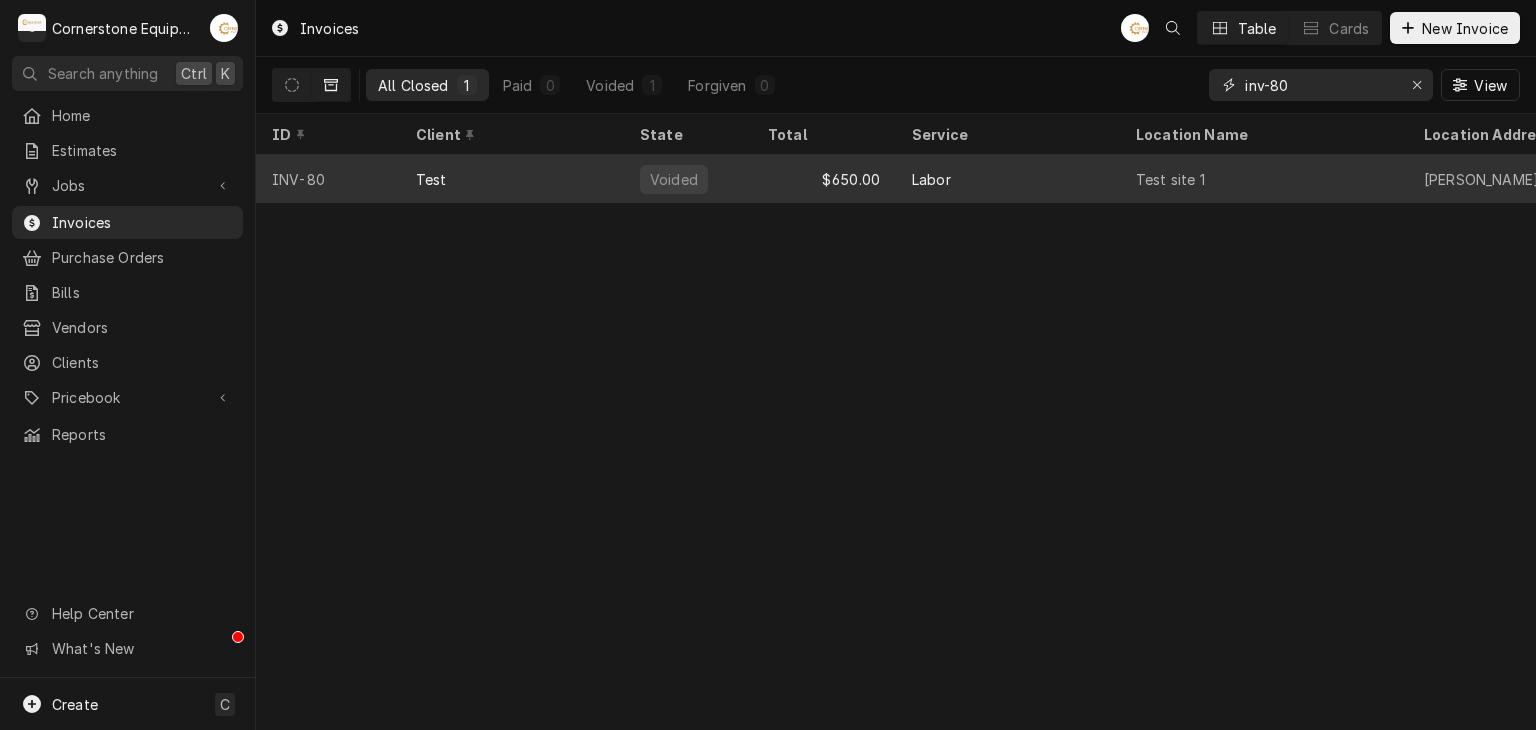 type on "inv-80" 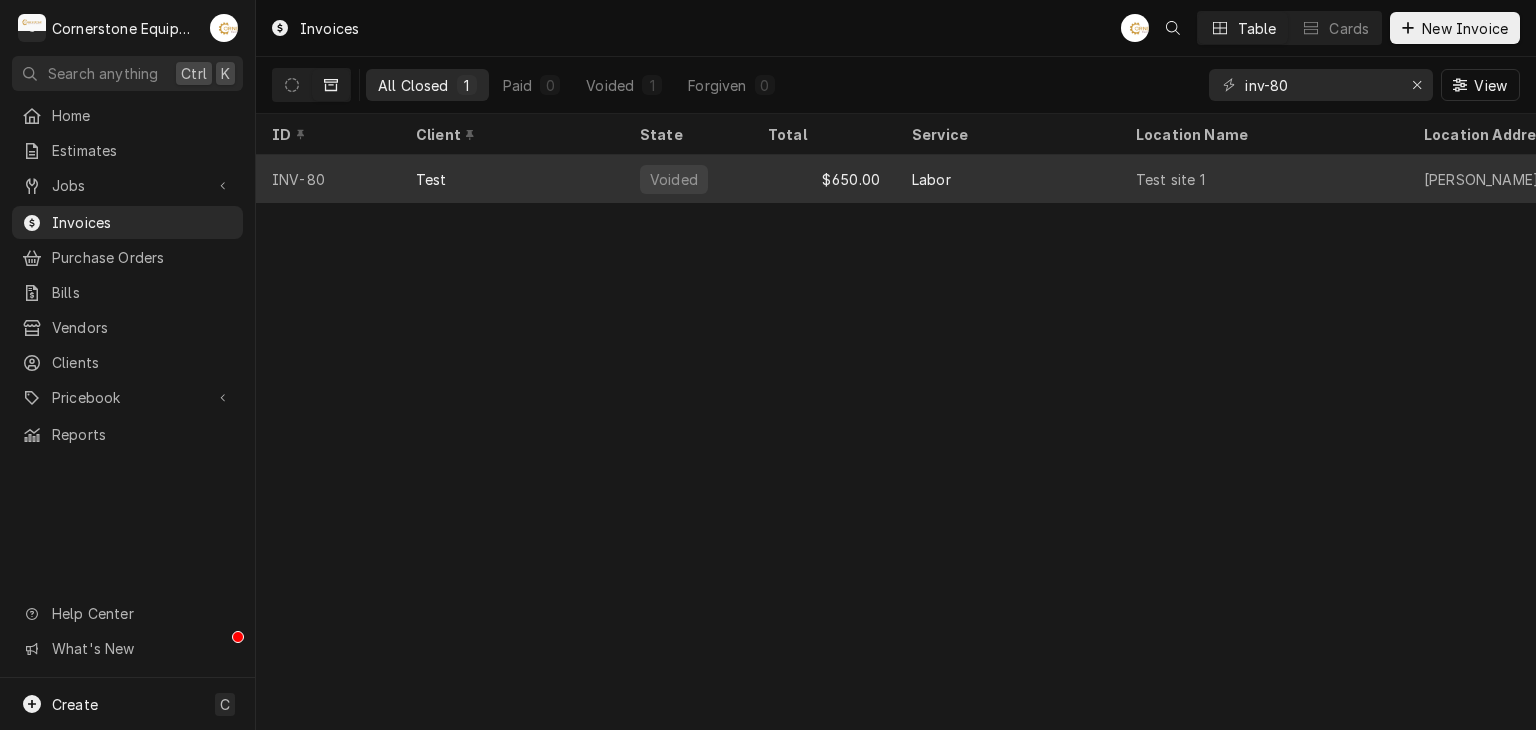 click on "Labor" at bounding box center (1008, 179) 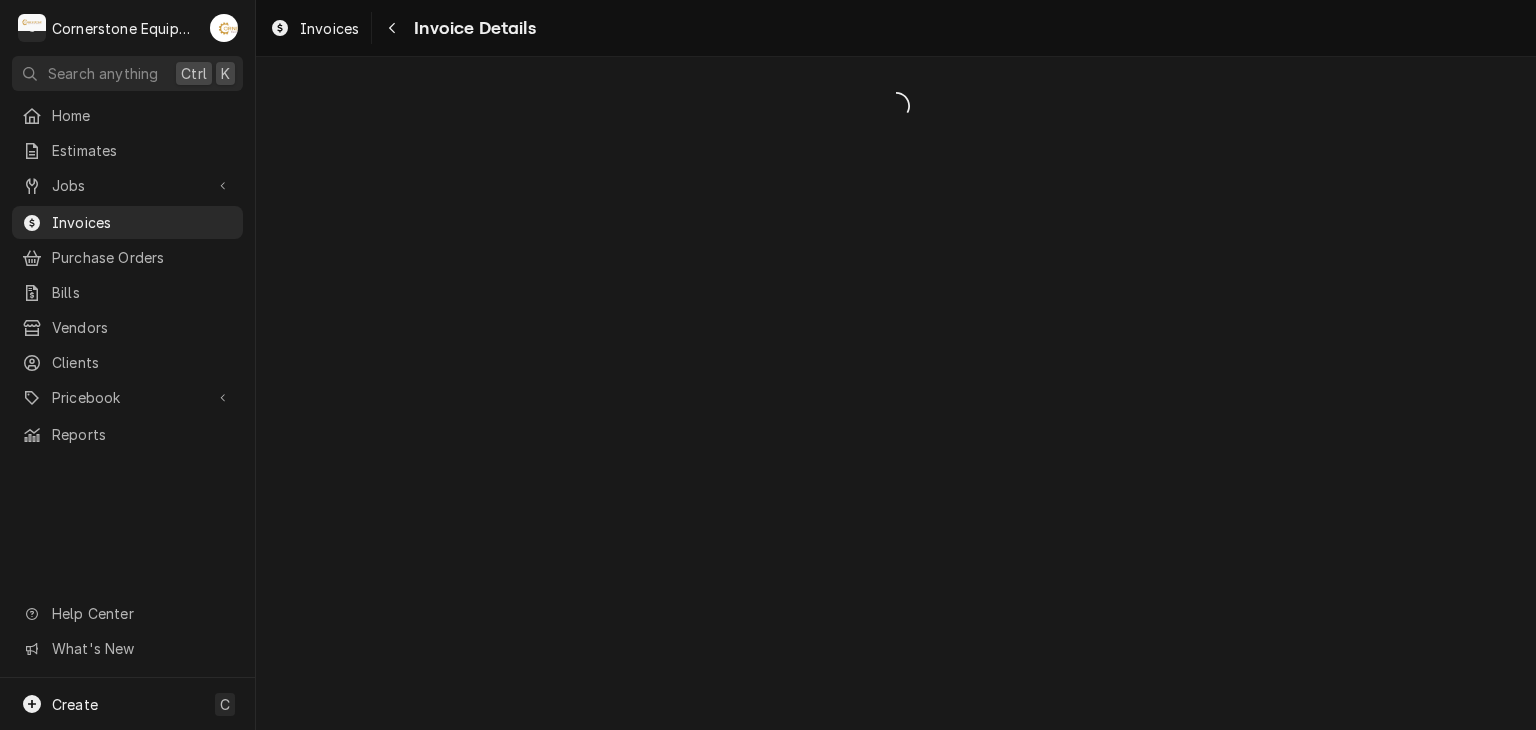 scroll, scrollTop: 0, scrollLeft: 0, axis: both 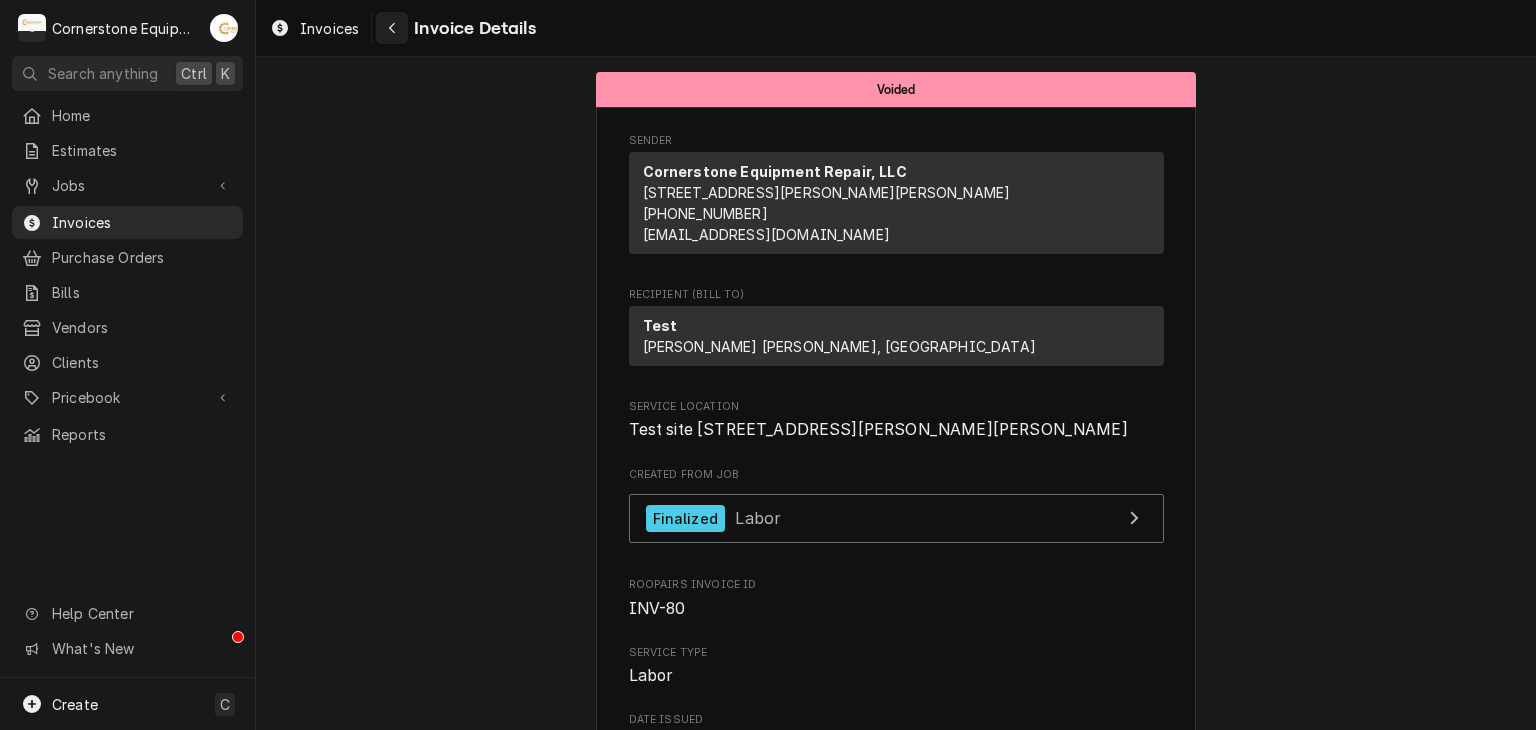 click at bounding box center [392, 28] 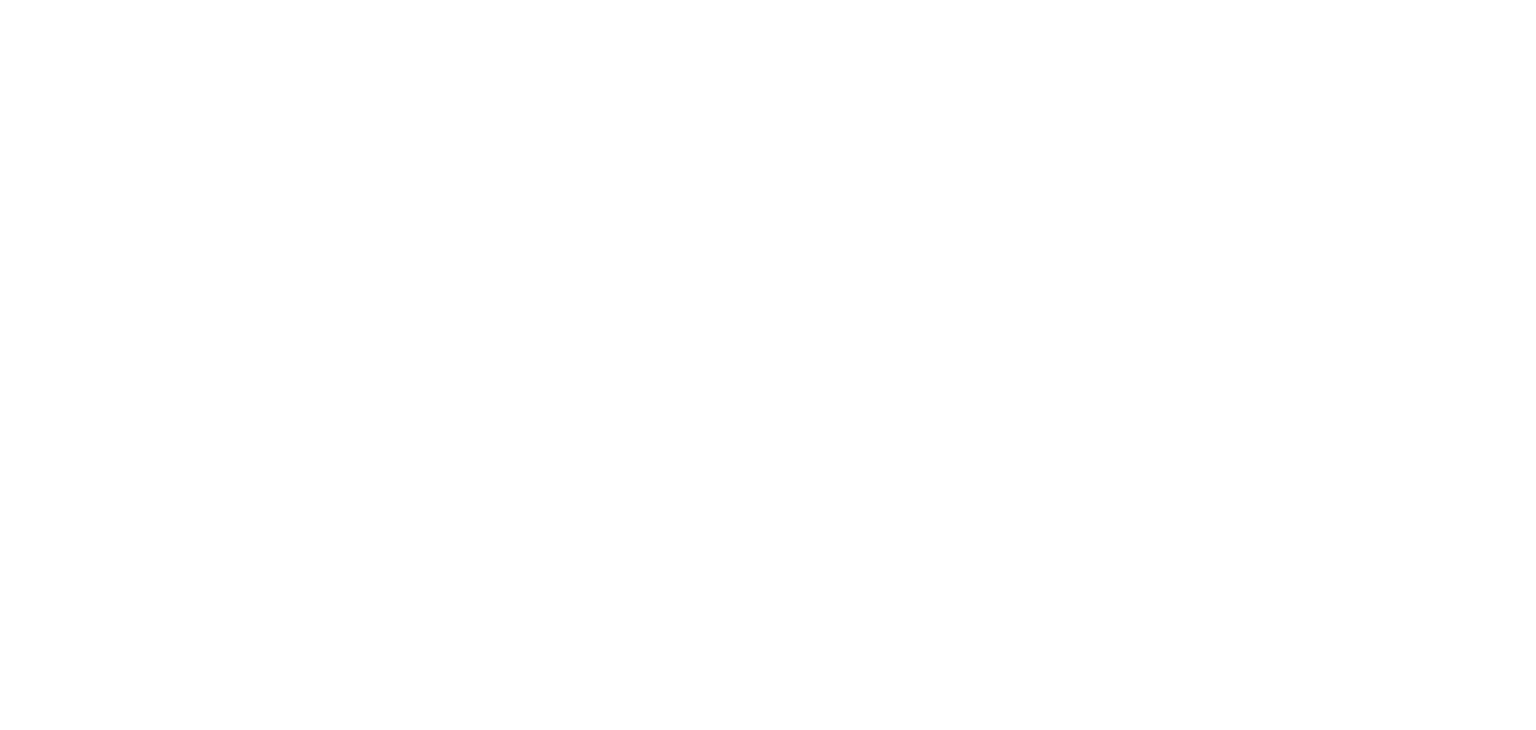 scroll, scrollTop: 0, scrollLeft: 0, axis: both 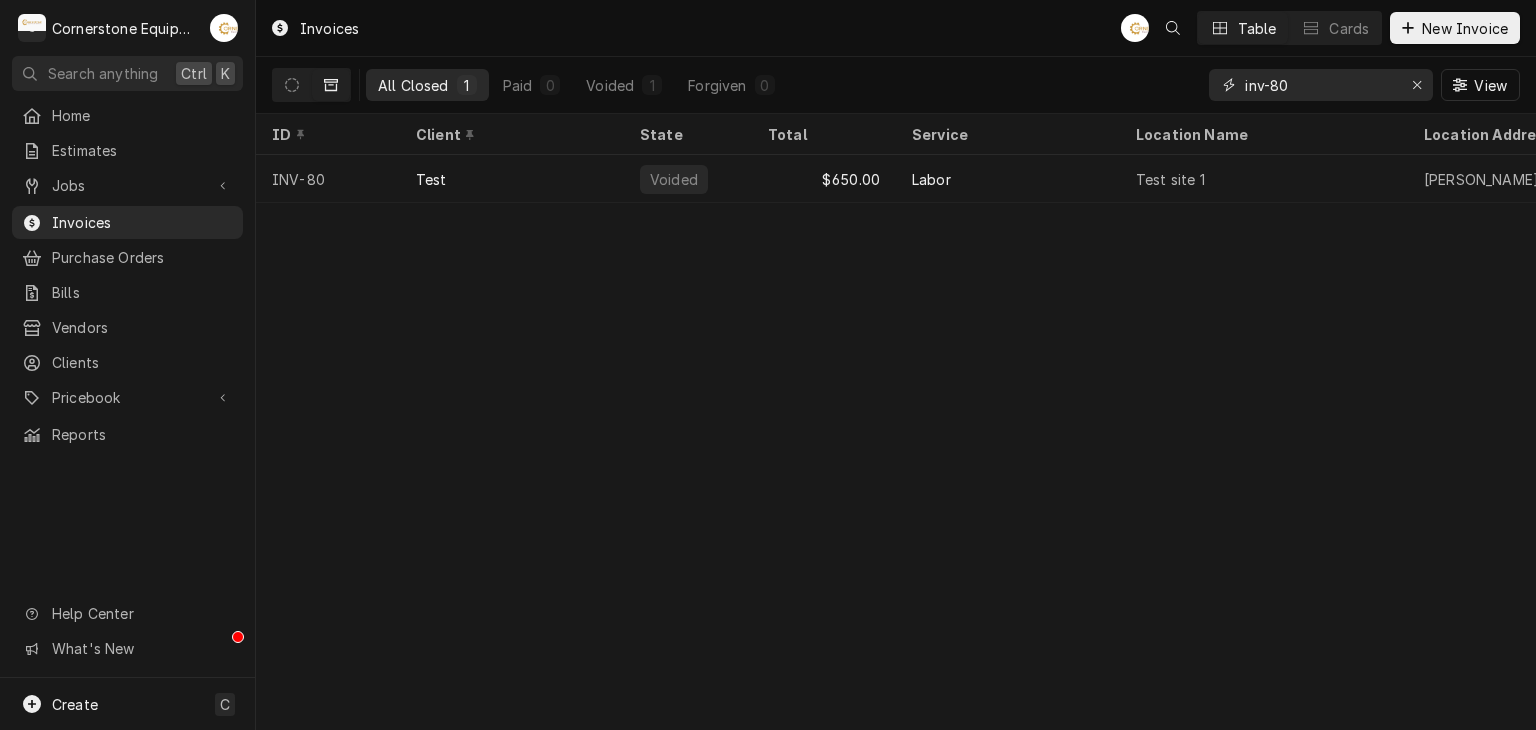 click on "inv-80" at bounding box center [1320, 85] 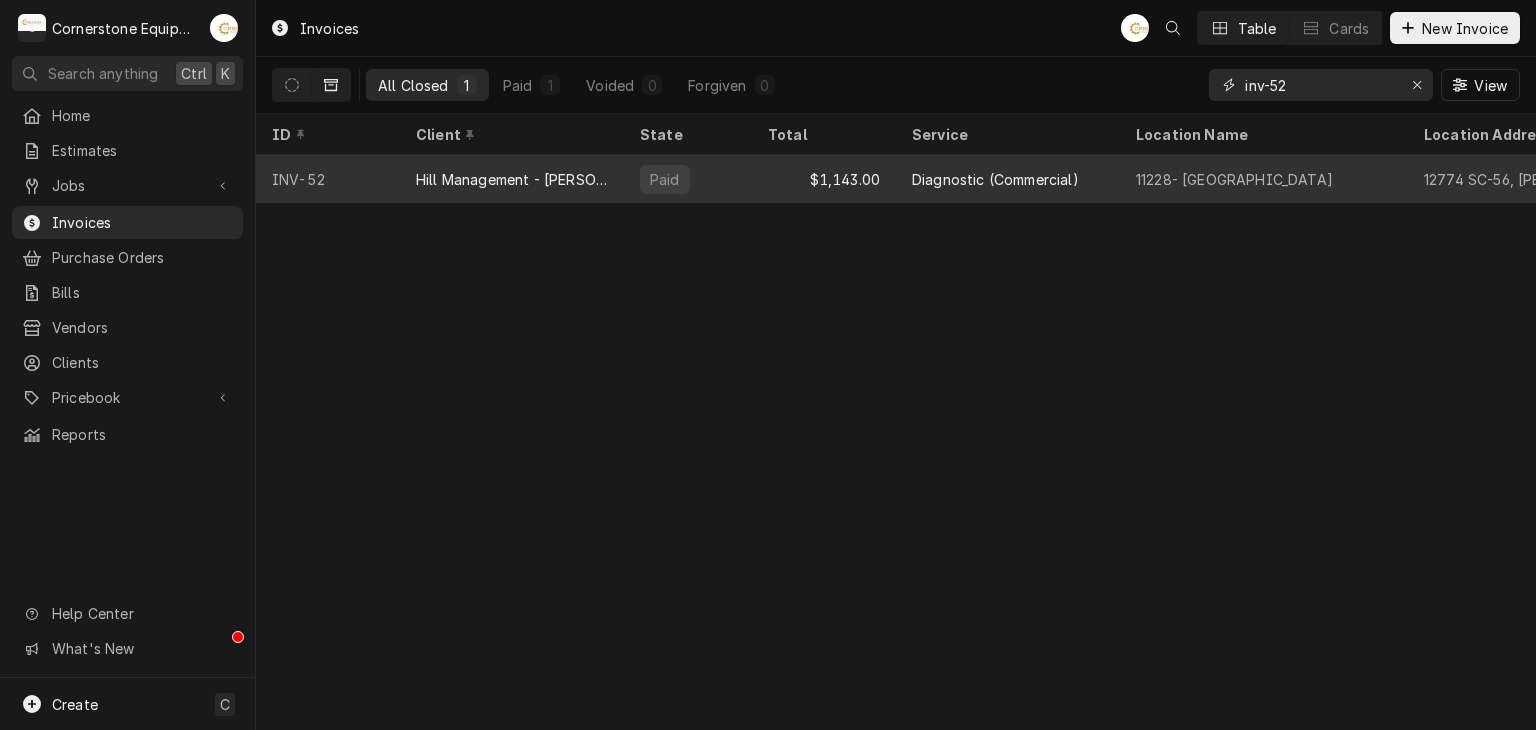type on "inv-52" 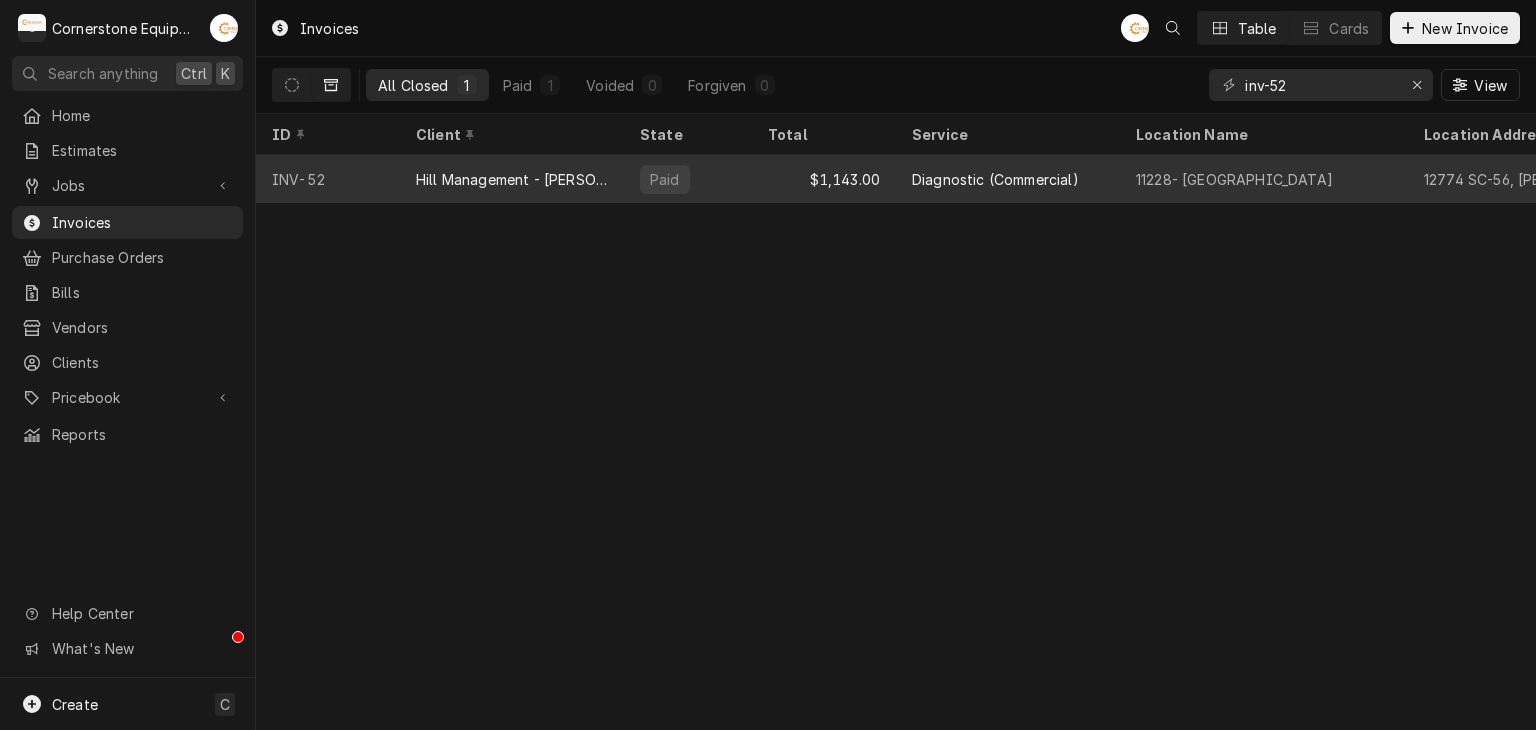click on "Hill Management - [PERSON_NAME]" at bounding box center [512, 179] 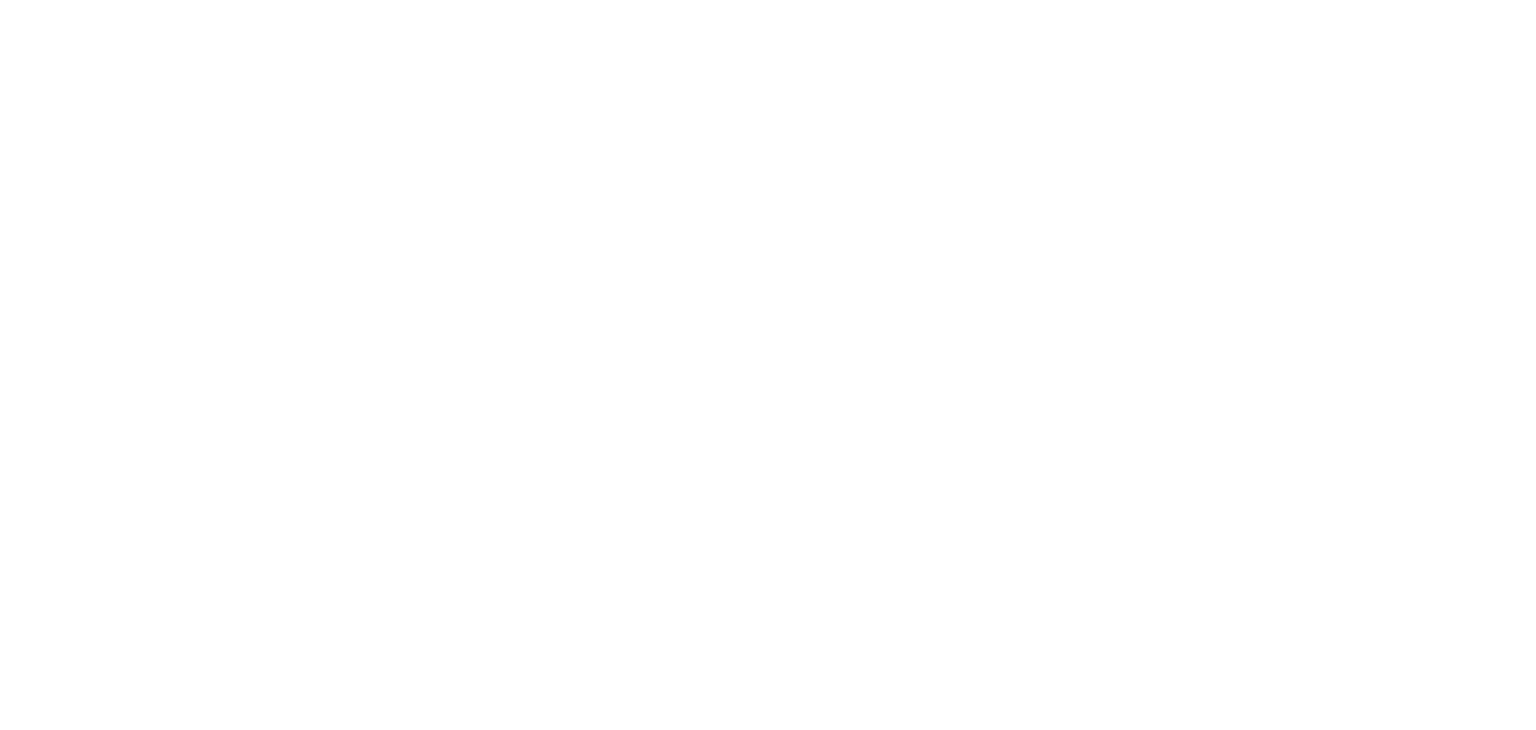 scroll, scrollTop: 0, scrollLeft: 0, axis: both 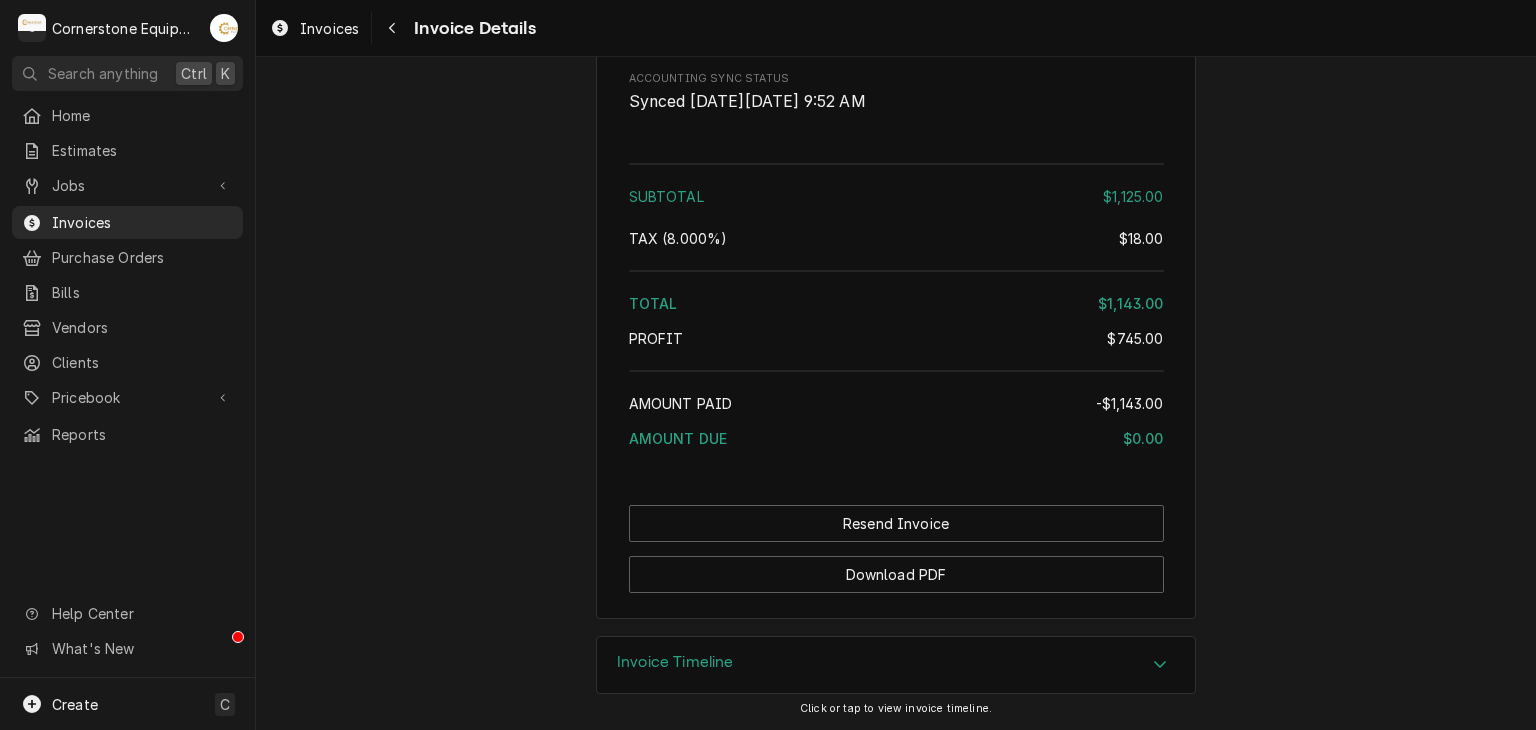 drag, startPoint x: 647, startPoint y: 107, endPoint x: 1007, endPoint y: 124, distance: 360.40115 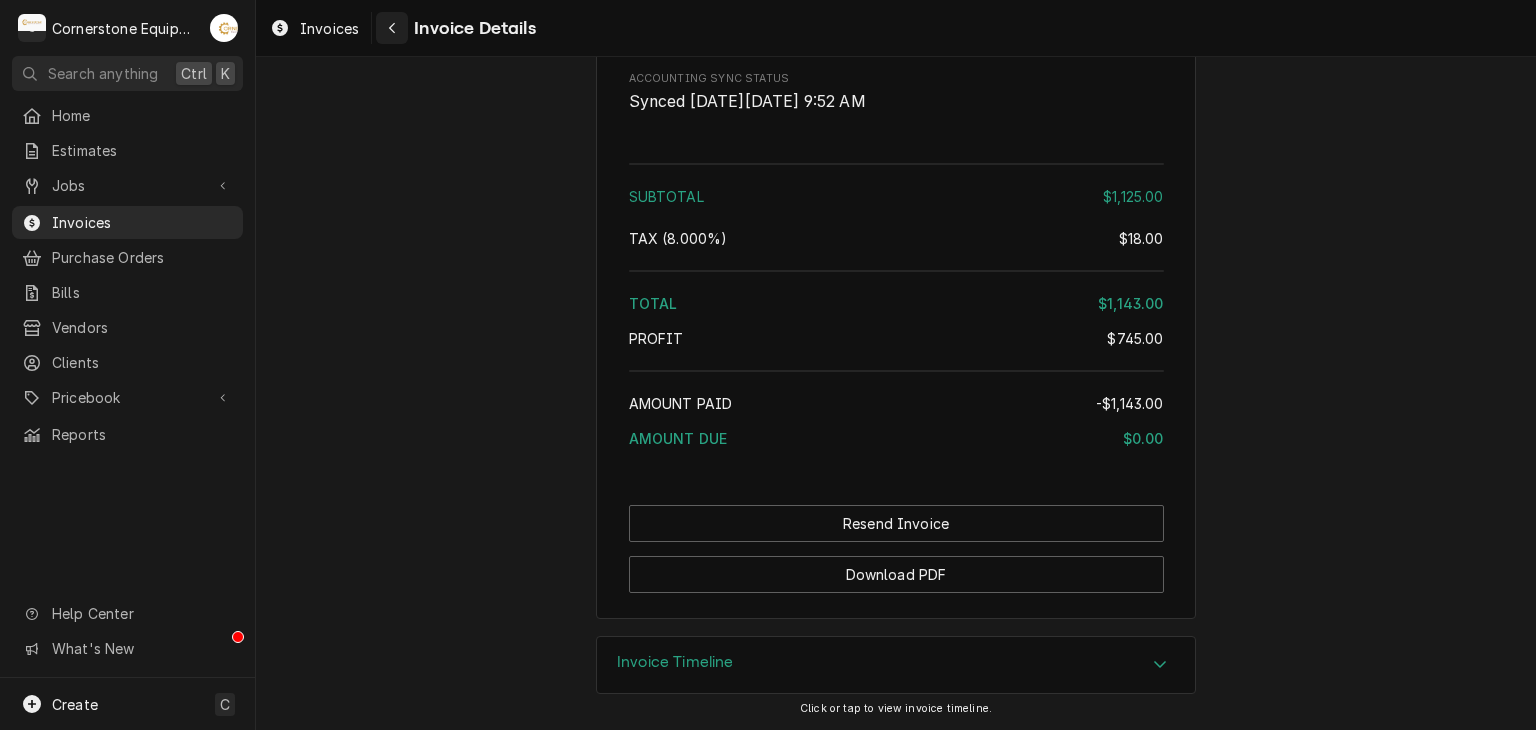 click at bounding box center [392, 28] 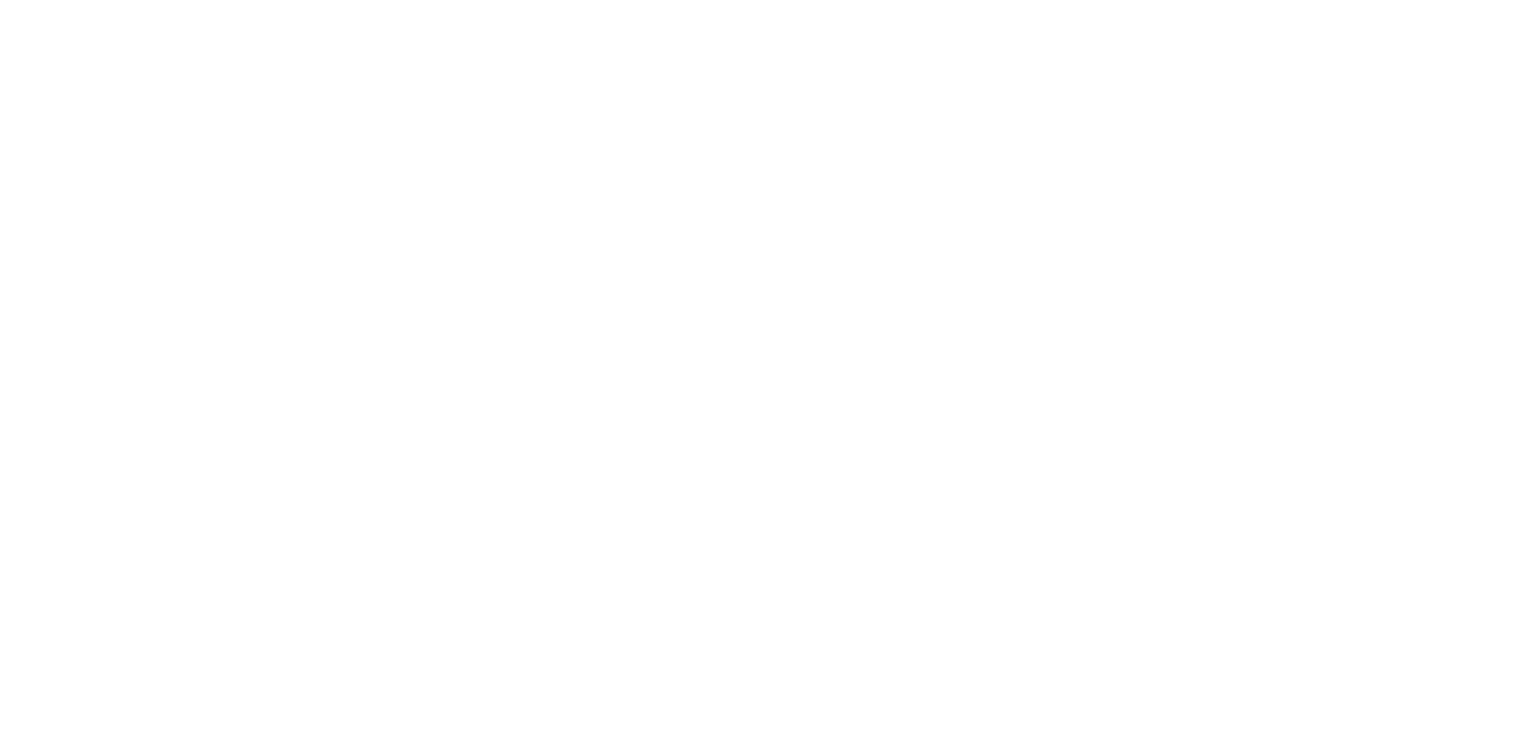 scroll, scrollTop: 0, scrollLeft: 0, axis: both 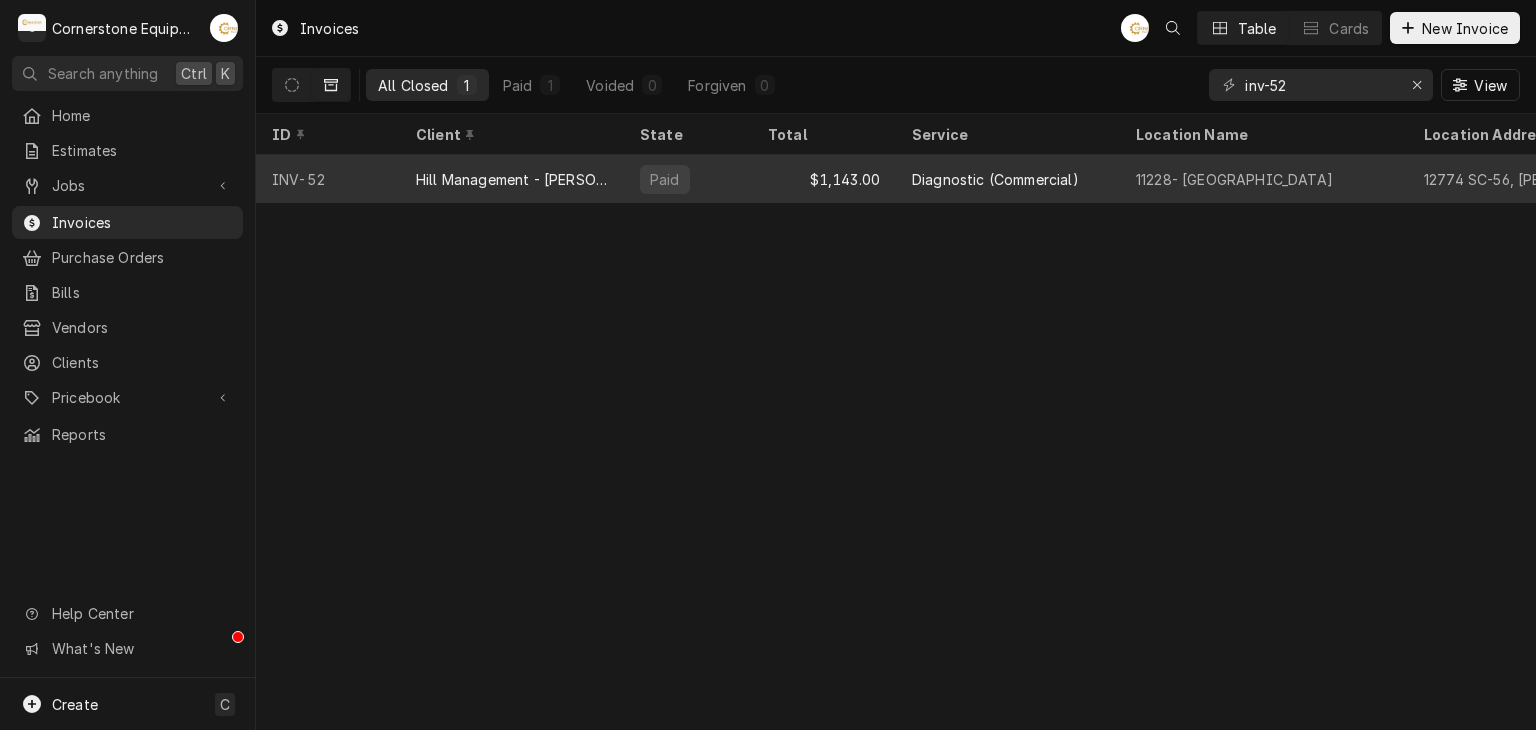 click on "Hill Management - [PERSON_NAME]" at bounding box center (512, 179) 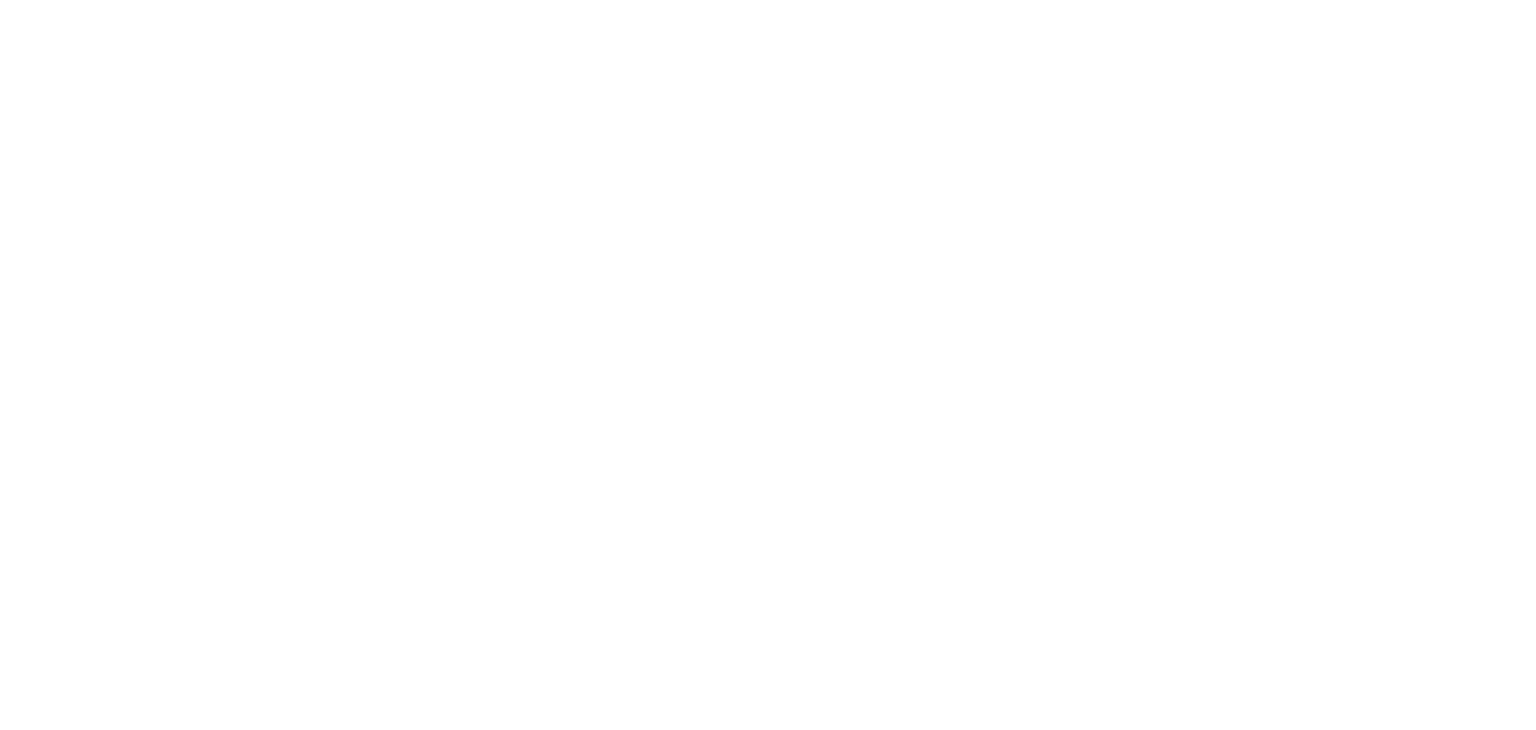 scroll, scrollTop: 0, scrollLeft: 0, axis: both 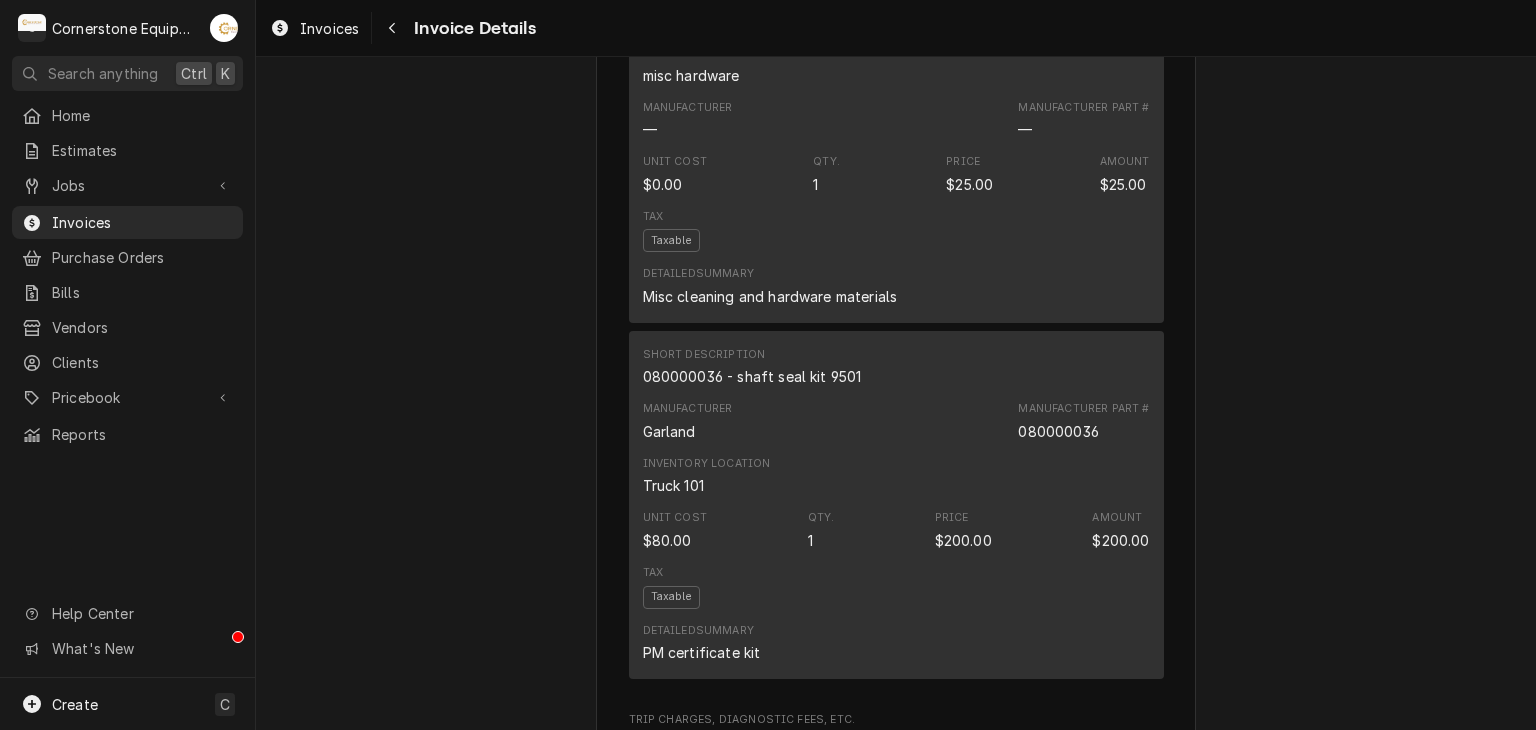 drag, startPoint x: 629, startPoint y: 102, endPoint x: 753, endPoint y: 109, distance: 124.197426 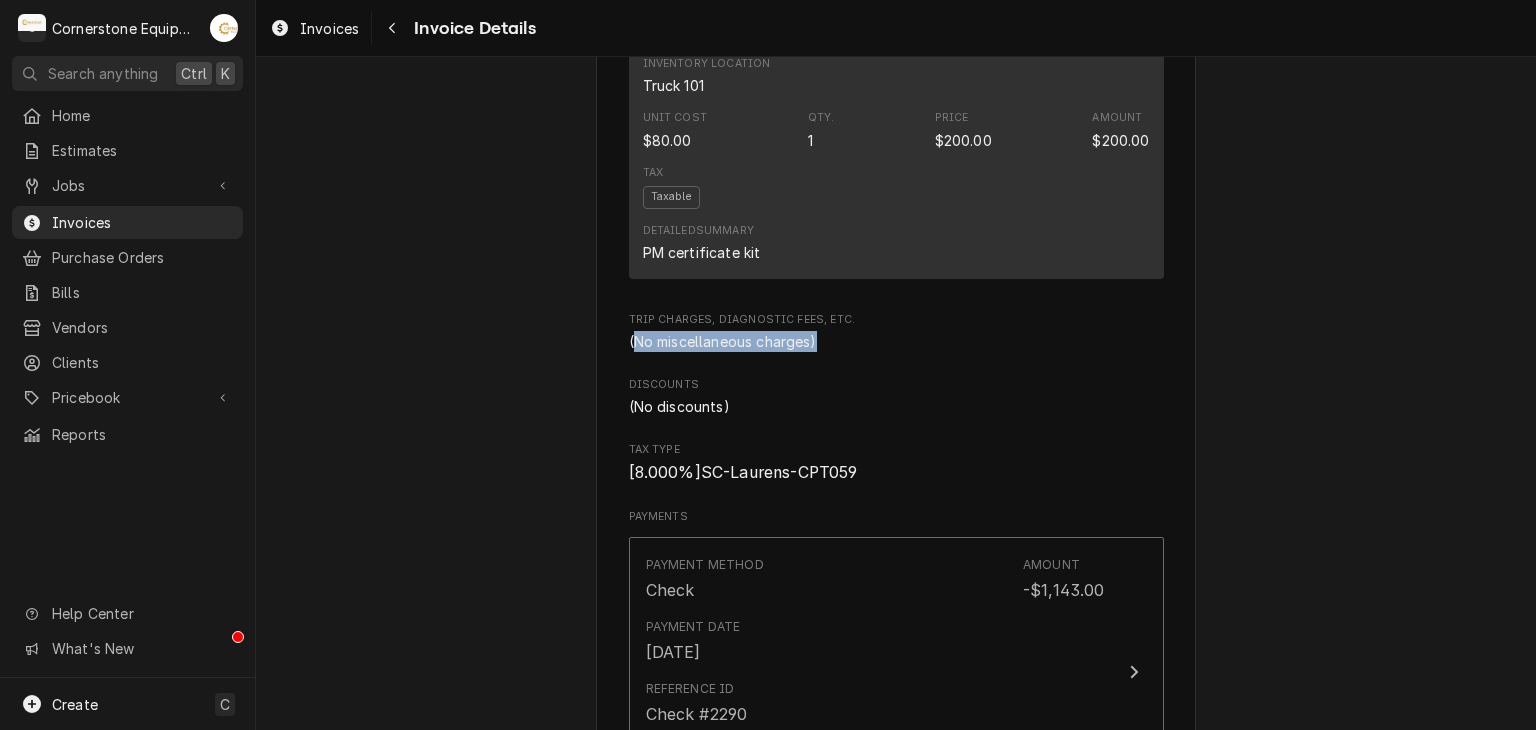 drag, startPoint x: 627, startPoint y: 419, endPoint x: 877, endPoint y: 442, distance: 251.05577 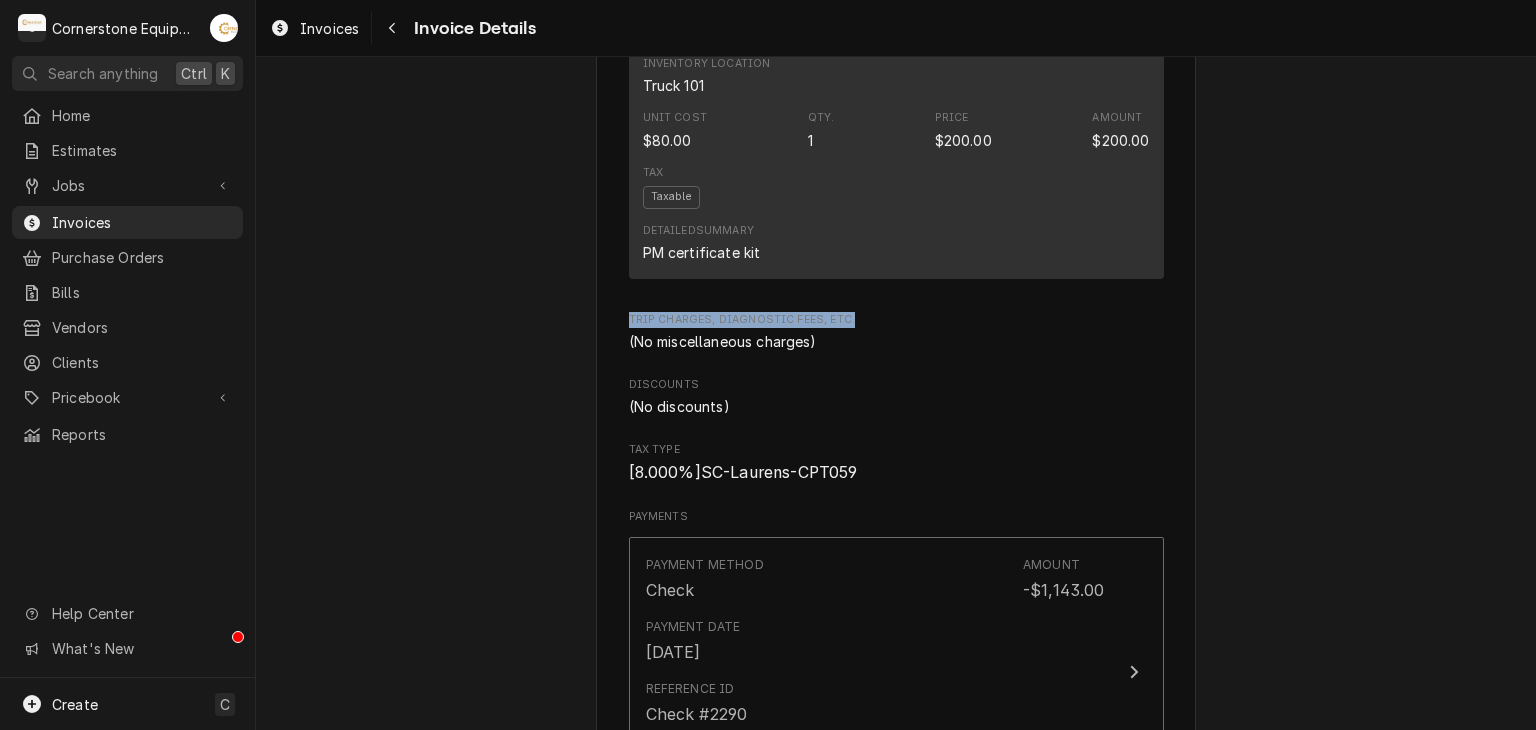 drag, startPoint x: 766, startPoint y: 409, endPoint x: 521, endPoint y: 410, distance: 245.00204 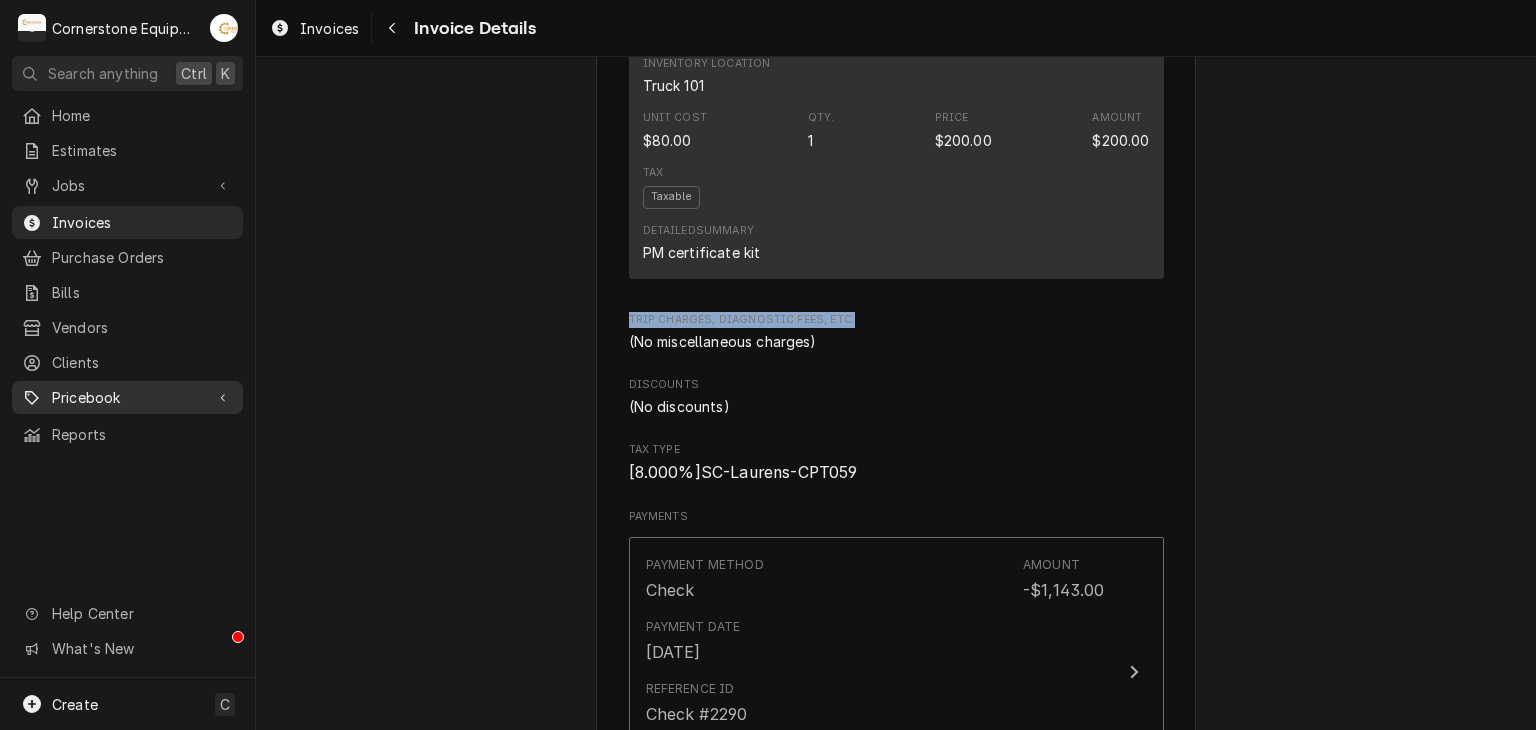 click on "Pricebook" at bounding box center [127, 397] 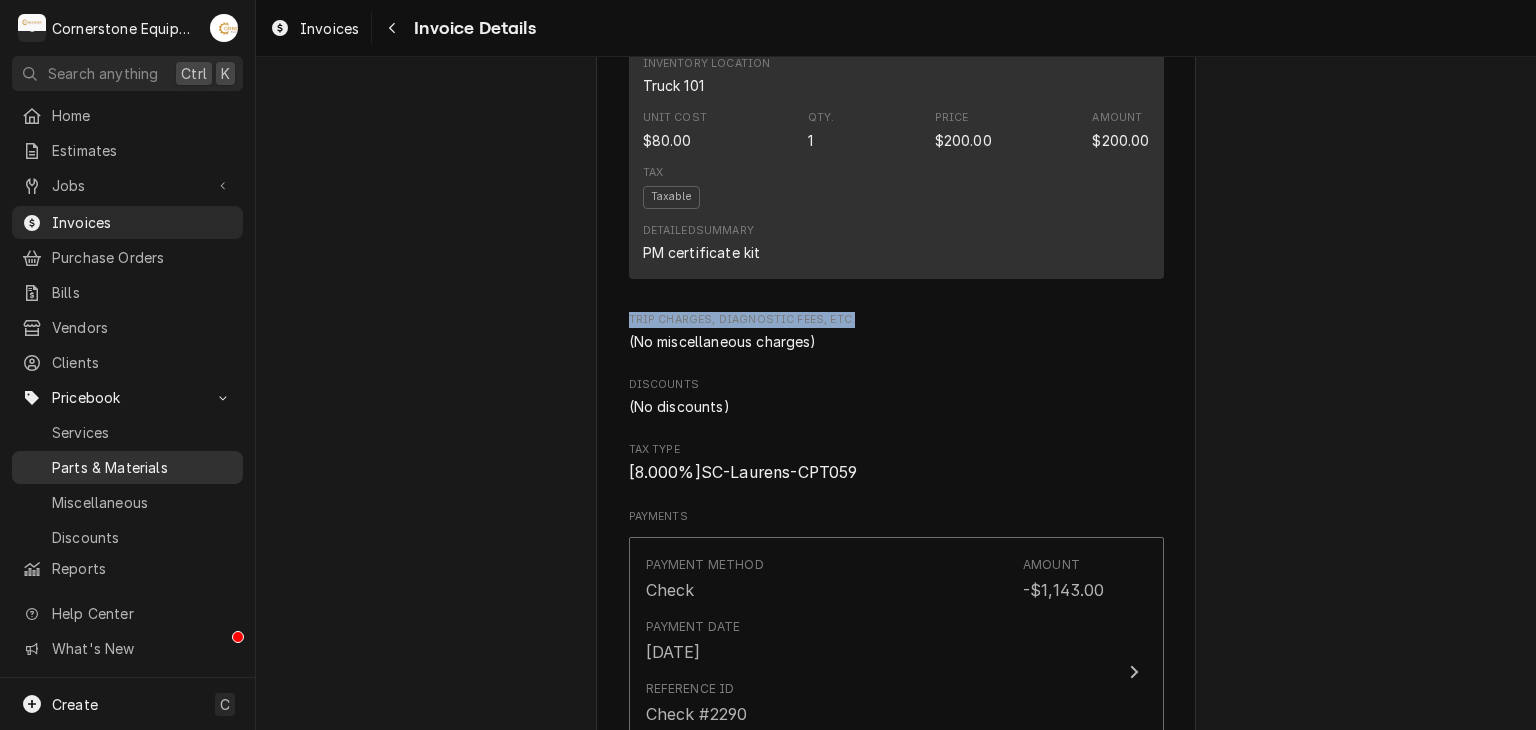 click on "Parts & Materials" at bounding box center (142, 467) 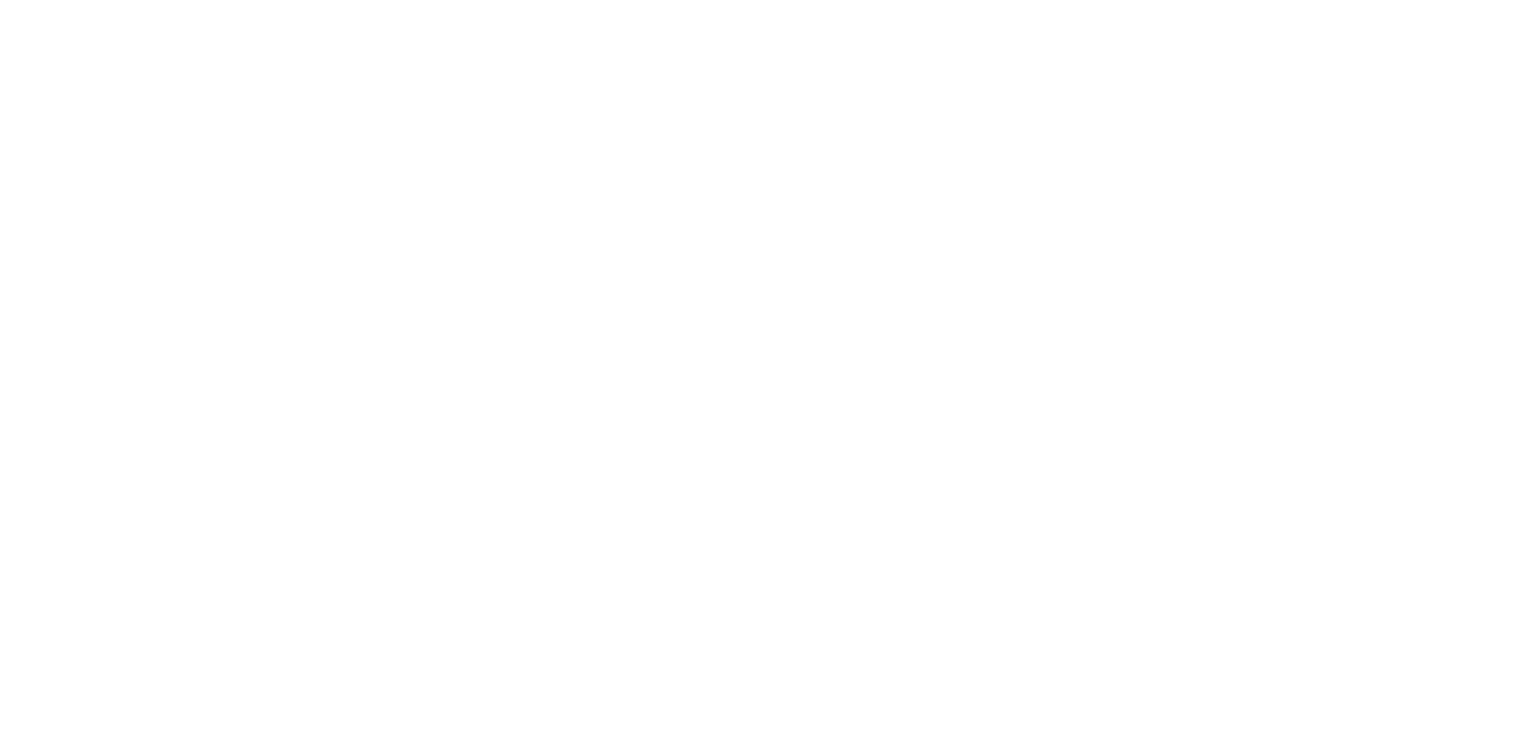 scroll, scrollTop: 0, scrollLeft: 0, axis: both 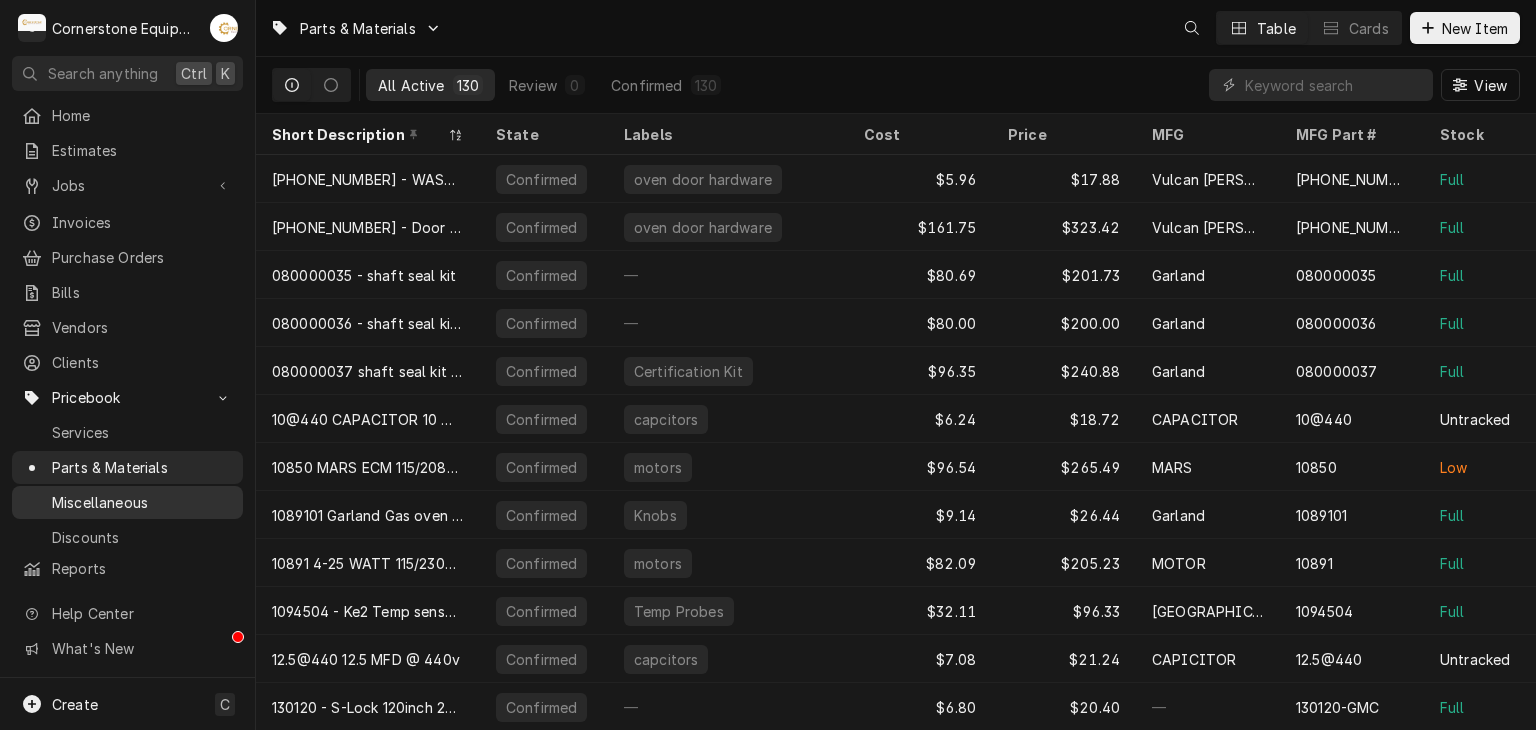click on "Miscellaneous" at bounding box center [142, 502] 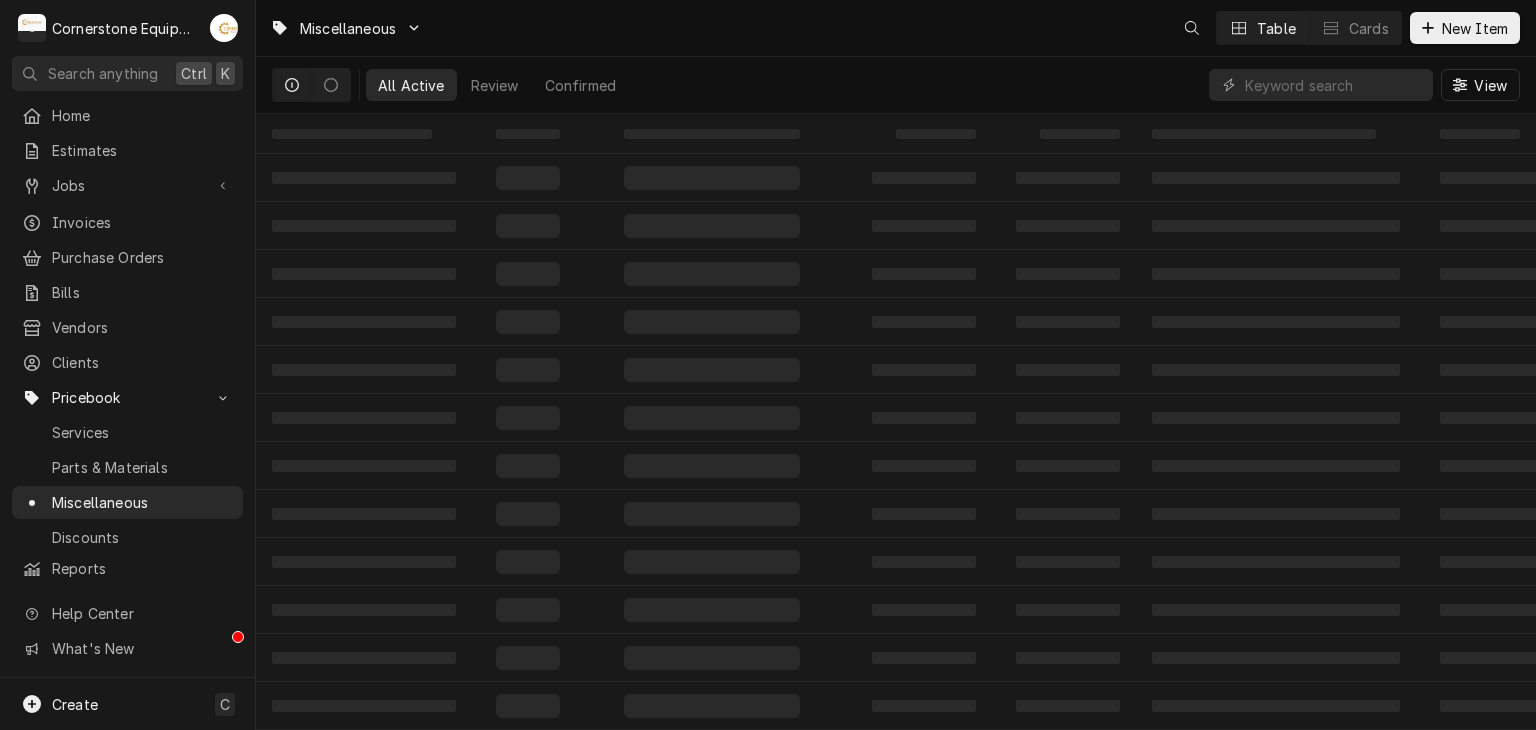 scroll, scrollTop: 0, scrollLeft: 0, axis: both 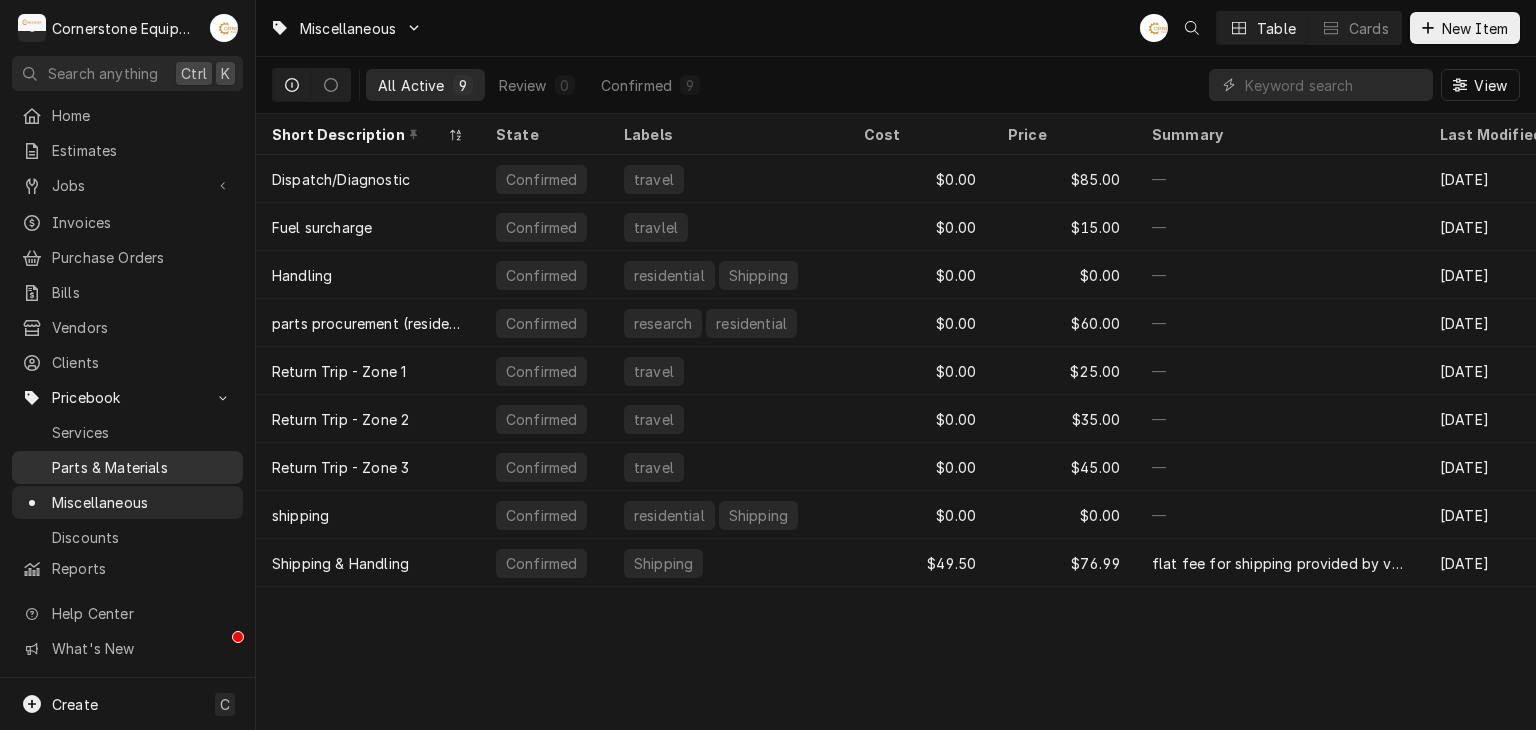 click on "Parts & Materials" at bounding box center (142, 467) 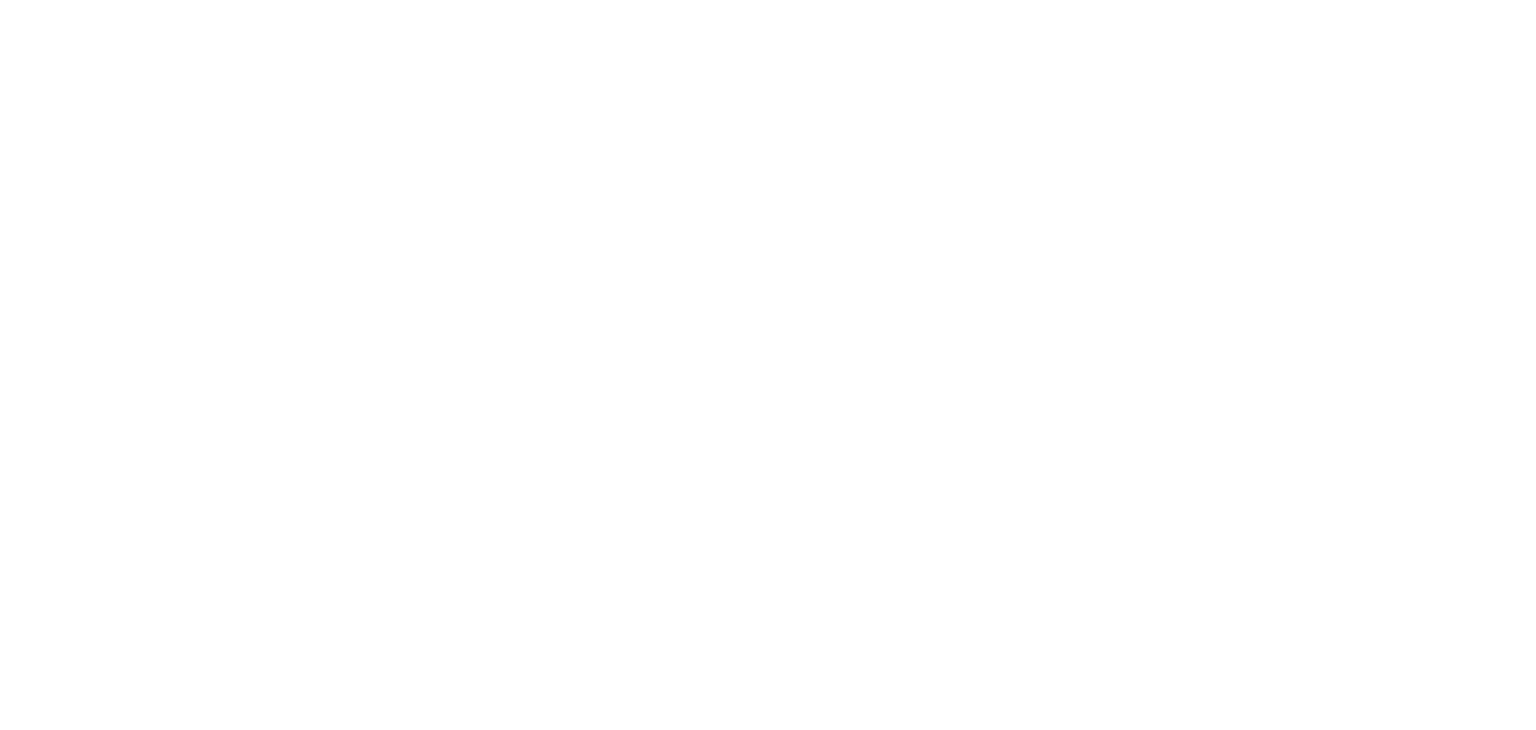 scroll, scrollTop: 0, scrollLeft: 0, axis: both 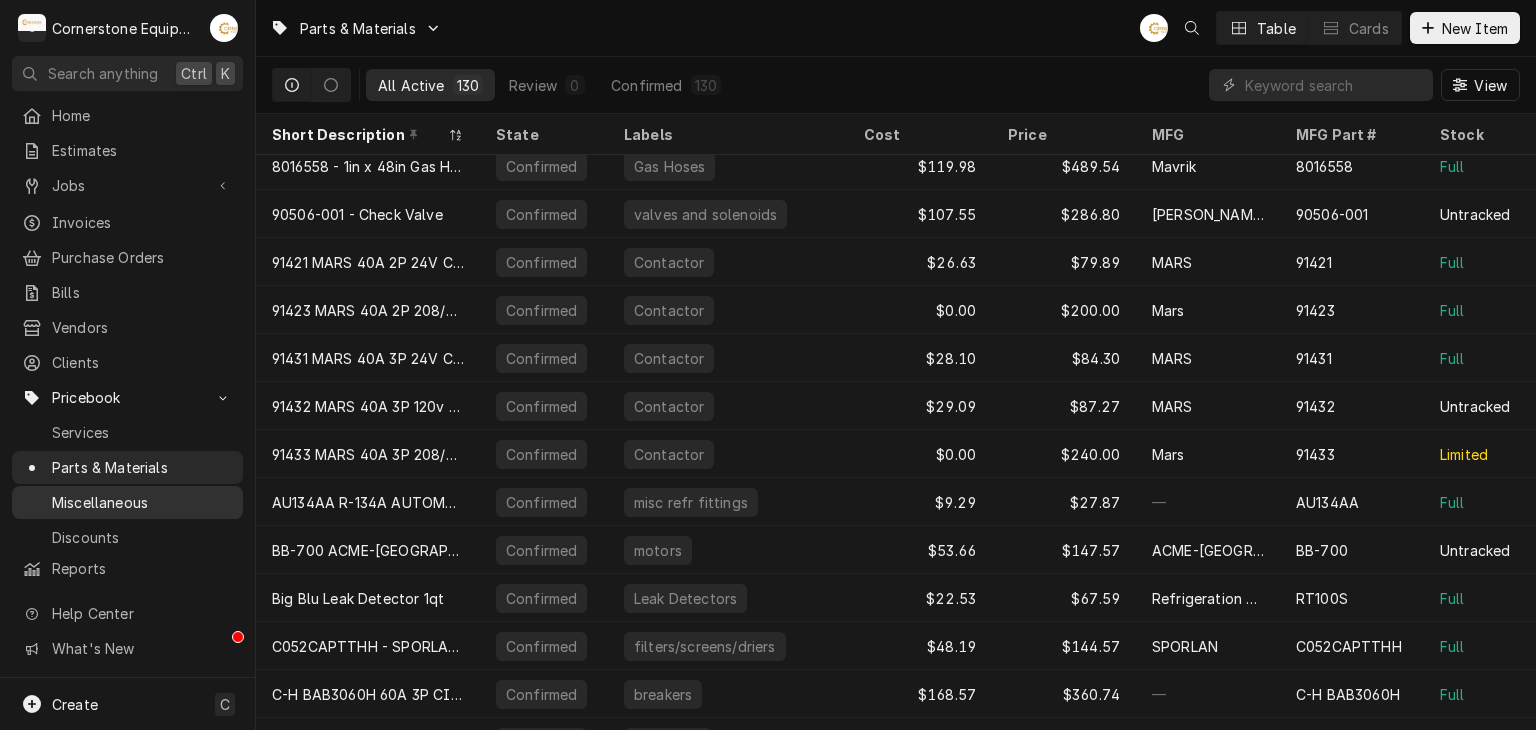 click on "Miscellaneous" at bounding box center [127, 502] 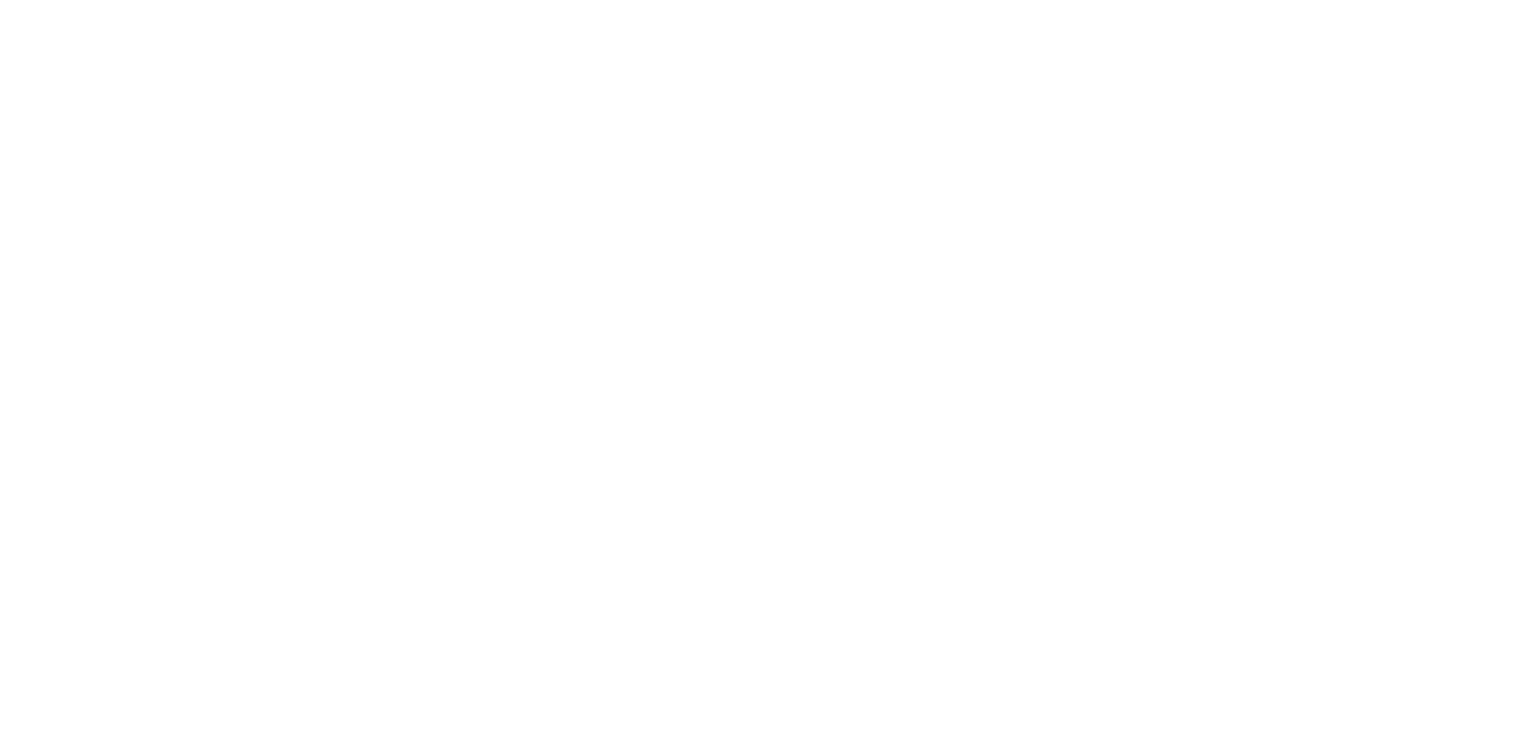scroll, scrollTop: 0, scrollLeft: 0, axis: both 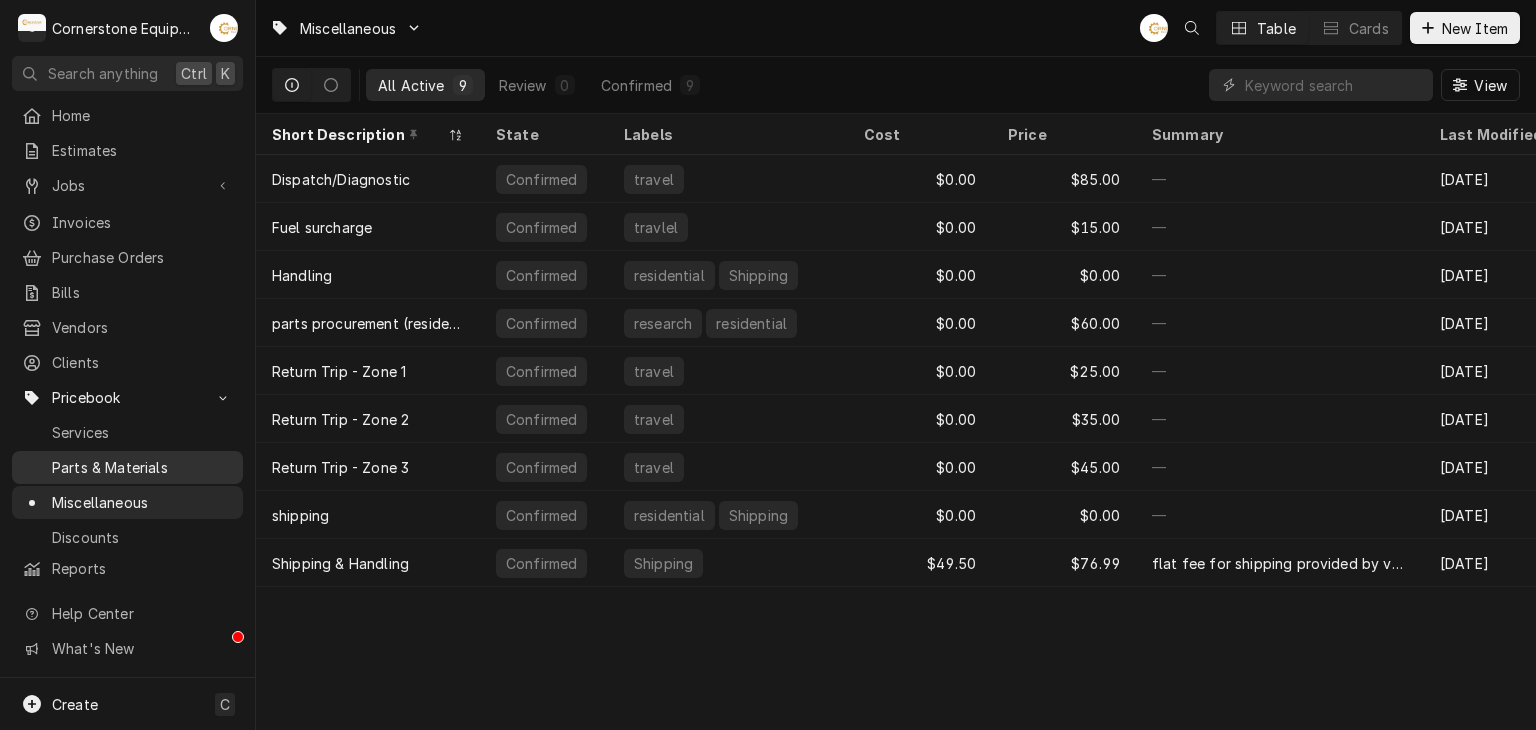 click on "Parts & Materials" at bounding box center (142, 467) 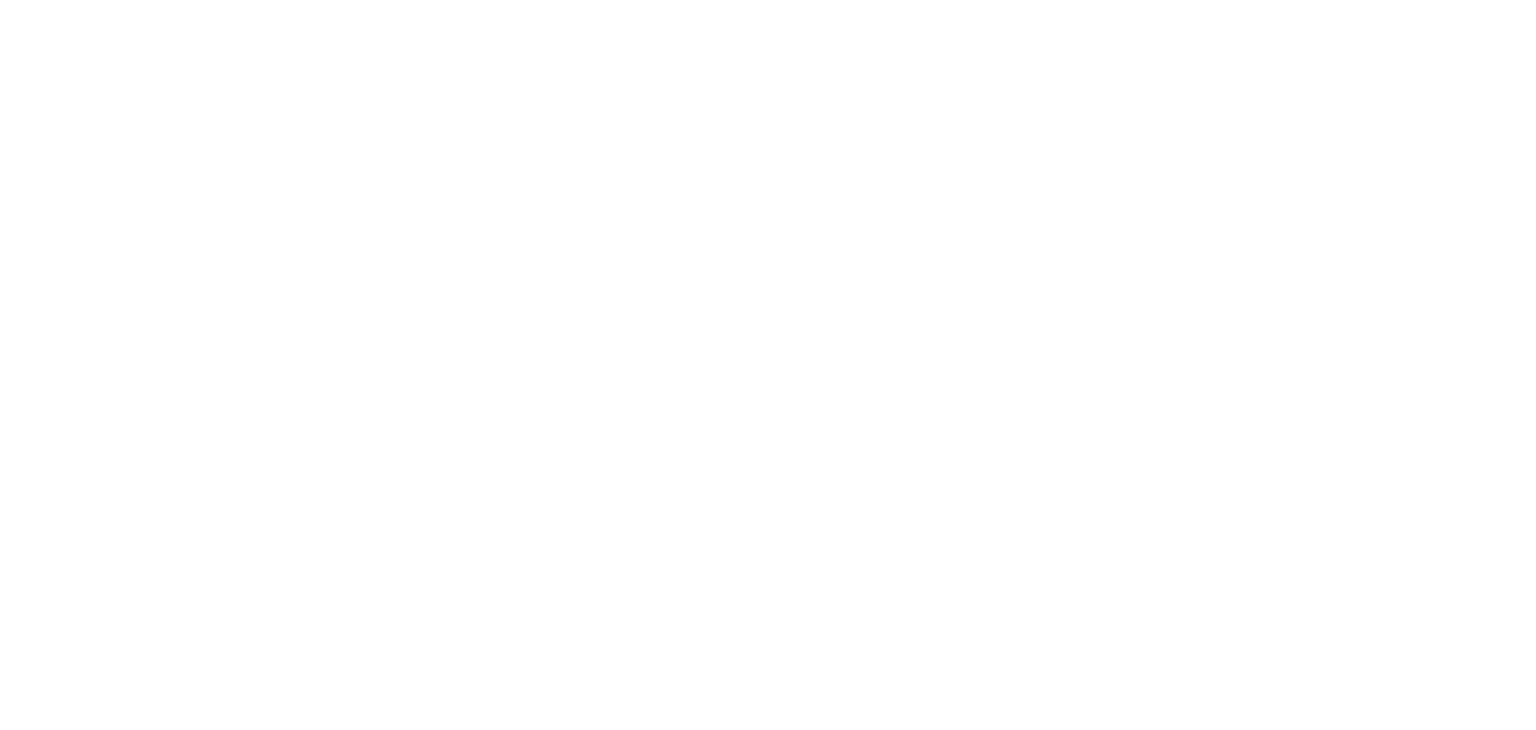 scroll, scrollTop: 0, scrollLeft: 0, axis: both 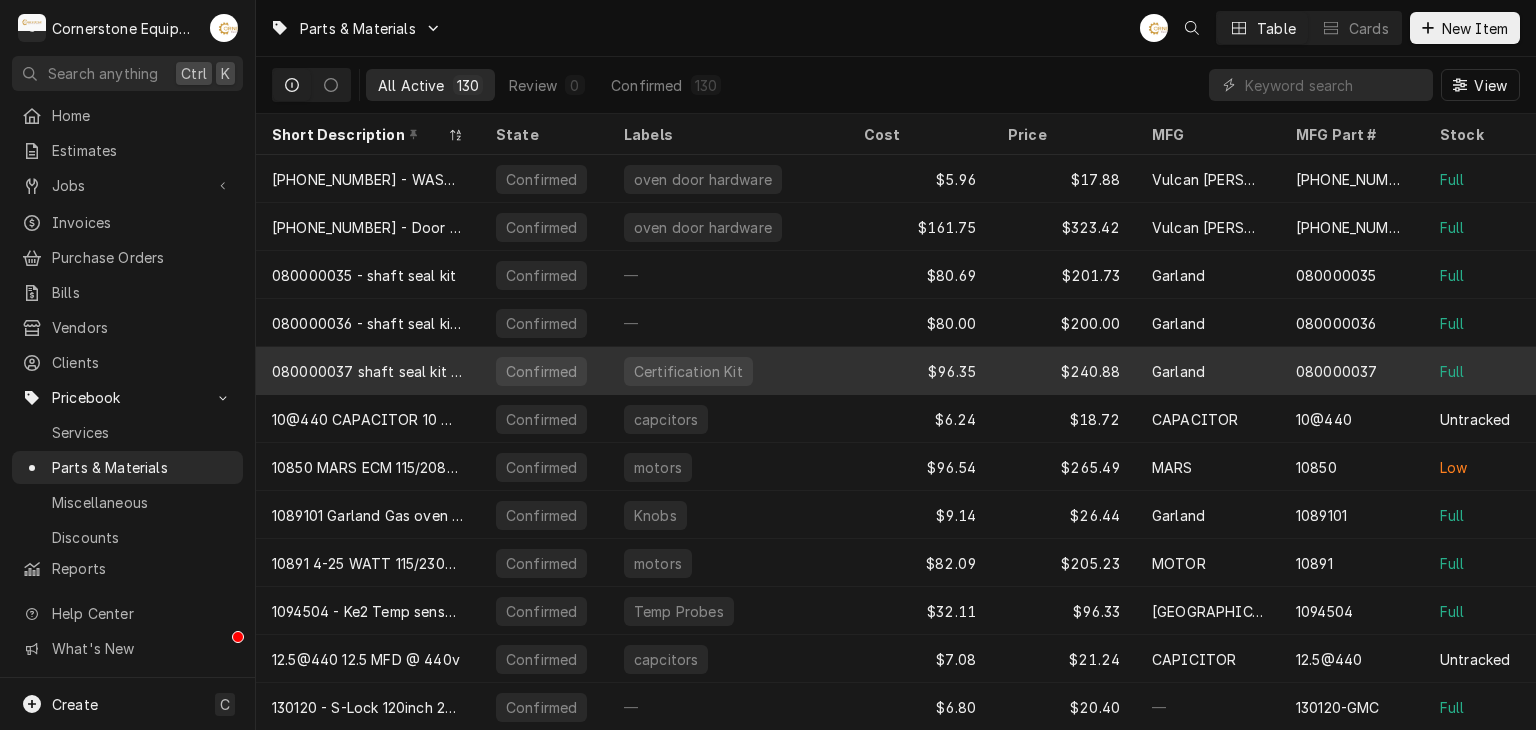 click on "080000037 shaft seal kit 3W models" at bounding box center [368, 371] 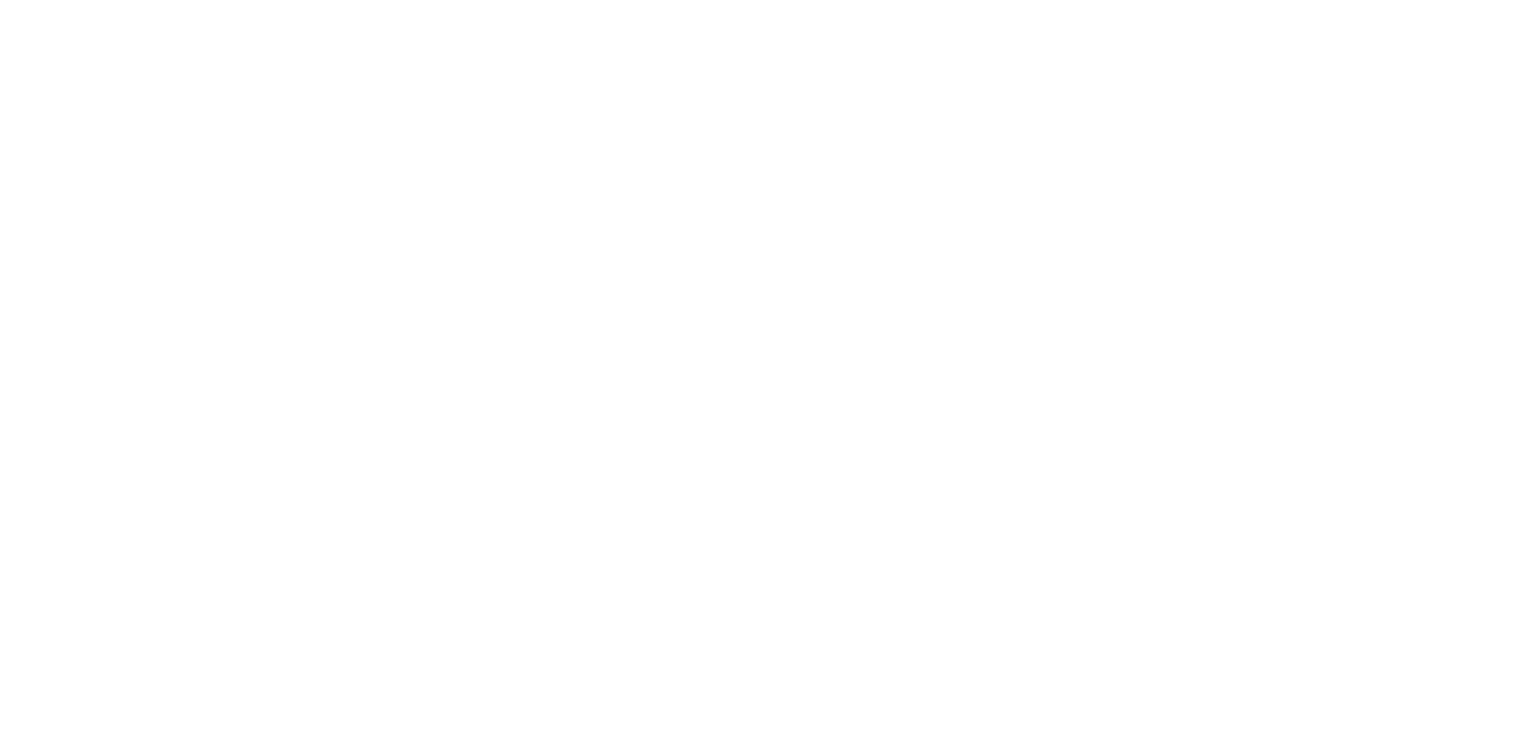 scroll, scrollTop: 0, scrollLeft: 0, axis: both 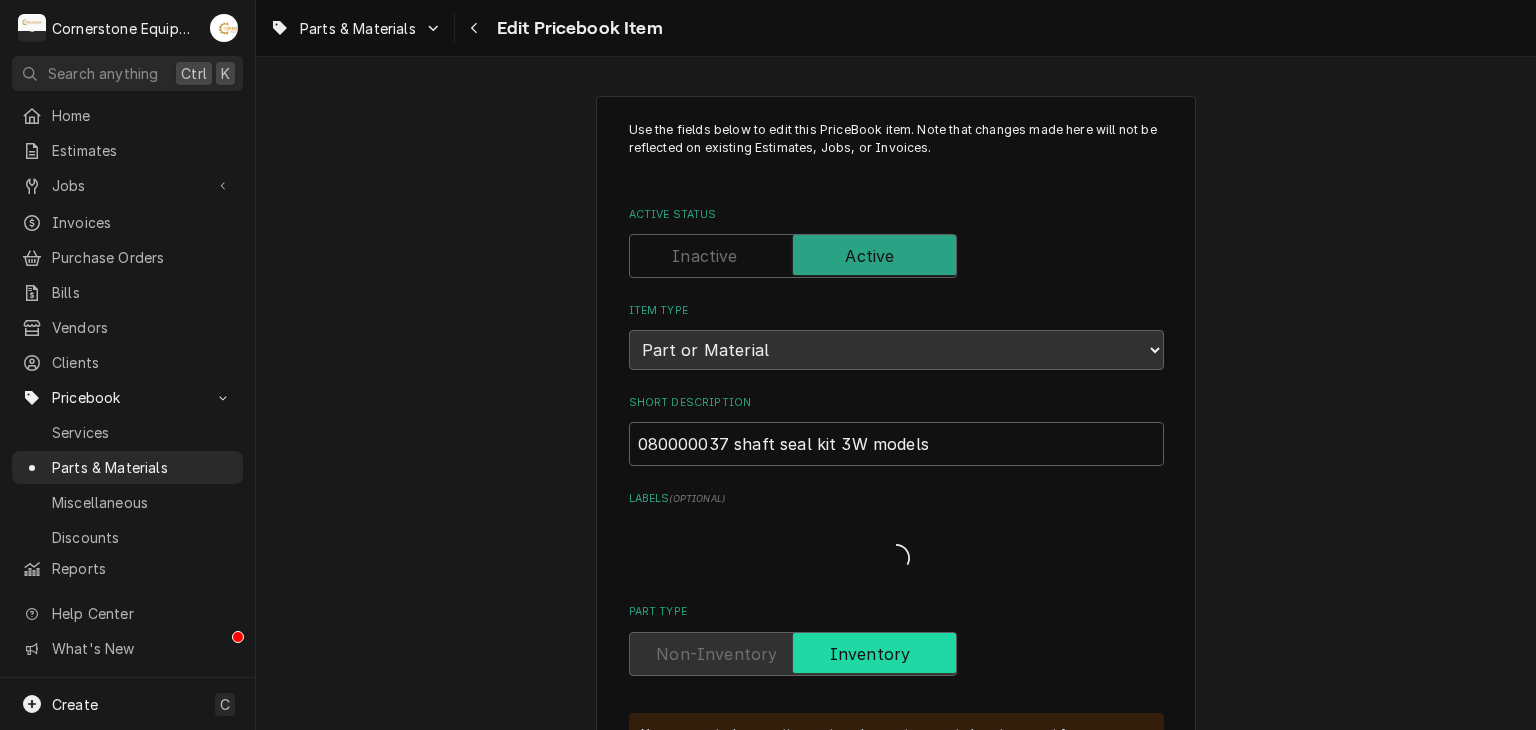 type on "x" 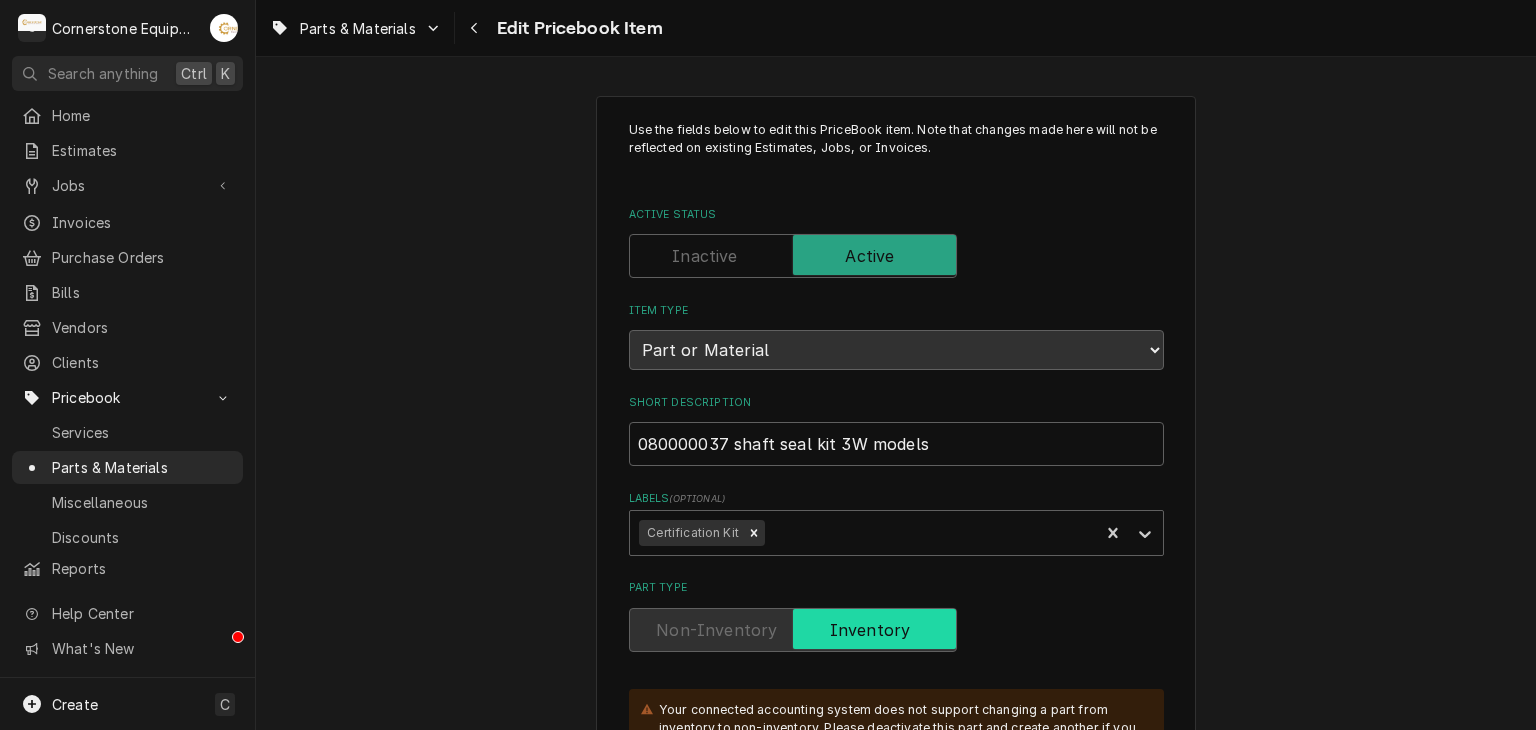 scroll, scrollTop: 400, scrollLeft: 0, axis: vertical 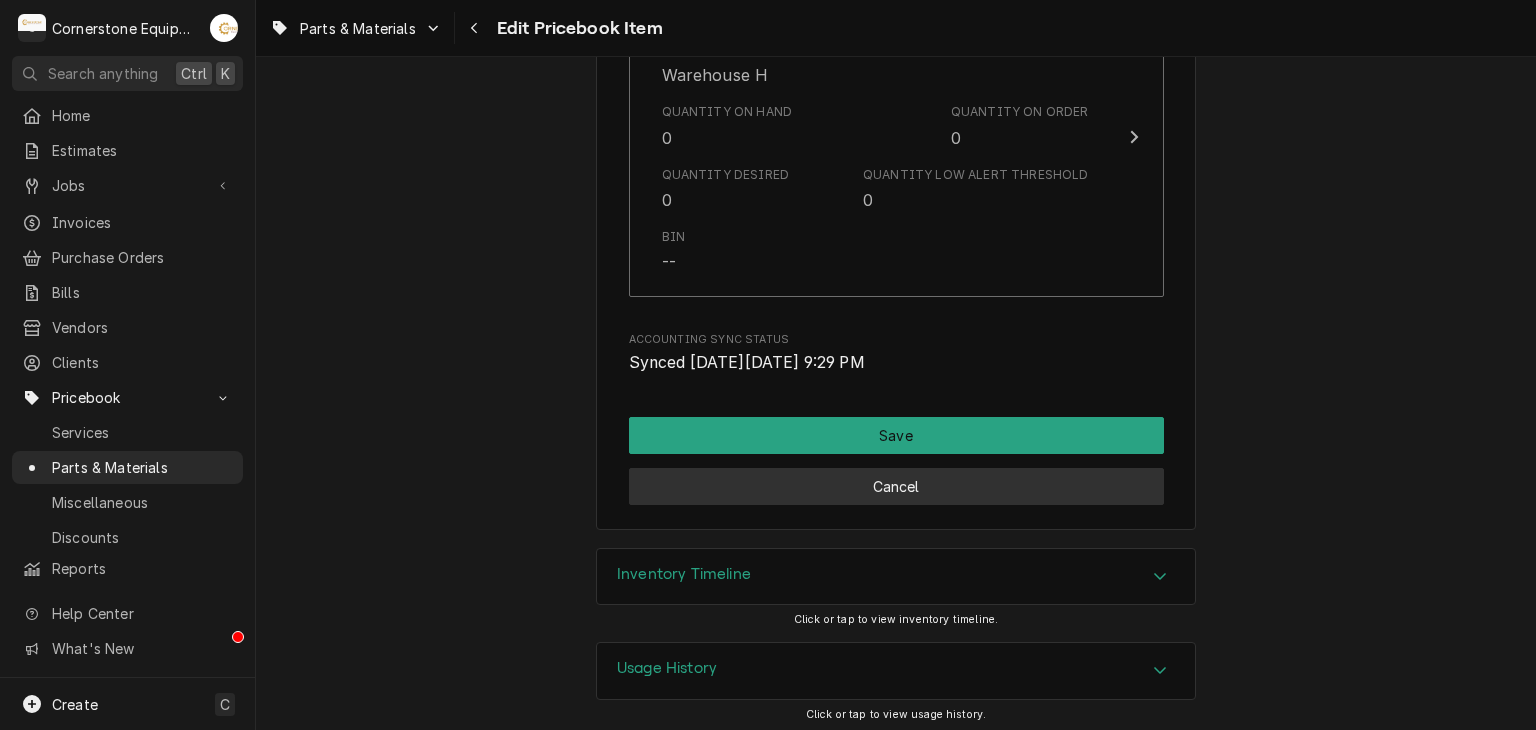 click on "Cancel" at bounding box center (896, 486) 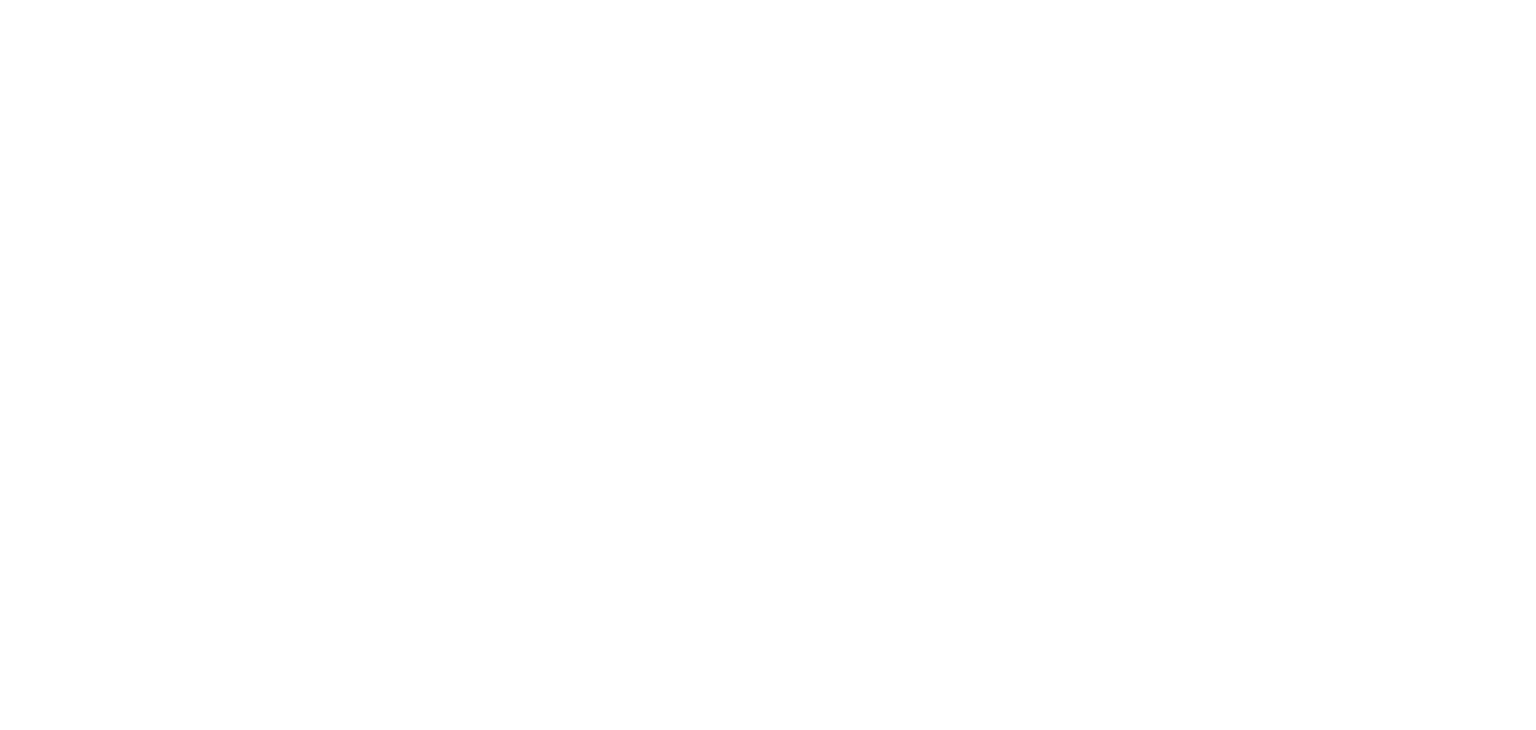scroll, scrollTop: 0, scrollLeft: 0, axis: both 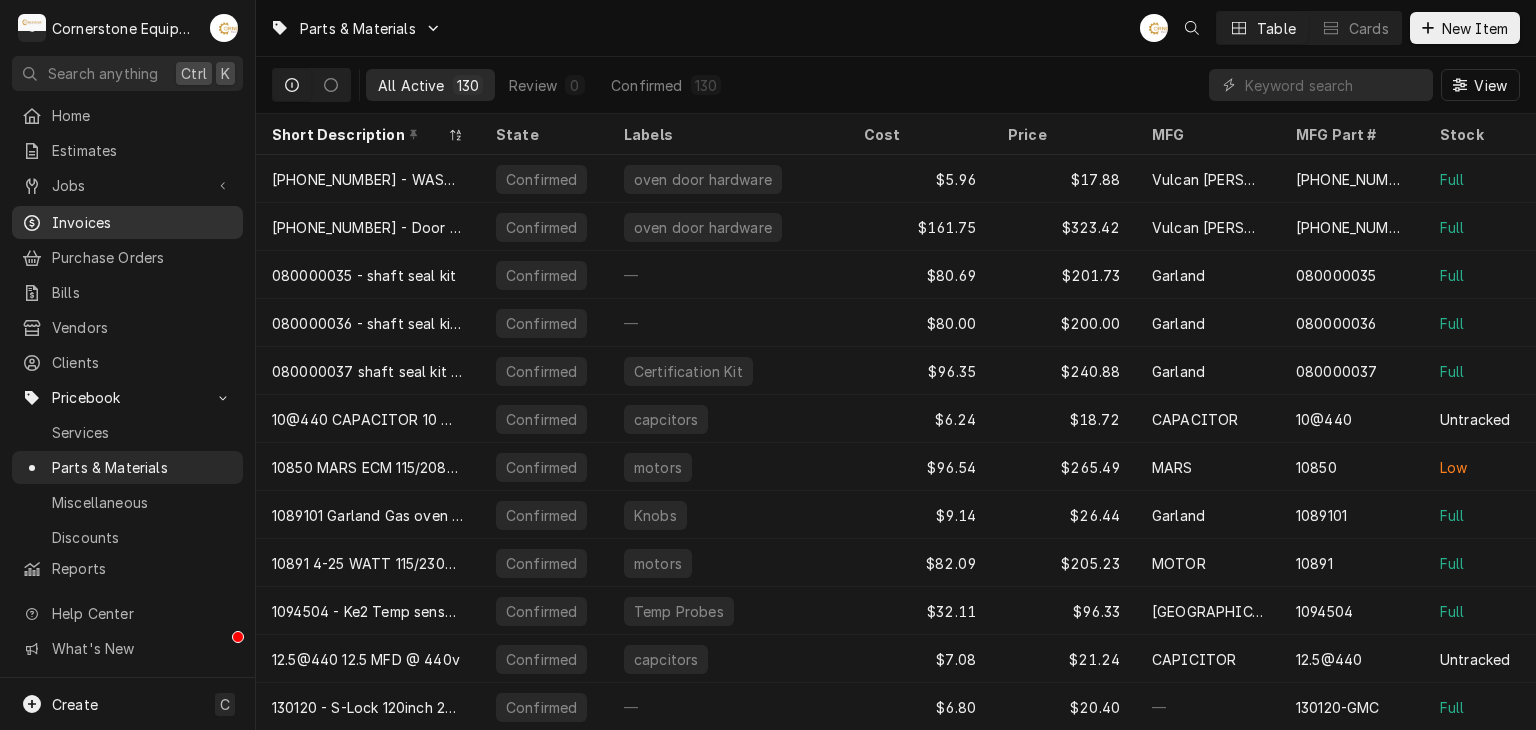 click on "Invoices" at bounding box center (142, 222) 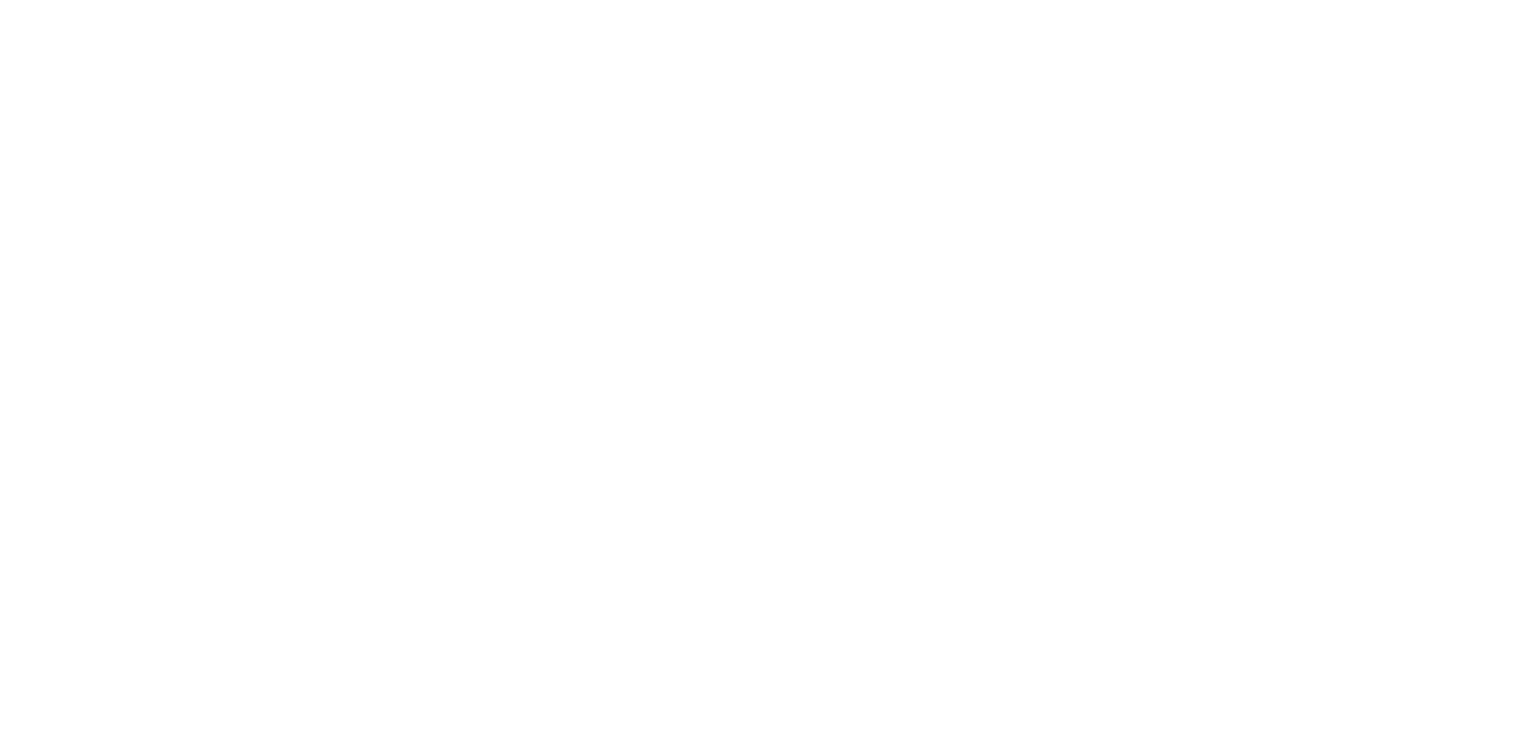 scroll, scrollTop: 0, scrollLeft: 0, axis: both 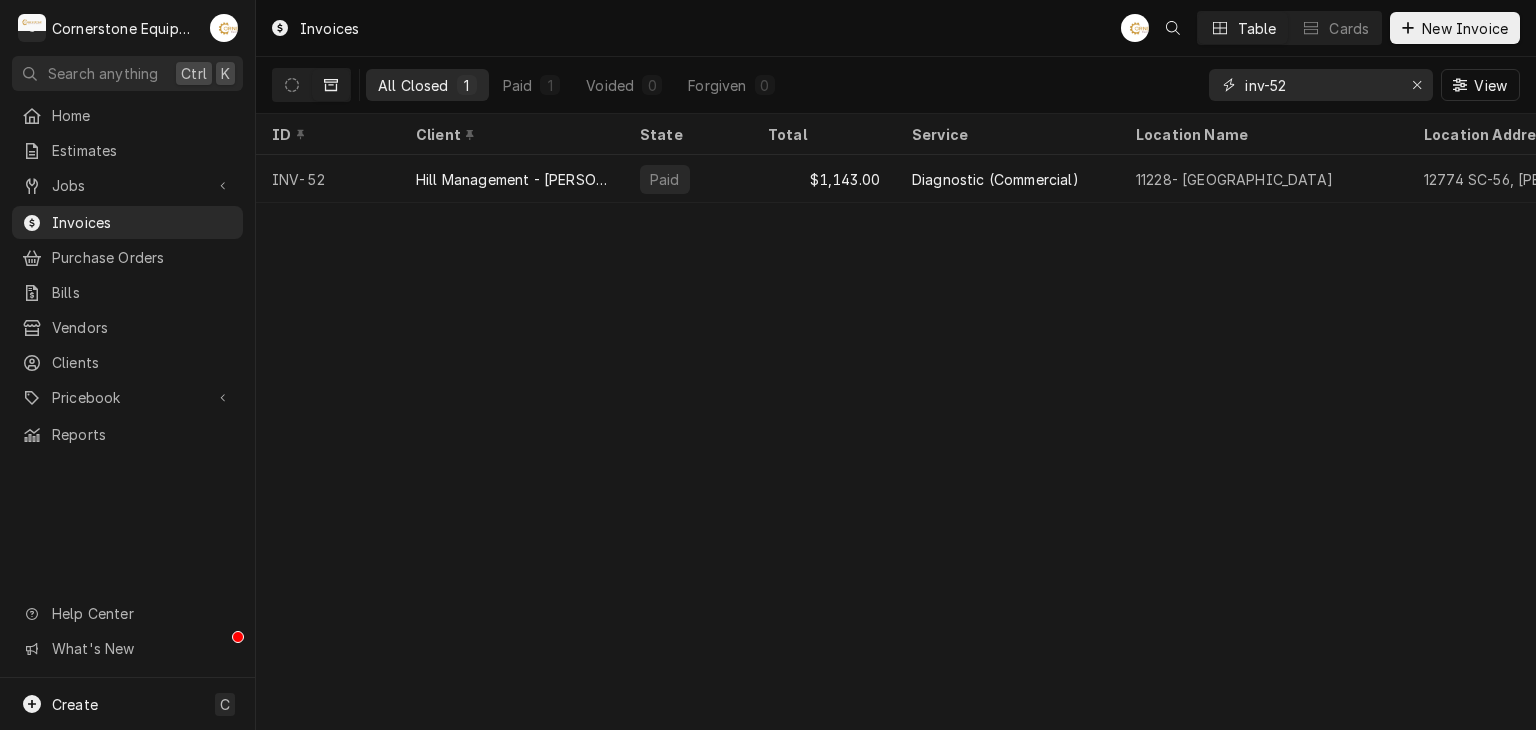 click on "inv-52" at bounding box center (1320, 85) 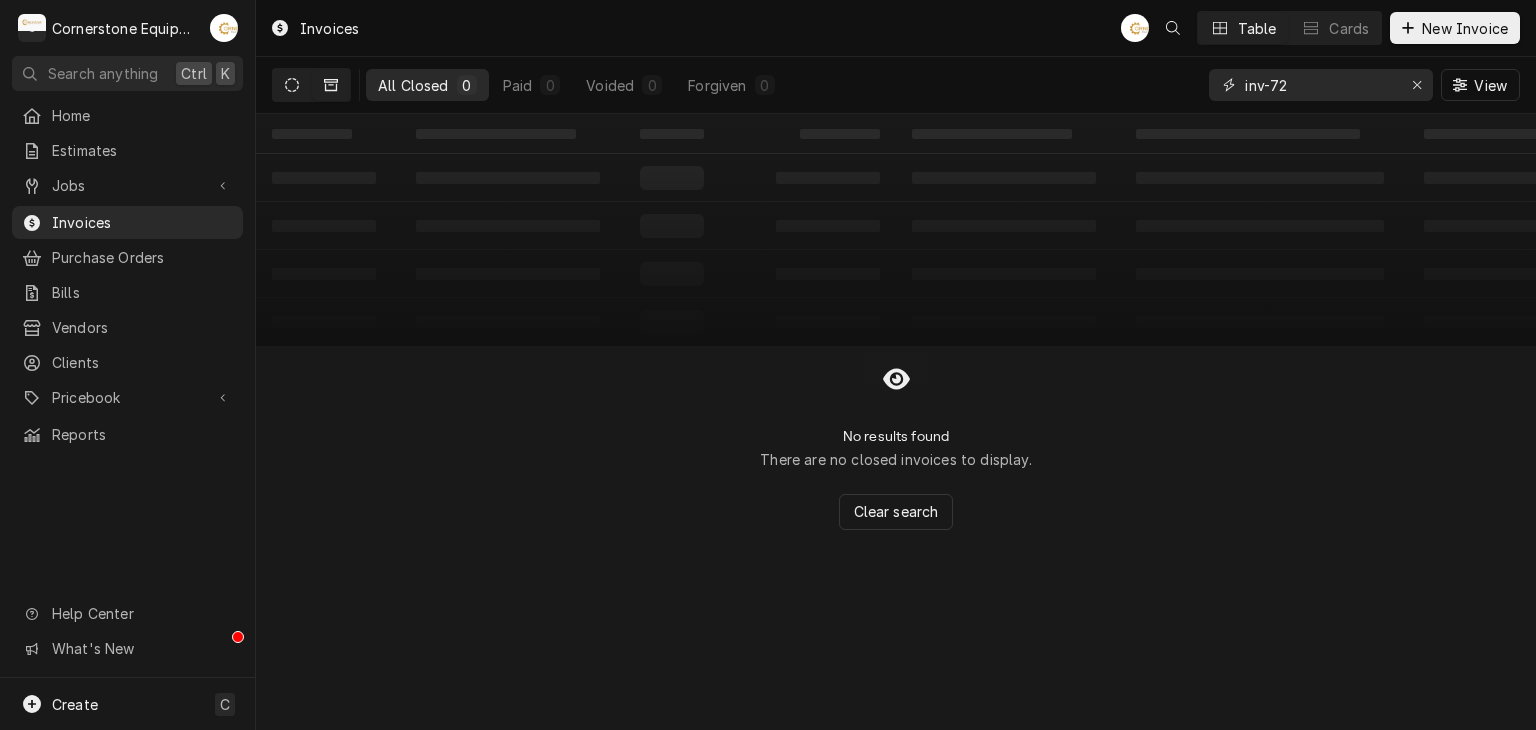 type on "inv-72" 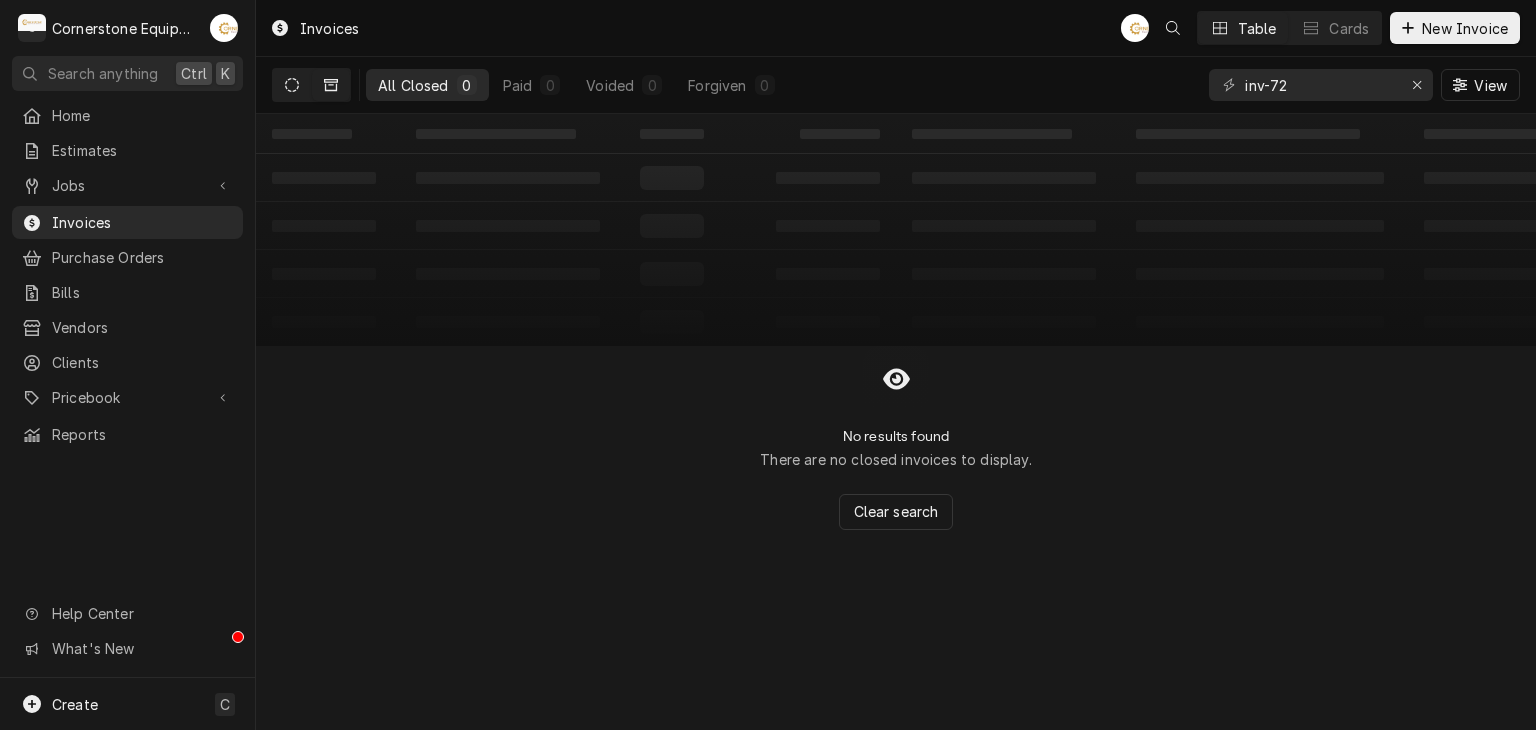 click 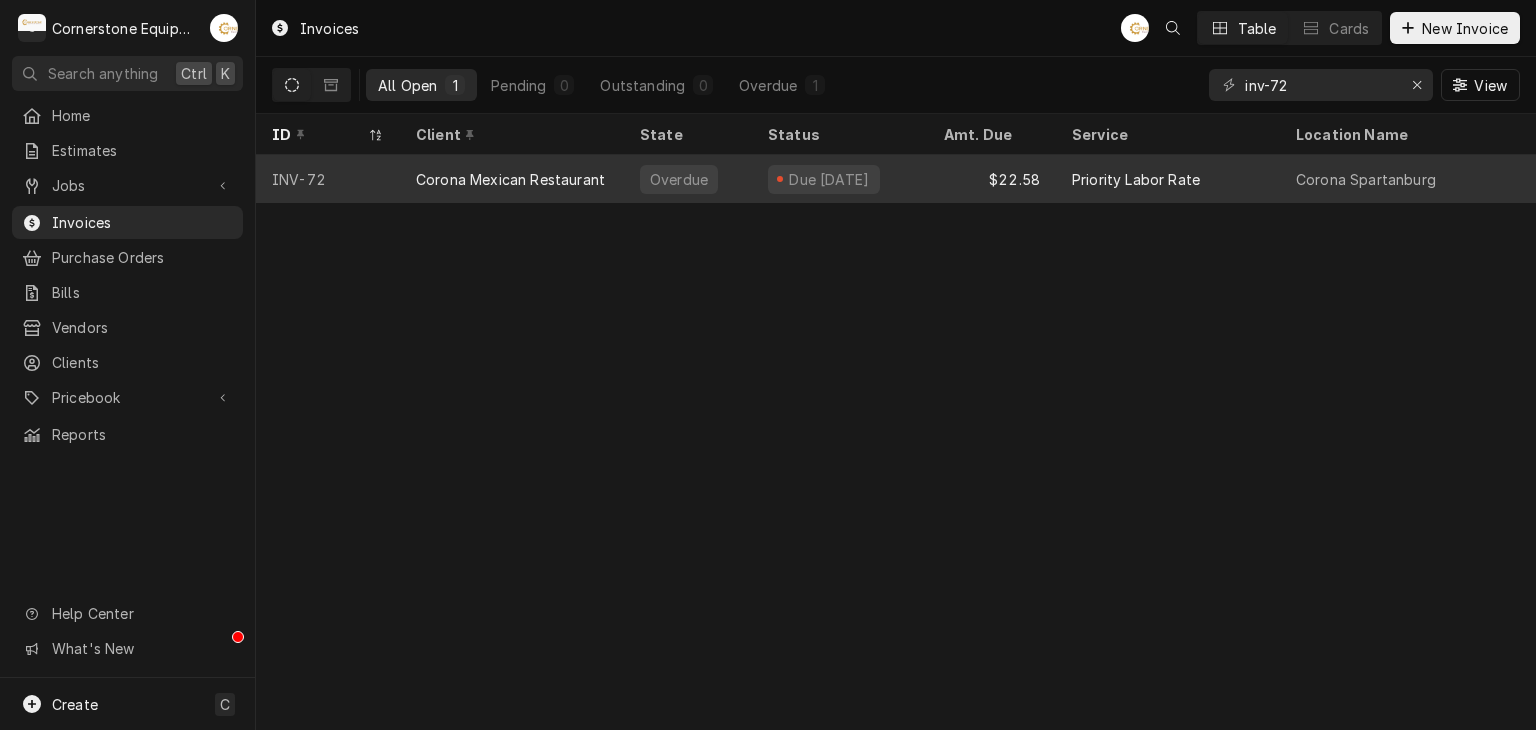 click on "INV-72" at bounding box center (328, 179) 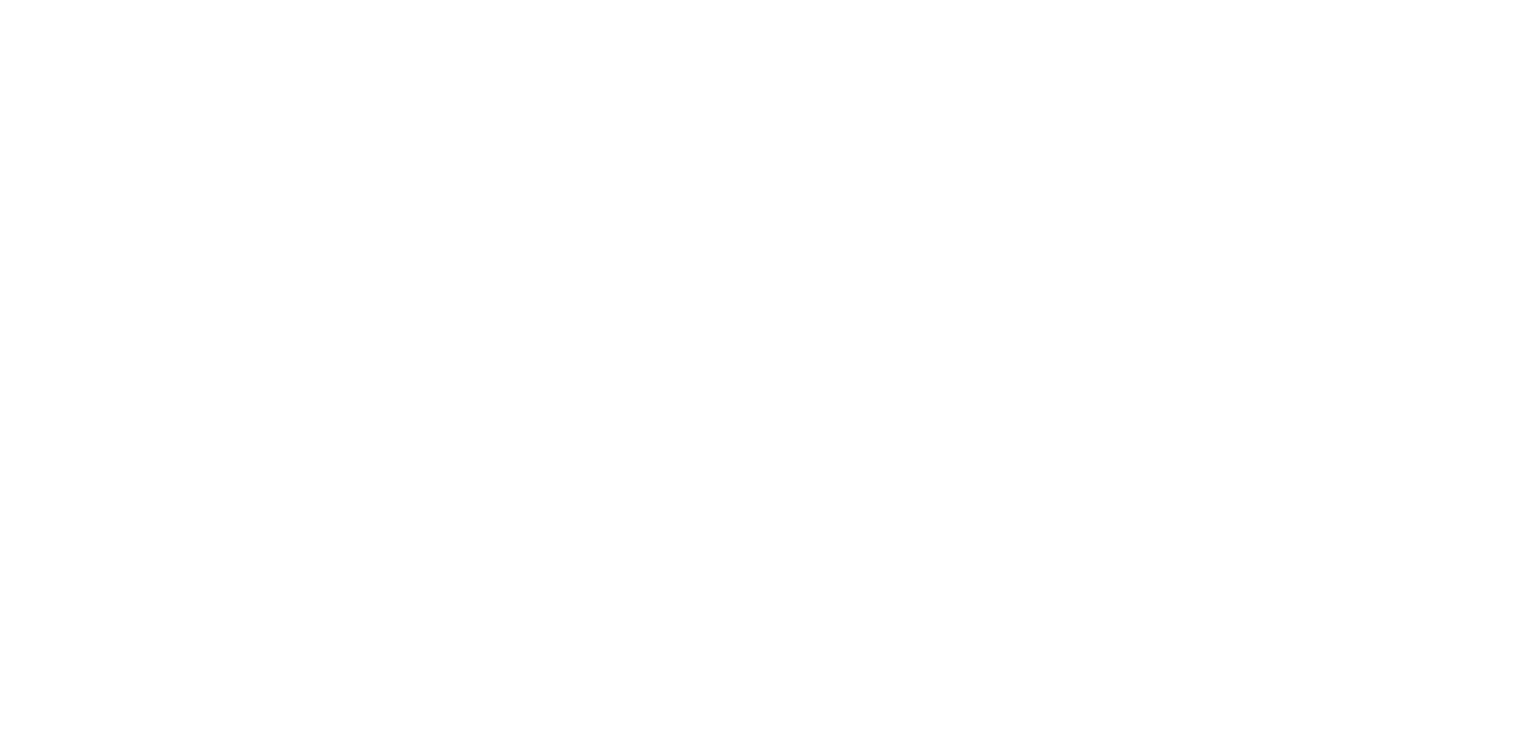 scroll, scrollTop: 0, scrollLeft: 0, axis: both 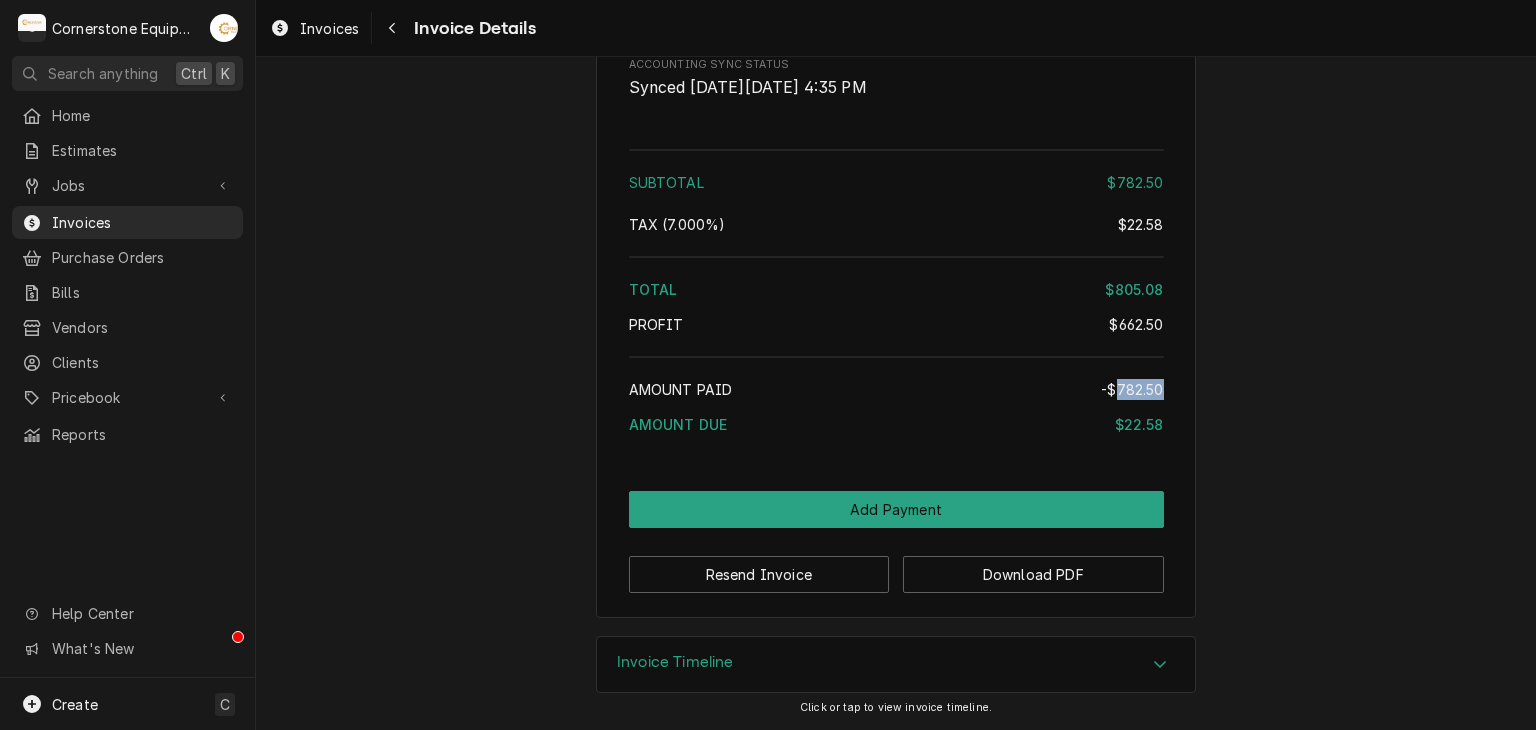 drag, startPoint x: 1110, startPoint y: 390, endPoint x: 1157, endPoint y: 393, distance: 47.095646 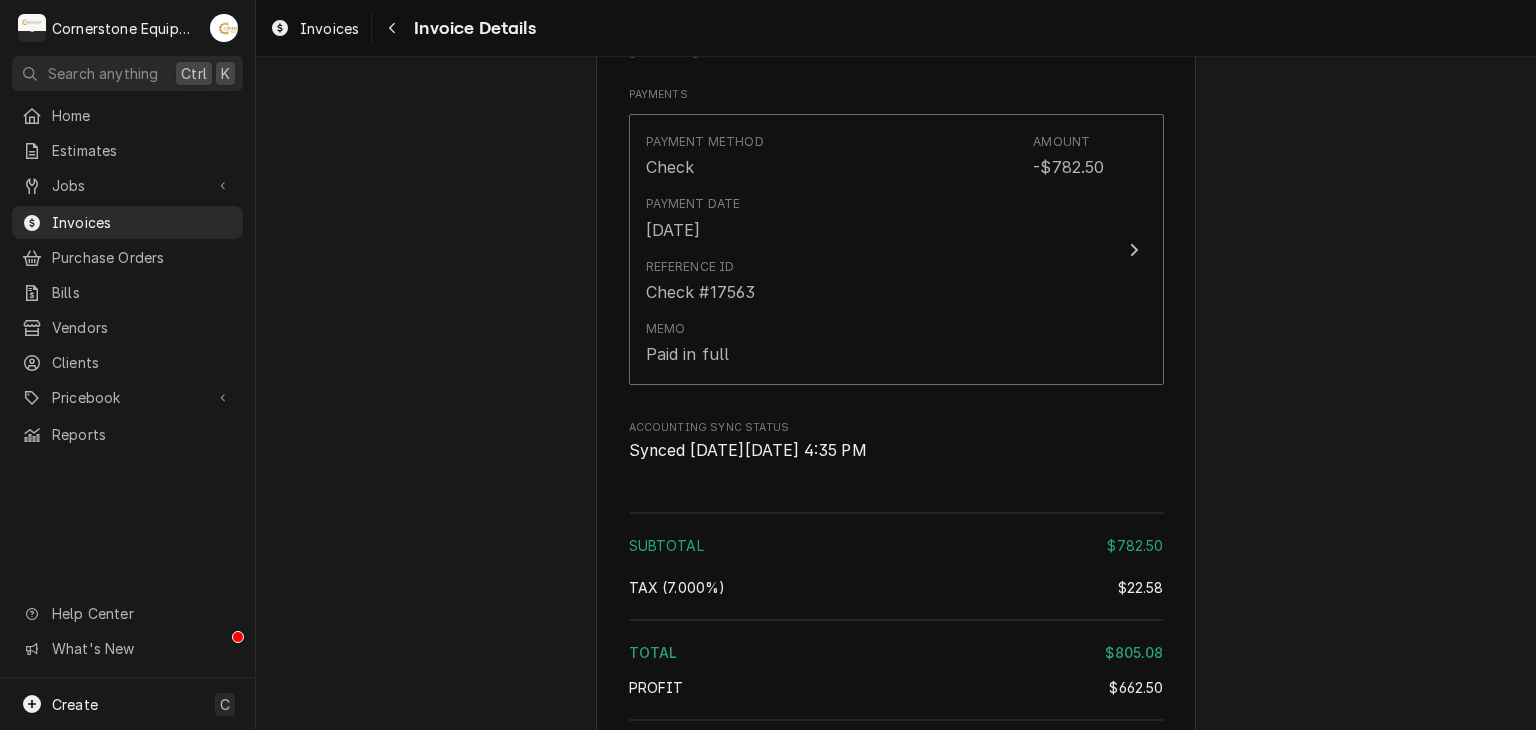 drag, startPoint x: 688, startPoint y: 467, endPoint x: 856, endPoint y: 485, distance: 168.96153 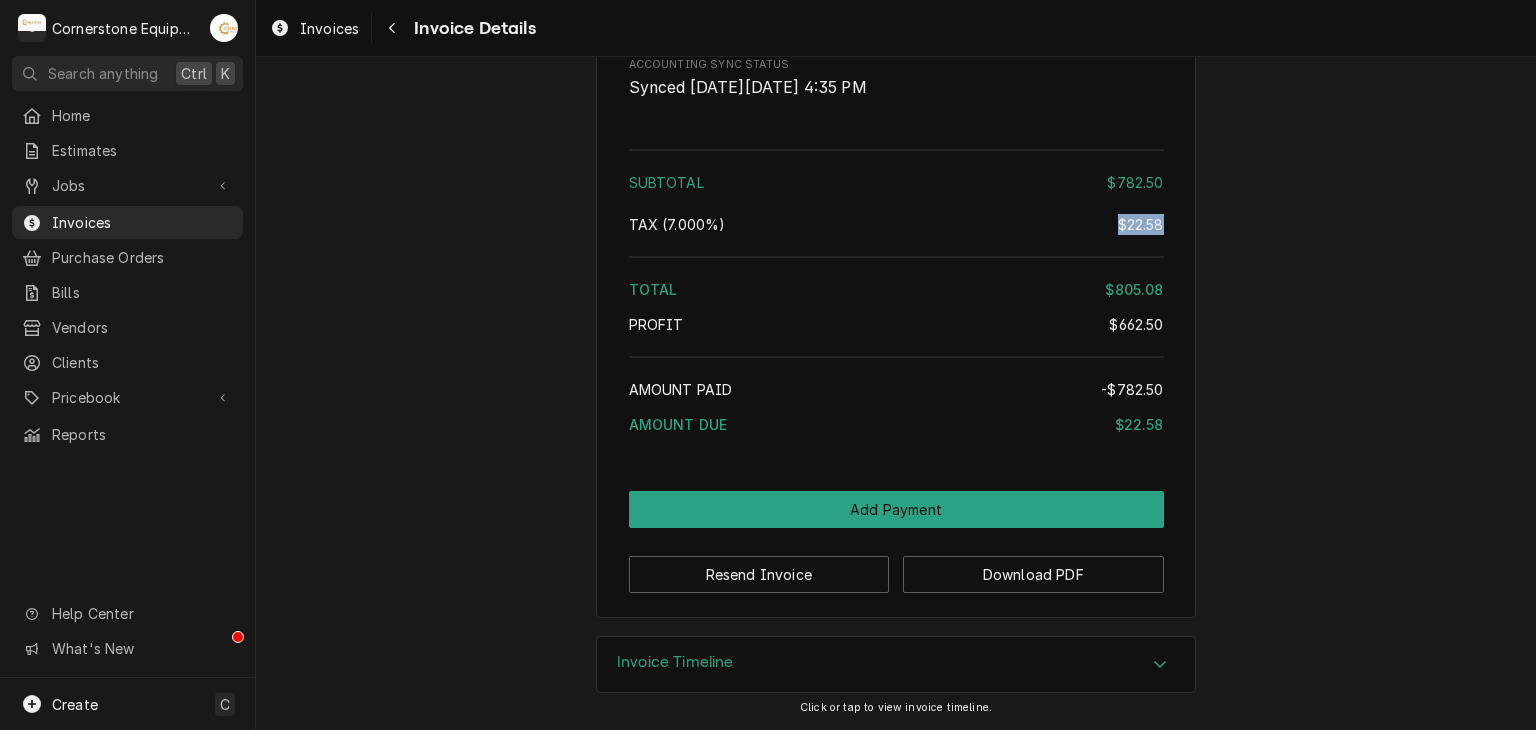 drag, startPoint x: 1160, startPoint y: 227, endPoint x: 1008, endPoint y: 209, distance: 153.06207 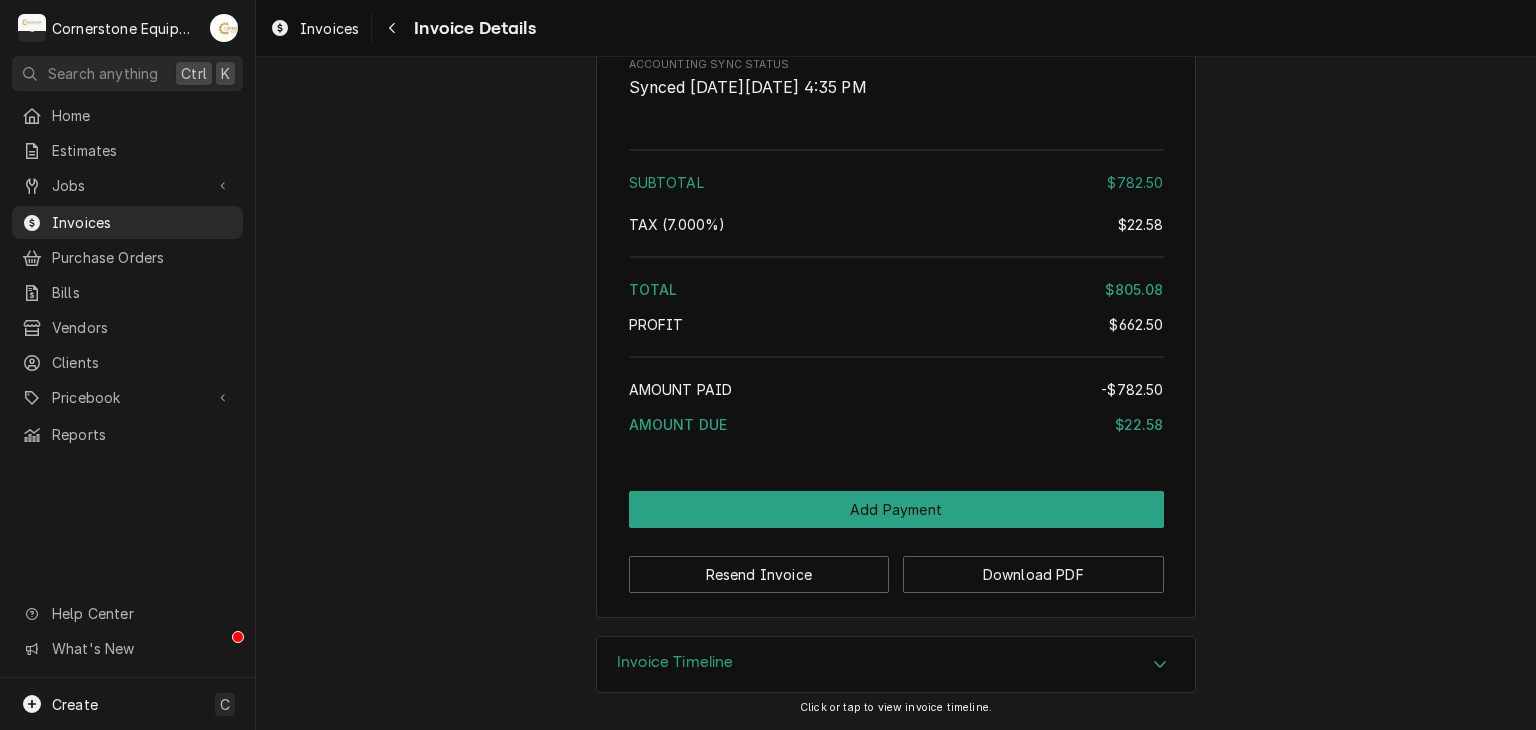 click on "Overdue Sender Cornerstone Equipment Repair, LLC 1429 W Floyd Baker Blvd 234
Gaffney, SC 29341 (864) 335-8867 admin@cornerstoneequipmentrepair.com Recipient (Bill To) Corona Mexican Restaurant 121 E Blackstock Rd
Spartanburg, SC 29301 Service Location Corona Spartanburg
121 E Blackstock Rd
Spartanburg, SC 29301 Created From Job Finalized Priority Labor Rate Roopairs Invoice ID INV-72 Service Type Priority Labor Rate Date Issued Jun 5, 2025 Terms Same Day Date Due Jun 5, 2025 Last Seen Mon, Jul 21st, 2025 - 7:27 PM Sent On Mon, Jul 28th, 2025 - 4:35 PM Last Modified Mon, Jul 28th, 2025 - 4:35 PM Service Charges Short Description Priority Labor Rate Service Date Jun 5, 2025 Hourly Cost $60.00/hr Qty. 2hrs Rate $187.50/hr Amount $375.00 Tax Non-Taxable Service  Summary Parts and Materials Short Description misc plubming Manufacturer — Manufacturer Part # — Unit Cost $0.00 Qty. 1 Price $297.50 Amount $297.50 Tax Taxable Detailed  Summary Miscellaneous plumbing fittings and copper. Short Description — — 1" at bounding box center (896, -1144) 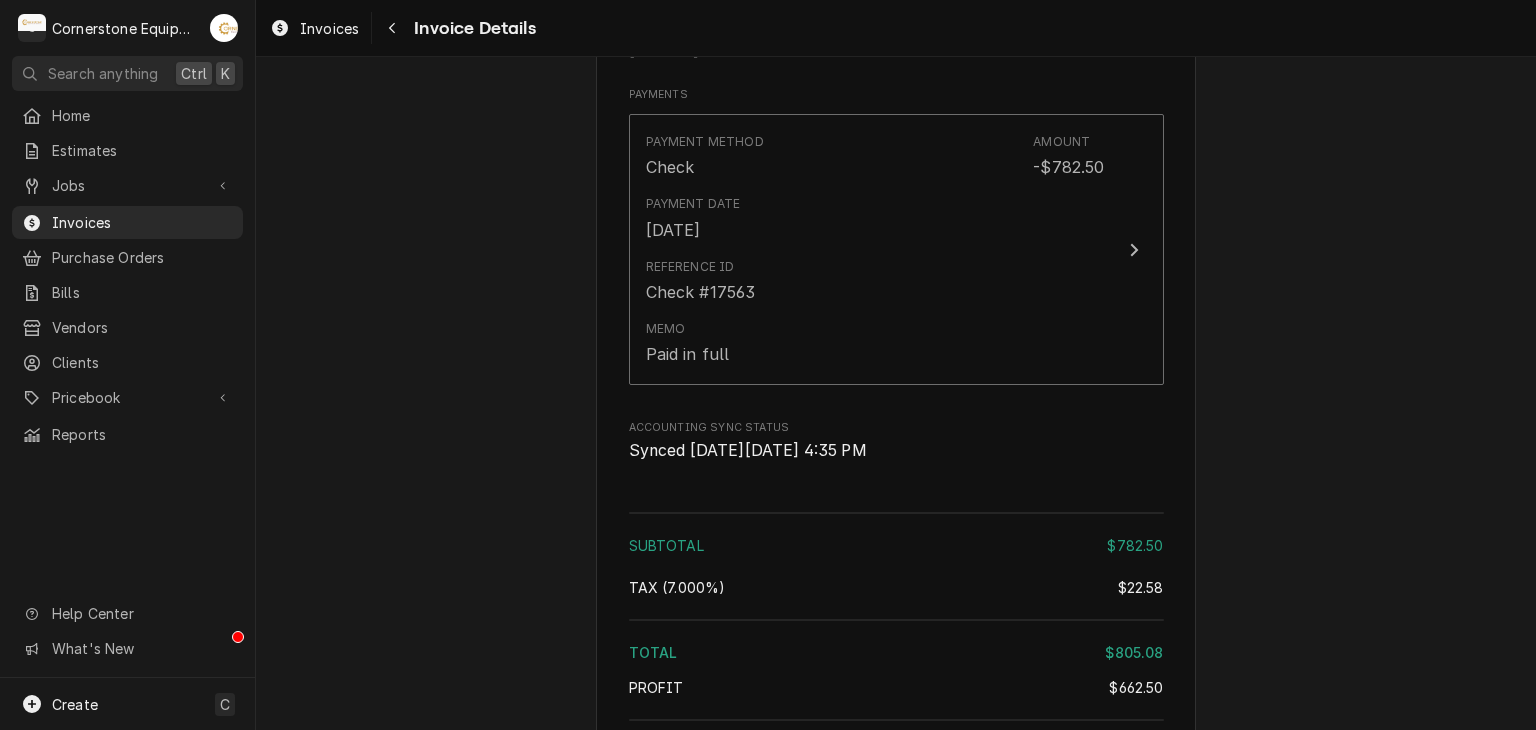 scroll, scrollTop: 3018, scrollLeft: 0, axis: vertical 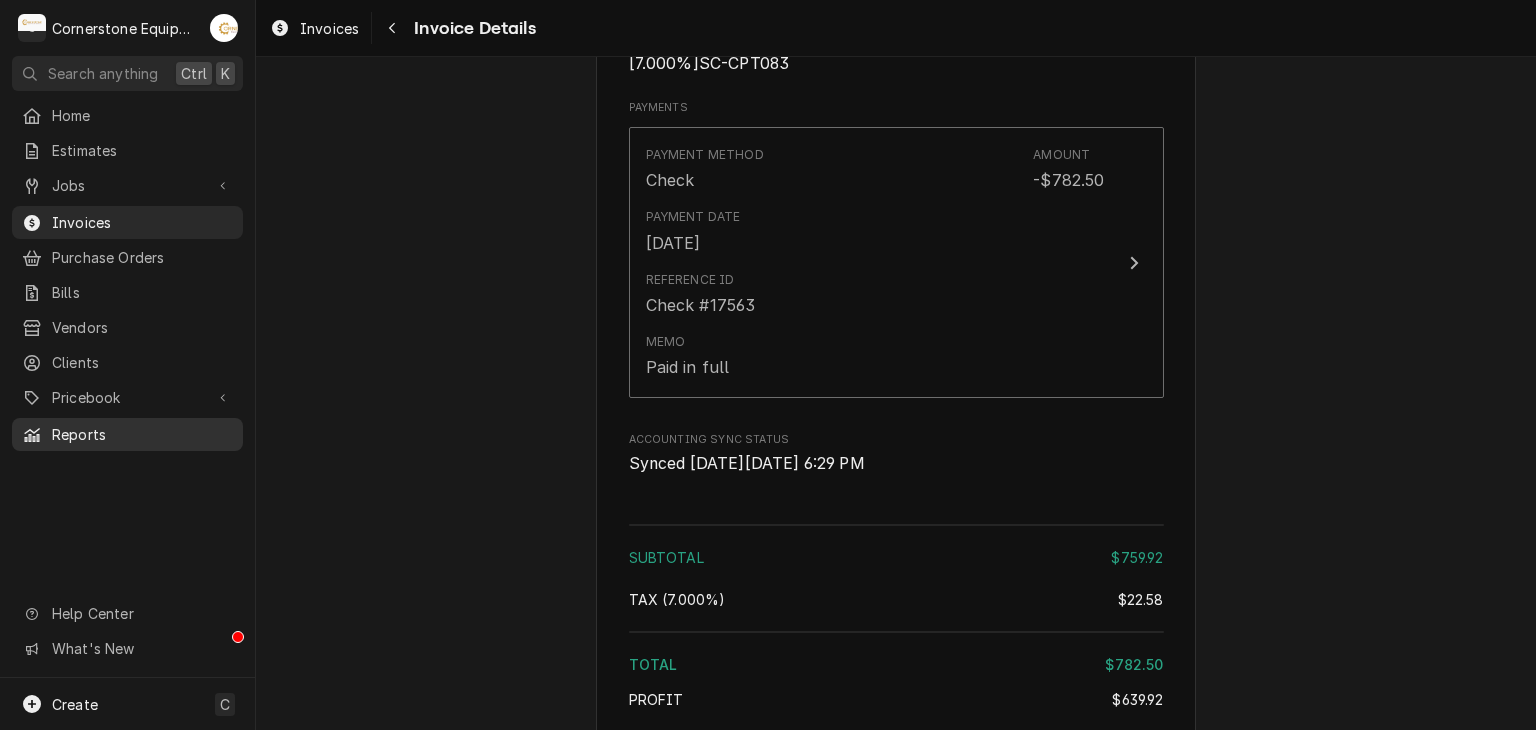 click on "Reports" at bounding box center [142, 434] 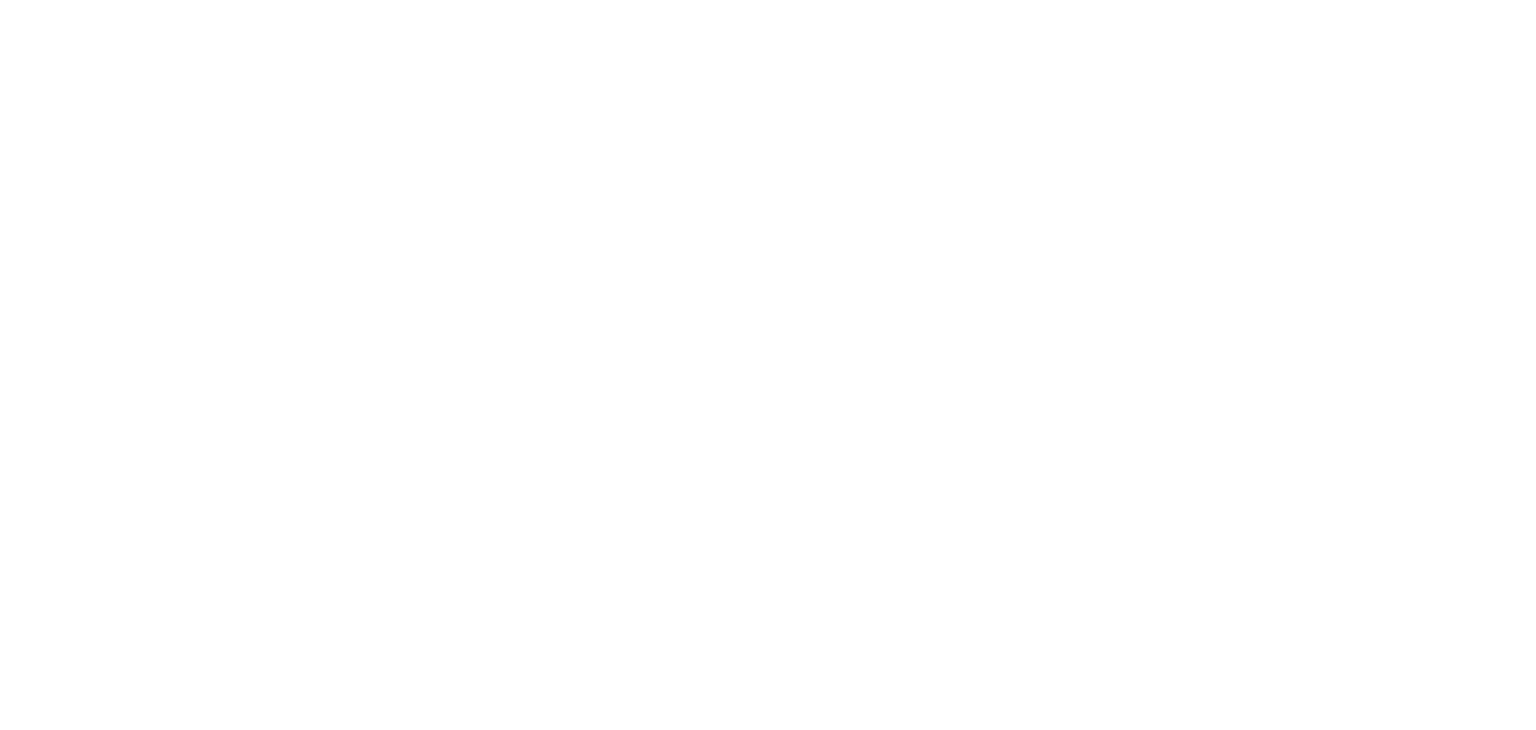 scroll, scrollTop: 0, scrollLeft: 0, axis: both 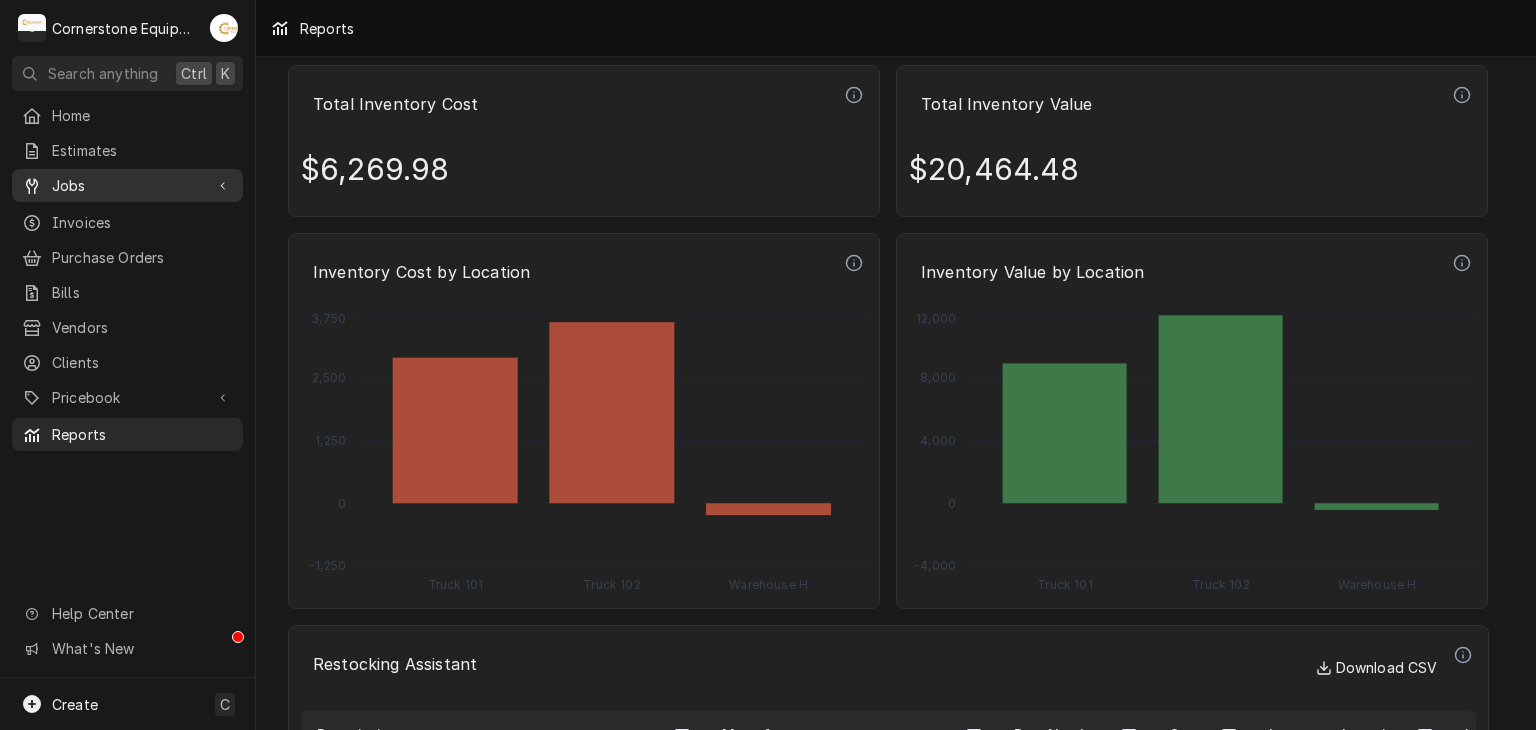 click on "Jobs" at bounding box center [127, 185] 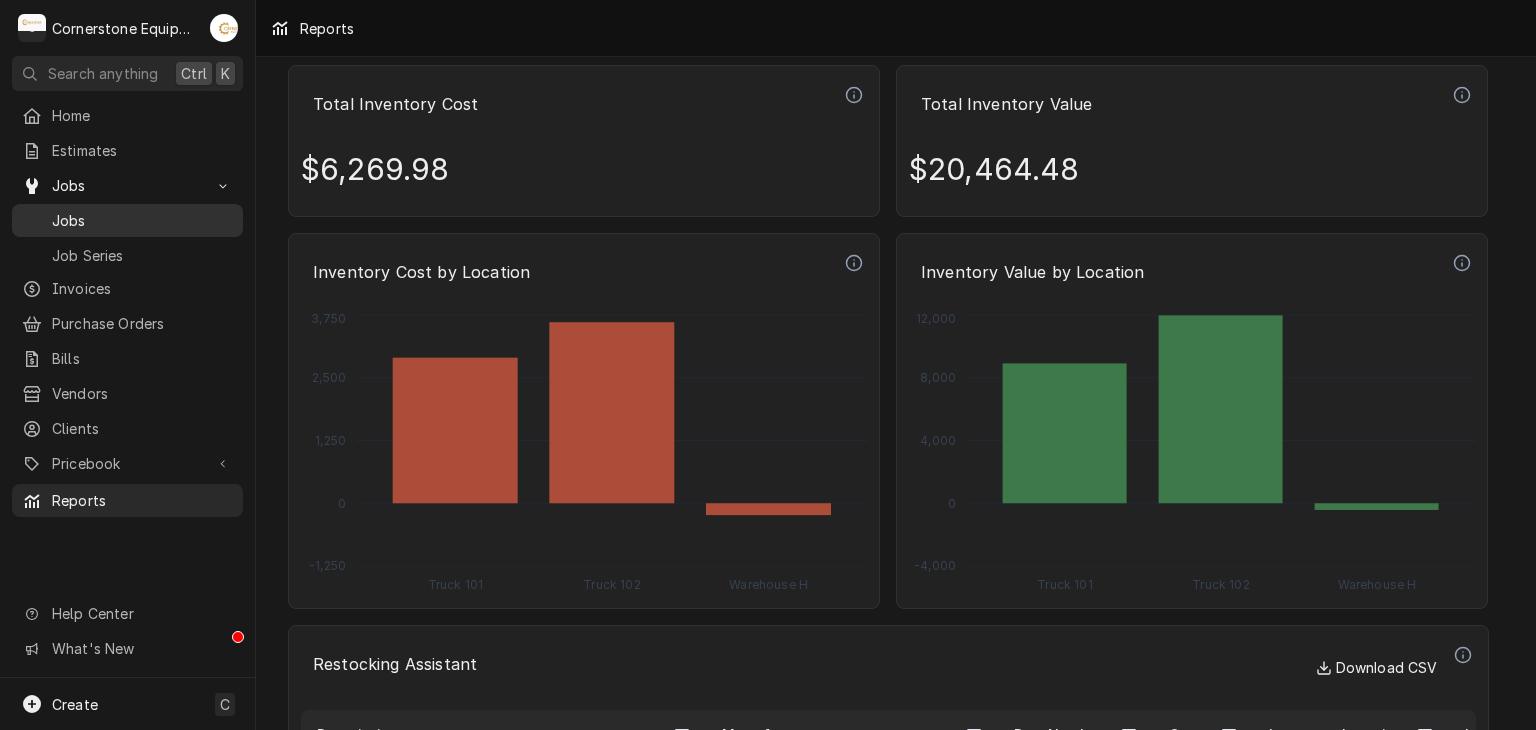 click on "Jobs" at bounding box center [142, 220] 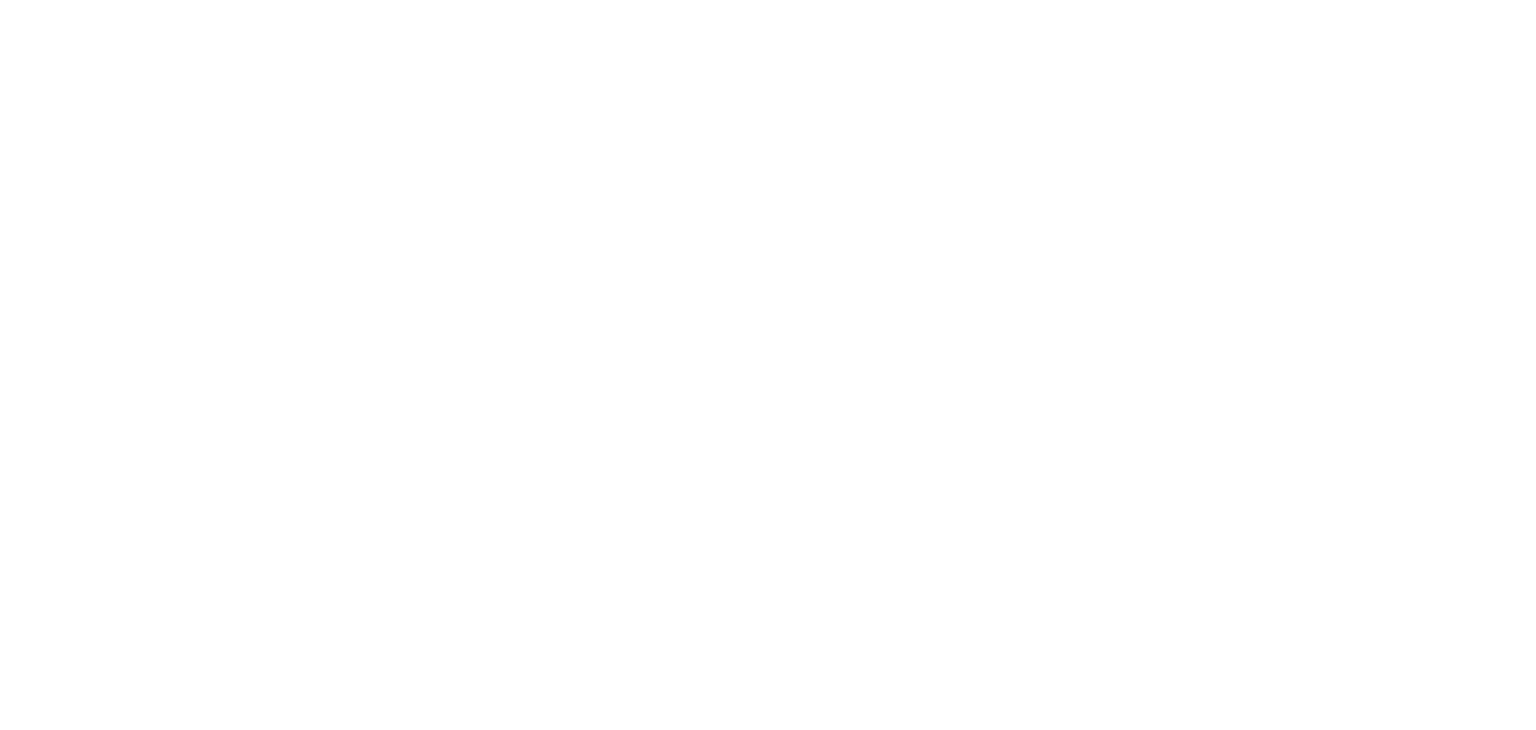 scroll, scrollTop: 0, scrollLeft: 0, axis: both 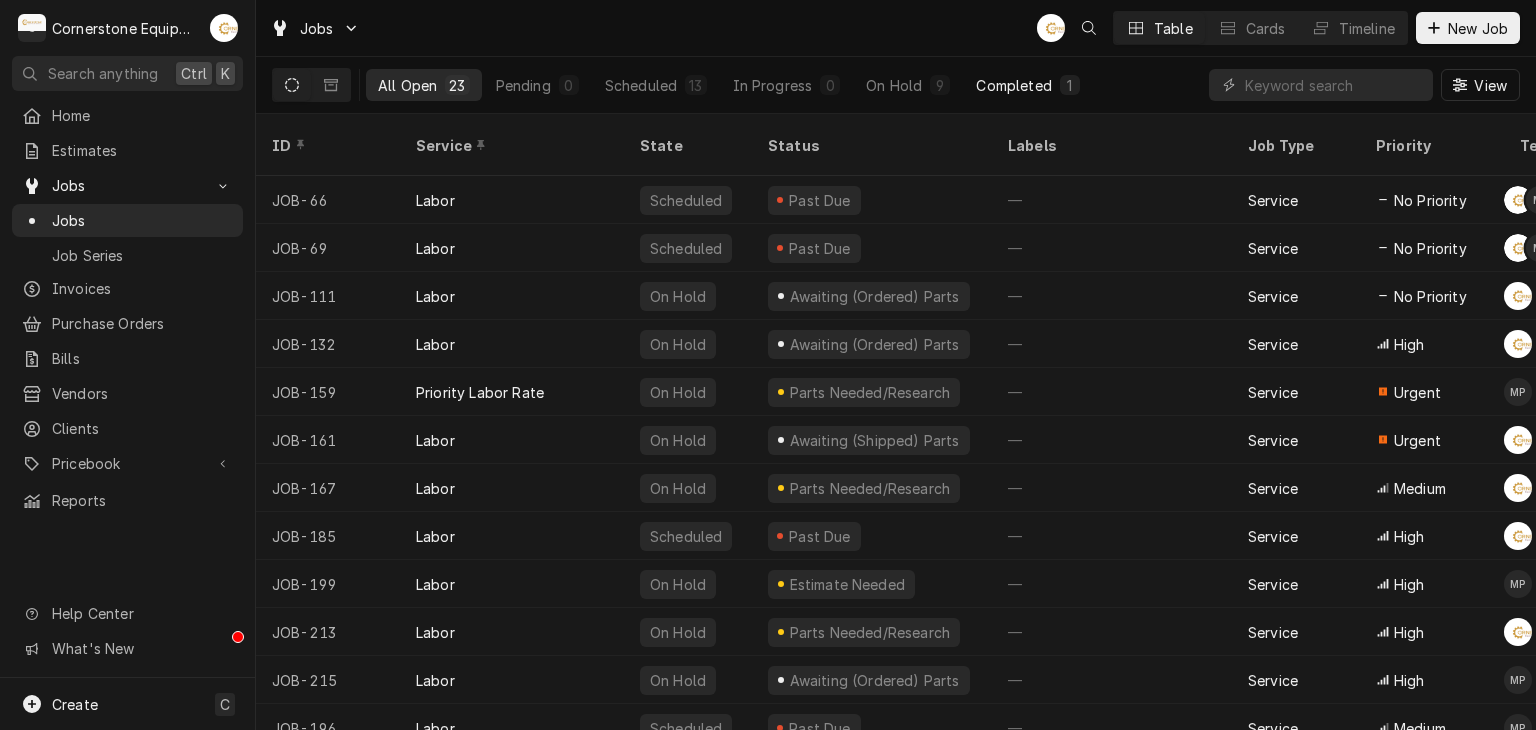 click on "1" at bounding box center [1070, 85] 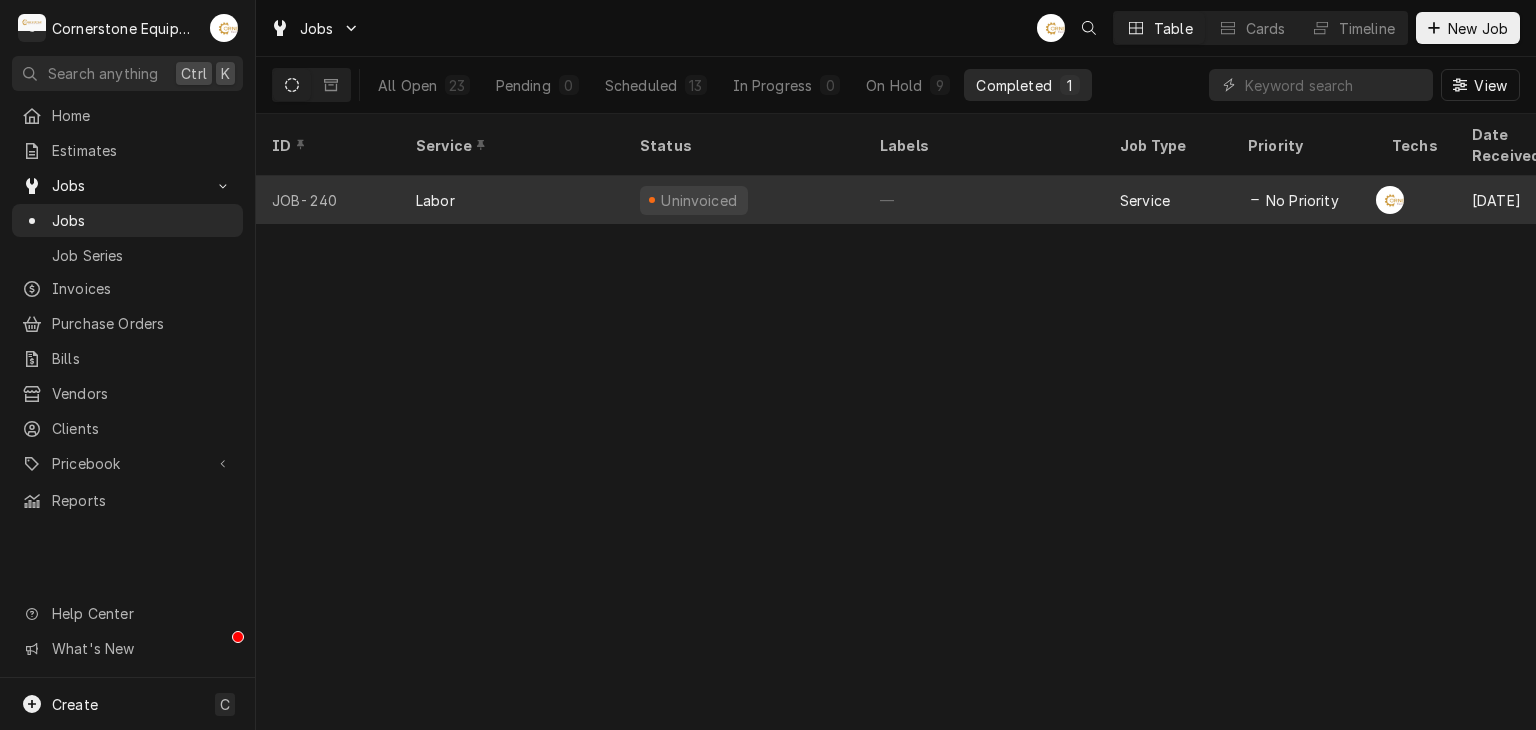 click on "JOB-240" at bounding box center [328, 200] 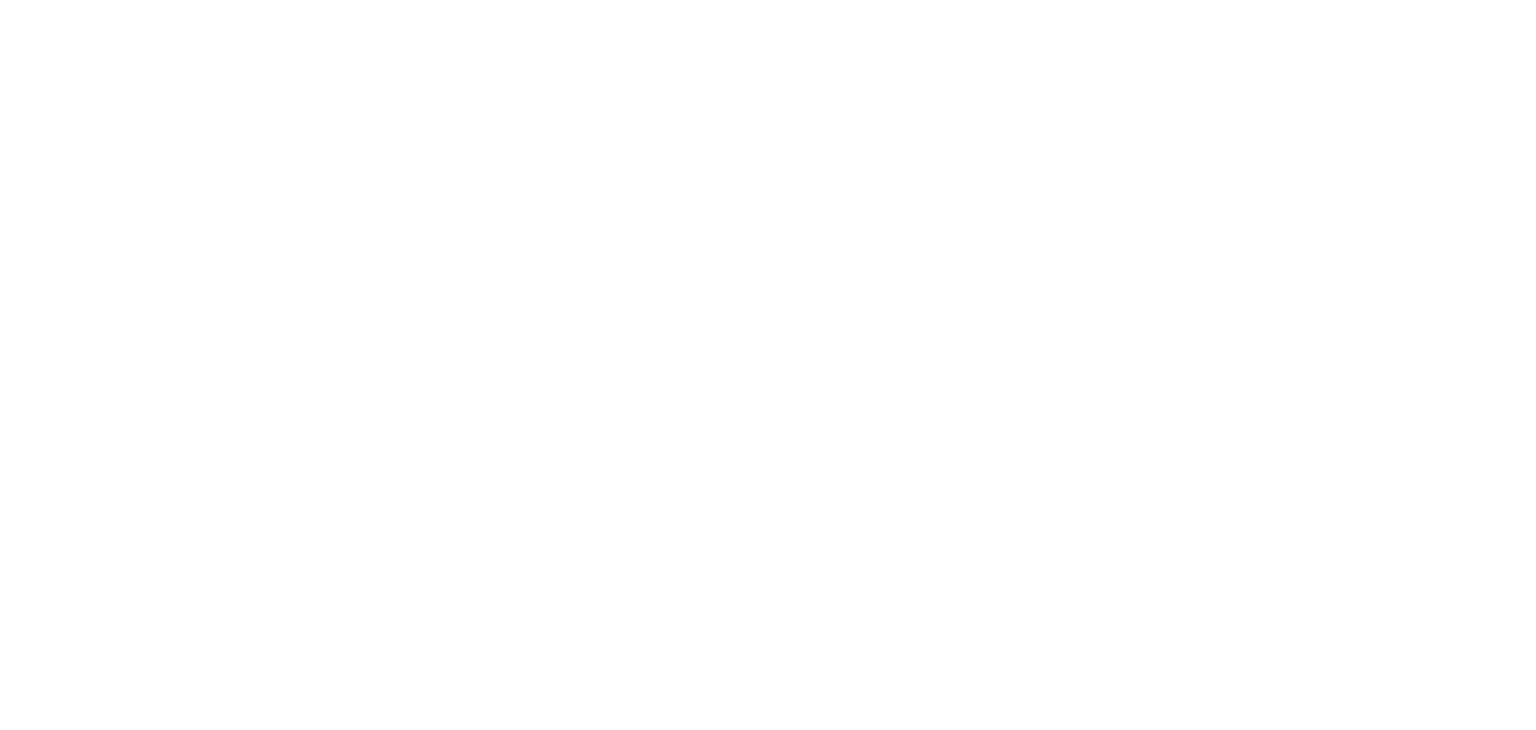scroll, scrollTop: 0, scrollLeft: 0, axis: both 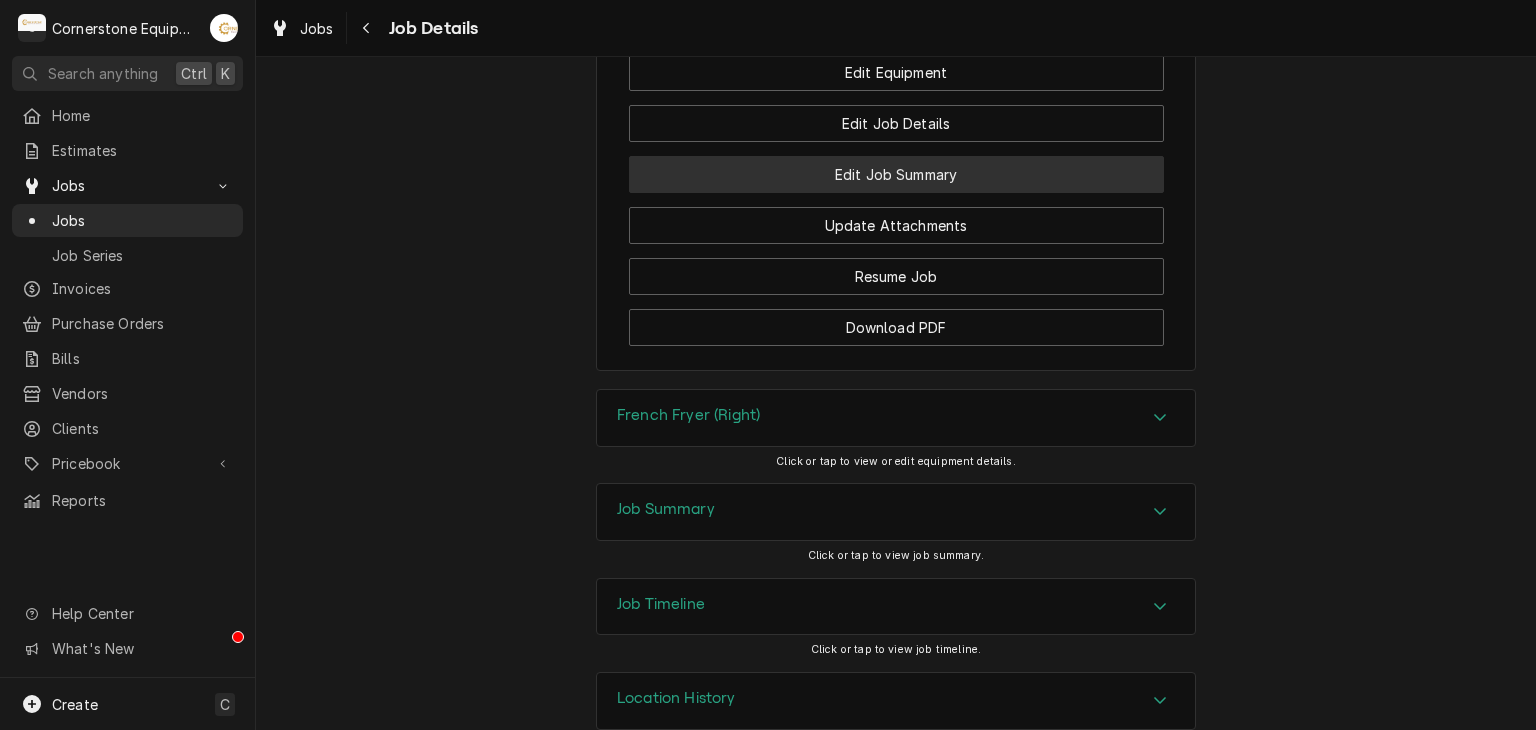 click on "Edit Job Summary" at bounding box center (896, 174) 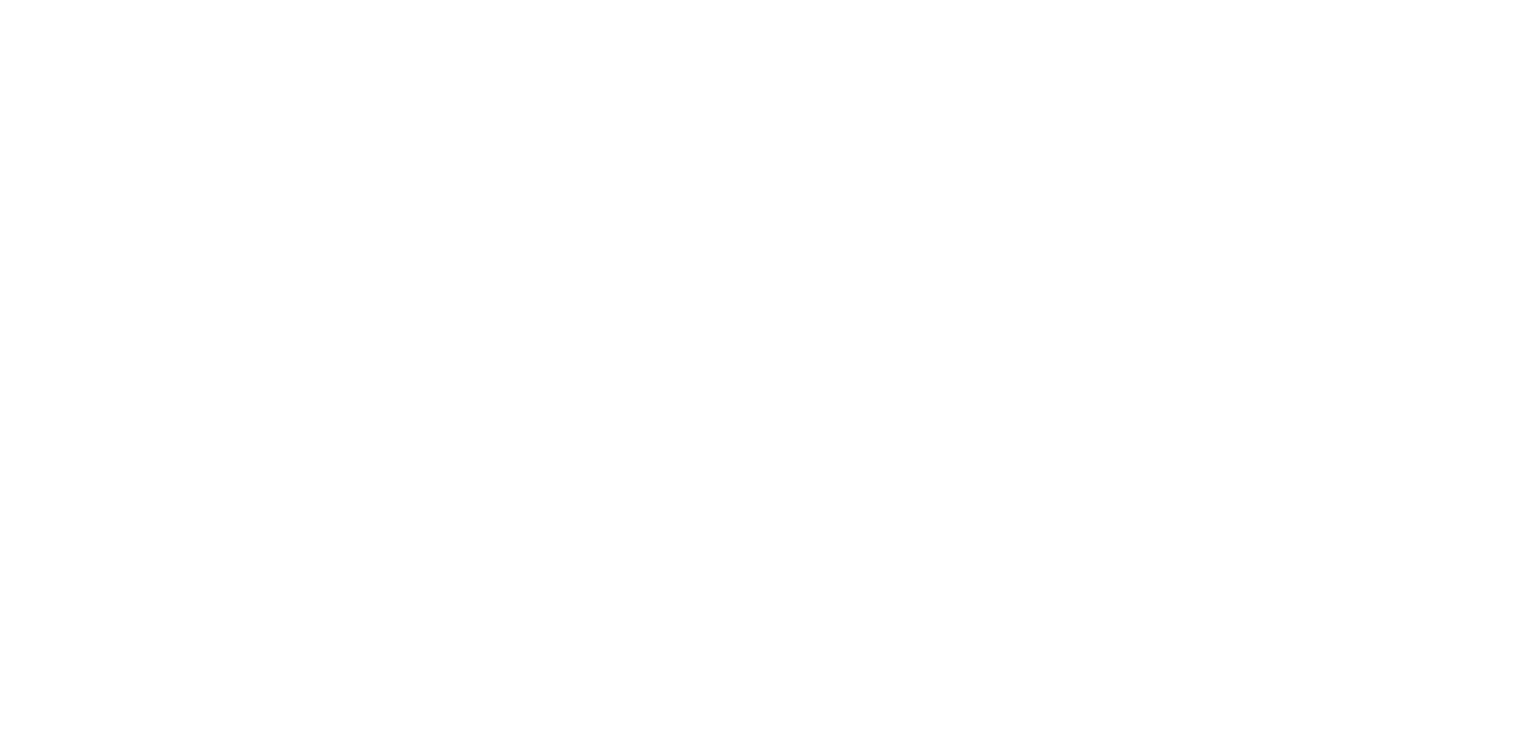 scroll, scrollTop: 0, scrollLeft: 0, axis: both 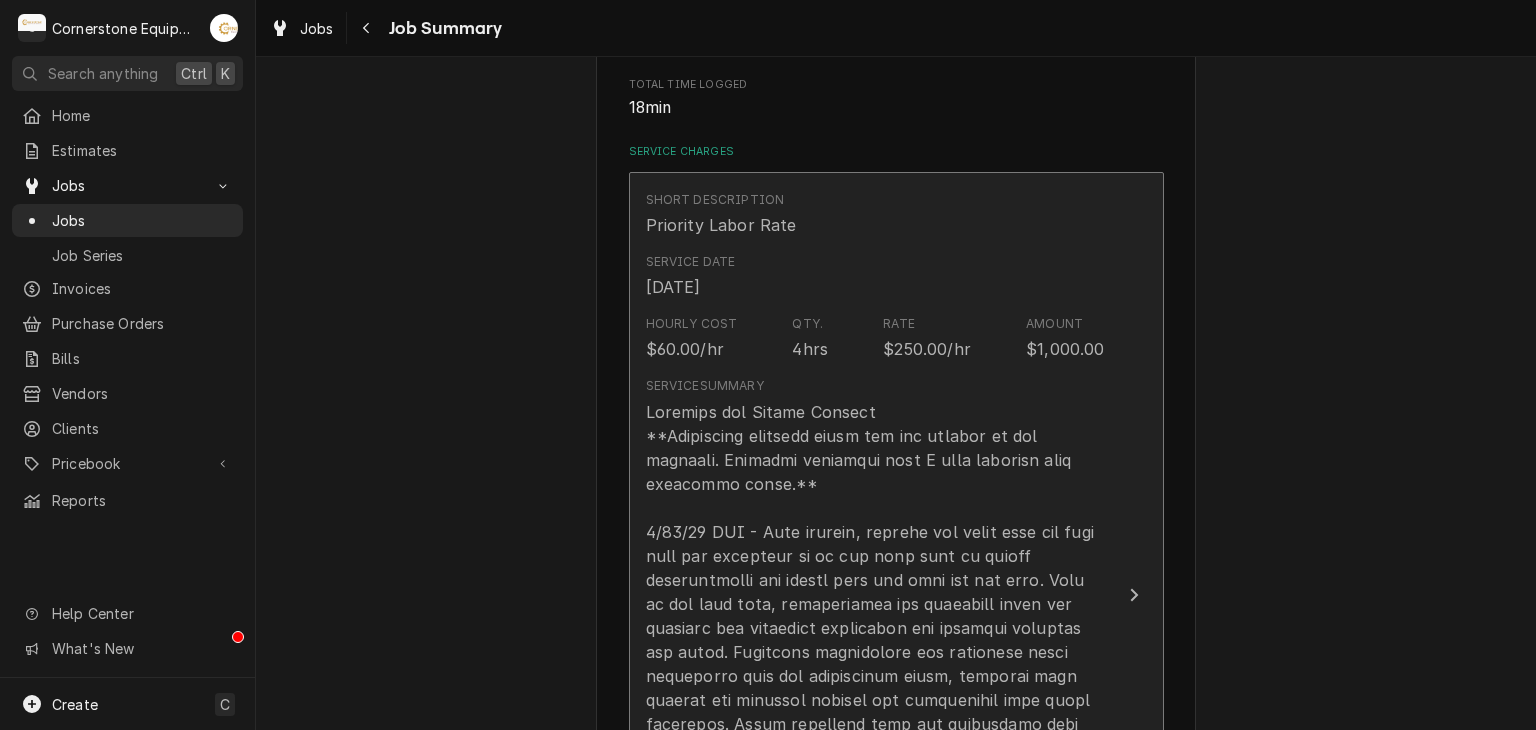 click at bounding box center [875, 700] 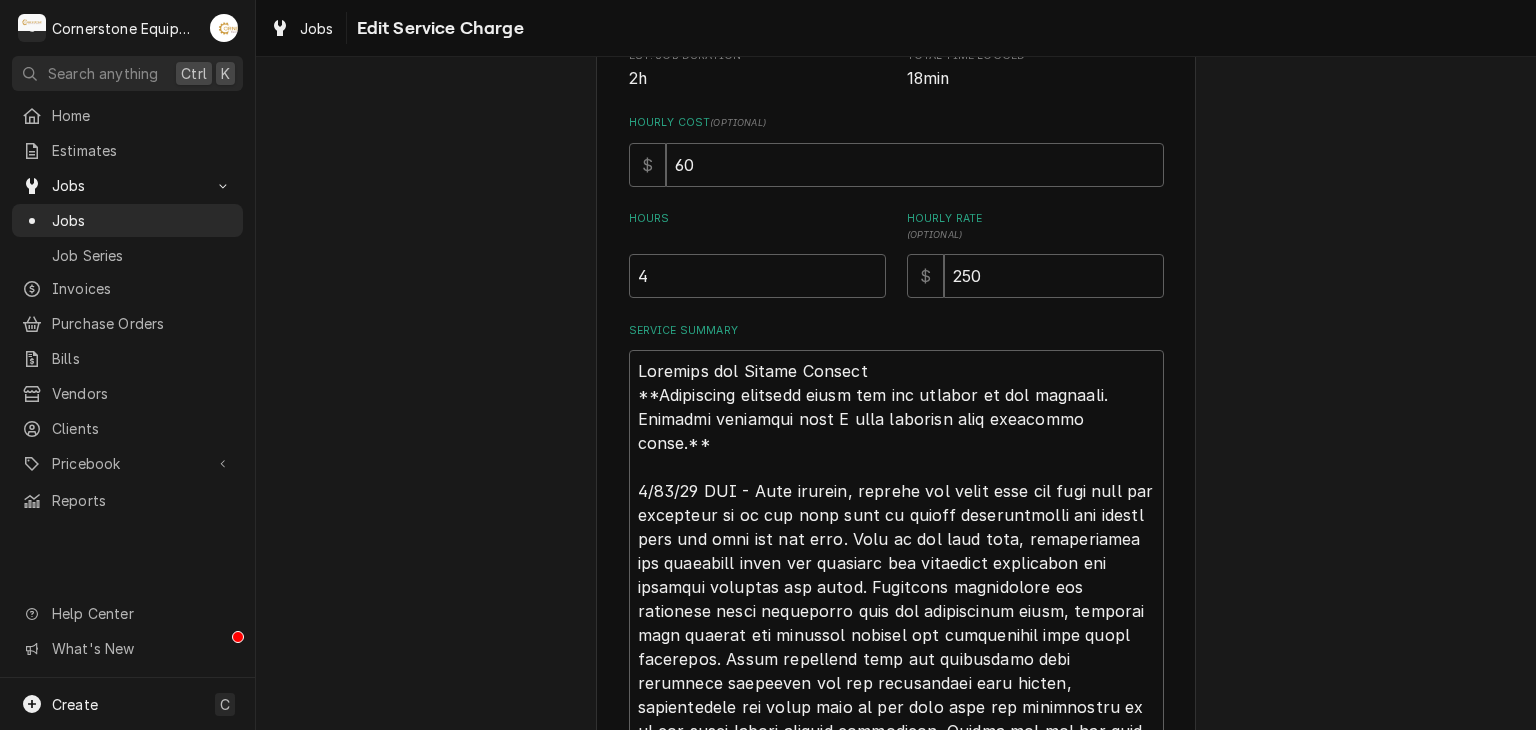 scroll, scrollTop: 0, scrollLeft: 0, axis: both 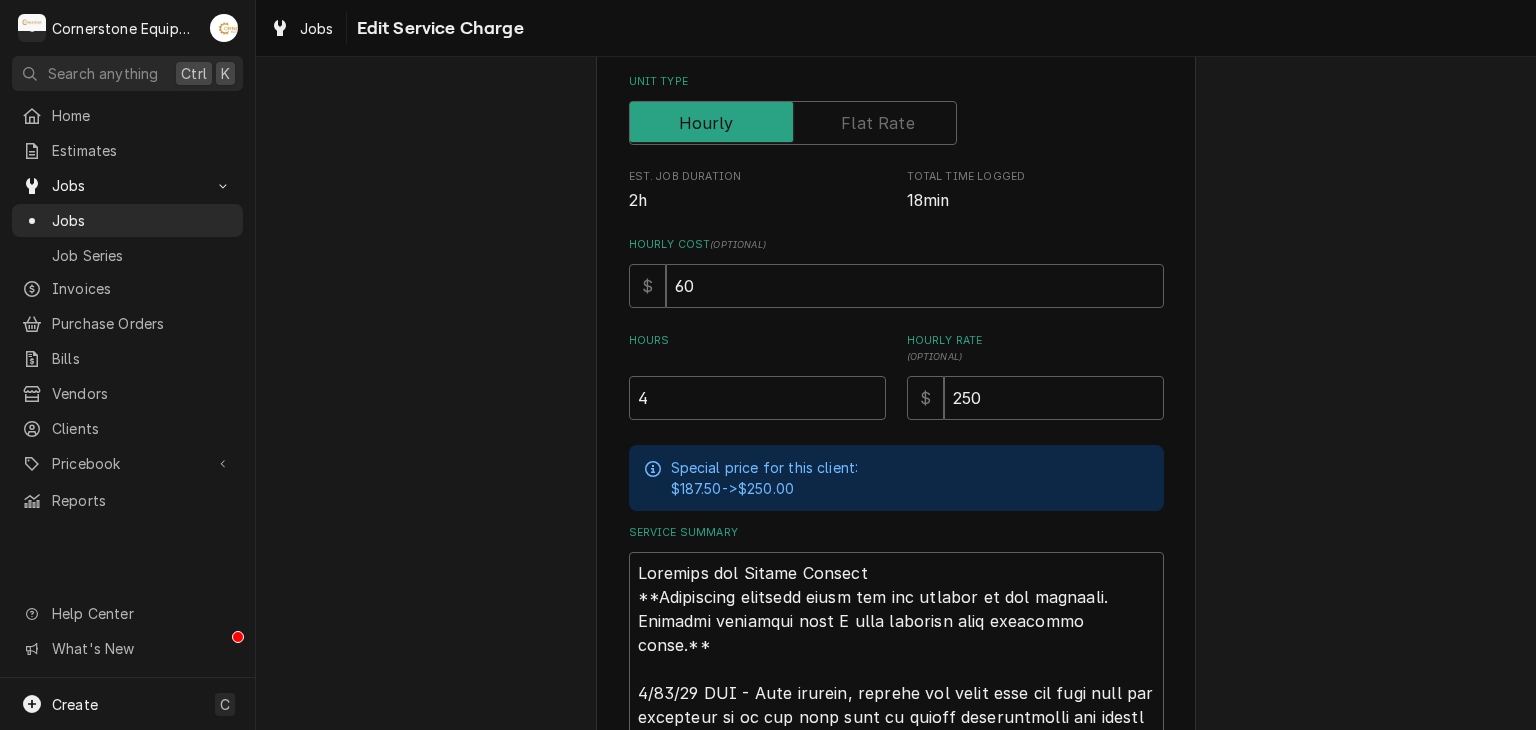 click on "Use the fields below to edit this service charge Short Description Priority Labor Rate Edit Pricebook Item    Start Date 2025-07-26 End Date 2025-07-26 Unit Type Est. Job Duration 2h Total Time Logged 18min Hourly Cost  ( optional ) $ 60 Hours 4 Hourly Rate  ( optional ) $ 250 Special price for this client: $187.50  ->  $250.00 Service Summary Save Delete Cancel" at bounding box center [896, 516] 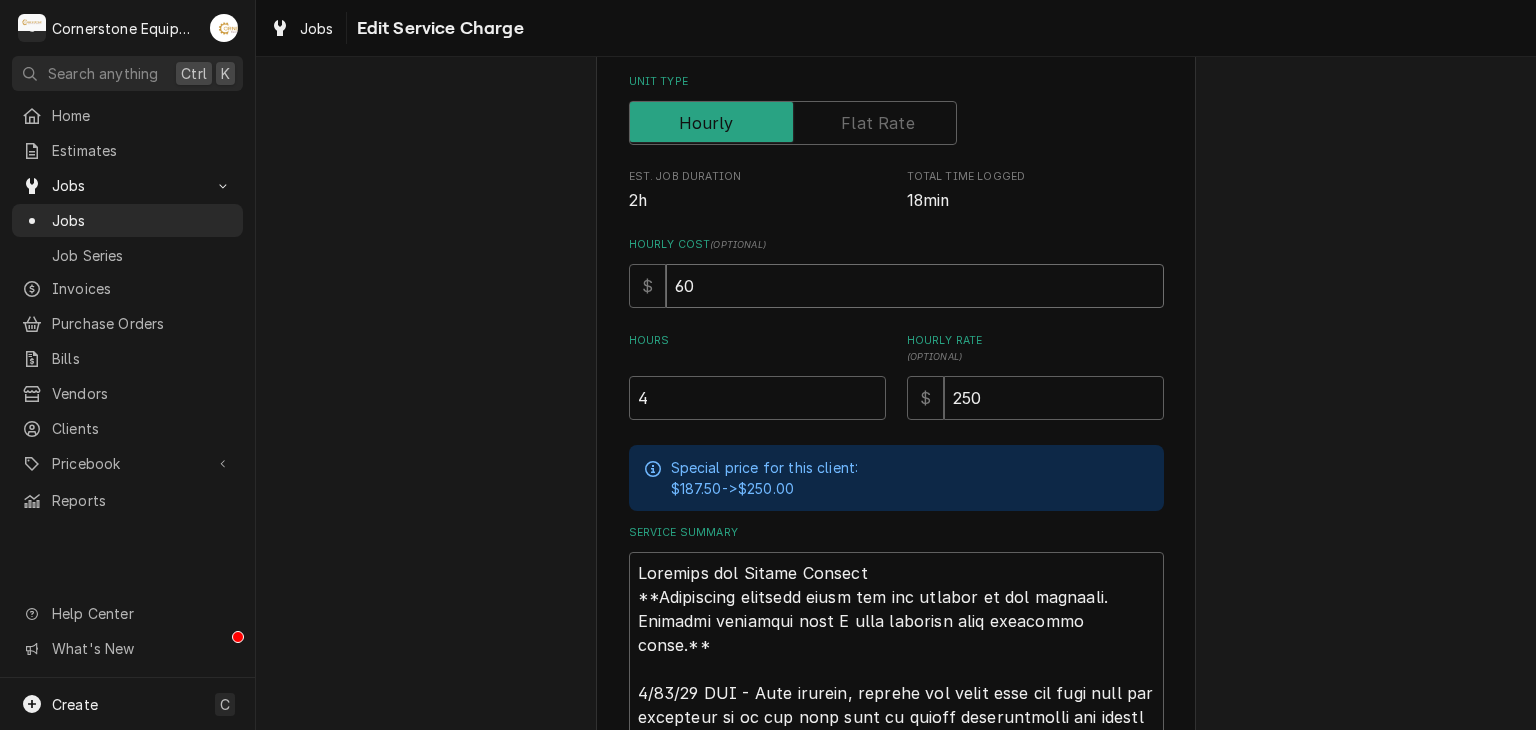 click on "60" at bounding box center (915, 286) 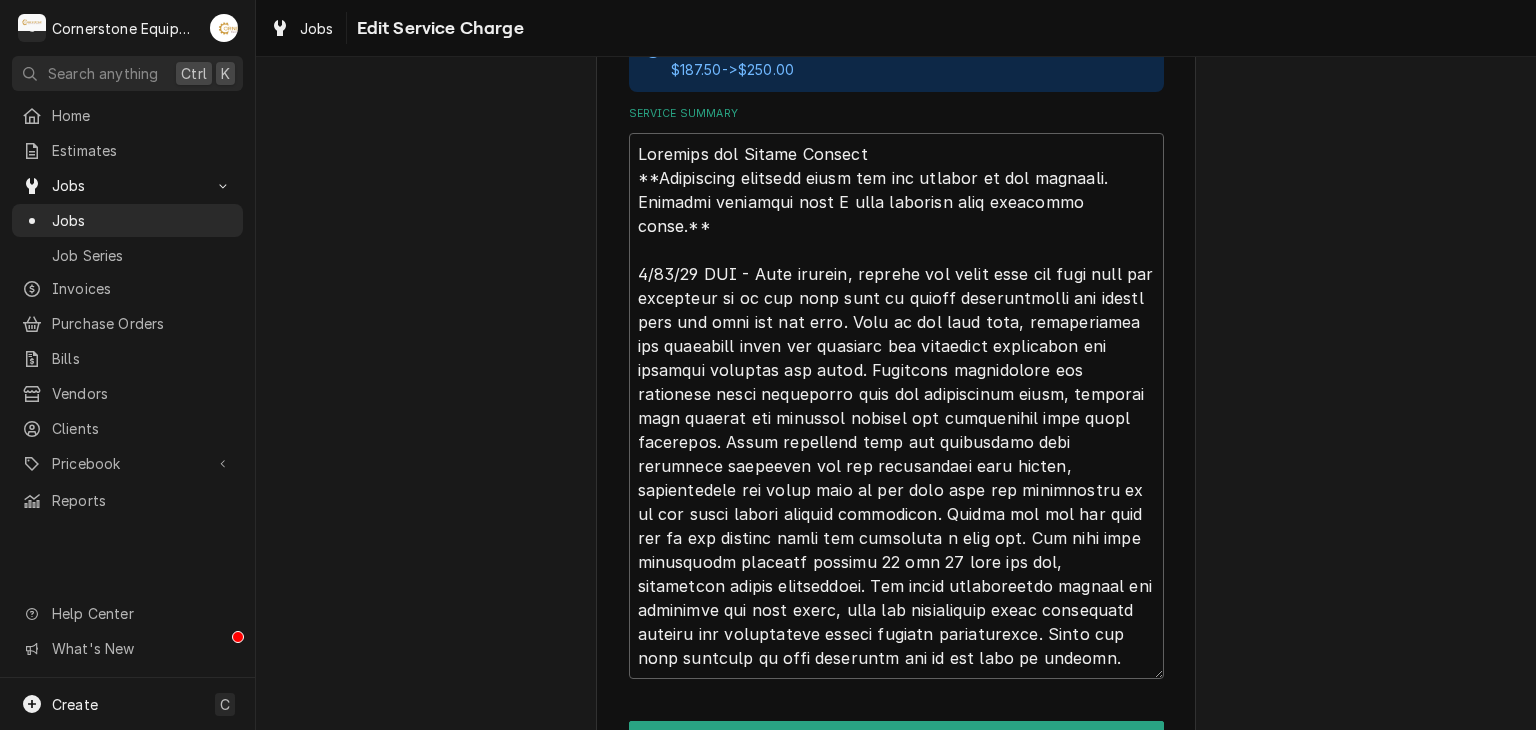 scroll, scrollTop: 853, scrollLeft: 0, axis: vertical 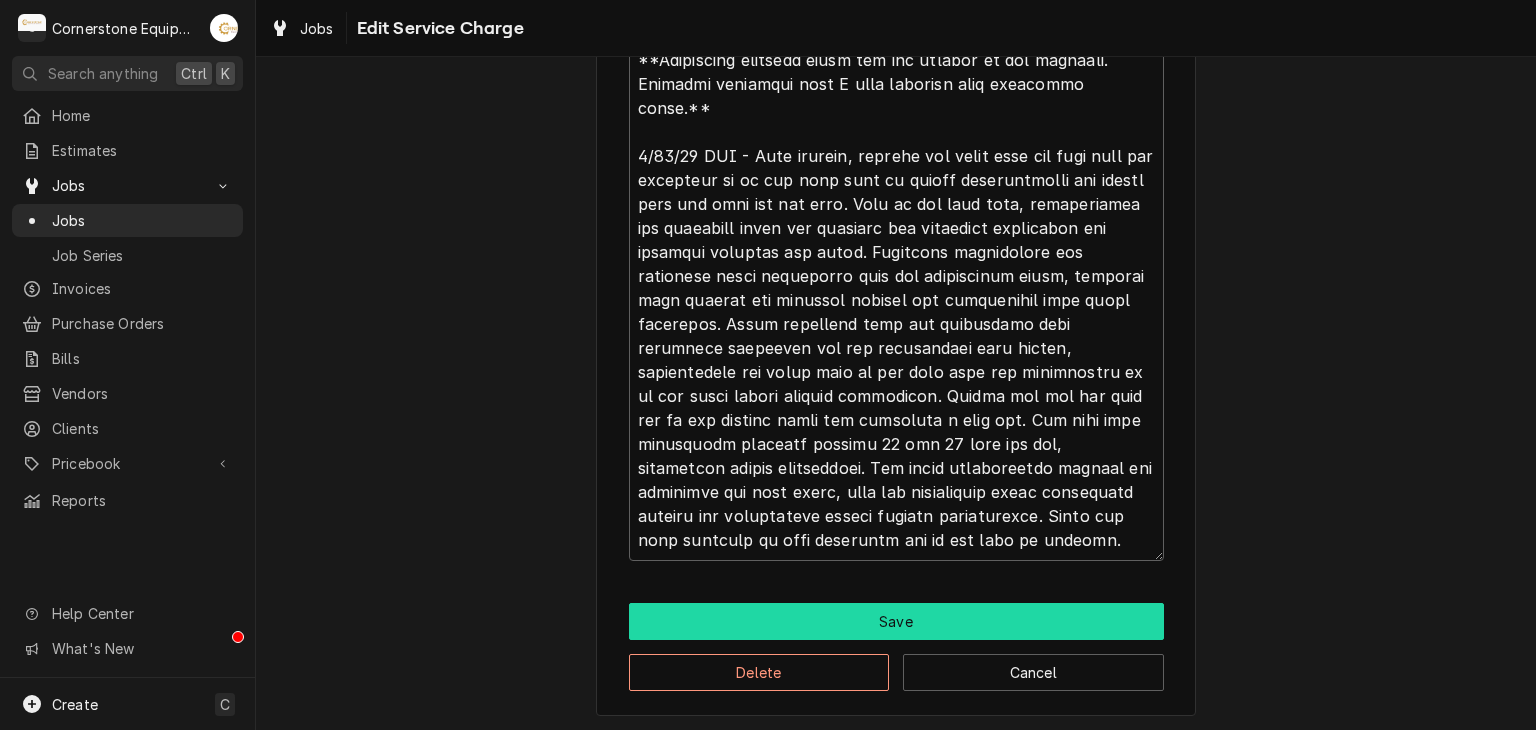 click on "Save" at bounding box center (896, 621) 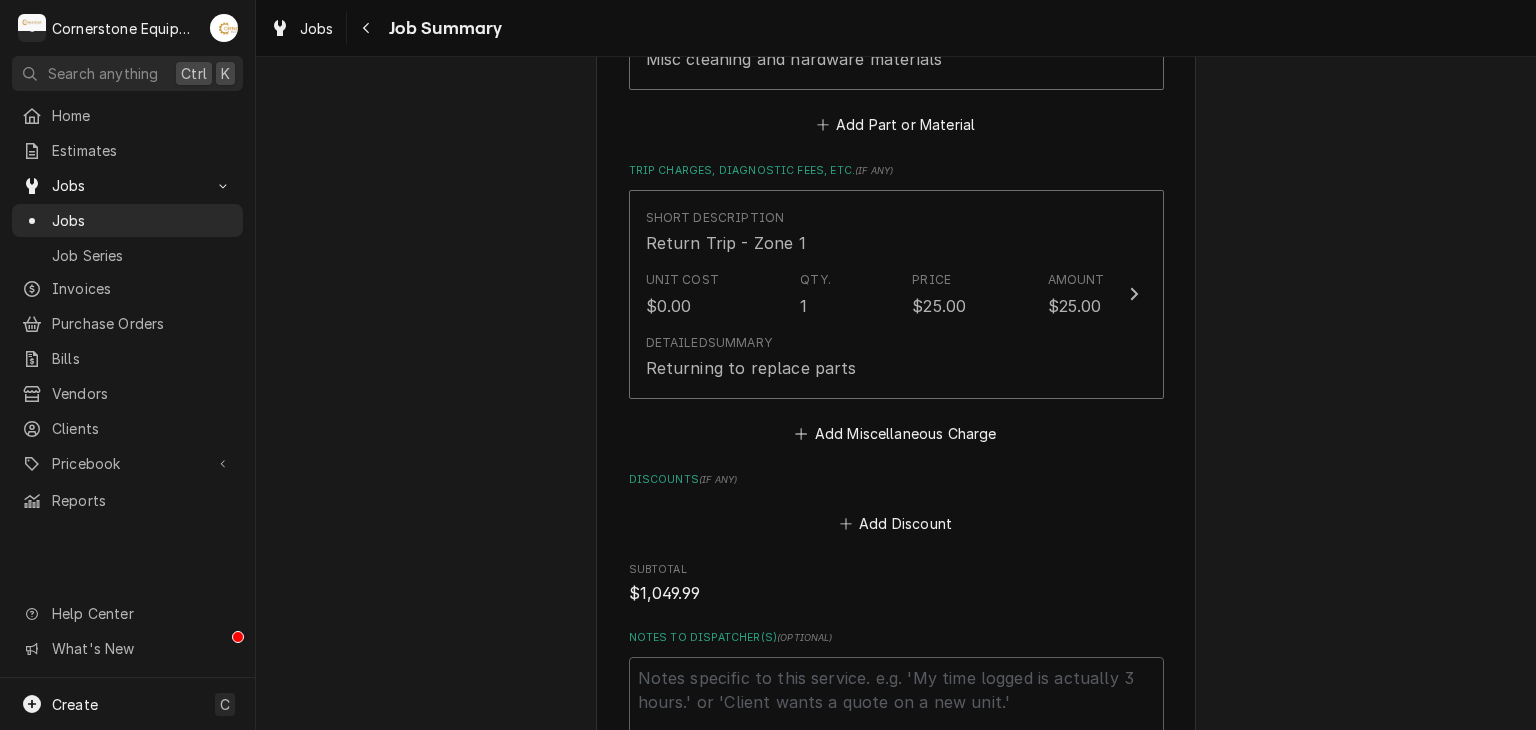 scroll, scrollTop: 2000, scrollLeft: 0, axis: vertical 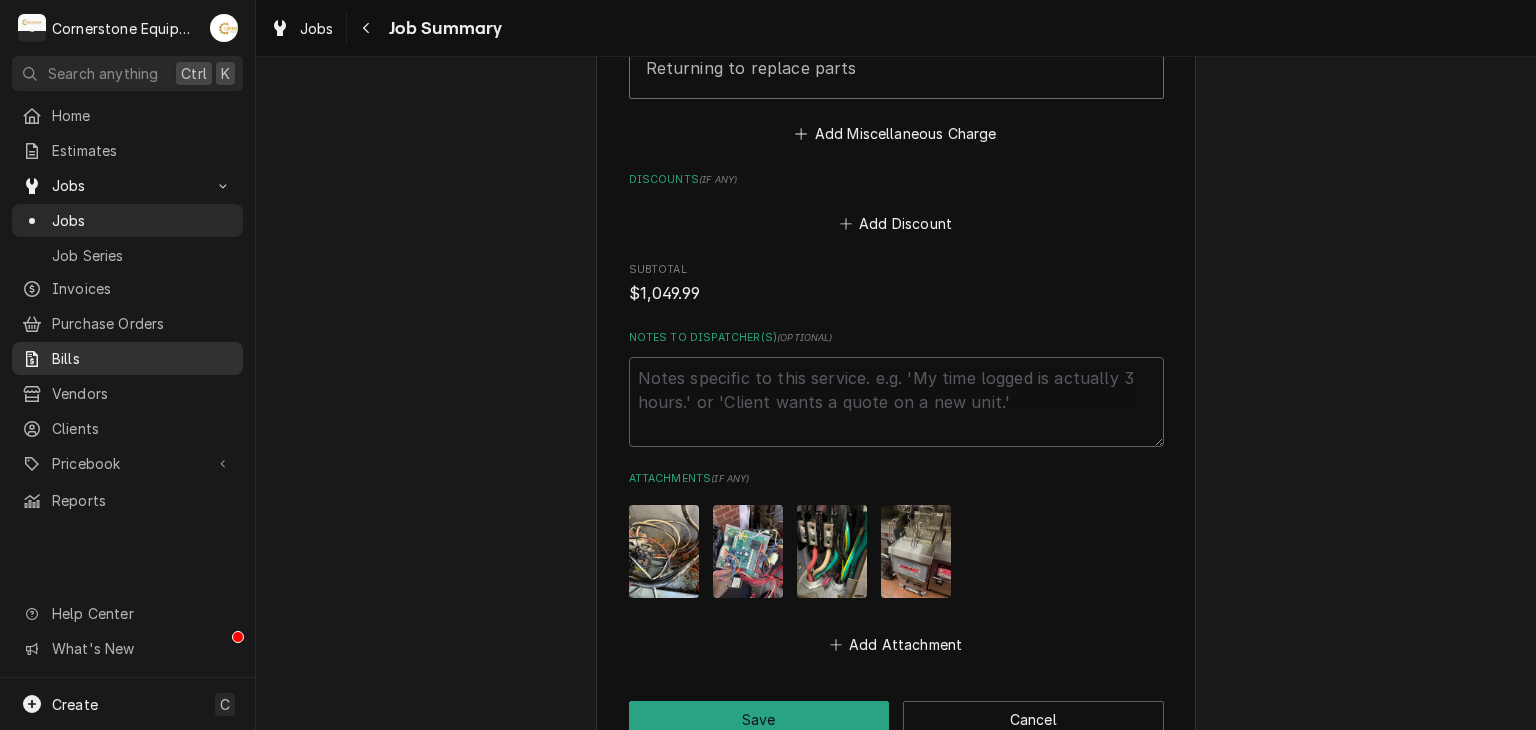 click on "Bills" at bounding box center (127, 358) 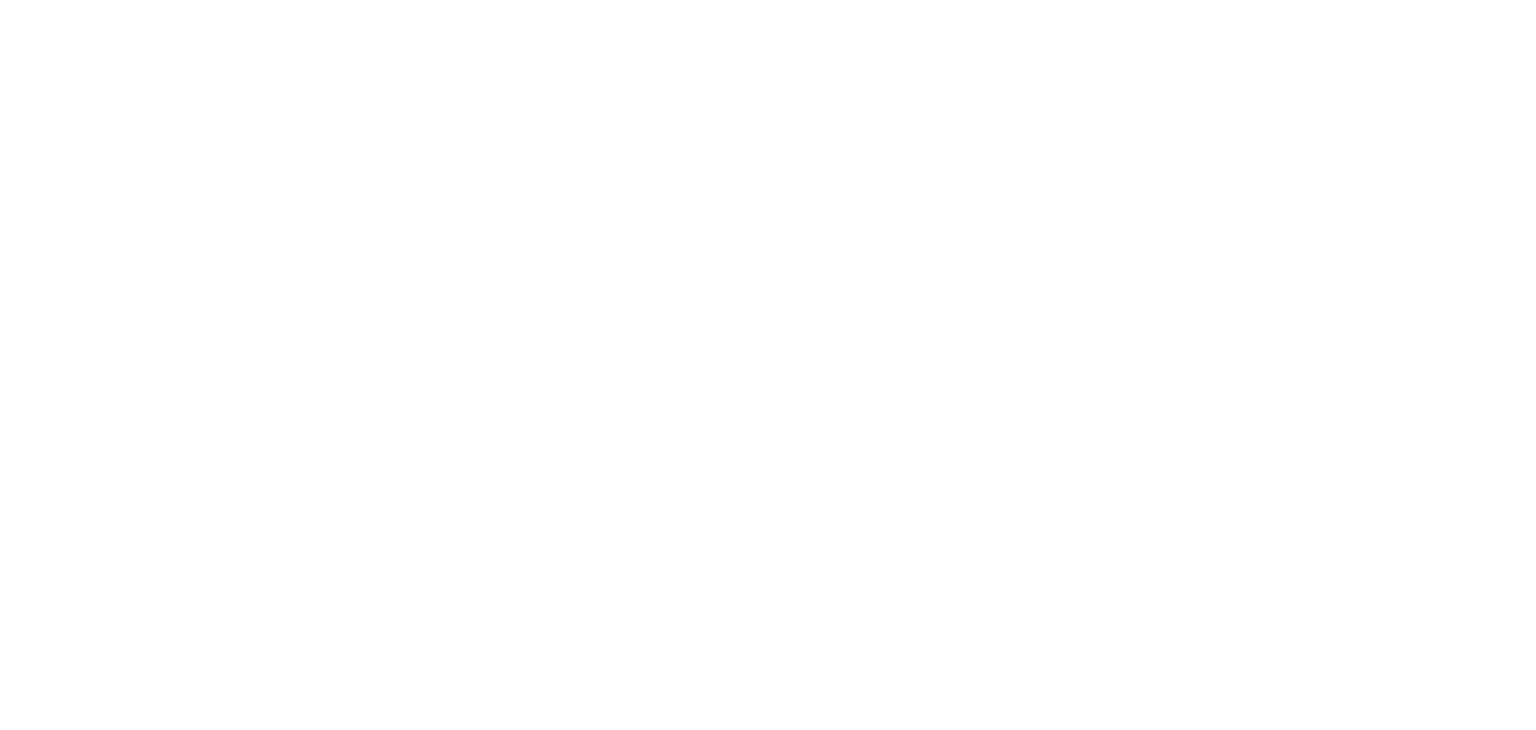 scroll, scrollTop: 0, scrollLeft: 0, axis: both 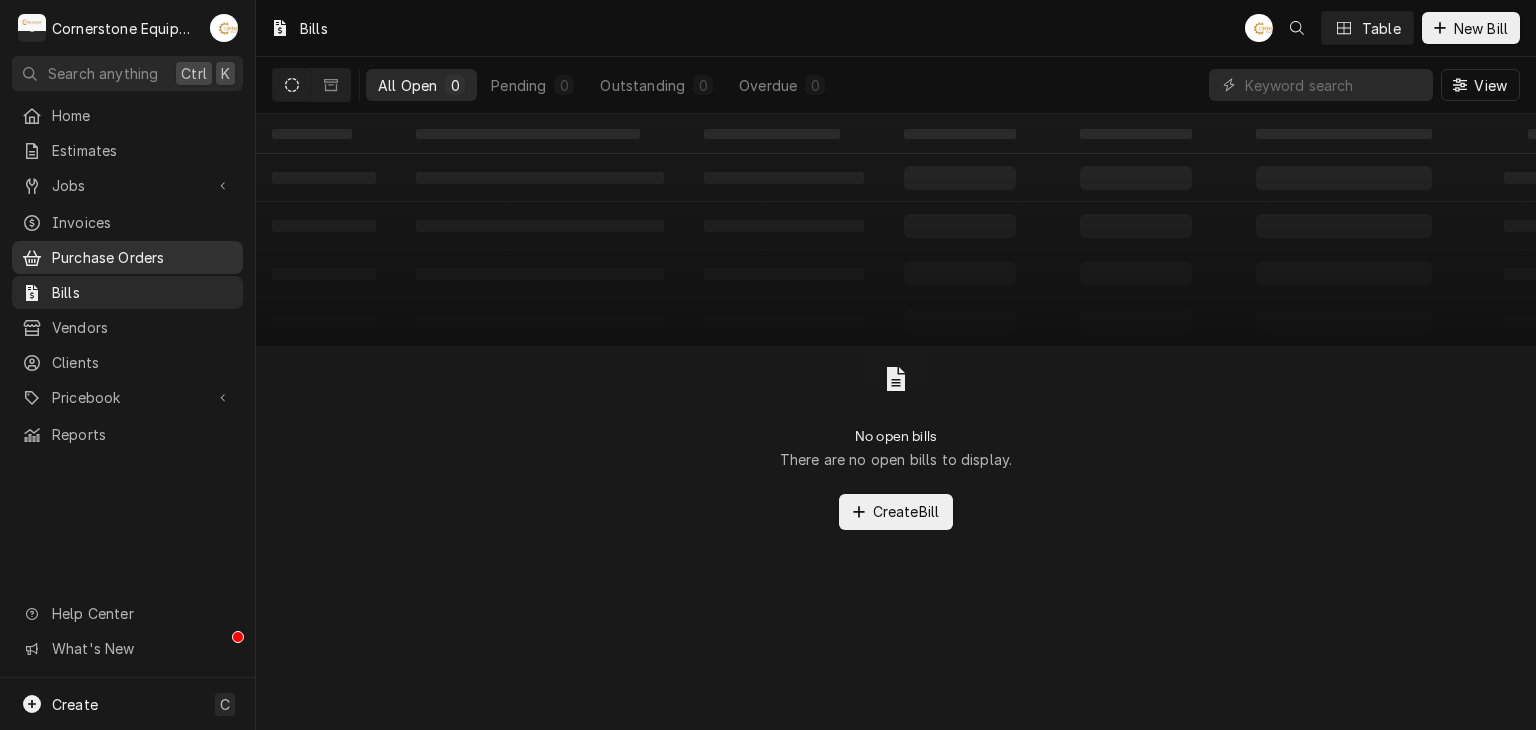 click on "Purchase Orders" at bounding box center [142, 257] 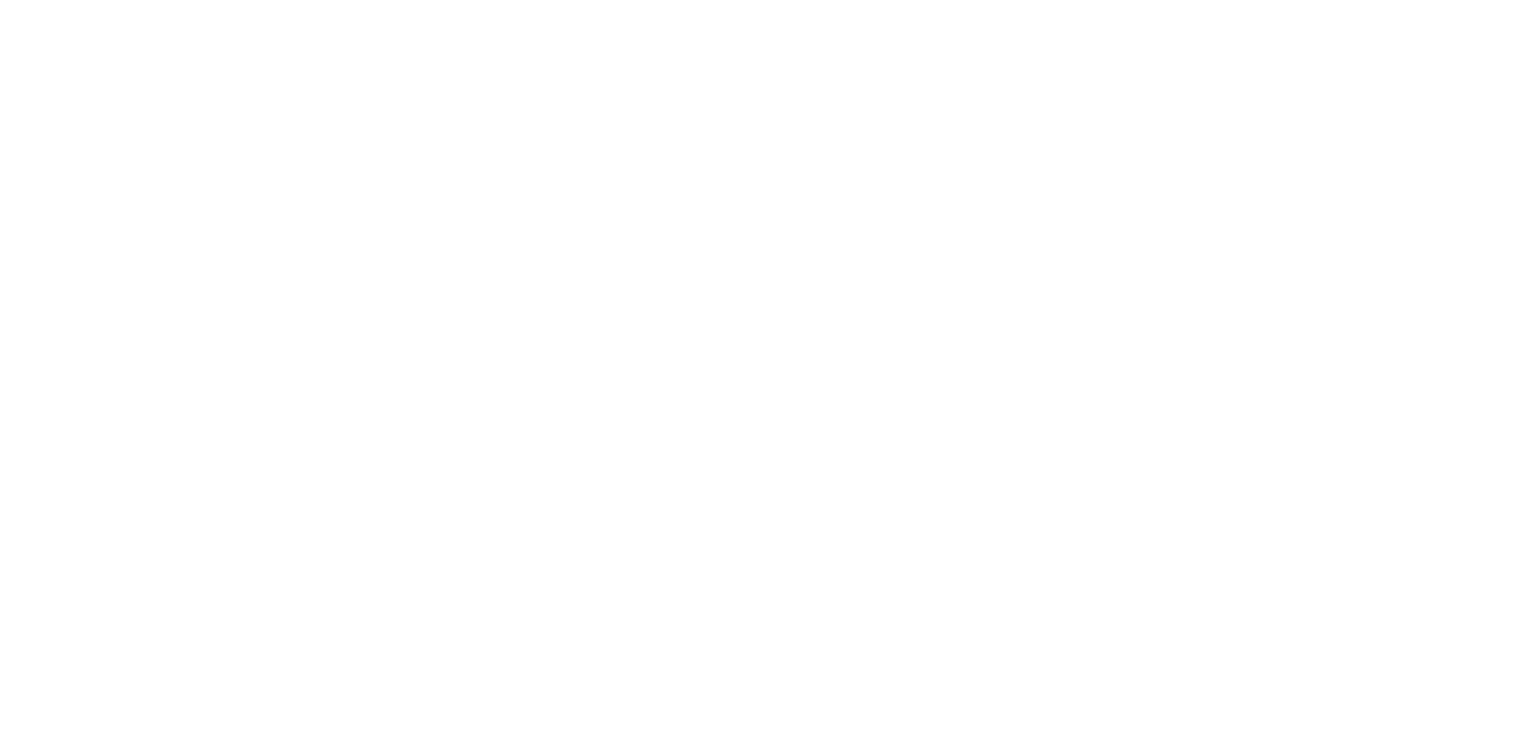 scroll, scrollTop: 0, scrollLeft: 0, axis: both 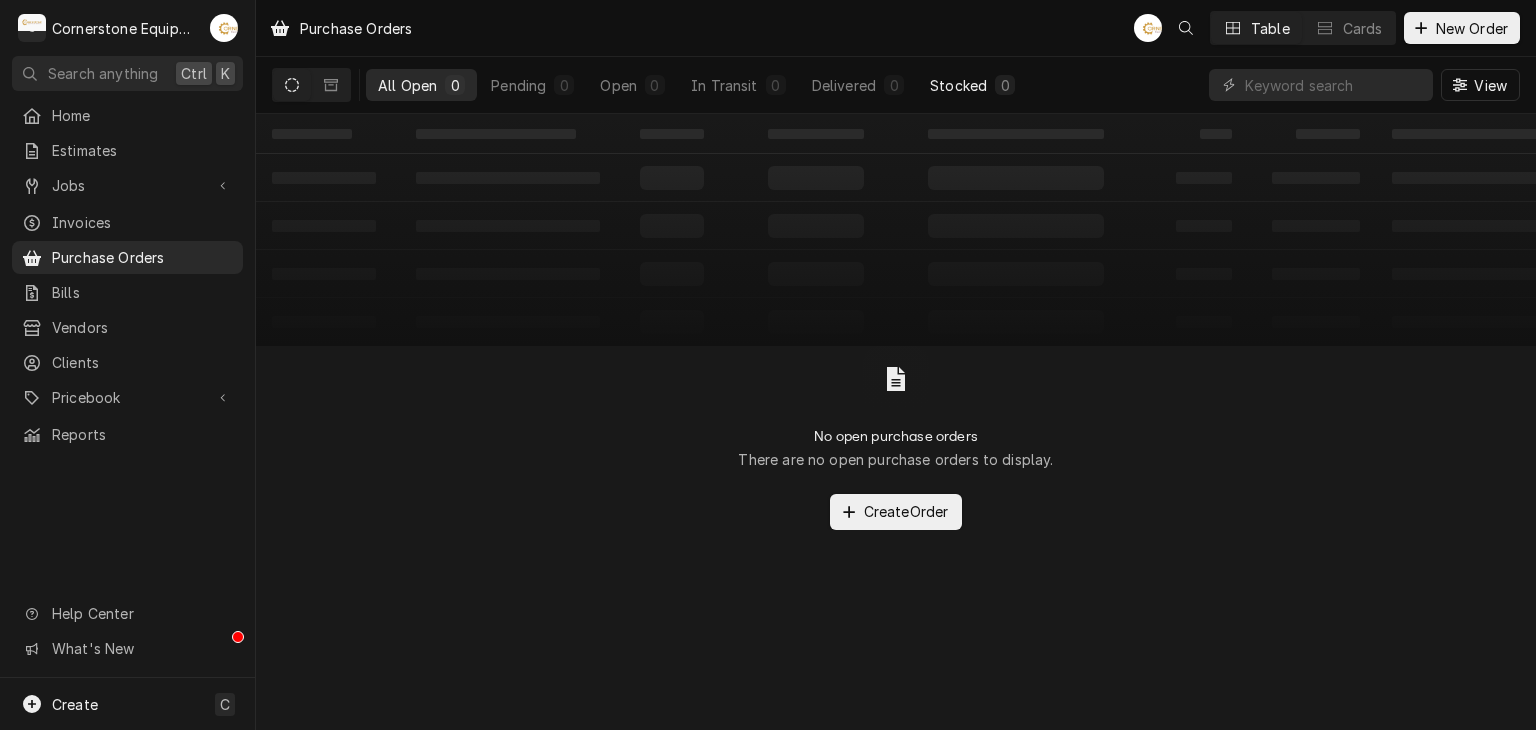 click on "Stocked" at bounding box center (958, 85) 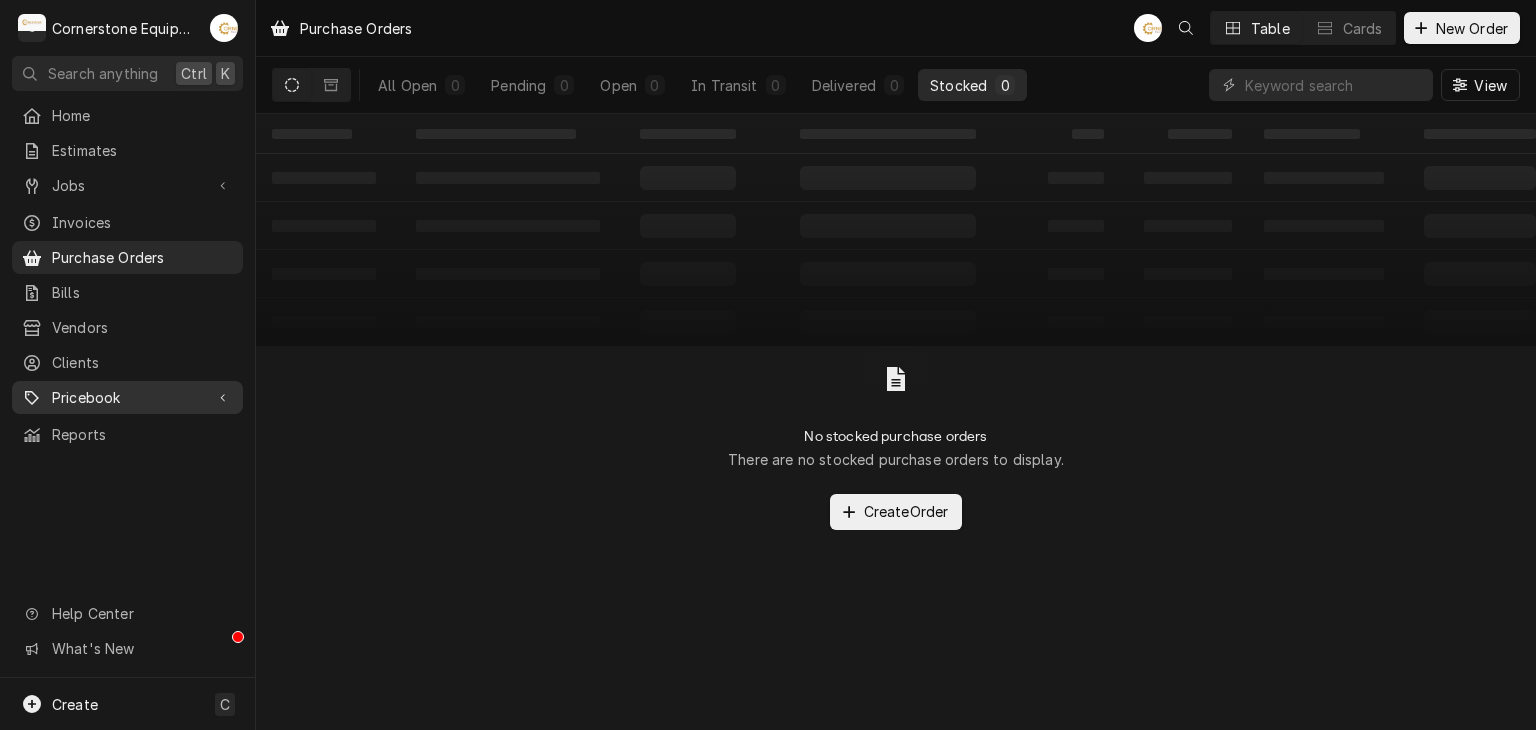 click on "Pricebook" at bounding box center (127, 397) 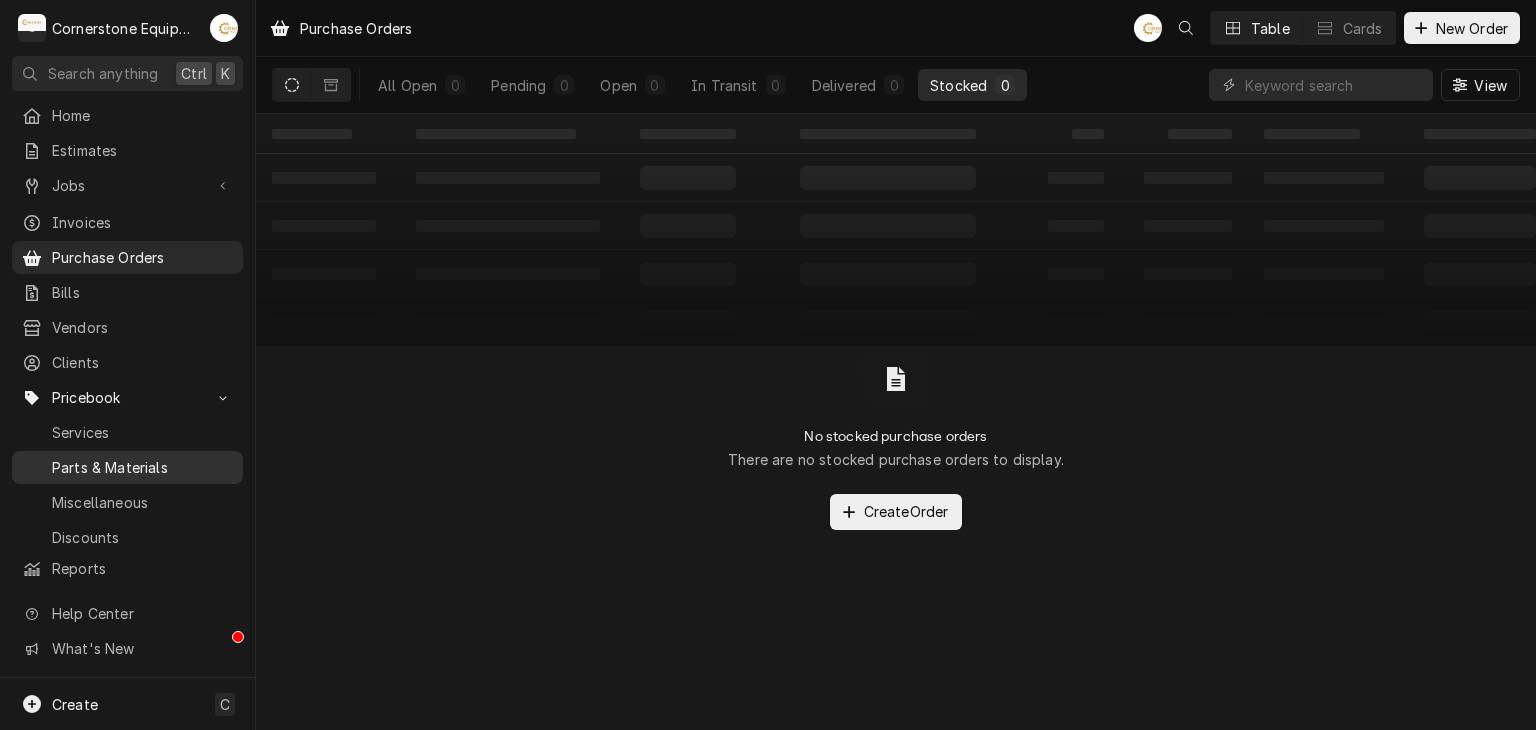 click on "Parts & Materials" at bounding box center [142, 467] 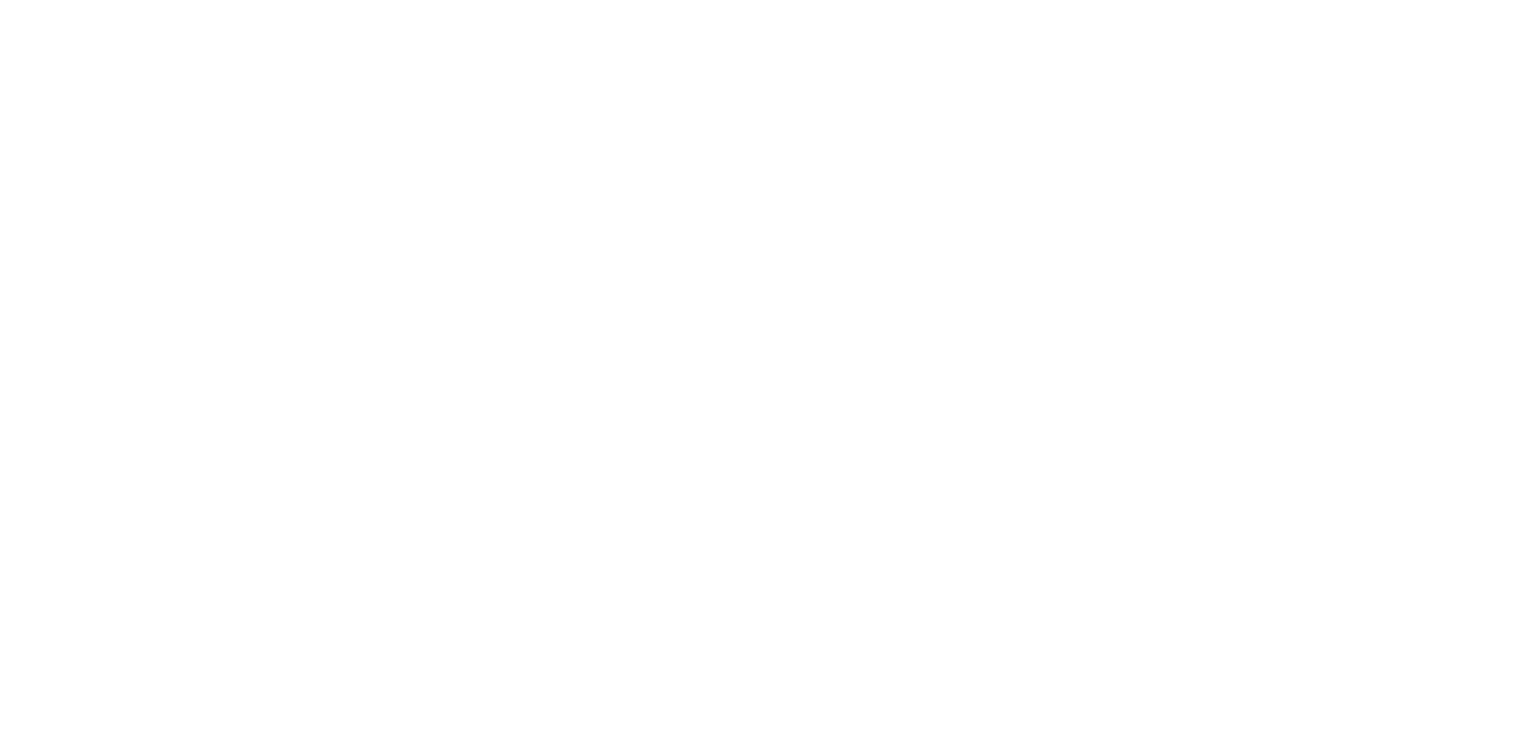 scroll, scrollTop: 0, scrollLeft: 0, axis: both 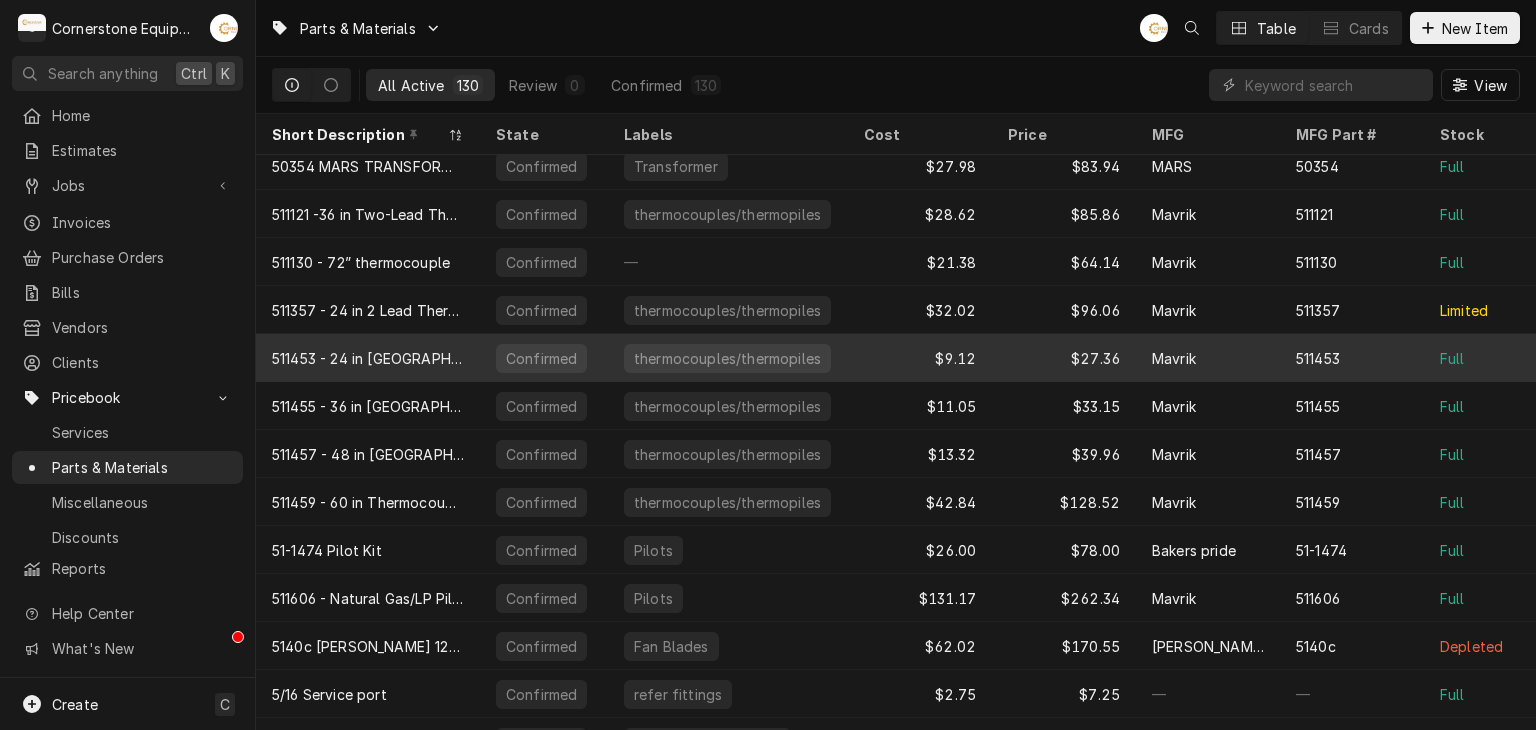 click on "511453 - 24 in [GEOGRAPHIC_DATA]" at bounding box center (368, 358) 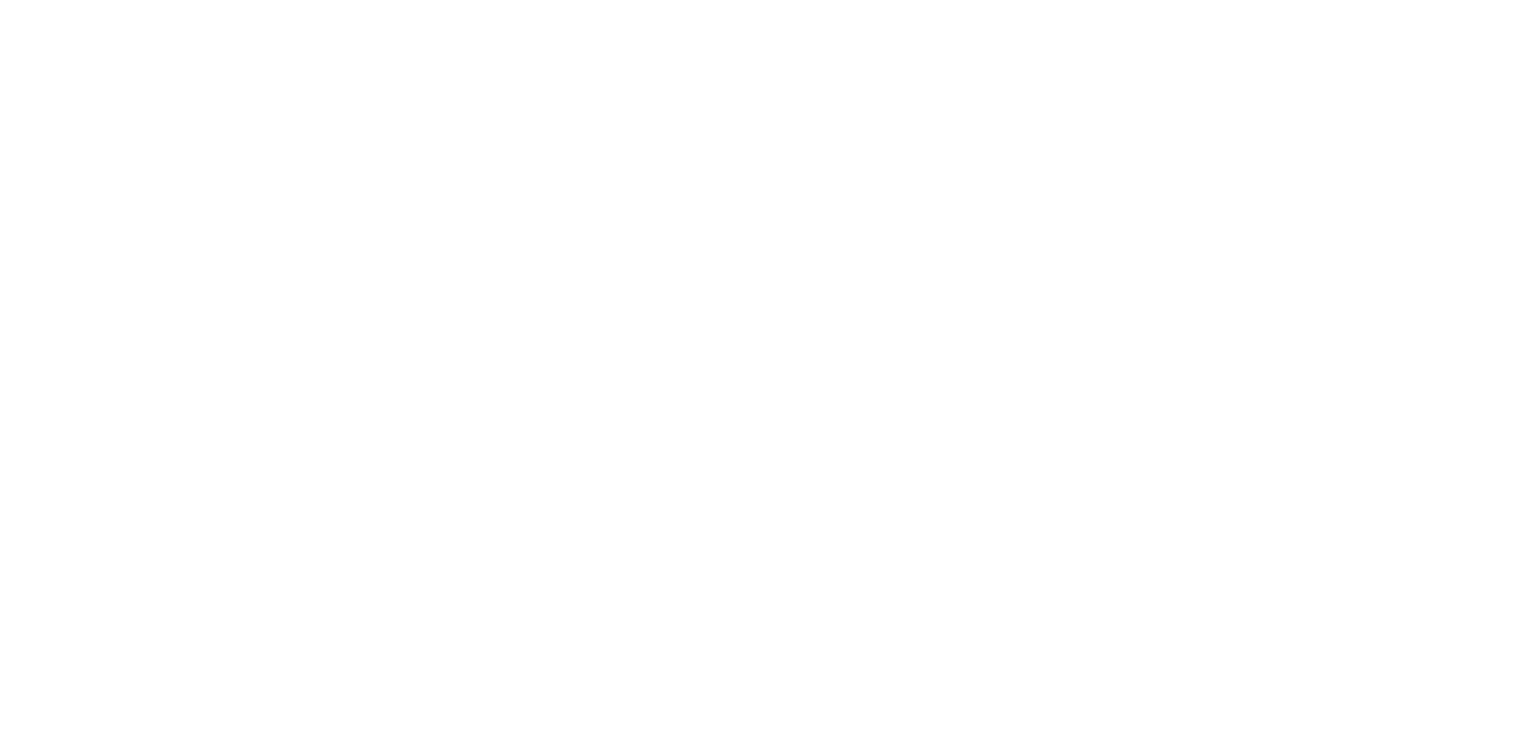 scroll, scrollTop: 0, scrollLeft: 0, axis: both 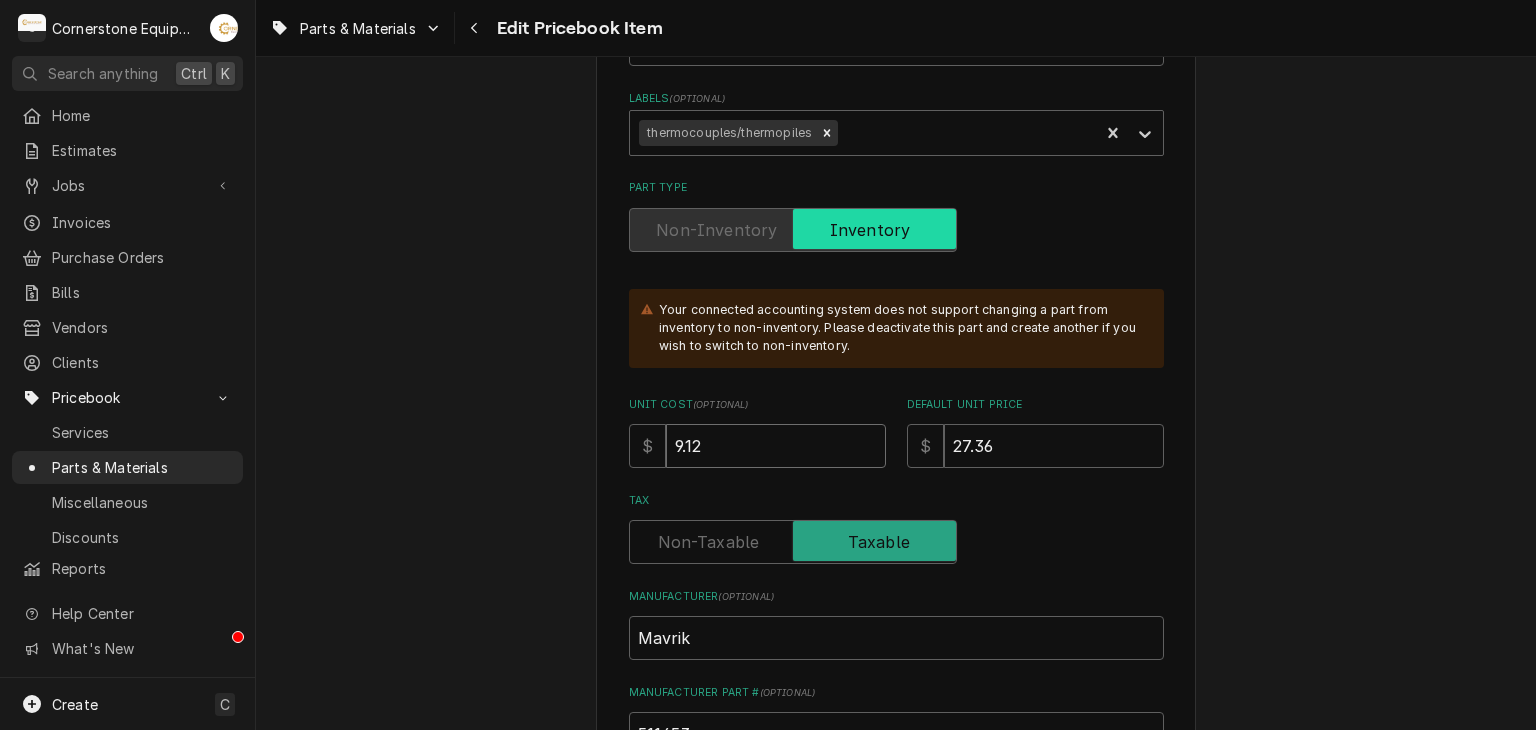 drag, startPoint x: 712, startPoint y: 437, endPoint x: 542, endPoint y: 448, distance: 170.35551 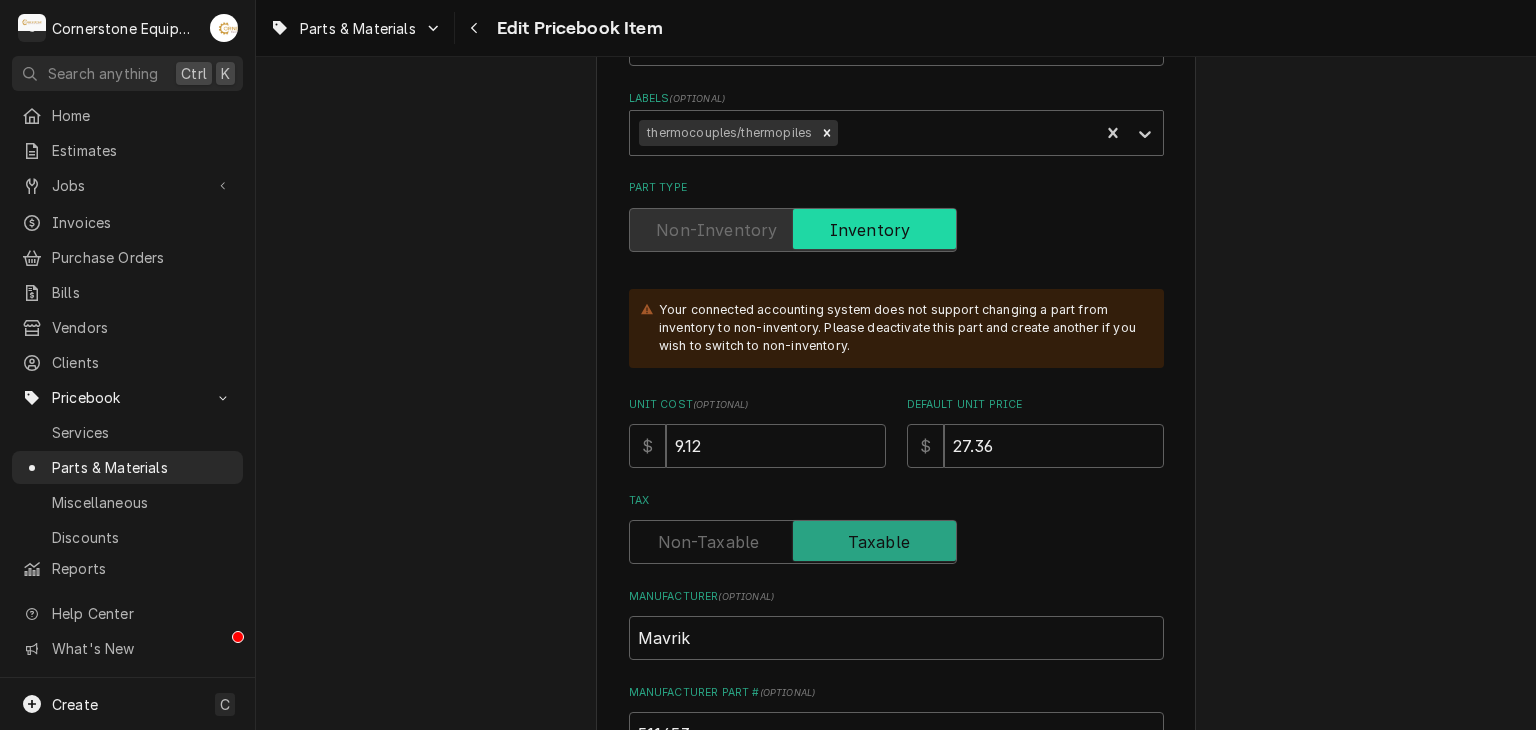 click on "Use the fields below to edit this PriceBook item. Note that changes made here will not be reflected on existing Estimates, Jobs, or Invoices. Active Status Item Type Choose PriceBook item type... Service Charge Part or Material Miscellaneous Charge Discount Tax Short Description 511453 - 24 in Thermocouple Labels  ( optional ) thermocouples/thermopiles Part Type Your connected accounting system does not support changing a part from inventory to non-inventory. Please deactivate this part and create another if you wish to switch to non-inventory. Unit Cost  ( optional ) $ 9.12 Default Unit Price $ 27.36 Tax Manufacturer  ( optional ) Mavrik Manufacturer Part #  ( optional ) 511453 Detailed Summary Template  ( optional ) 511453 - Mavrik - 24 in Thermocouple Internal Notes  ( optional ) Vendor Part Information Preferred Vendor Vendor Allpoints FPS Vendor Cost $9.12 Vendor Part # 511453 Add Vendor Cost Inventory Levels Full Inventory Location Truck 101 Quantity on Hand 1 Quantity on Order 0 Quantity Desired 1 0 --" at bounding box center [896, 1761] 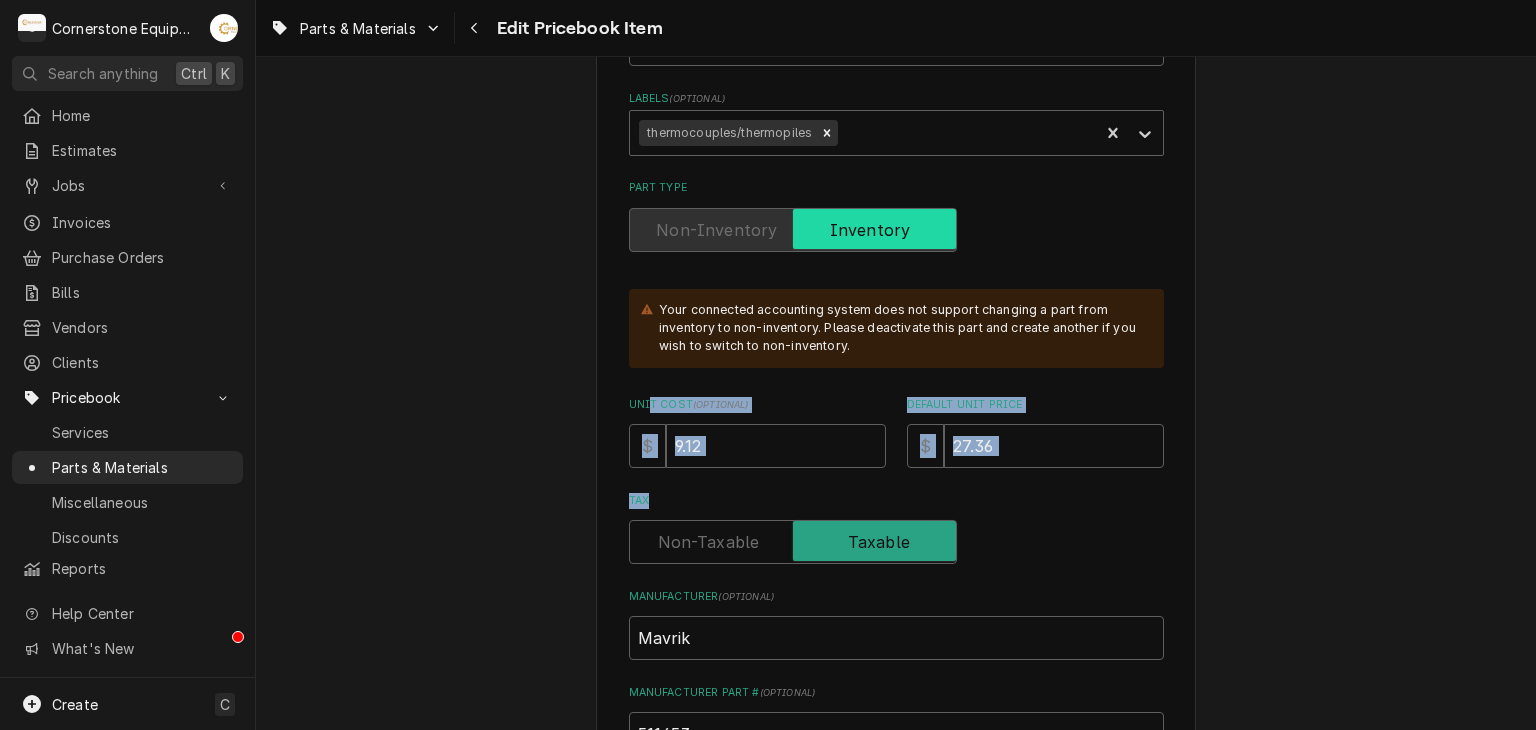 drag, startPoint x: 642, startPoint y: 423, endPoint x: 656, endPoint y: 397, distance: 29.529646 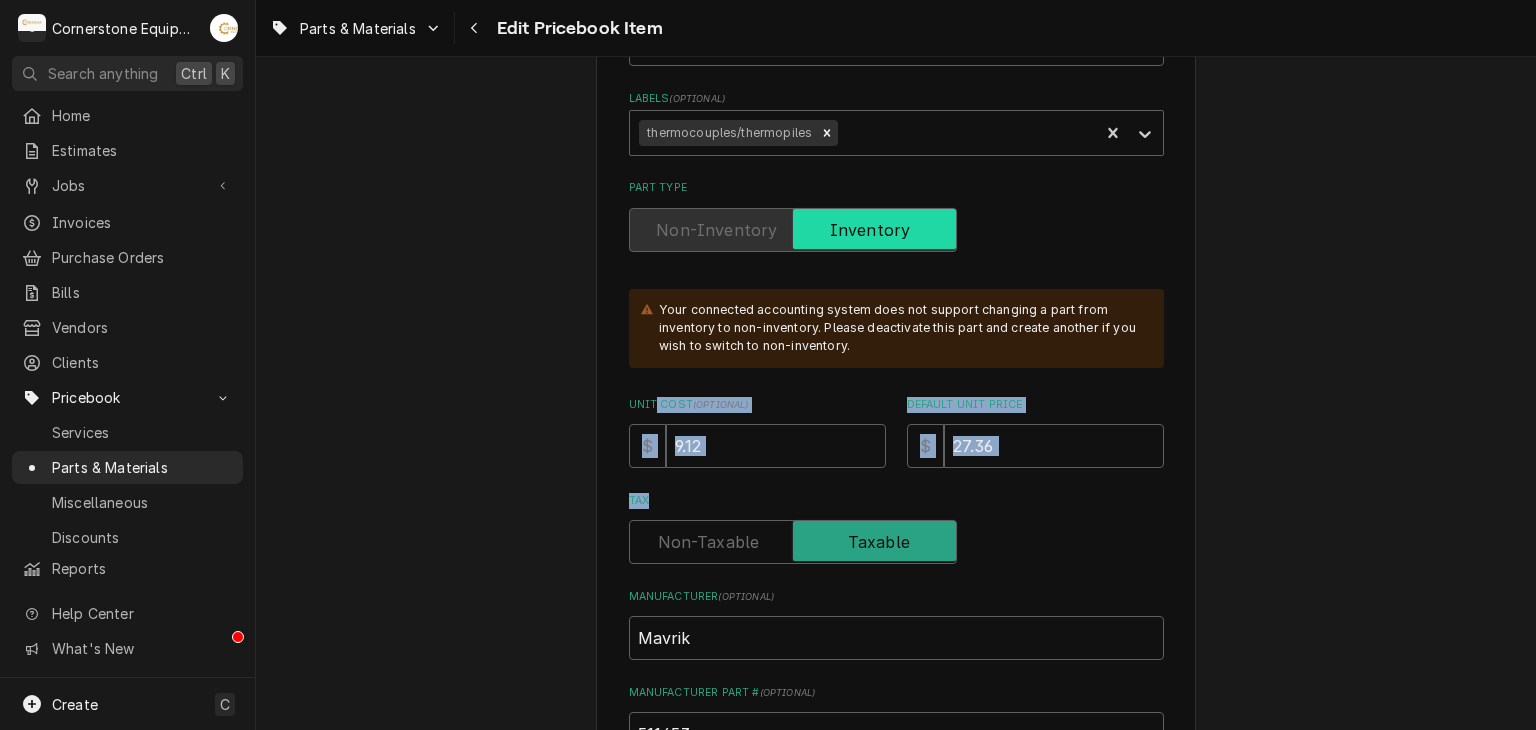 click on "Use the fields below to edit this PriceBook item. Note that changes made here will not be reflected on existing Estimates, Jobs, or Invoices. Active Status Item Type Choose PriceBook item type... Service Charge Part or Material Miscellaneous Charge Discount Tax Short Description 511453 - 24 in Thermocouple Labels  ( optional ) thermocouples/thermopiles Part Type Your connected accounting system does not support changing a part from inventory to non-inventory. Please deactivate this part and create another if you wish to switch to non-inventory. Unit Cost  ( optional ) $ 9.12 Default Unit Price $ 27.36 Tax Manufacturer  ( optional ) Mavrik Manufacturer Part #  ( optional ) 511453 Detailed Summary Template  ( optional ) 511453 - Mavrik - 24 in Thermocouple Internal Notes  ( optional ) Vendor Part Information Preferred Vendor Vendor Allpoints FPS Vendor Cost $9.12 Vendor Part # 511453 Add Vendor Cost Inventory Levels Full Inventory Location Truck 101 Quantity on Hand 1 Quantity on Order 0 Quantity Desired 1 0 --" at bounding box center (896, 1761) 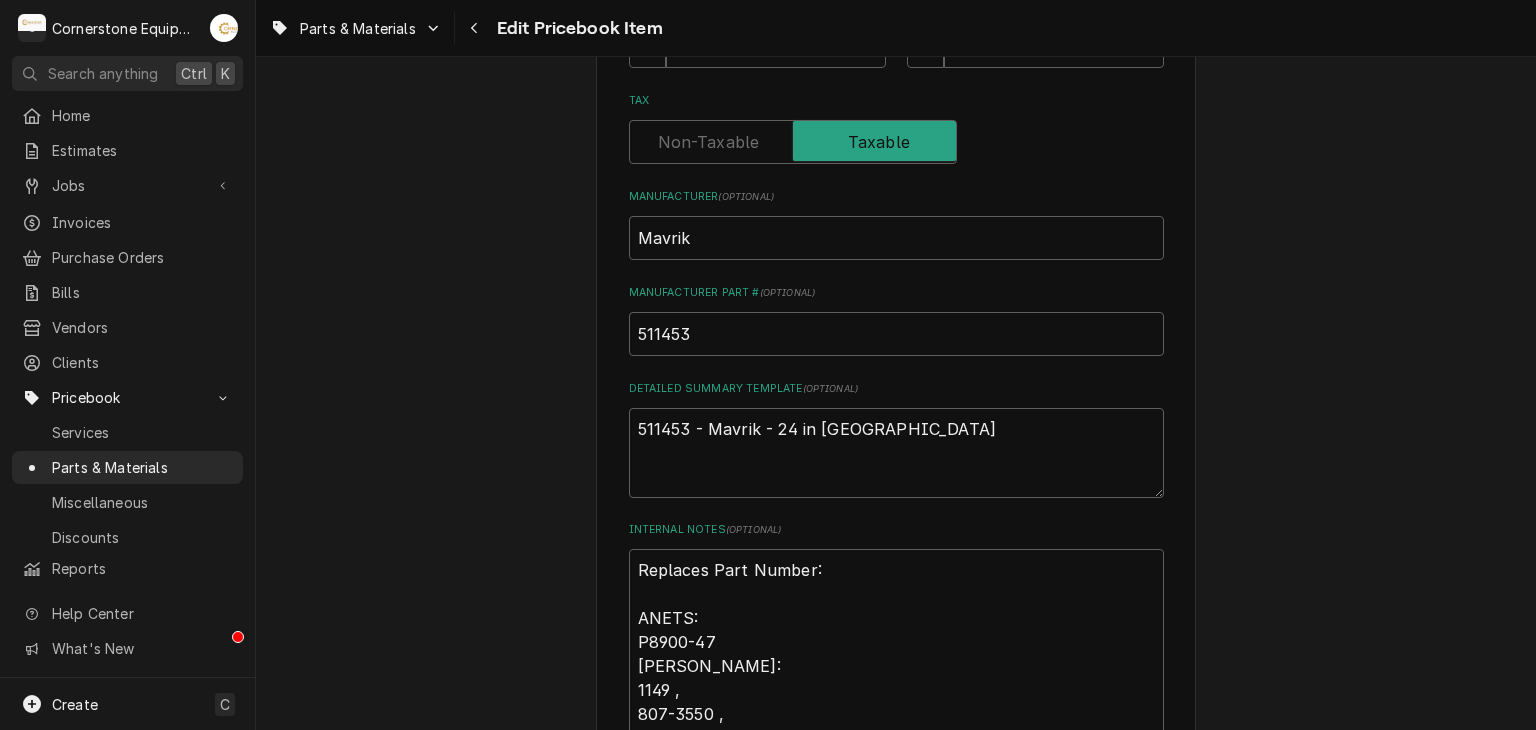 scroll, scrollTop: 400, scrollLeft: 0, axis: vertical 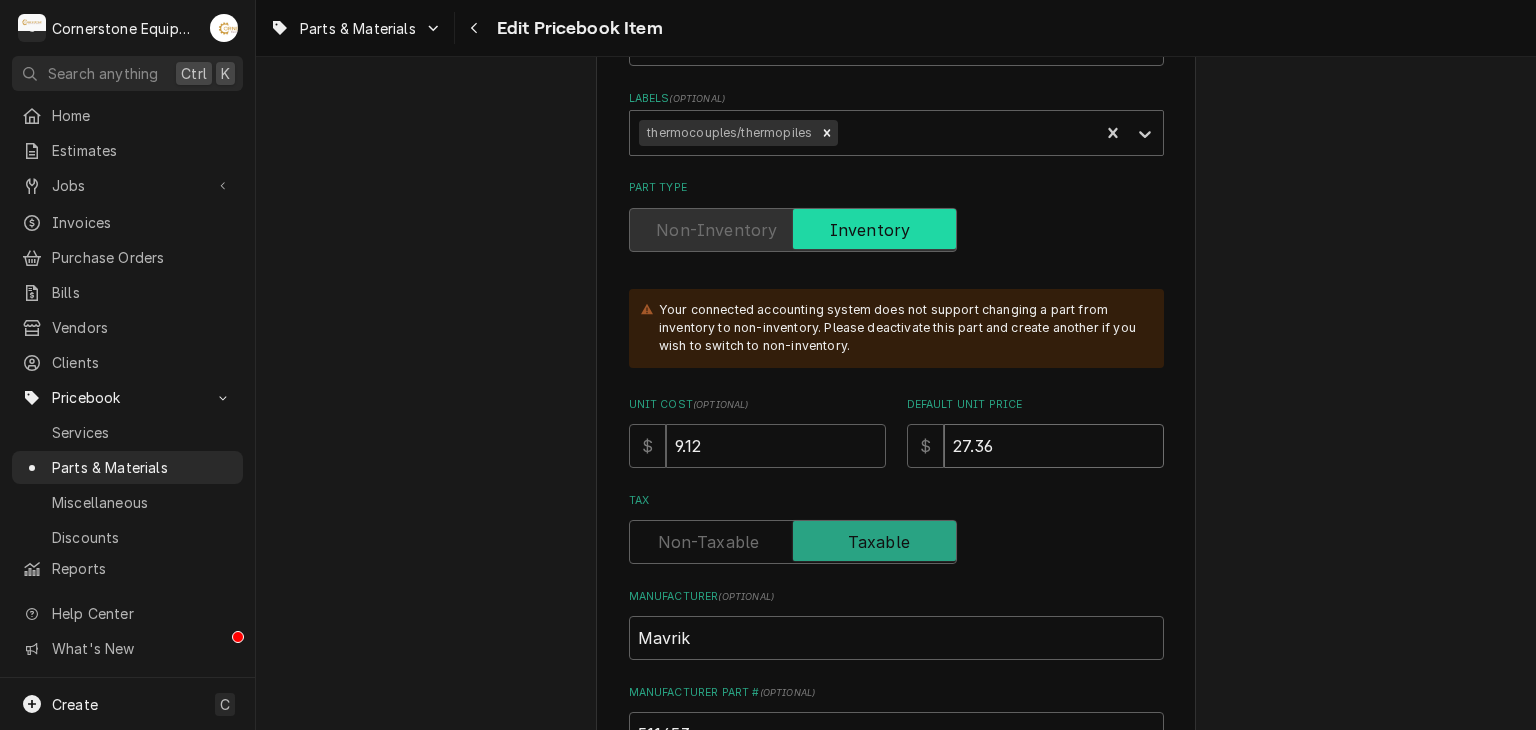 drag, startPoint x: 993, startPoint y: 439, endPoint x: 956, endPoint y: 484, distance: 58.258045 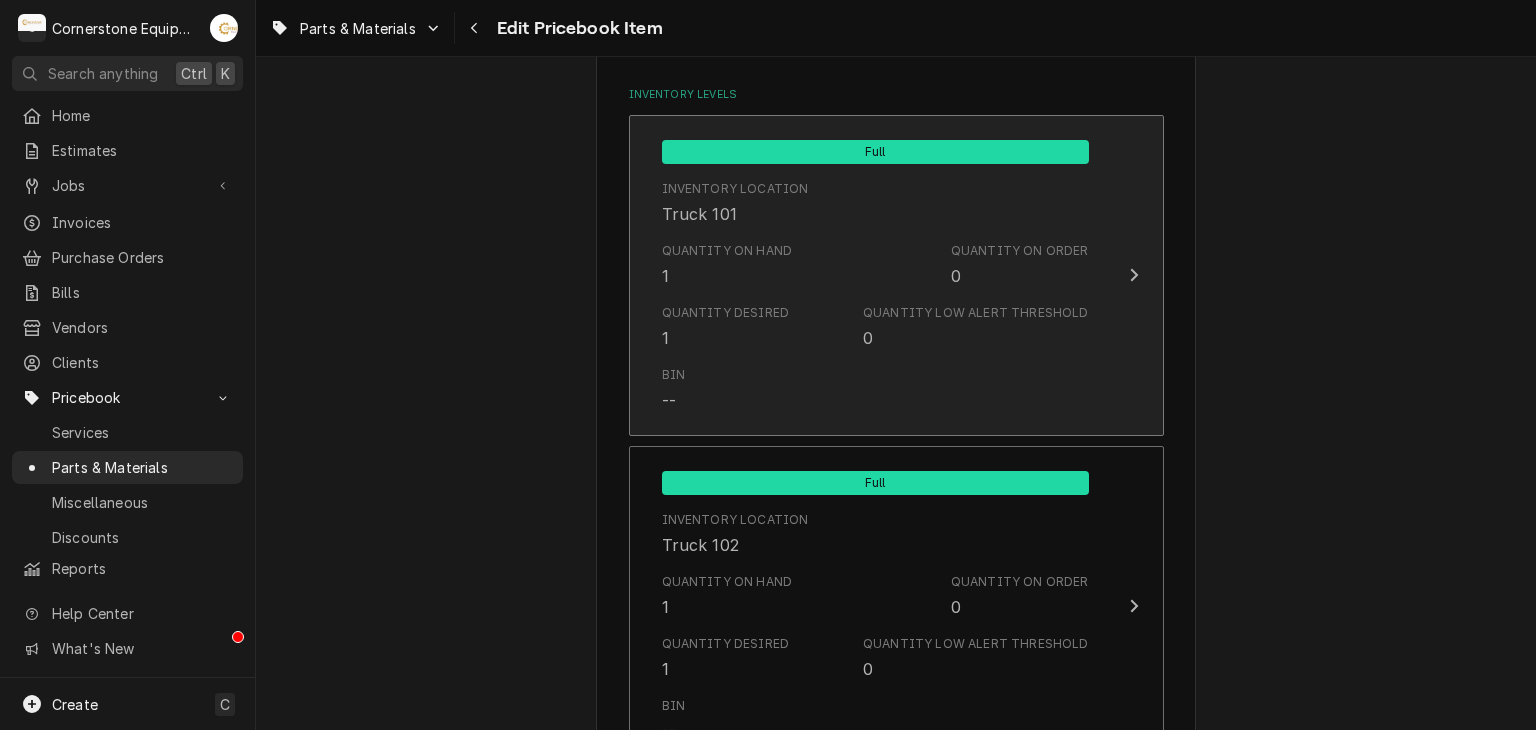 scroll, scrollTop: 2497, scrollLeft: 0, axis: vertical 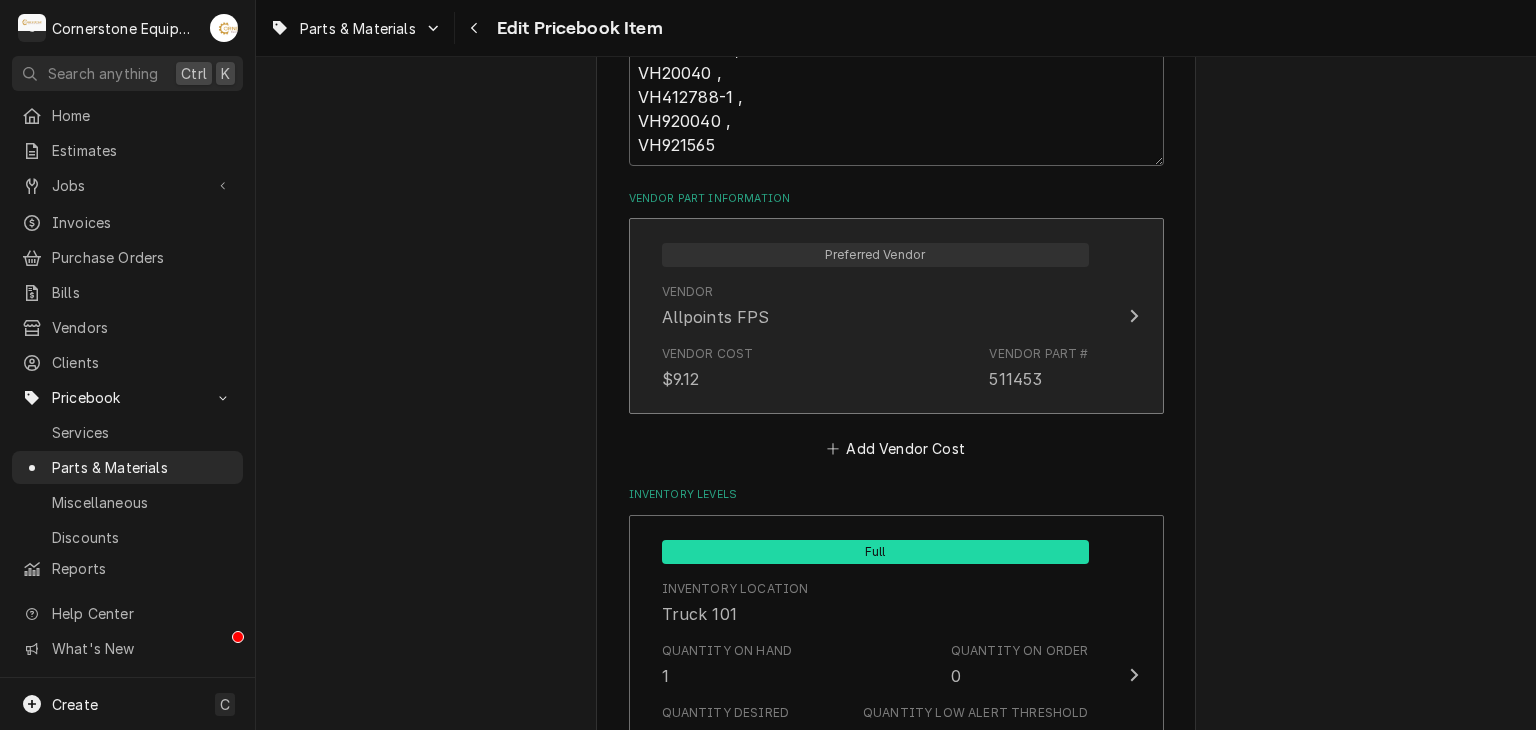 click on "Allpoints FPS" at bounding box center (716, 317) 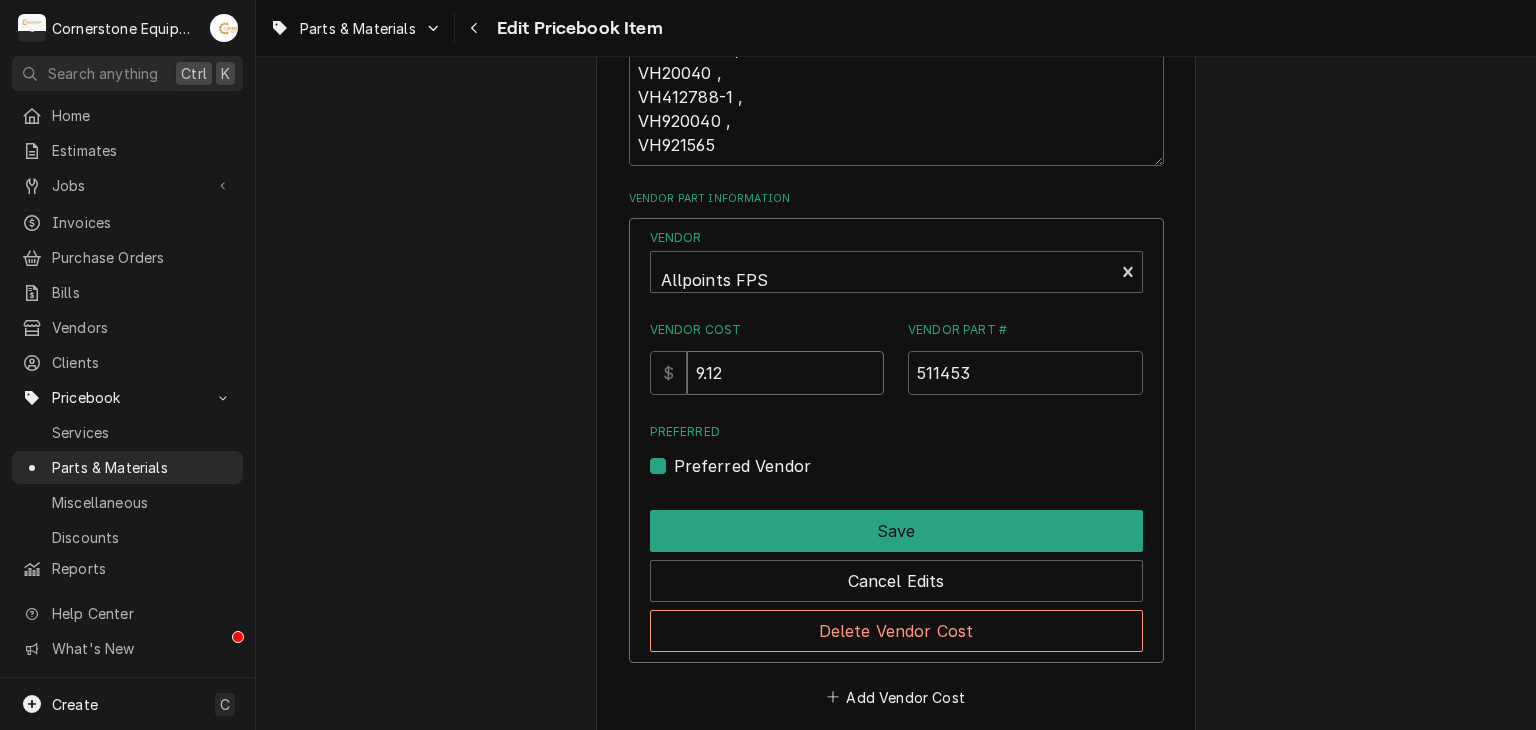 drag, startPoint x: 744, startPoint y: 373, endPoint x: 707, endPoint y: 335, distance: 53.037724 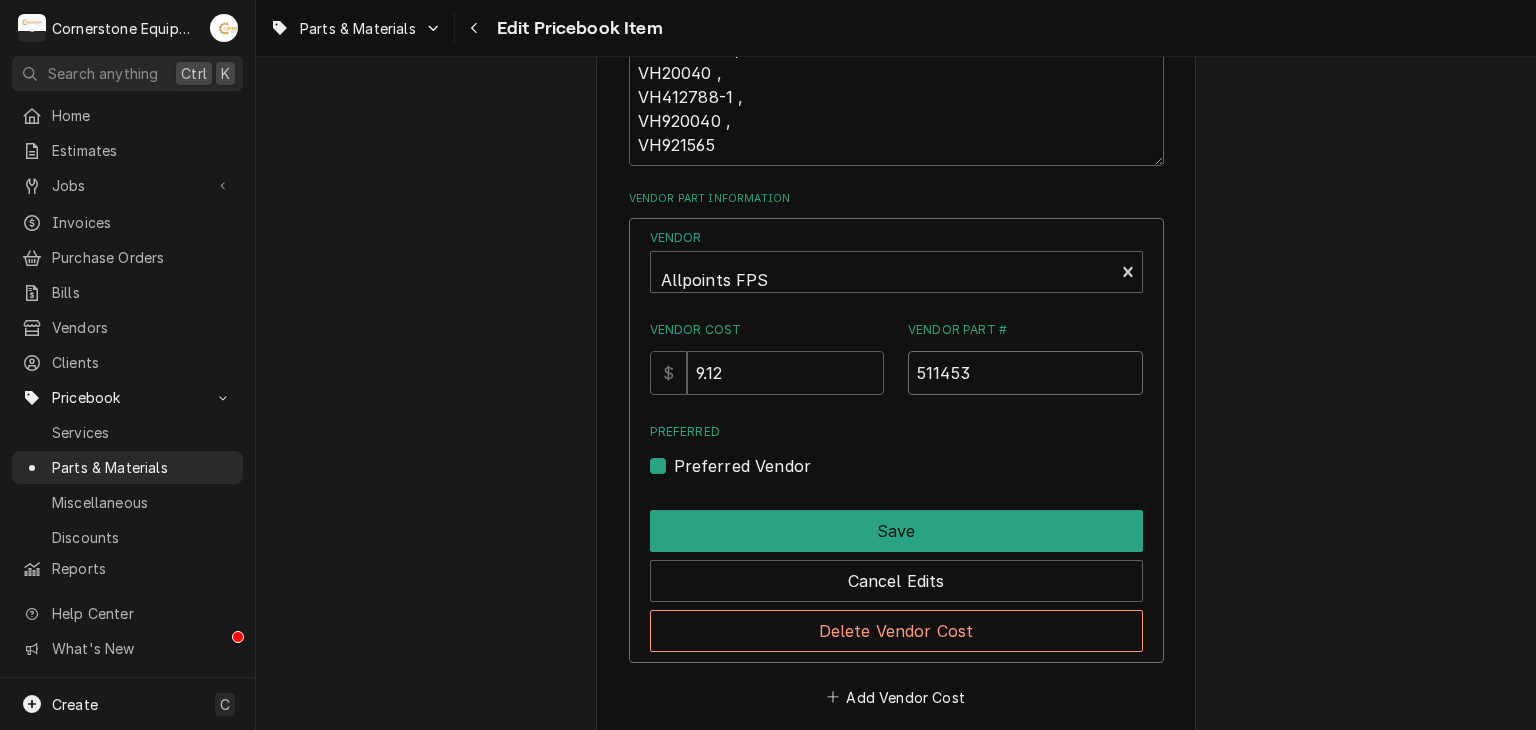 drag, startPoint x: 957, startPoint y: 372, endPoint x: 544, endPoint y: 401, distance: 414.0169 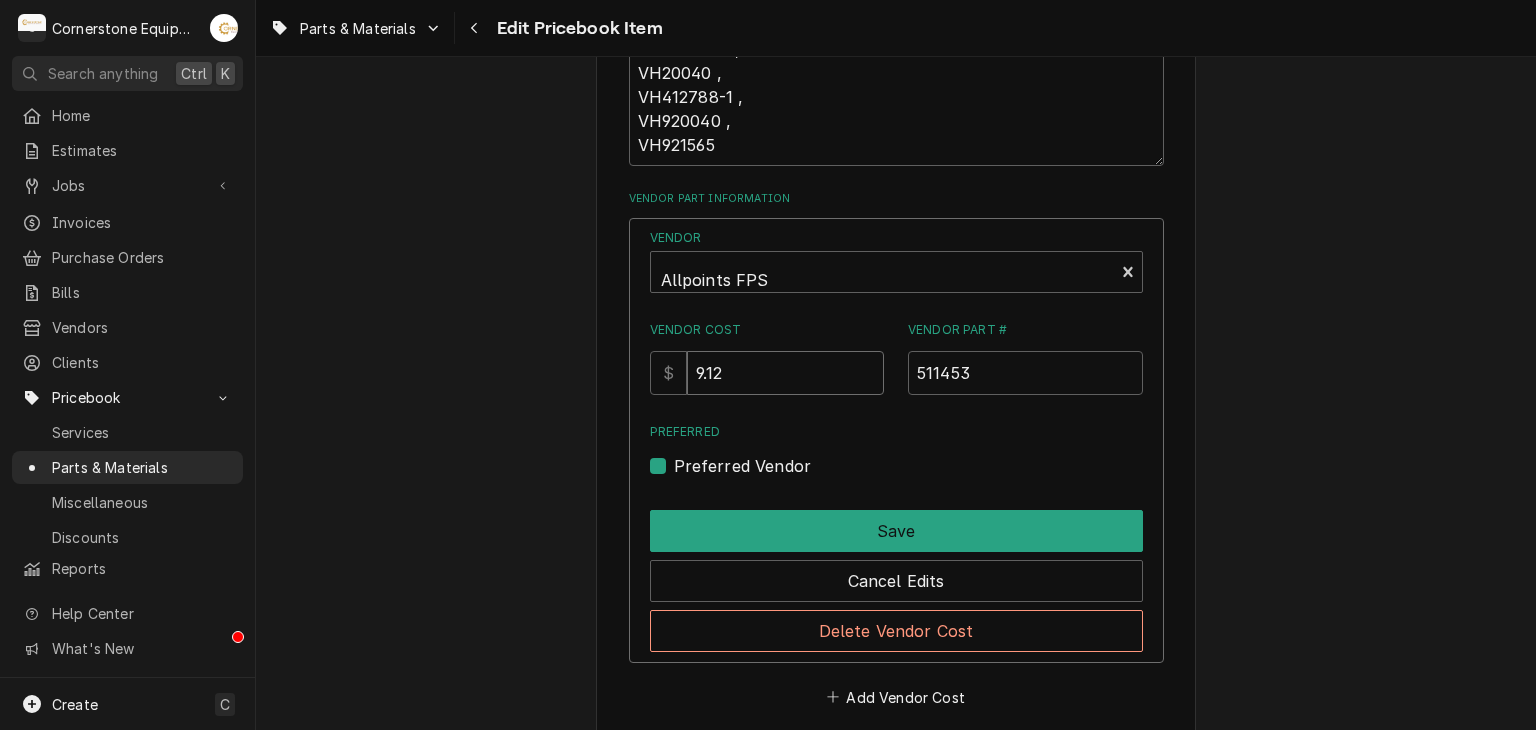 drag, startPoint x: 756, startPoint y: 367, endPoint x: 709, endPoint y: 377, distance: 48.052055 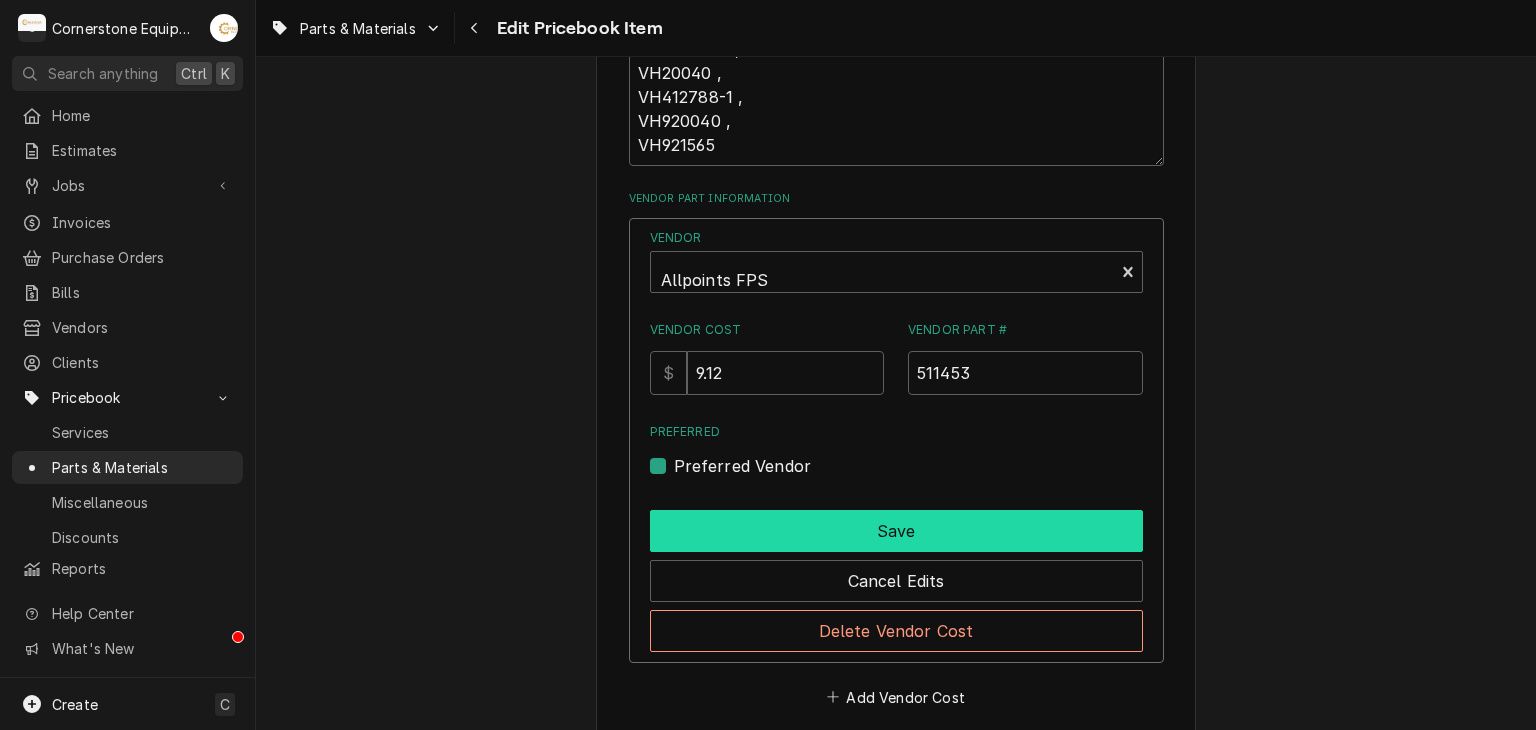 click on "Save" at bounding box center [896, 531] 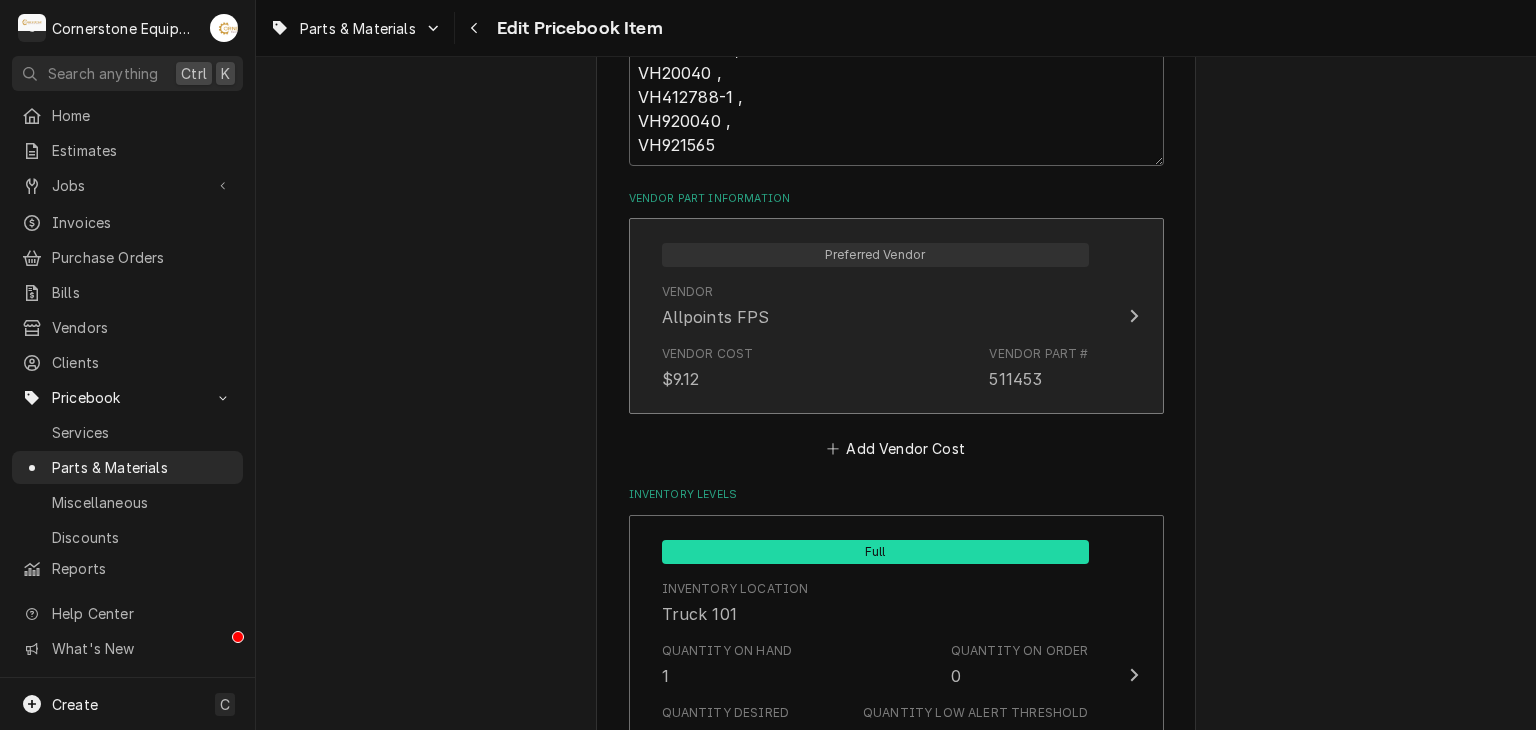 click on "Vendor Cost $9.12 Vendor Part # 511453" at bounding box center (875, 368) 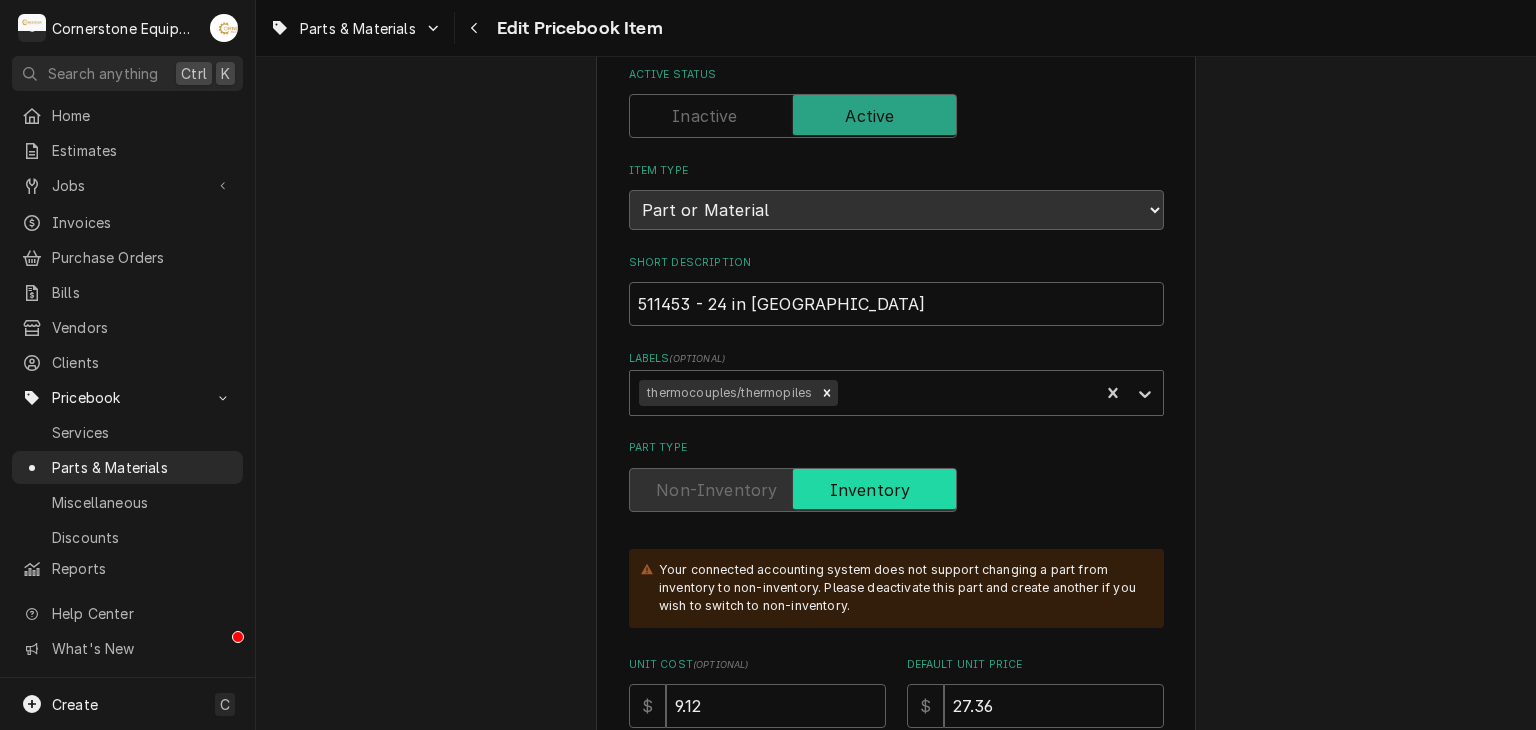 scroll, scrollTop: 0, scrollLeft: 0, axis: both 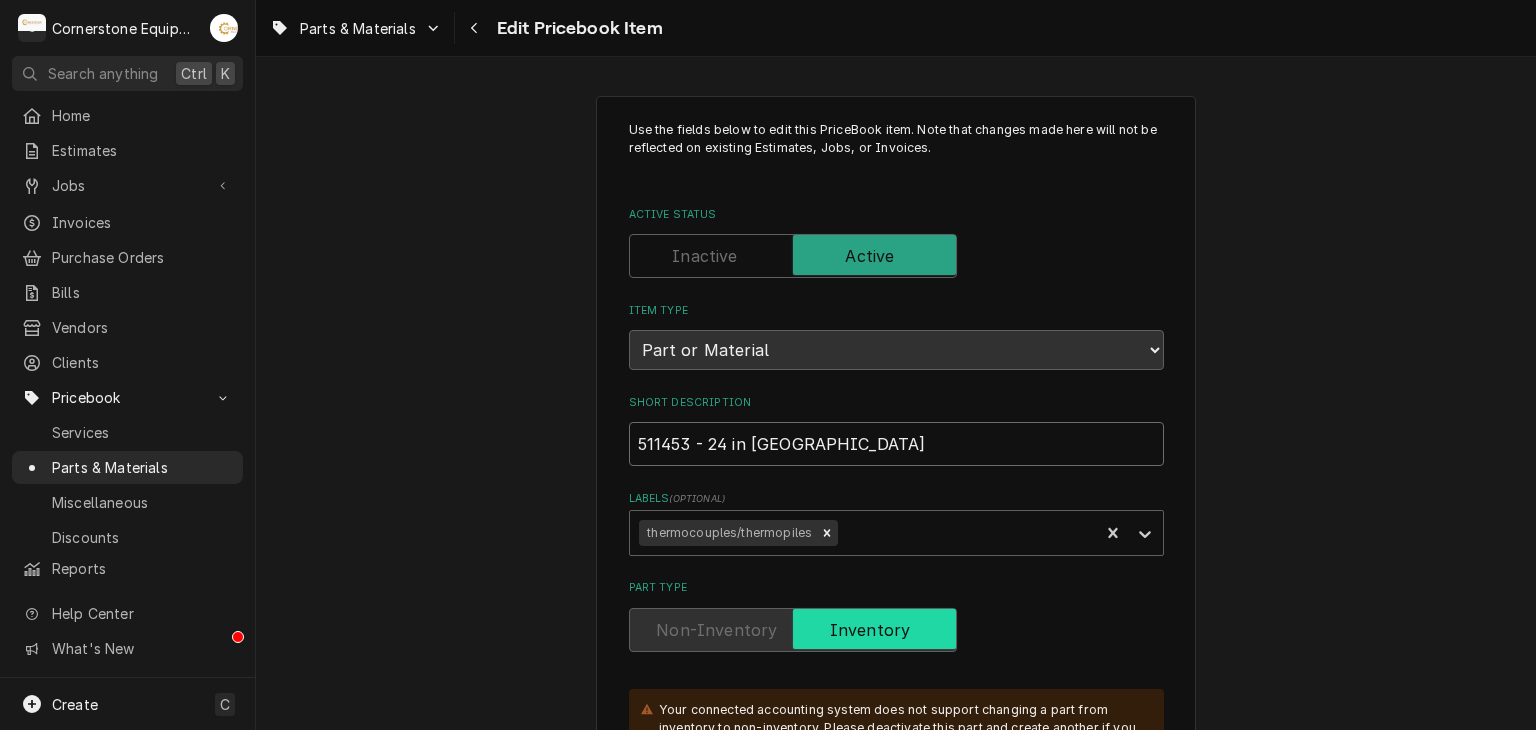 drag, startPoint x: 678, startPoint y: 440, endPoint x: 615, endPoint y: 458, distance: 65.52099 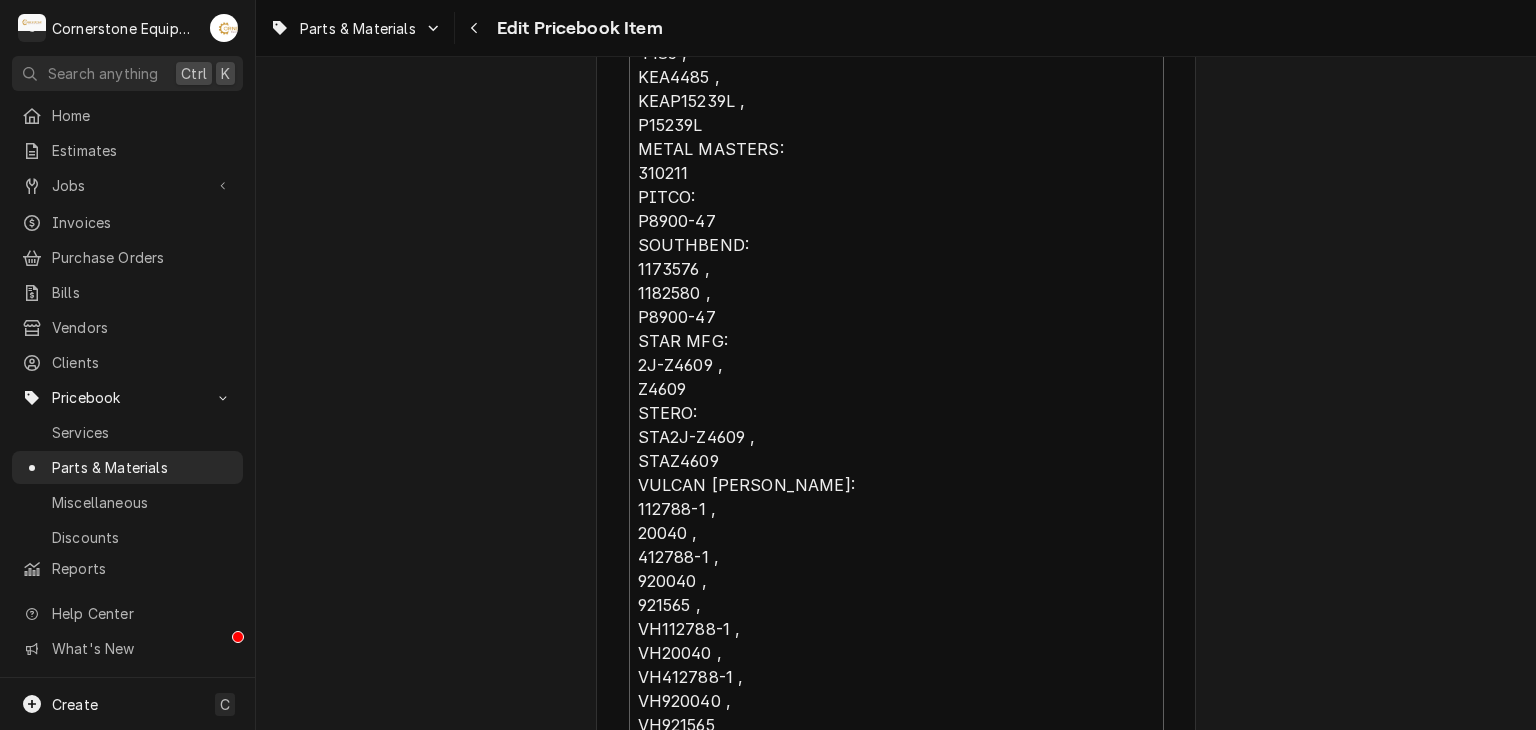 scroll, scrollTop: 2000, scrollLeft: 0, axis: vertical 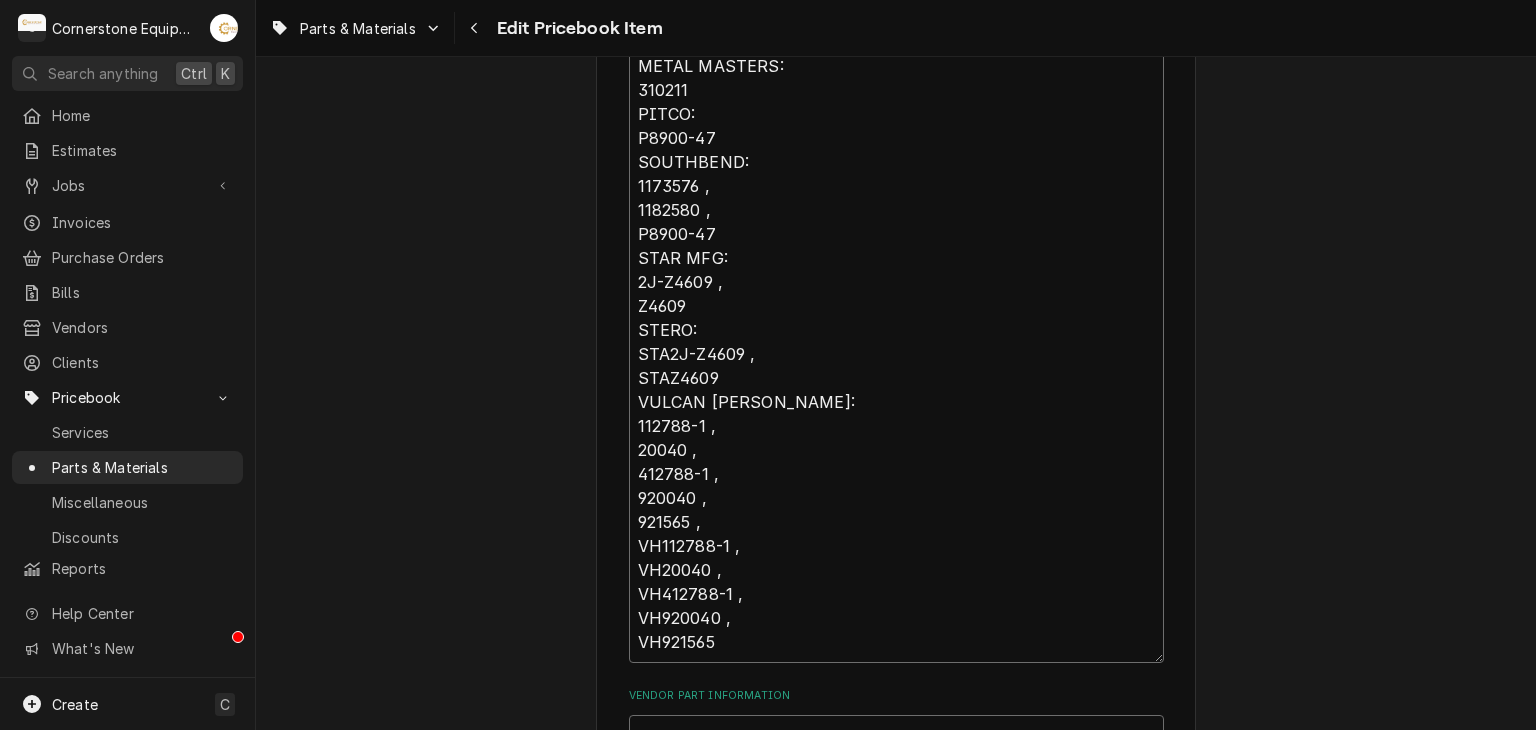 drag, startPoint x: 701, startPoint y: 424, endPoint x: 636, endPoint y: 420, distance: 65.12296 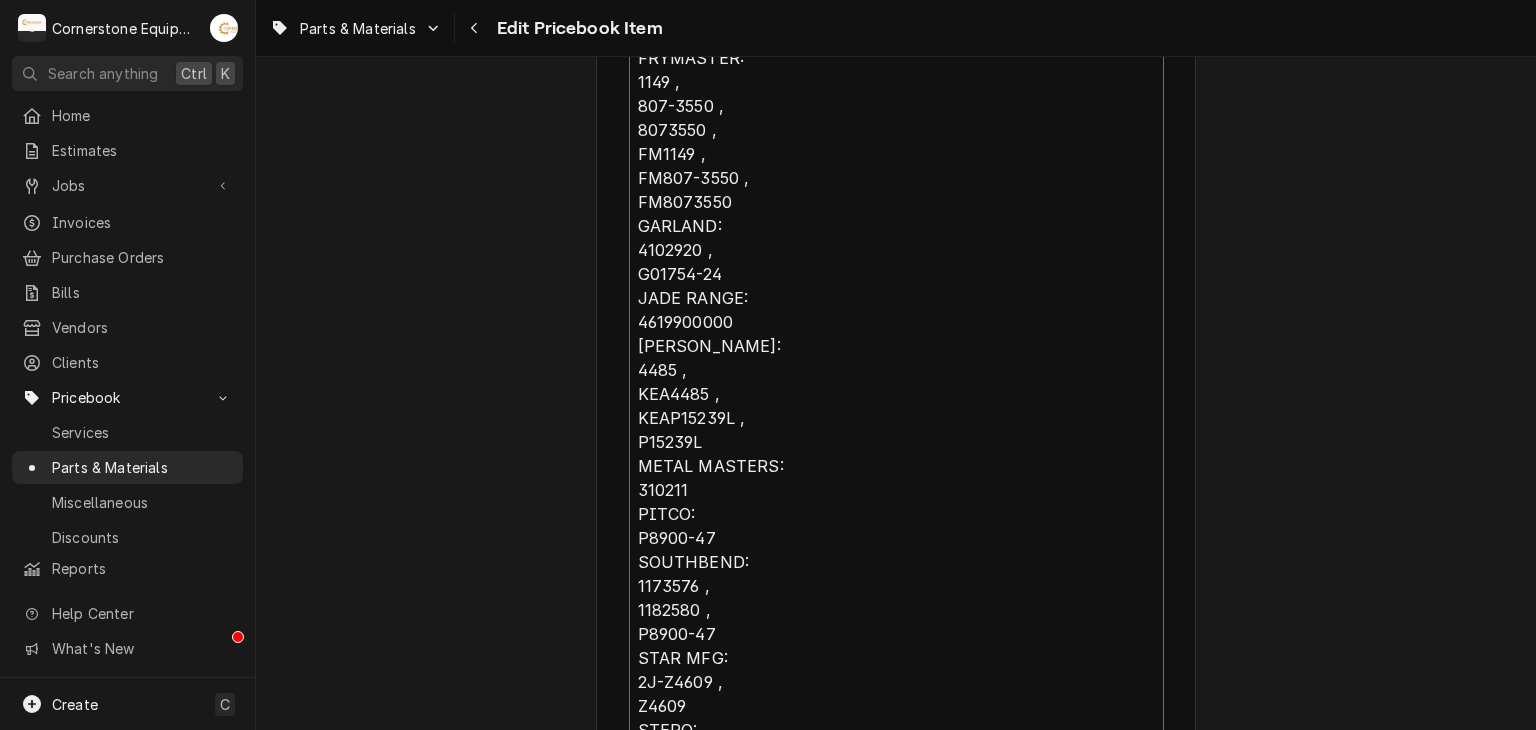 scroll, scrollTop: 1200, scrollLeft: 0, axis: vertical 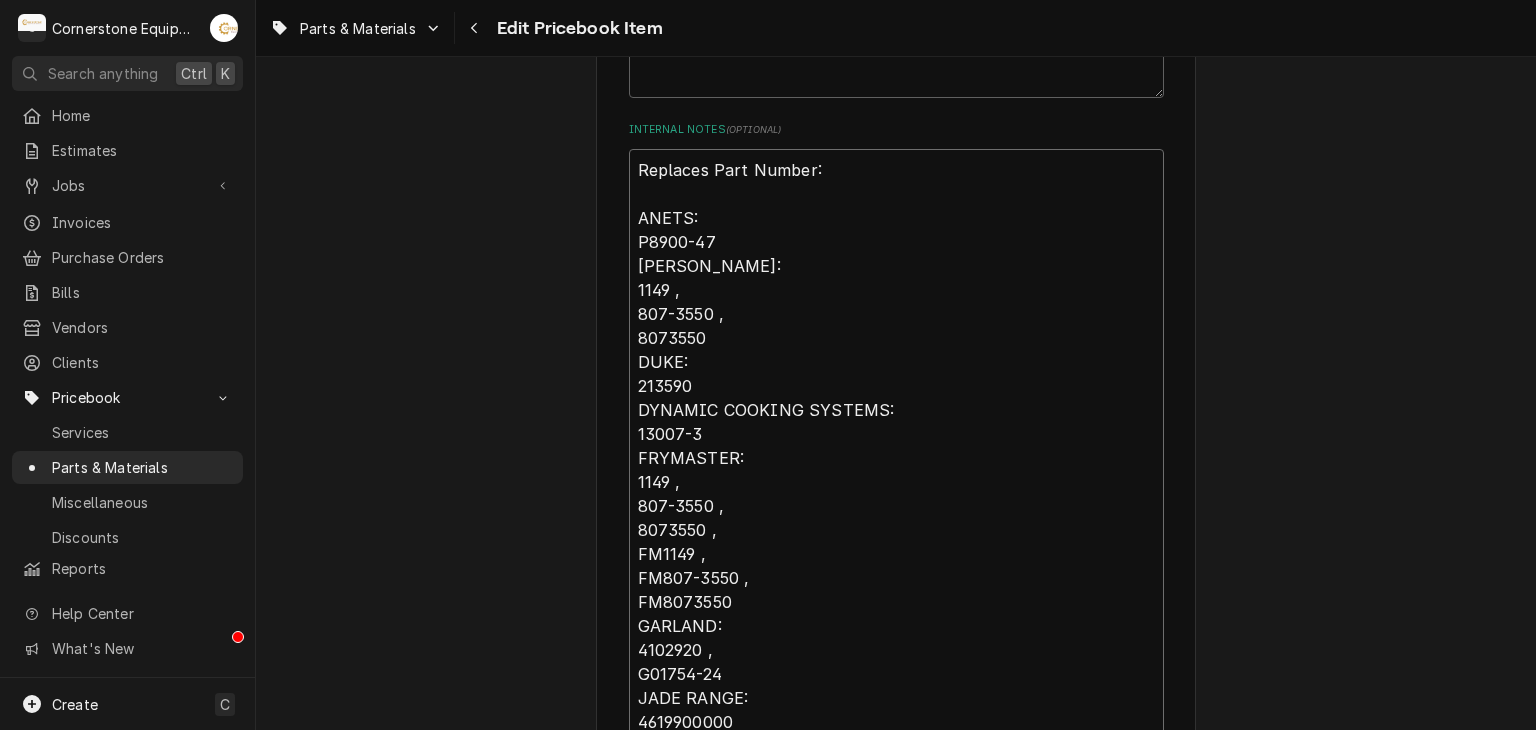 drag, startPoint x: 624, startPoint y: 165, endPoint x: 878, endPoint y: 184, distance: 254.70964 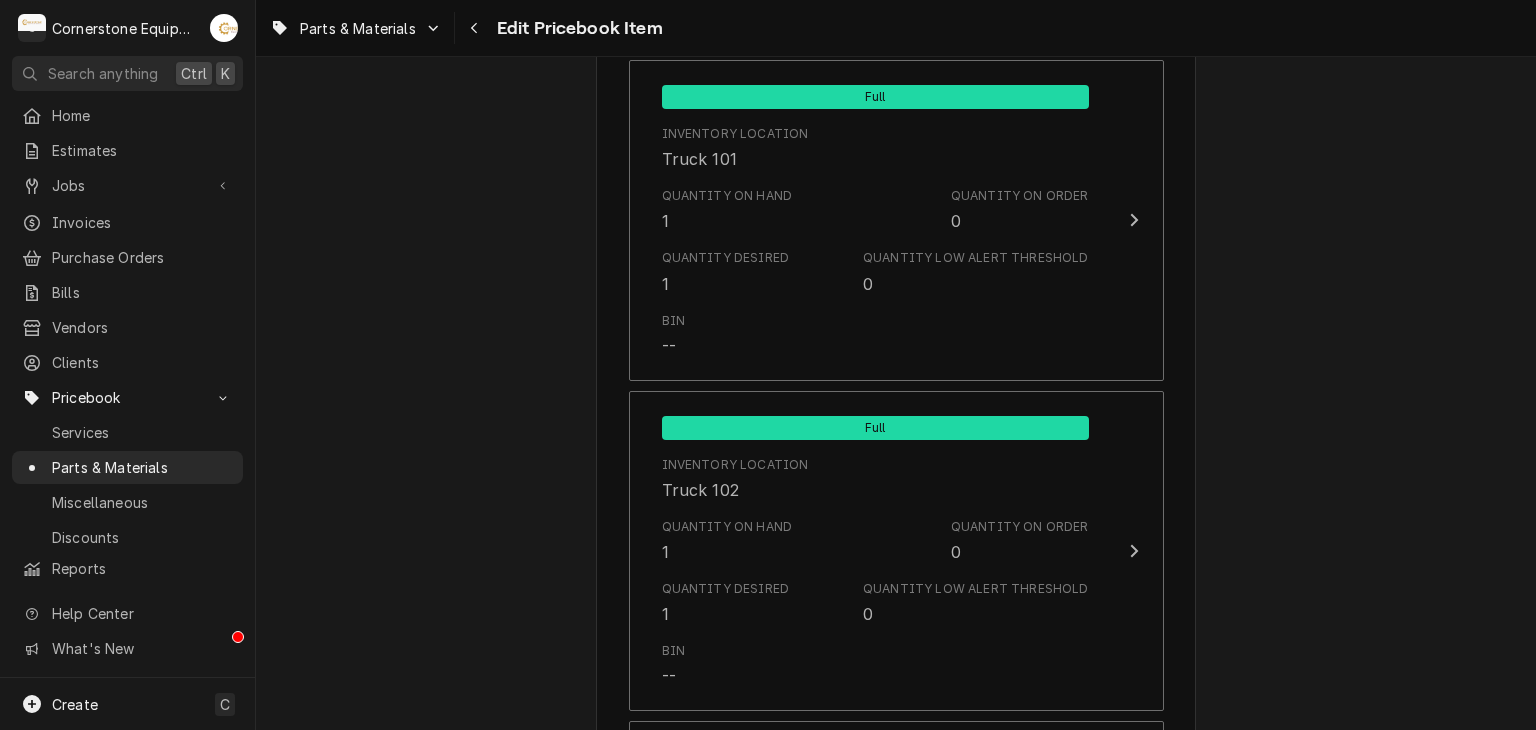 scroll, scrollTop: 2800, scrollLeft: 0, axis: vertical 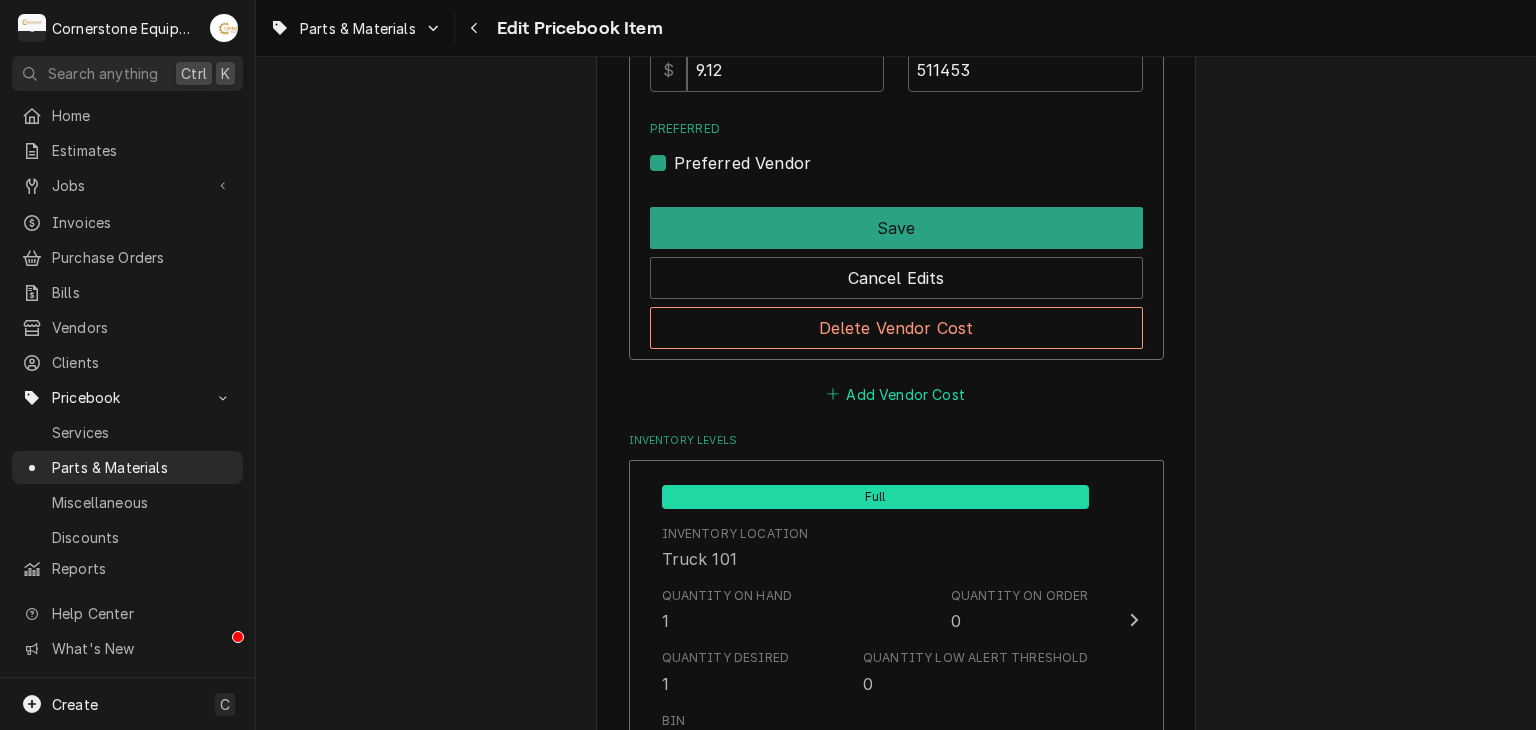 click on "Add Vendor Cost" at bounding box center (896, 394) 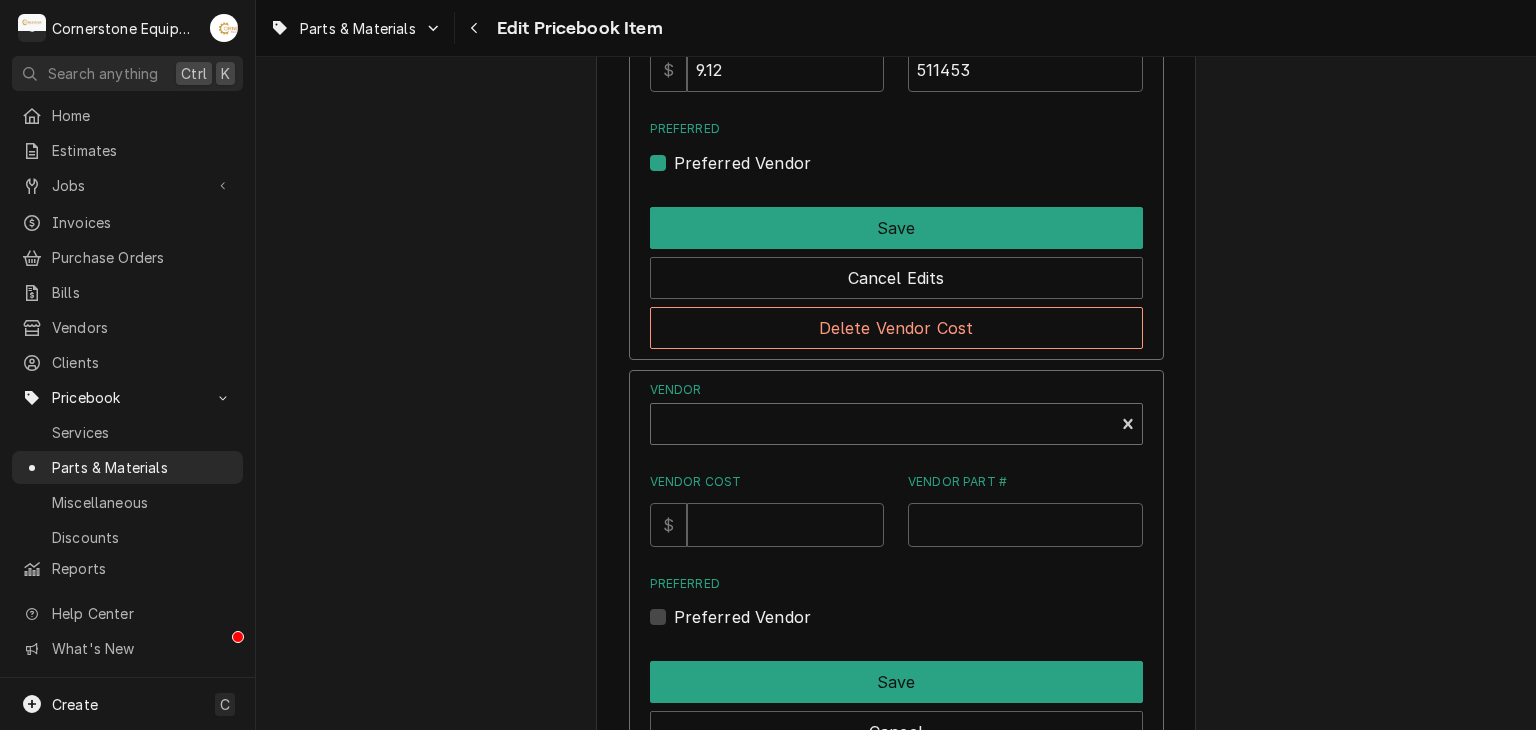click at bounding box center (882, -23) 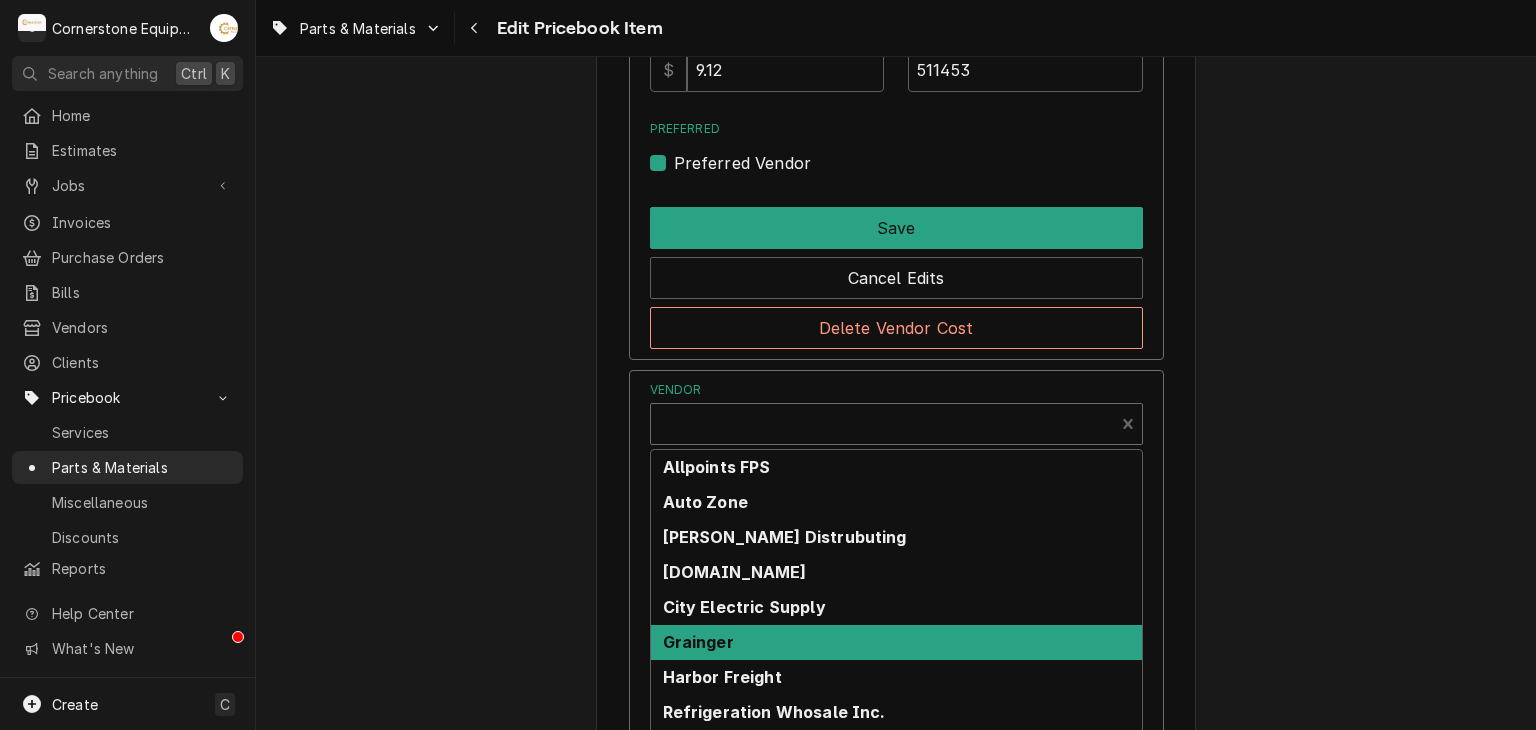 scroll, scrollTop: 68, scrollLeft: 0, axis: vertical 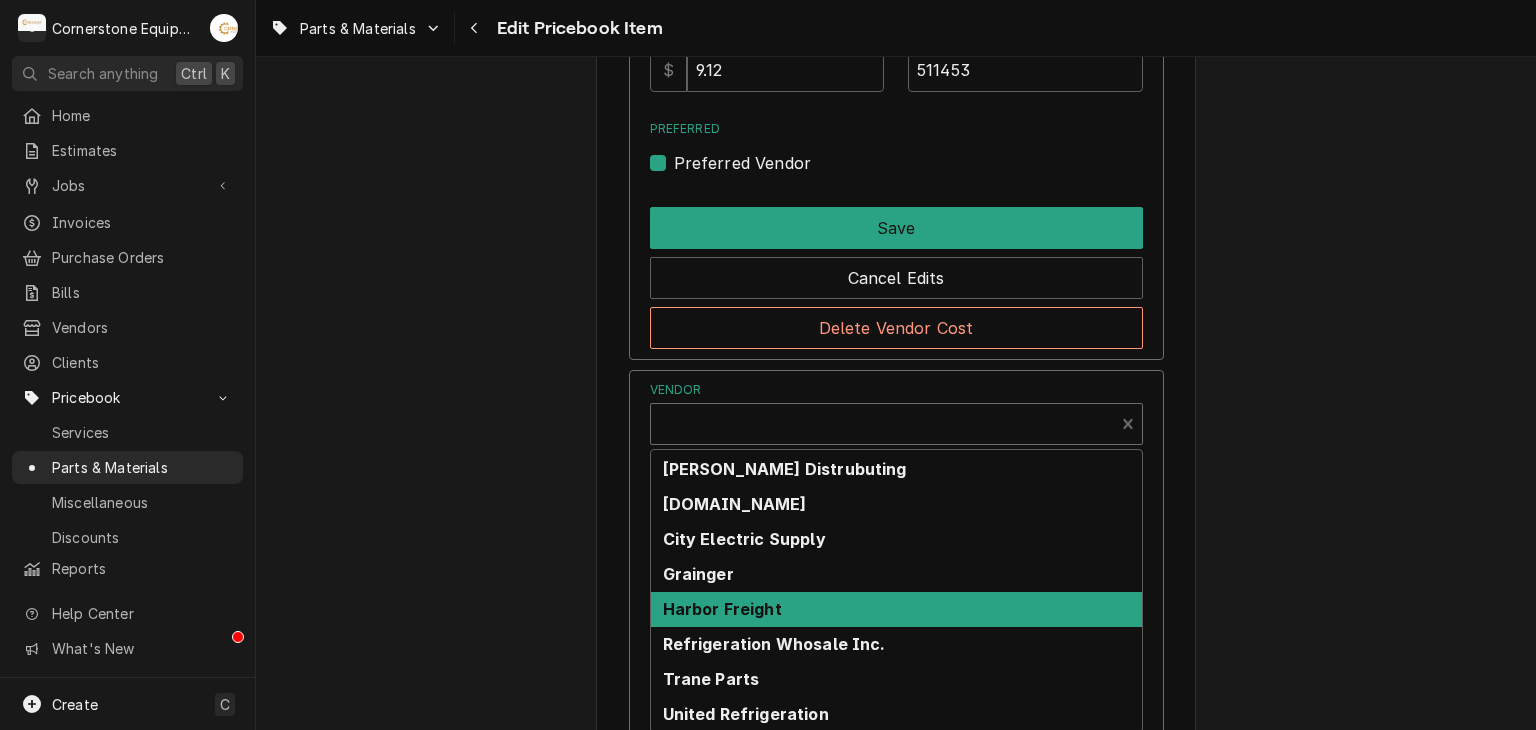 click on "Use the fields below to edit this PriceBook item. Note that changes made here will not be reflected on existing Estimates, Jobs, or Invoices. Active Status Item Type Choose PriceBook item type... Service Charge Part or Material Miscellaneous Charge Discount Tax Short Description 511453 - 24 in Thermocouple Labels  ( optional ) thermocouples/thermopiles Part Type Your connected accounting system does not support changing a part from inventory to non-inventory. Please deactivate this part and create another if you wish to switch to non-inventory. Unit Cost  ( optional ) $ 9.12 Default Unit Price $ 27.36 Tax Manufacturer  ( optional ) Mavrik Manufacturer Part #  ( optional ) 511453 Detailed Summary Template  ( optional ) 511453 - Mavrik - 24 in Thermocouple Internal Notes  ( optional ) Vendor Part Information Vendor Allpoints FPS Vendor Cost $ 9.12 Vendor Part # 511453 Preferred Preferred Vendor Save Cancel Edits Delete Vendor Cost Vendor 10 results available. Allpoints FPS Auto Zone Baker Distrubuting Grainger" at bounding box center (896, -332) 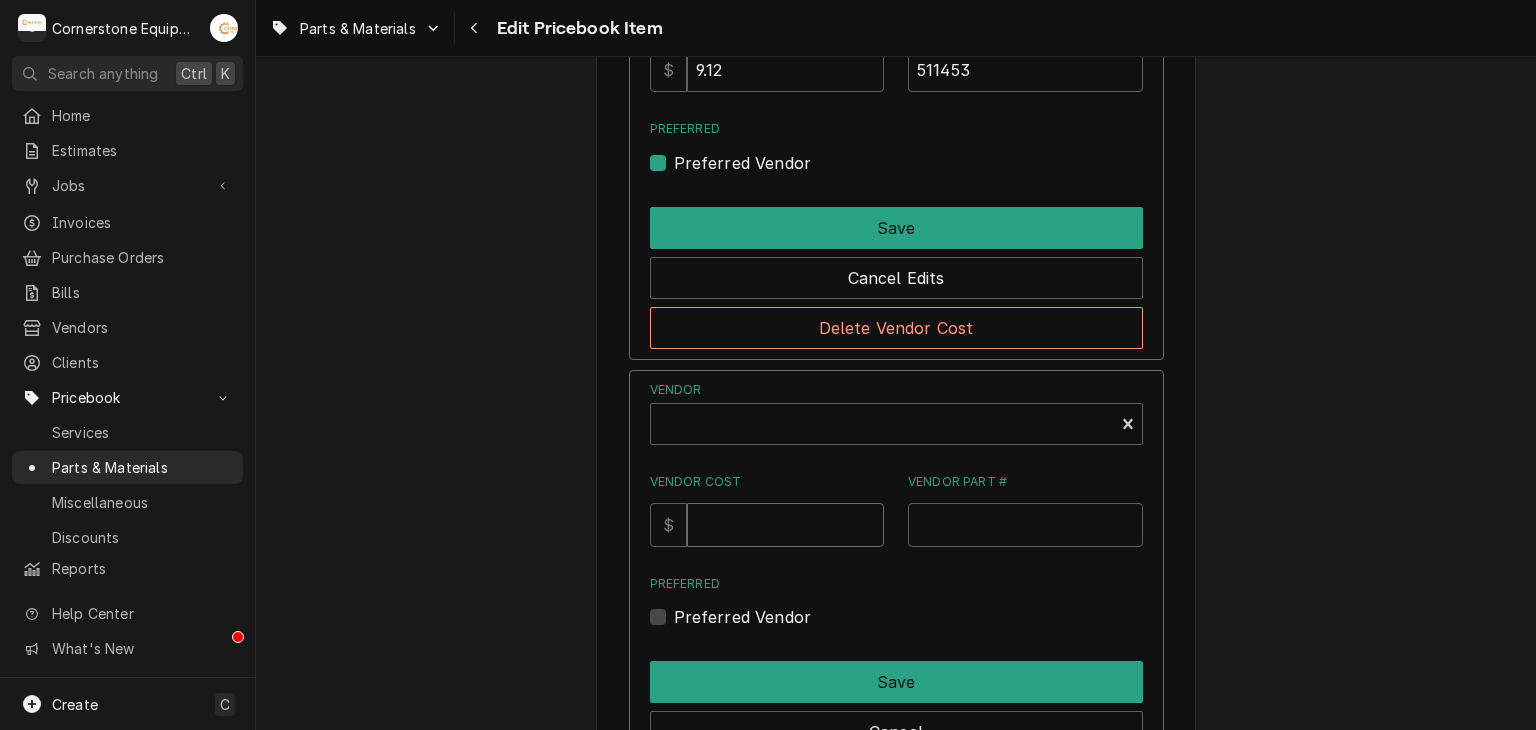 click on "Vendor Cost" at bounding box center (785, 70) 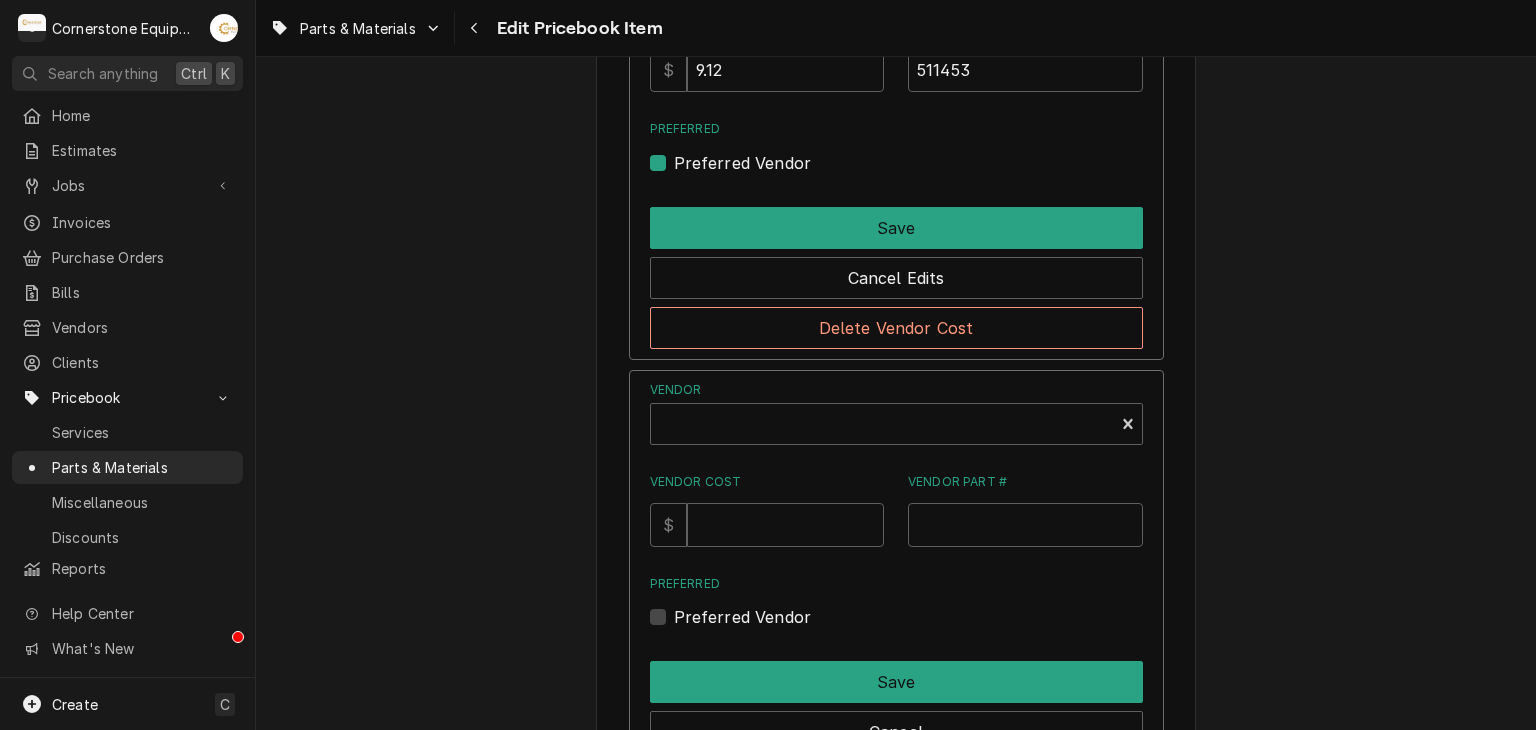 scroll, scrollTop: 2400, scrollLeft: 0, axis: vertical 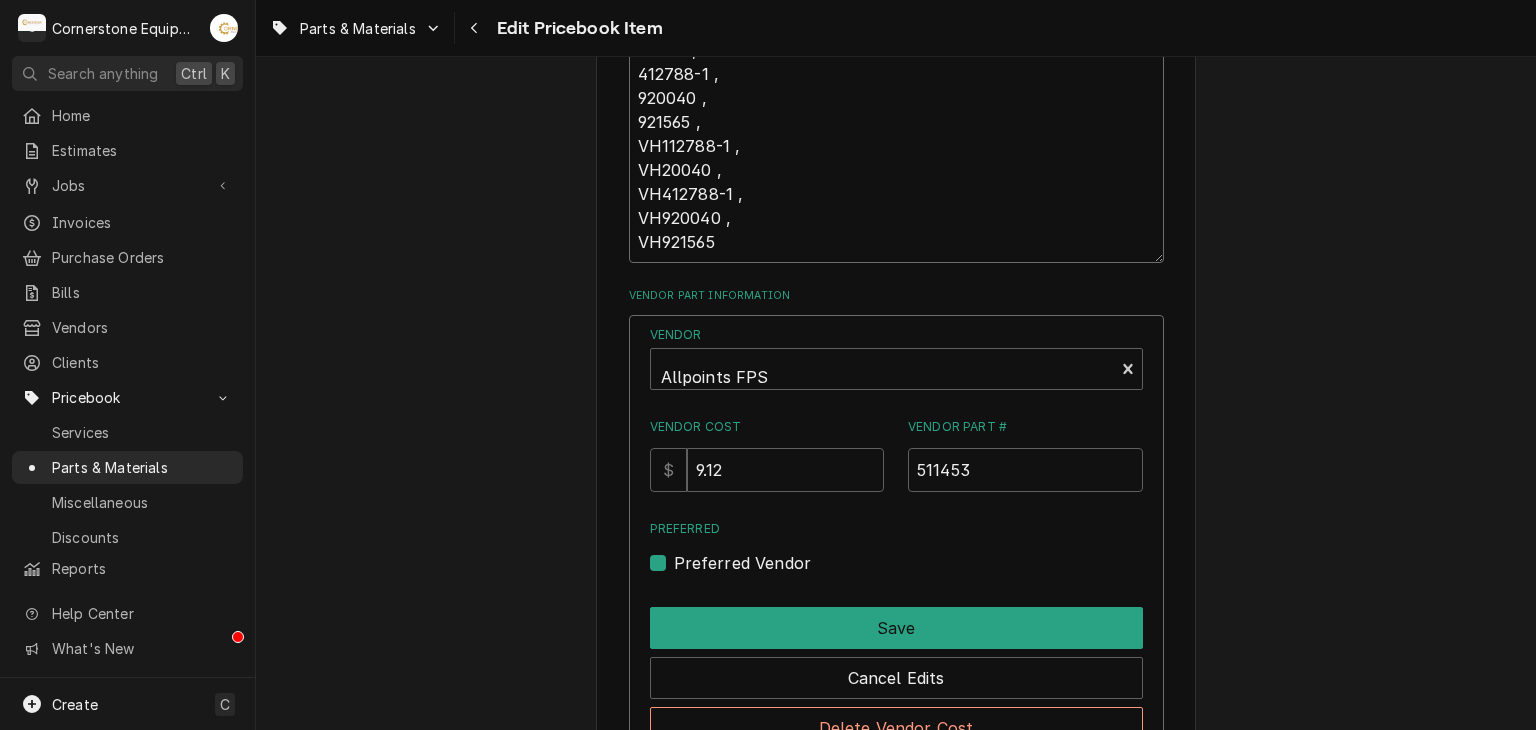 drag, startPoint x: 646, startPoint y: 221, endPoint x: 670, endPoint y: 229, distance: 25.298222 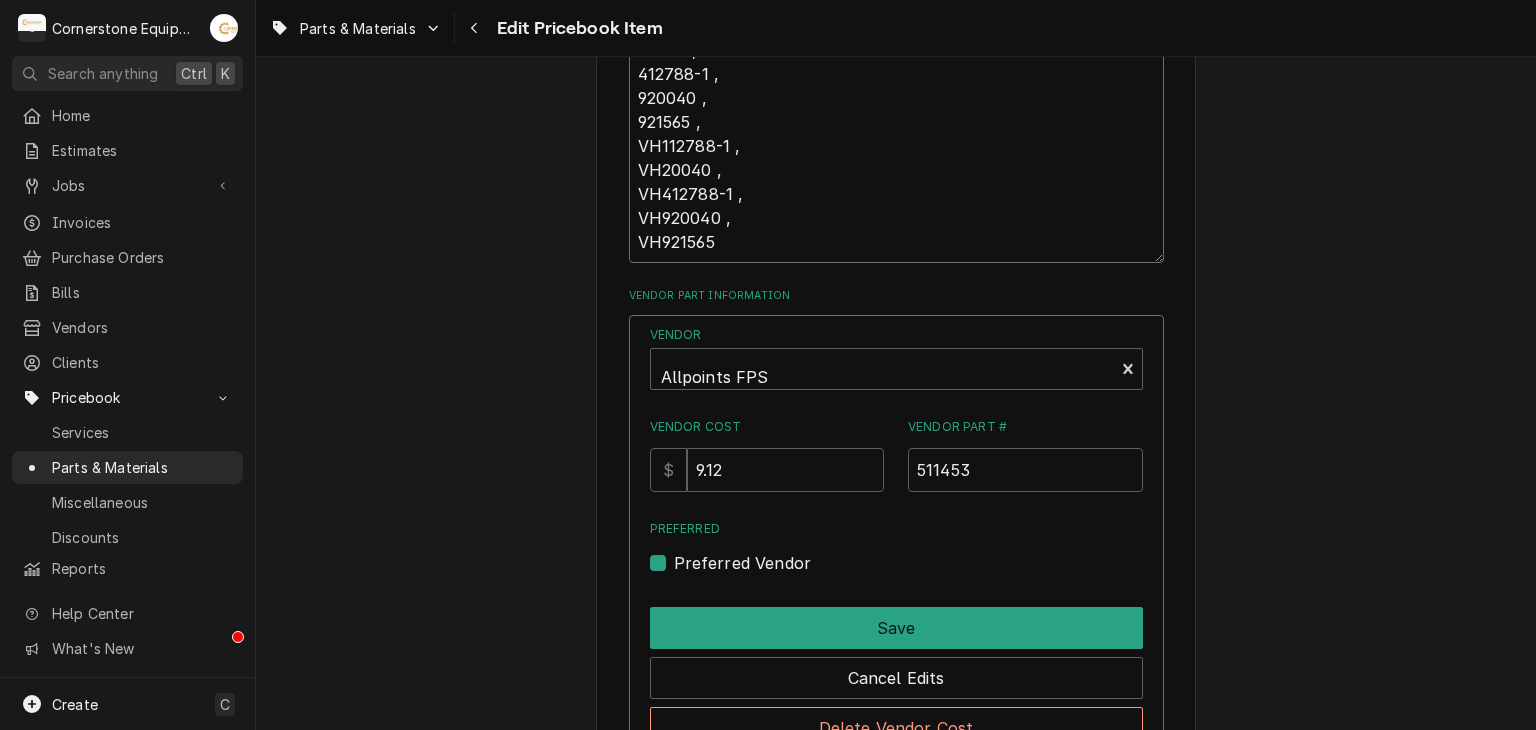 drag, startPoint x: 633, startPoint y: 221, endPoint x: 718, endPoint y: 218, distance: 85.052925 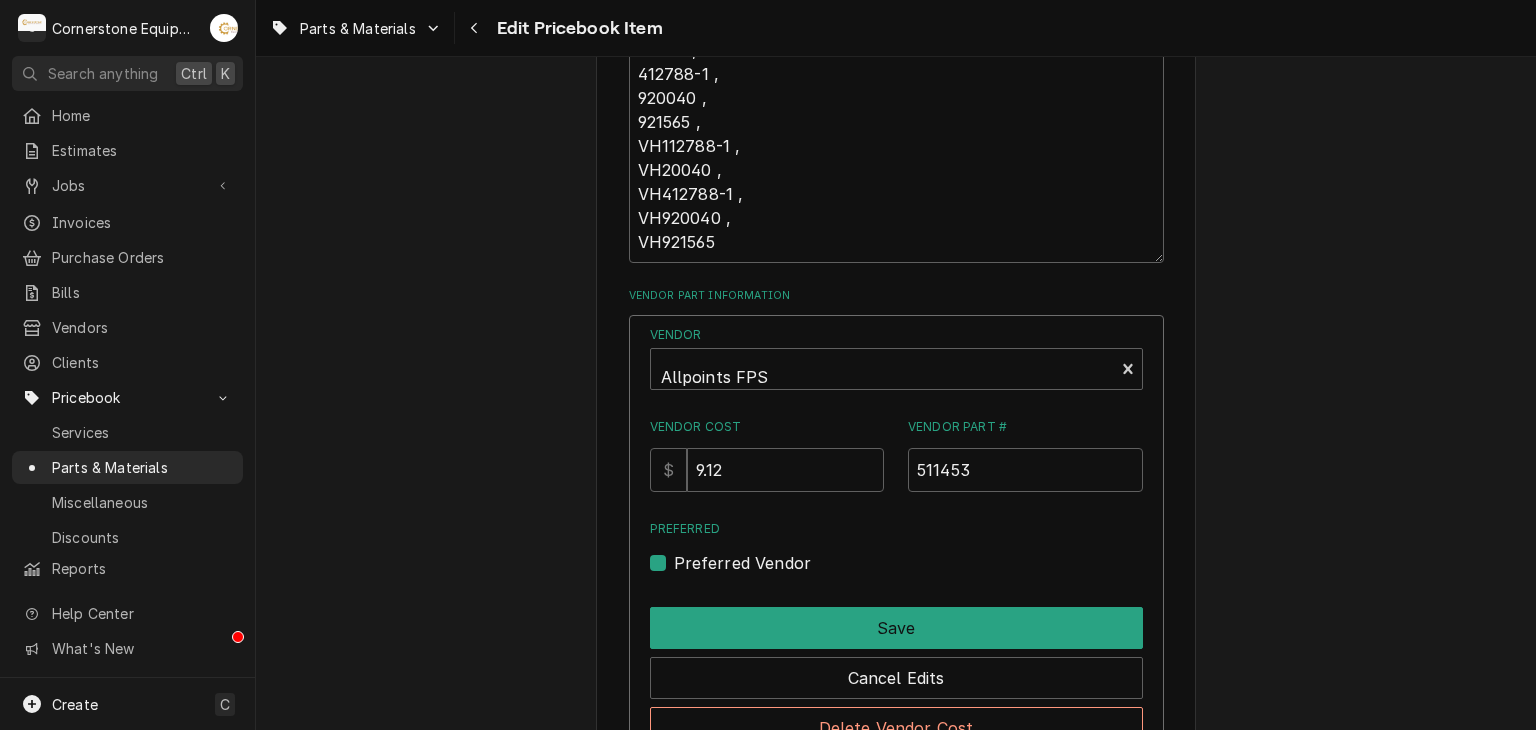 click on "Use the fields below to edit this PriceBook item. Note that changes made here will not be reflected on existing Estimates, Jobs, or Invoices. Active Status Item Type Choose PriceBook item type... Service Charge Part or Material Miscellaneous Charge Discount Tax Short Description 511453 - 24 in Thermocouple Labels  ( optional ) thermocouples/thermopiles Part Type Your connected accounting system does not support changing a part from inventory to non-inventory. Please deactivate this part and create another if you wish to switch to non-inventory. Unit Cost  ( optional ) $ 9.12 Default Unit Price $ 27.36 Tax Manufacturer  ( optional ) Mavrik Manufacturer Part #  ( optional ) 511453 Detailed Summary Template  ( optional ) 511453 - Mavrik - 24 in Thermocouple Internal Notes  ( optional ) Vendor Part Information Vendor Allpoints FPS Vendor Cost $ 9.12 Vendor Part # 511453 Preferred Preferred Vendor Save Cancel Edits Delete Vendor Cost Vendor Vendor Cost $ Vendor Part # Preferred Preferred Vendor Save Cancel Full 1" at bounding box center [896, 68] 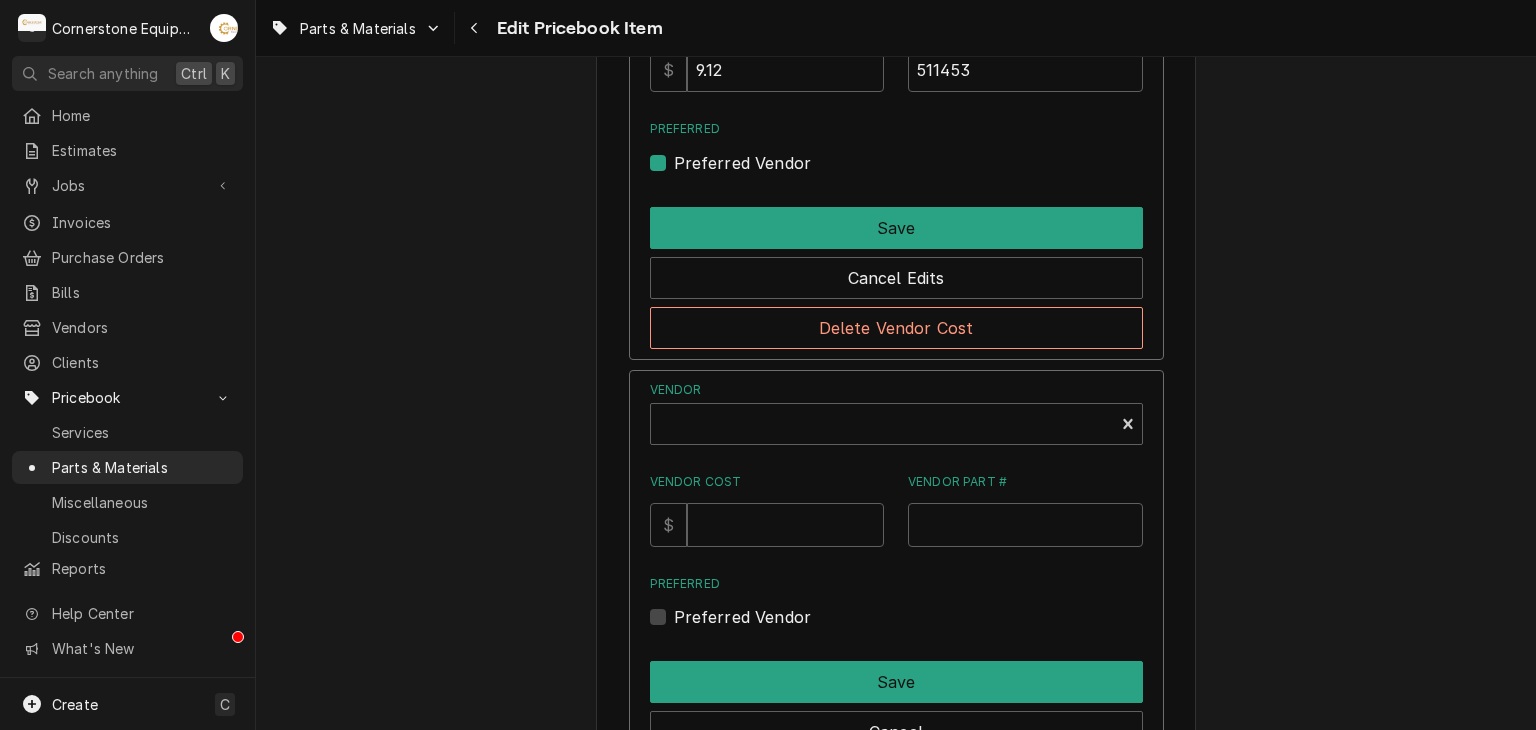 scroll, scrollTop: 3200, scrollLeft: 0, axis: vertical 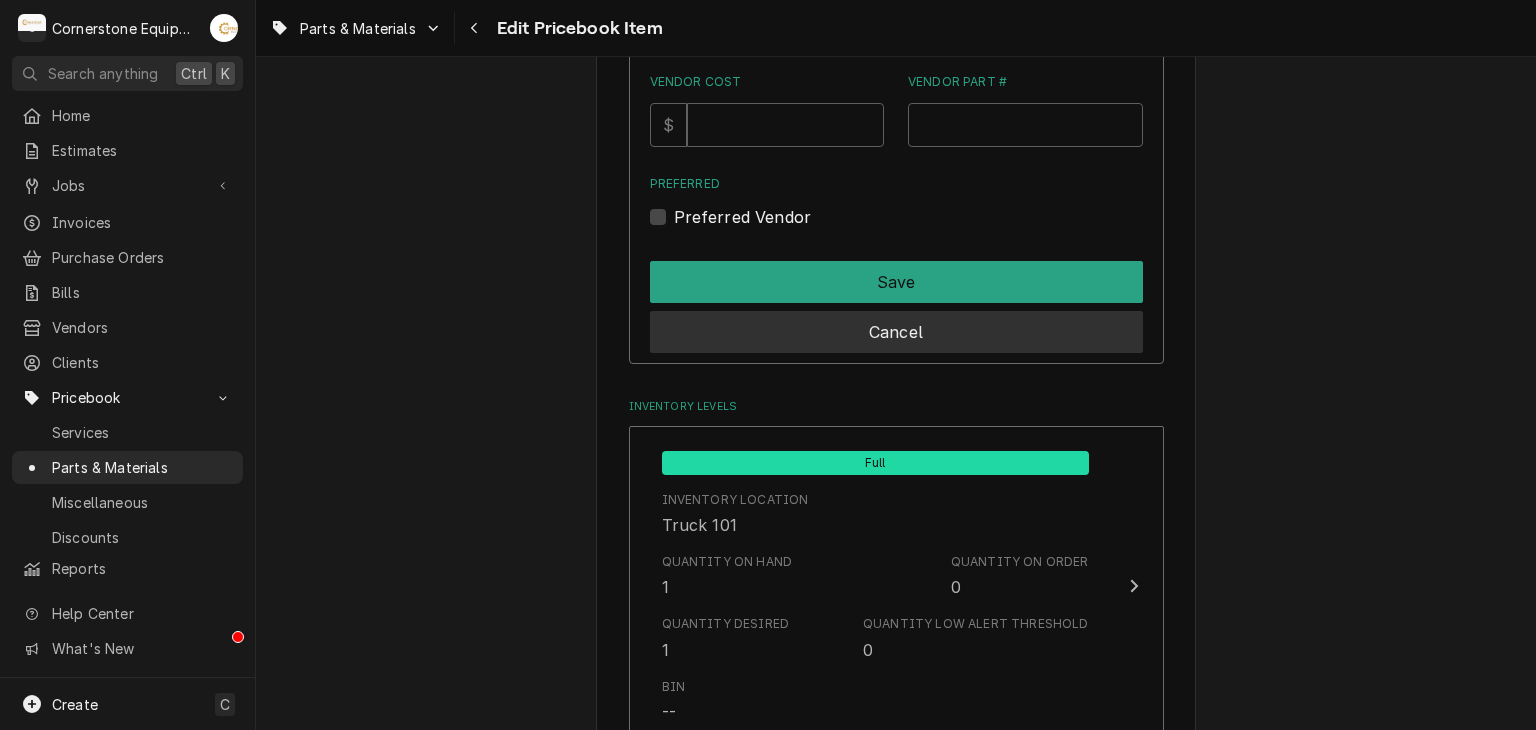 click on "Cancel" at bounding box center [896, 332] 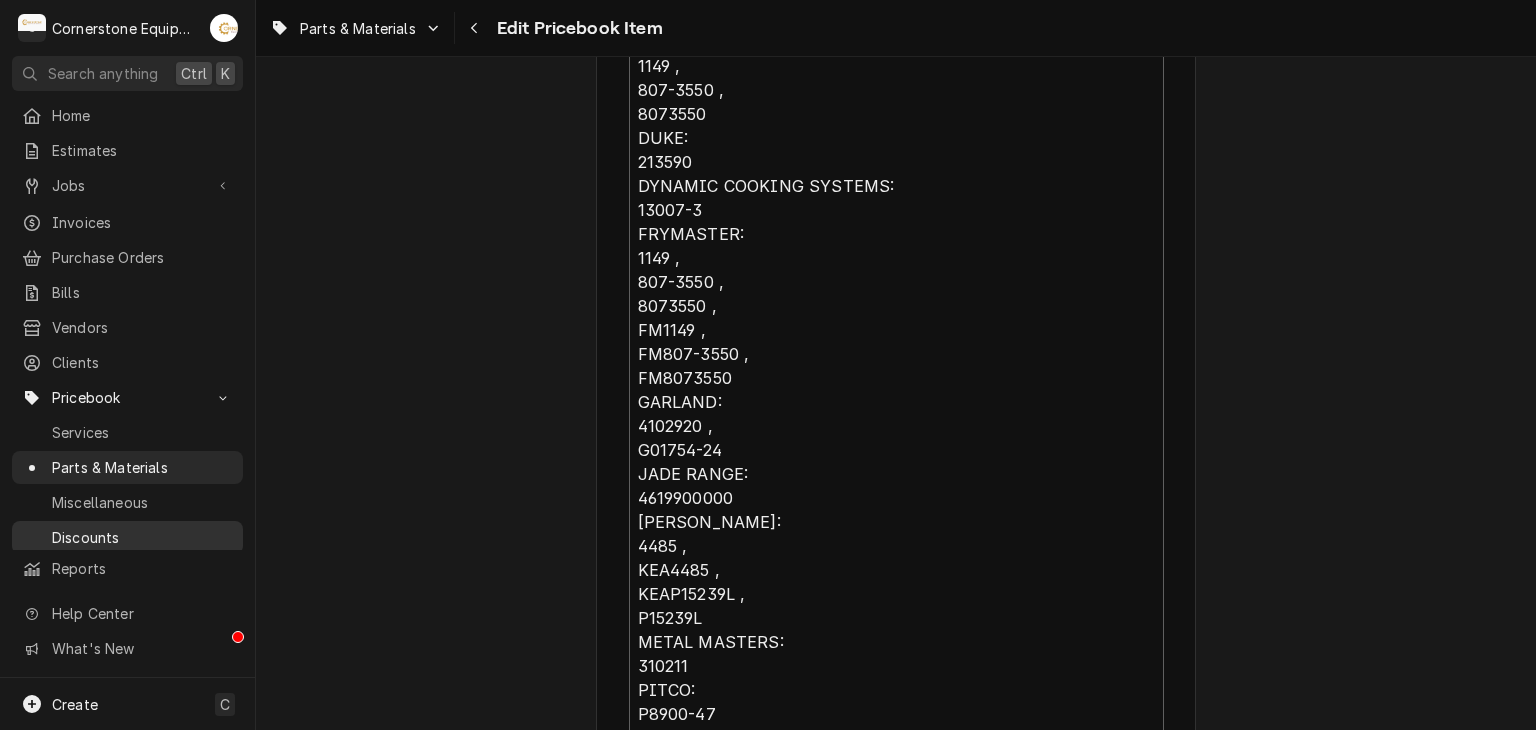 scroll, scrollTop: 744, scrollLeft: 0, axis: vertical 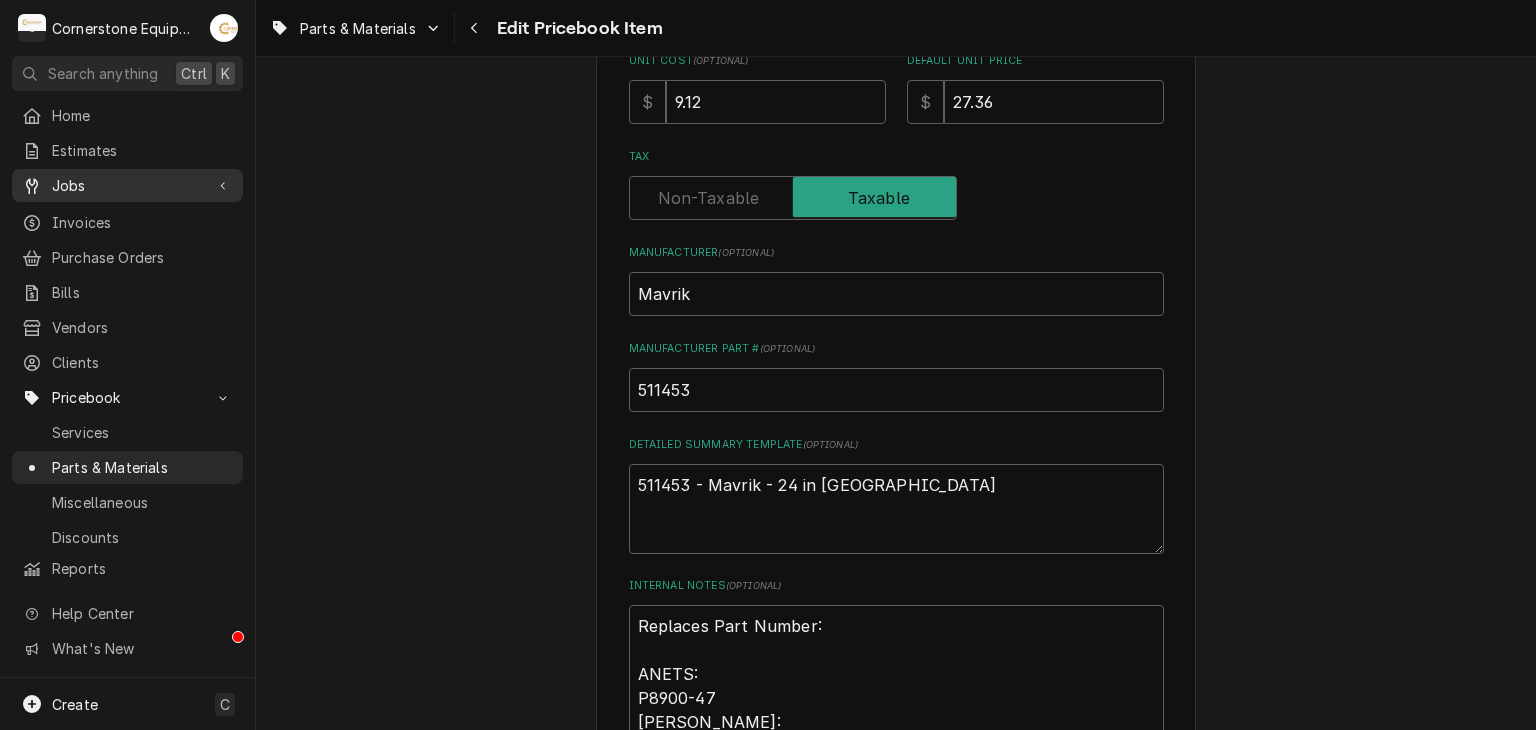click on "Jobs" at bounding box center (127, 185) 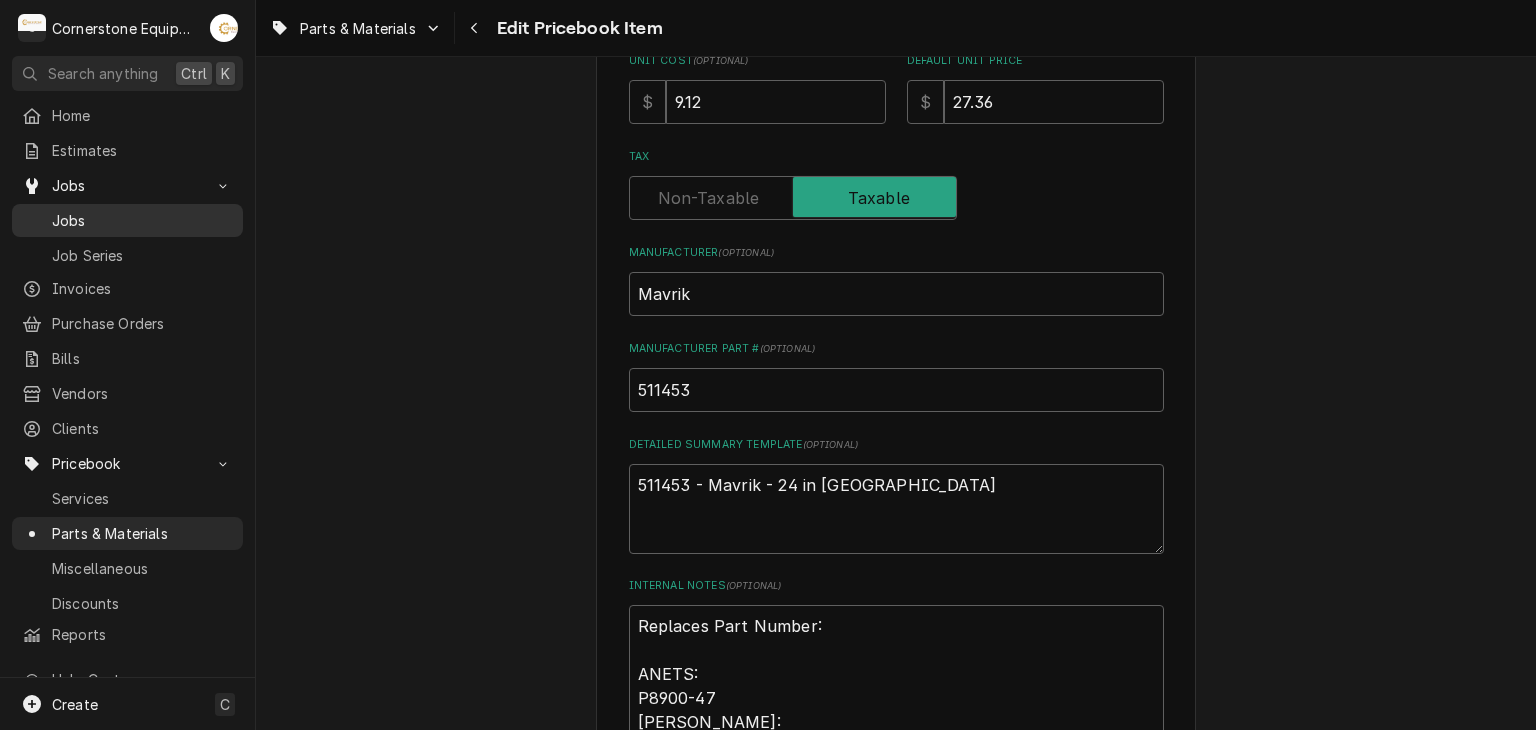 click on "Jobs" at bounding box center (142, 220) 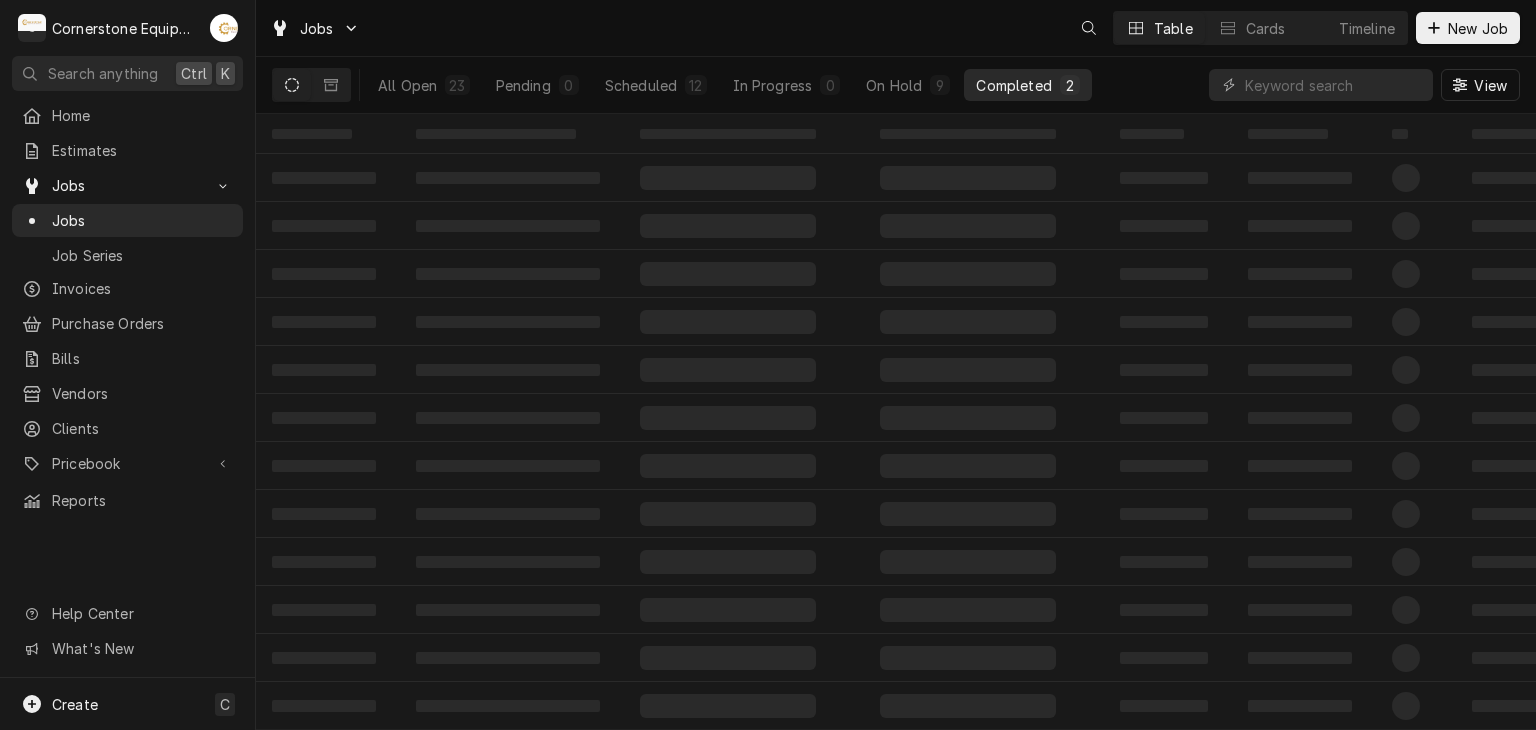 scroll, scrollTop: 0, scrollLeft: 0, axis: both 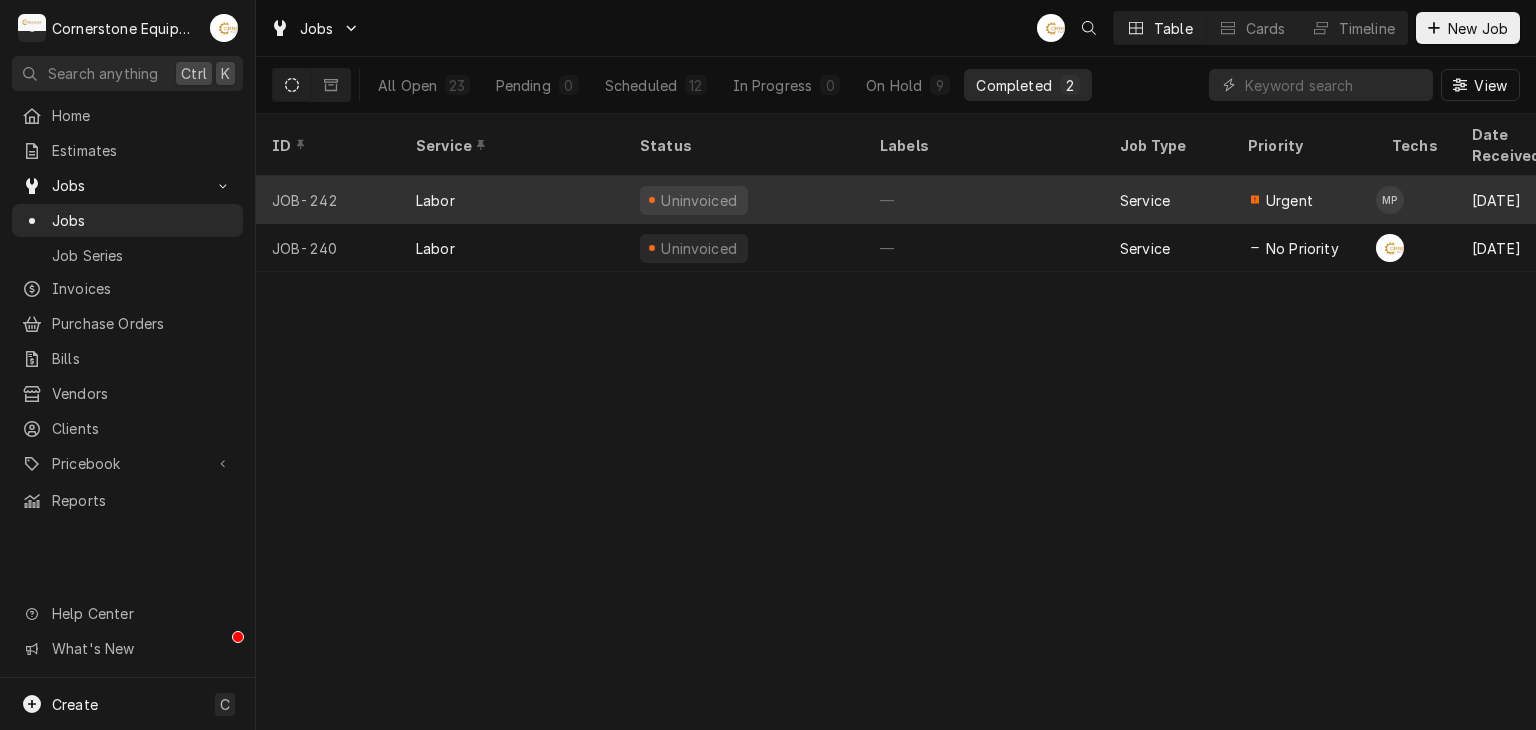 click on "Labor" at bounding box center [512, 200] 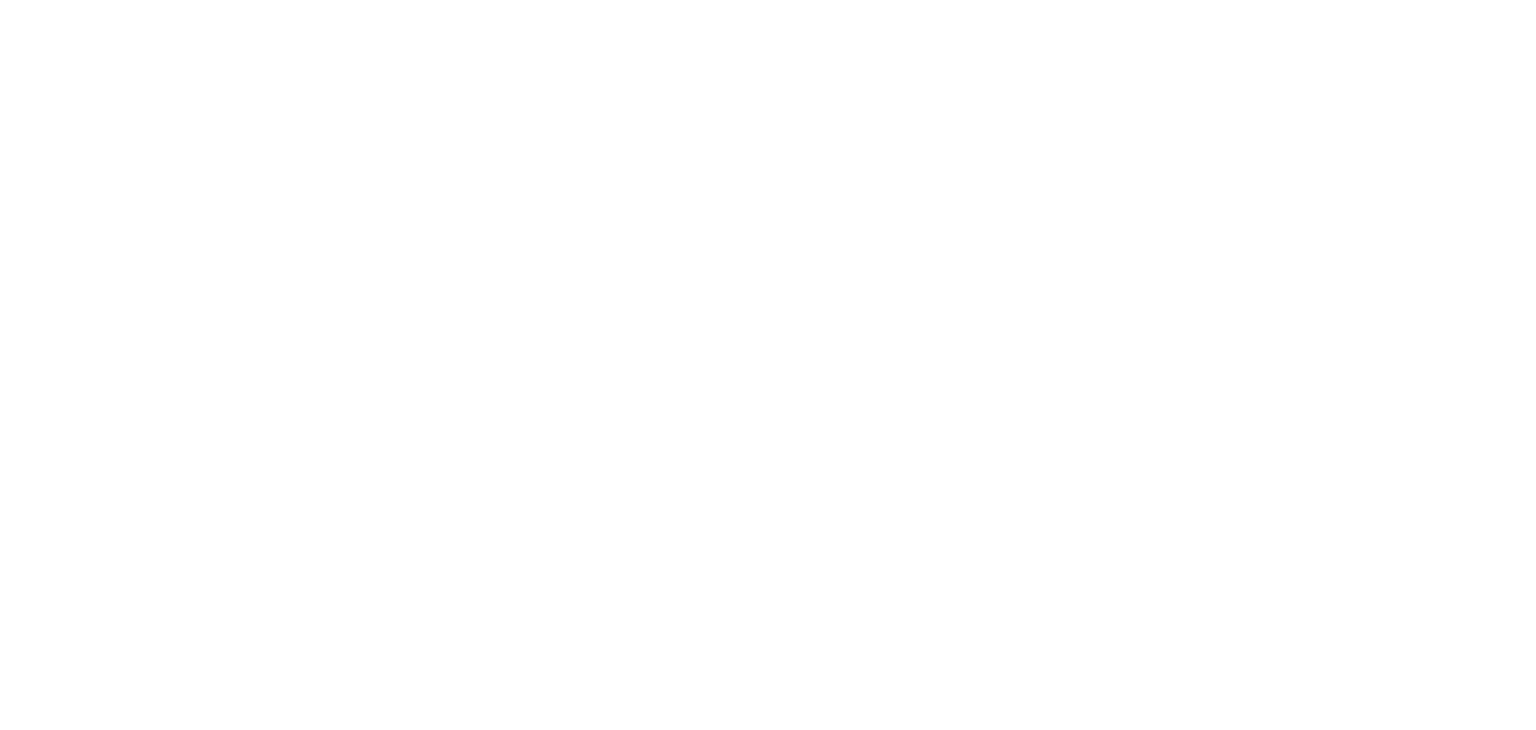 scroll, scrollTop: 0, scrollLeft: 0, axis: both 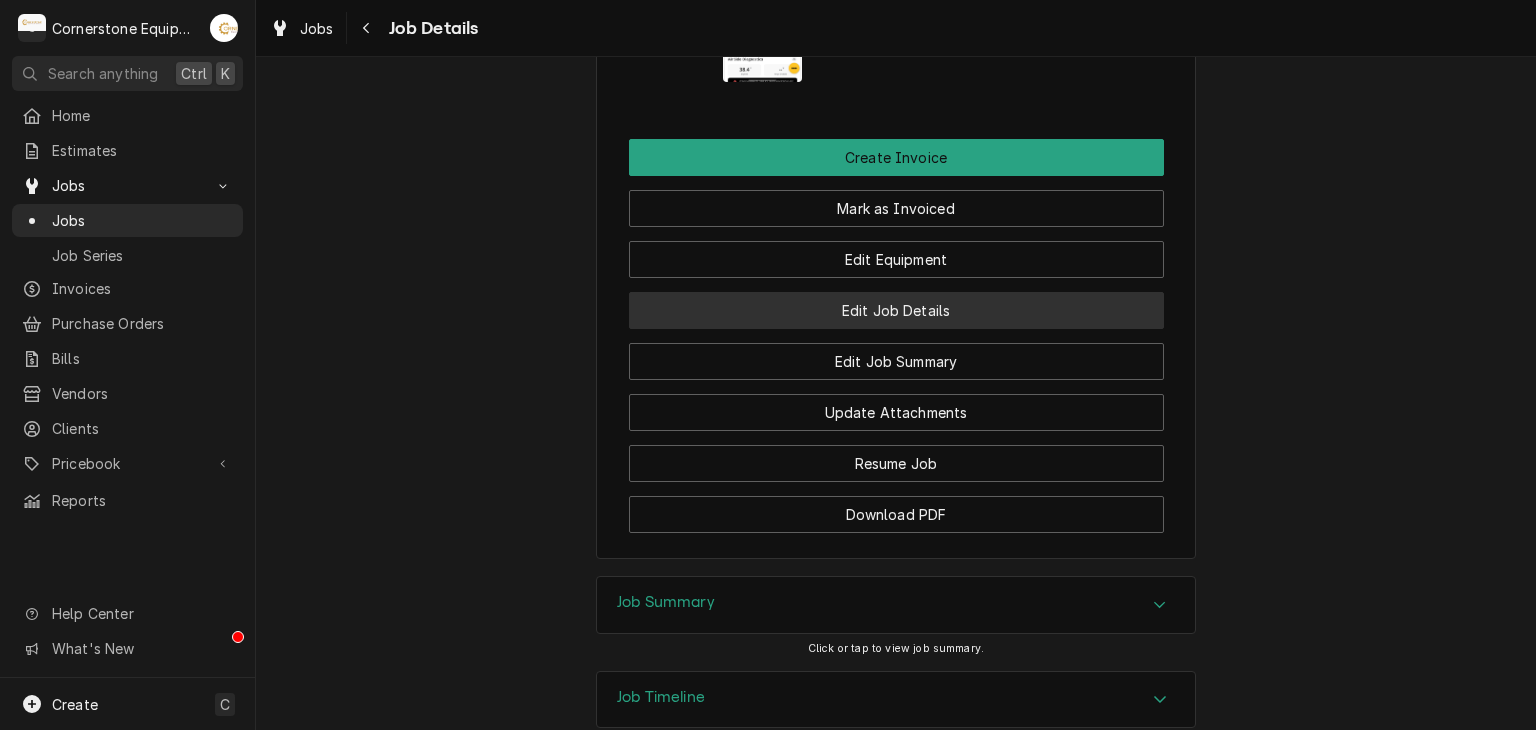 click on "Edit Job Details" at bounding box center [896, 310] 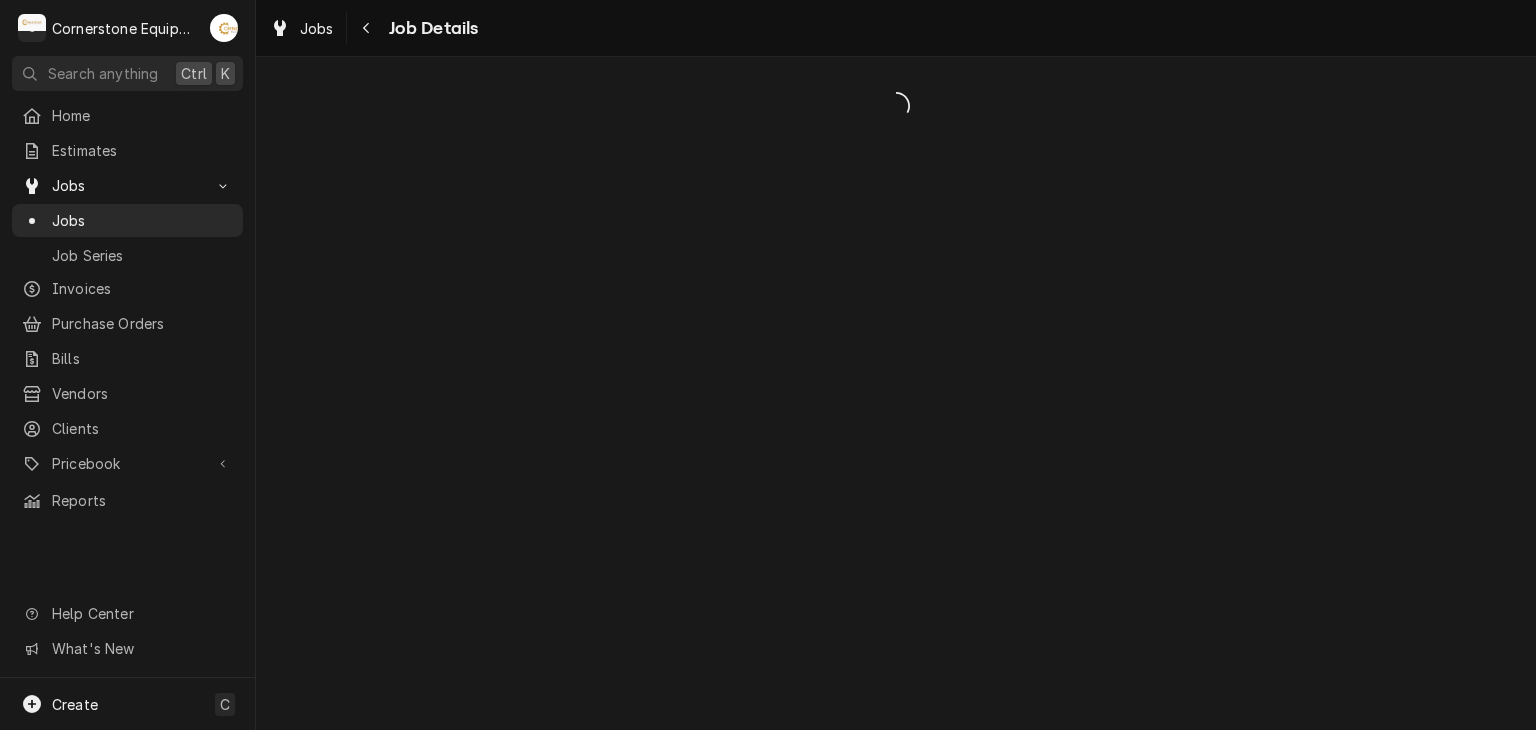 scroll, scrollTop: 0, scrollLeft: 0, axis: both 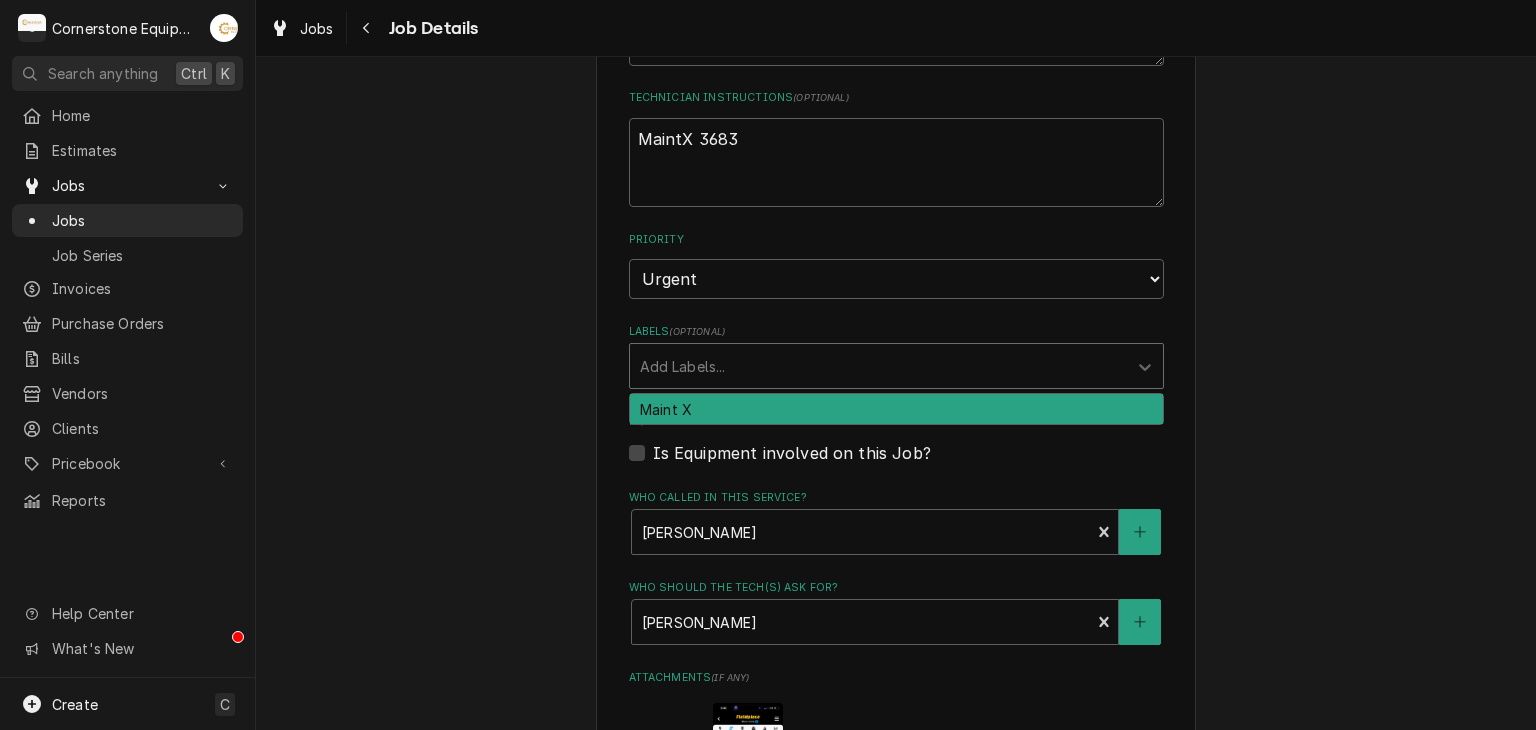 click at bounding box center (878, 366) 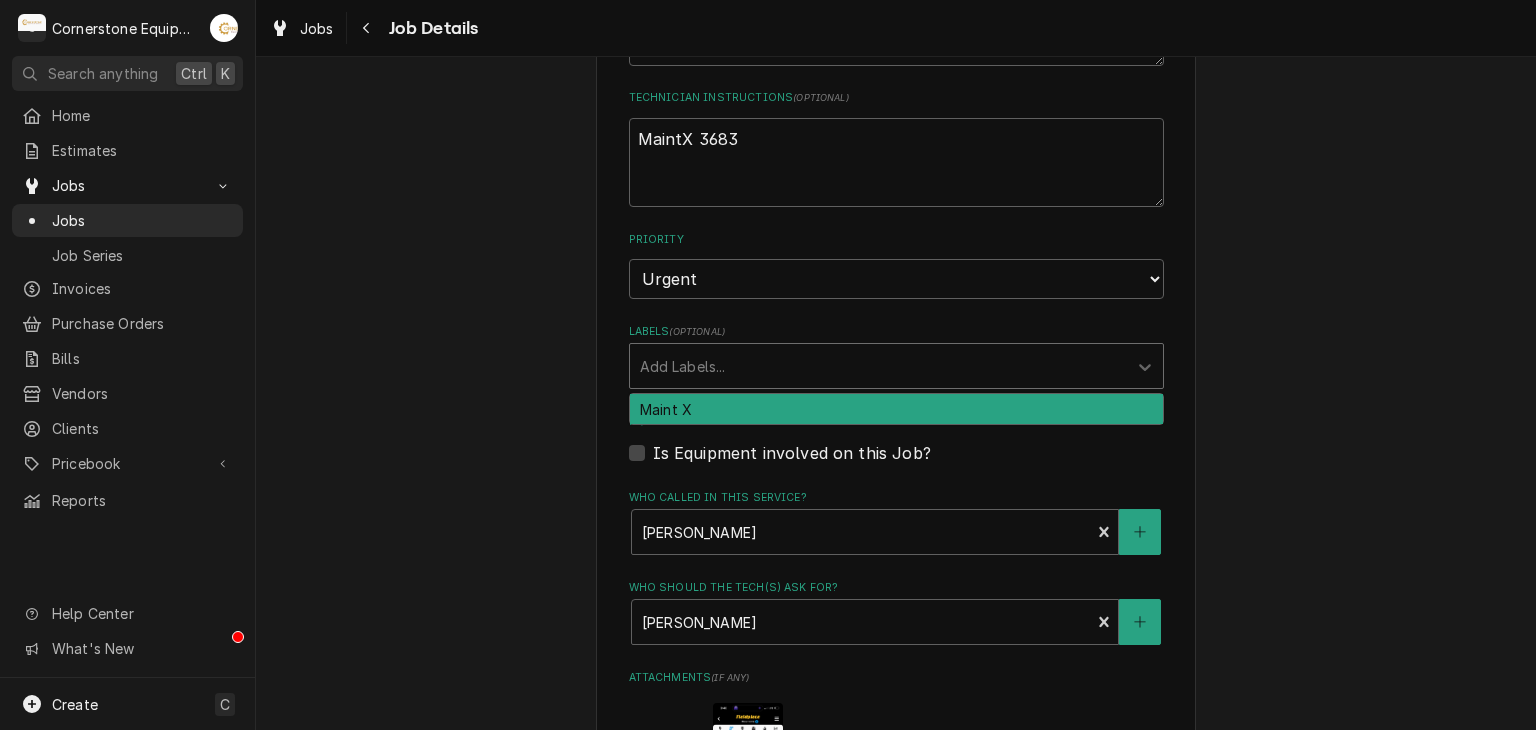 click on "Maint X" at bounding box center [896, 409] 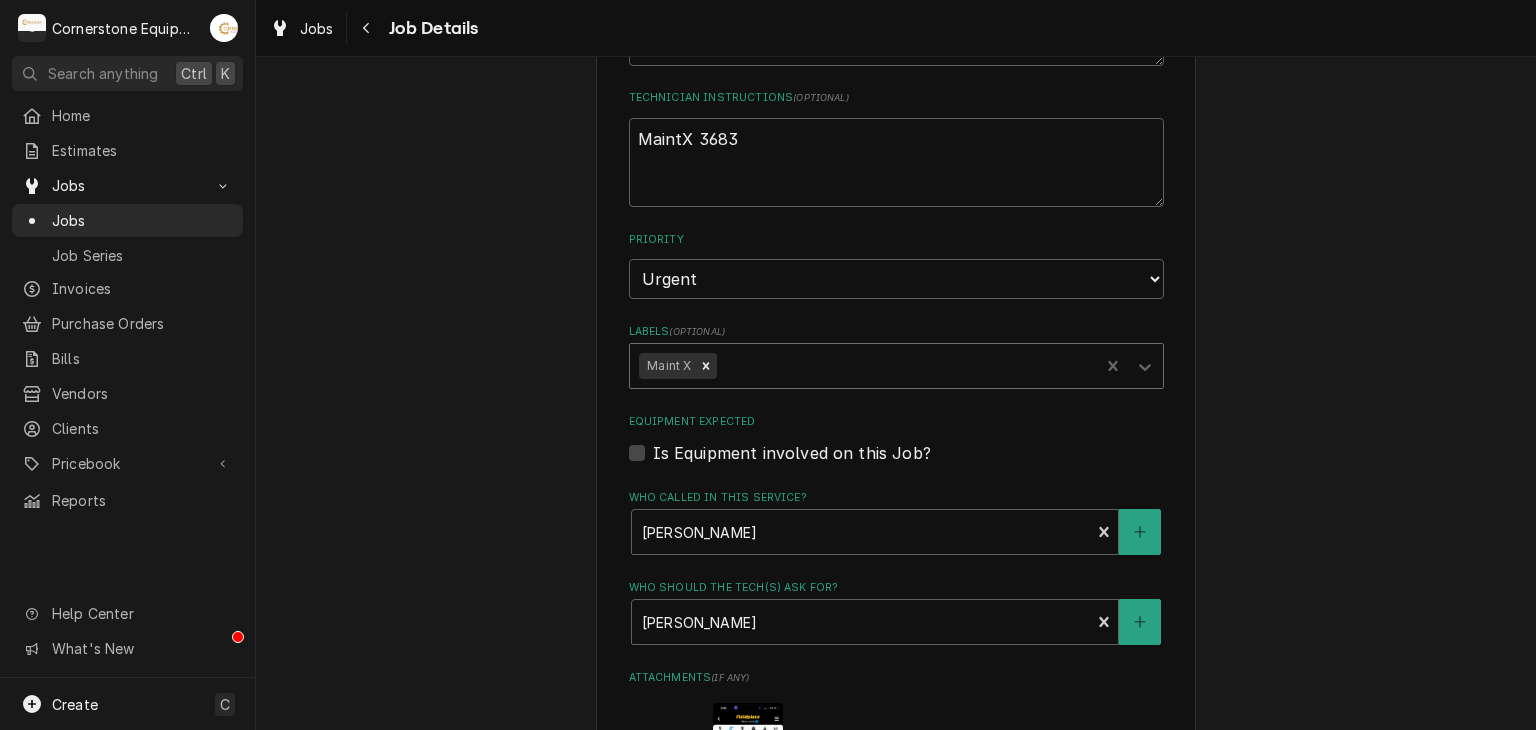 scroll, scrollTop: 1138, scrollLeft: 0, axis: vertical 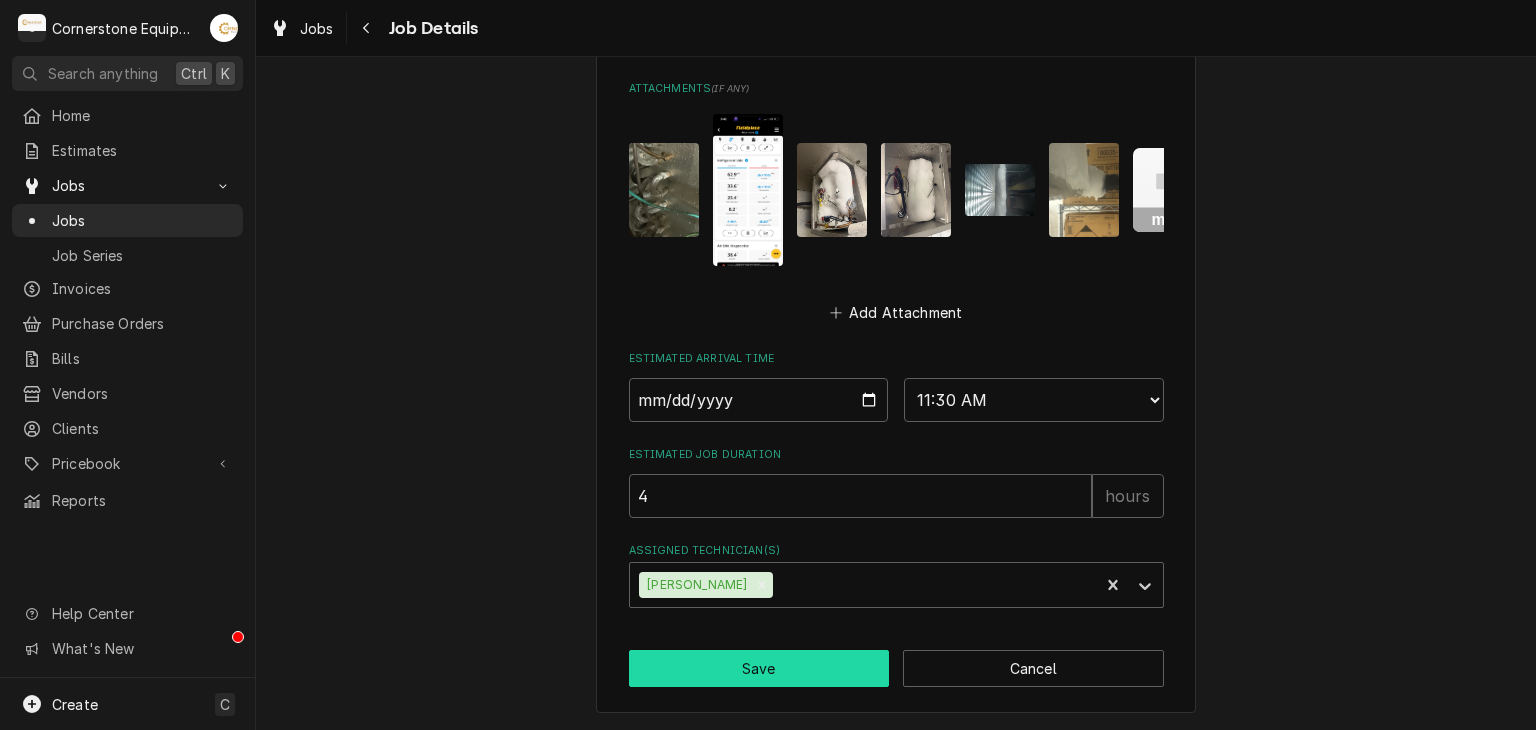 click on "Save" at bounding box center (759, 668) 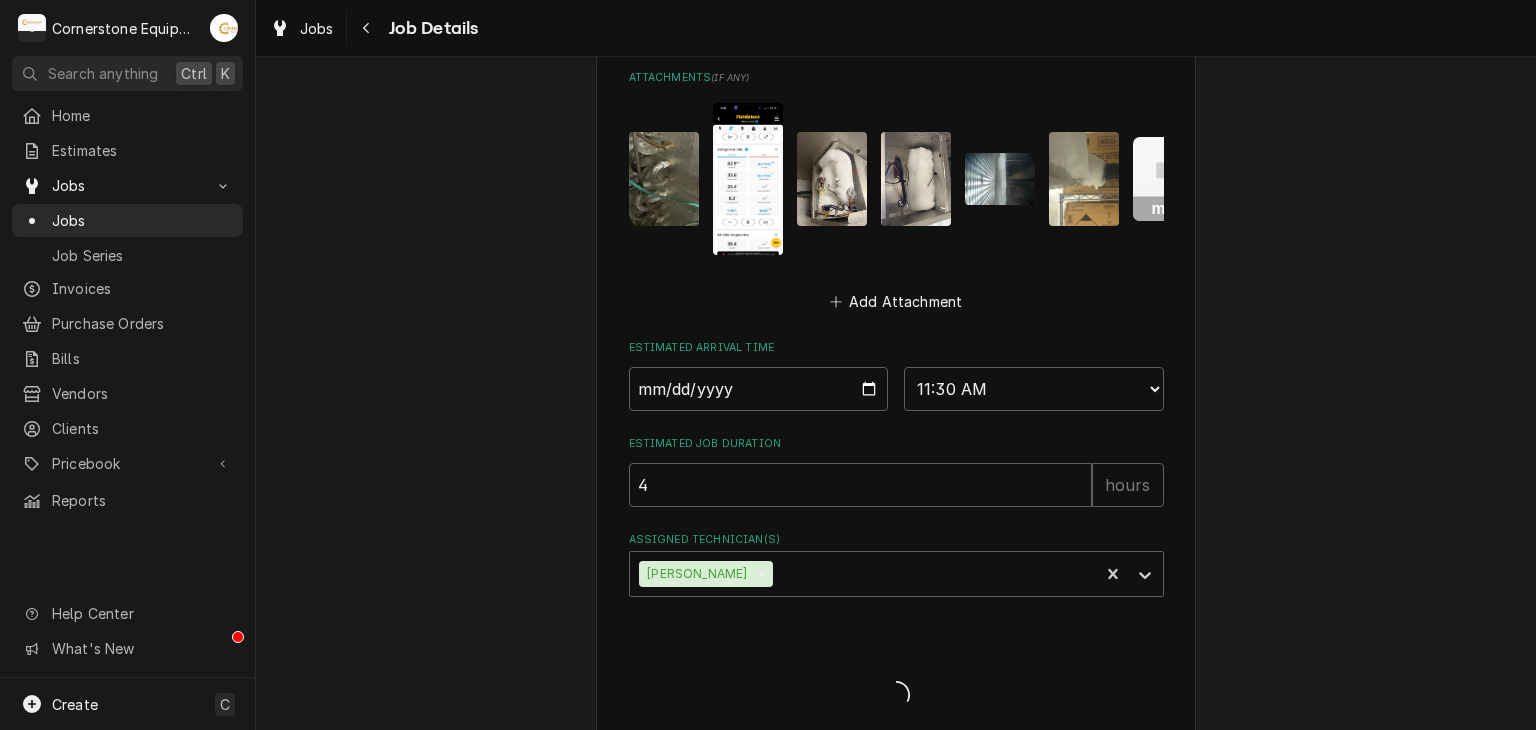 type on "x" 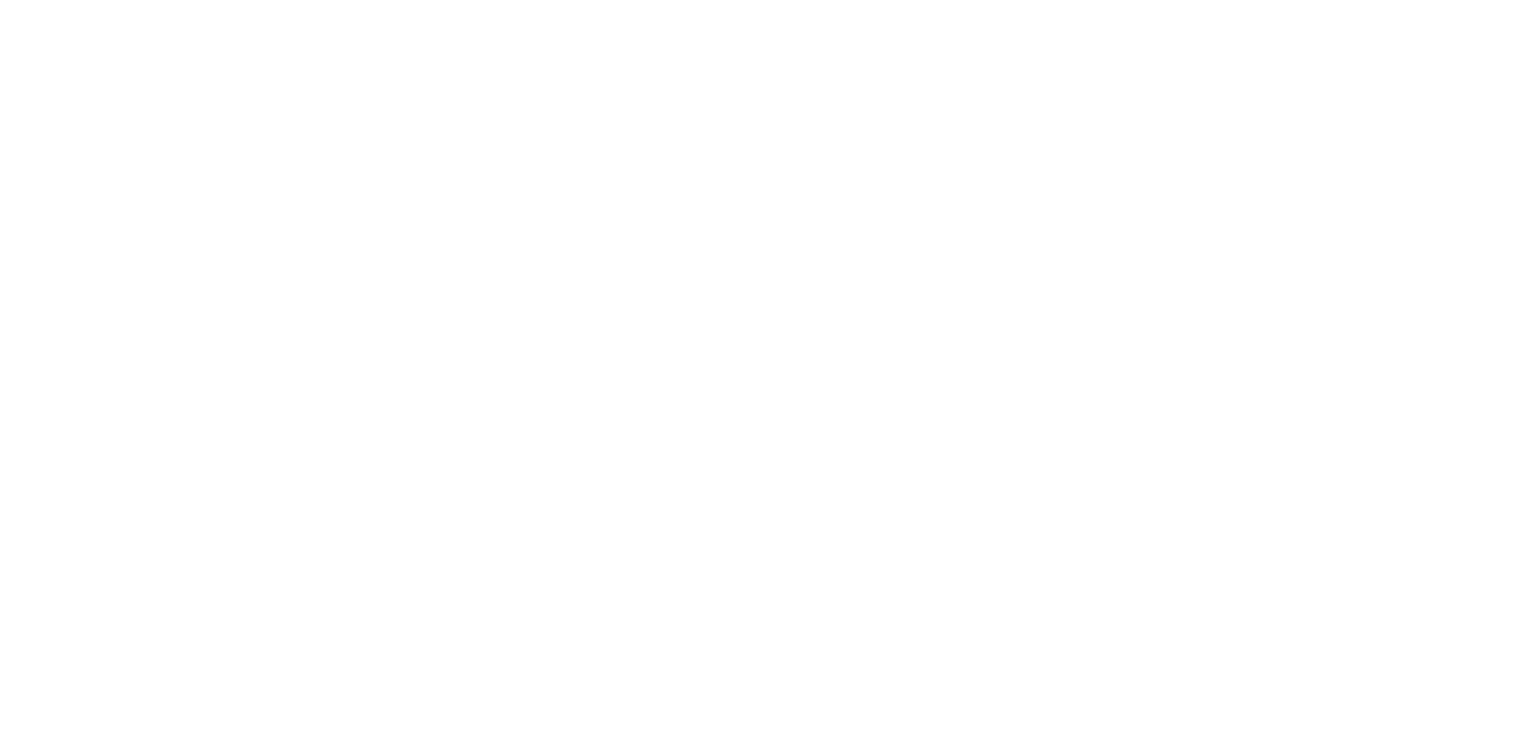 scroll, scrollTop: 0, scrollLeft: 0, axis: both 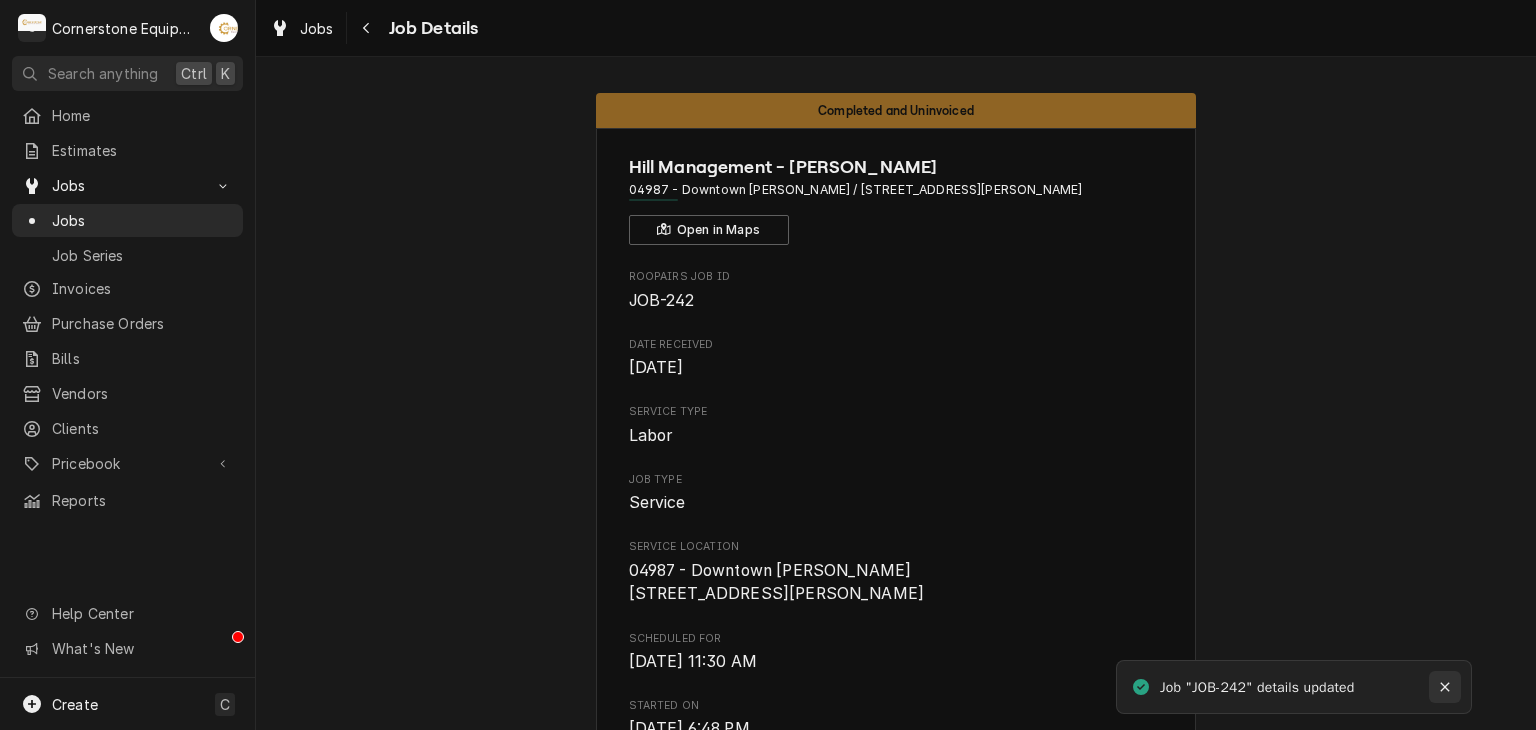 click at bounding box center (1445, 687) 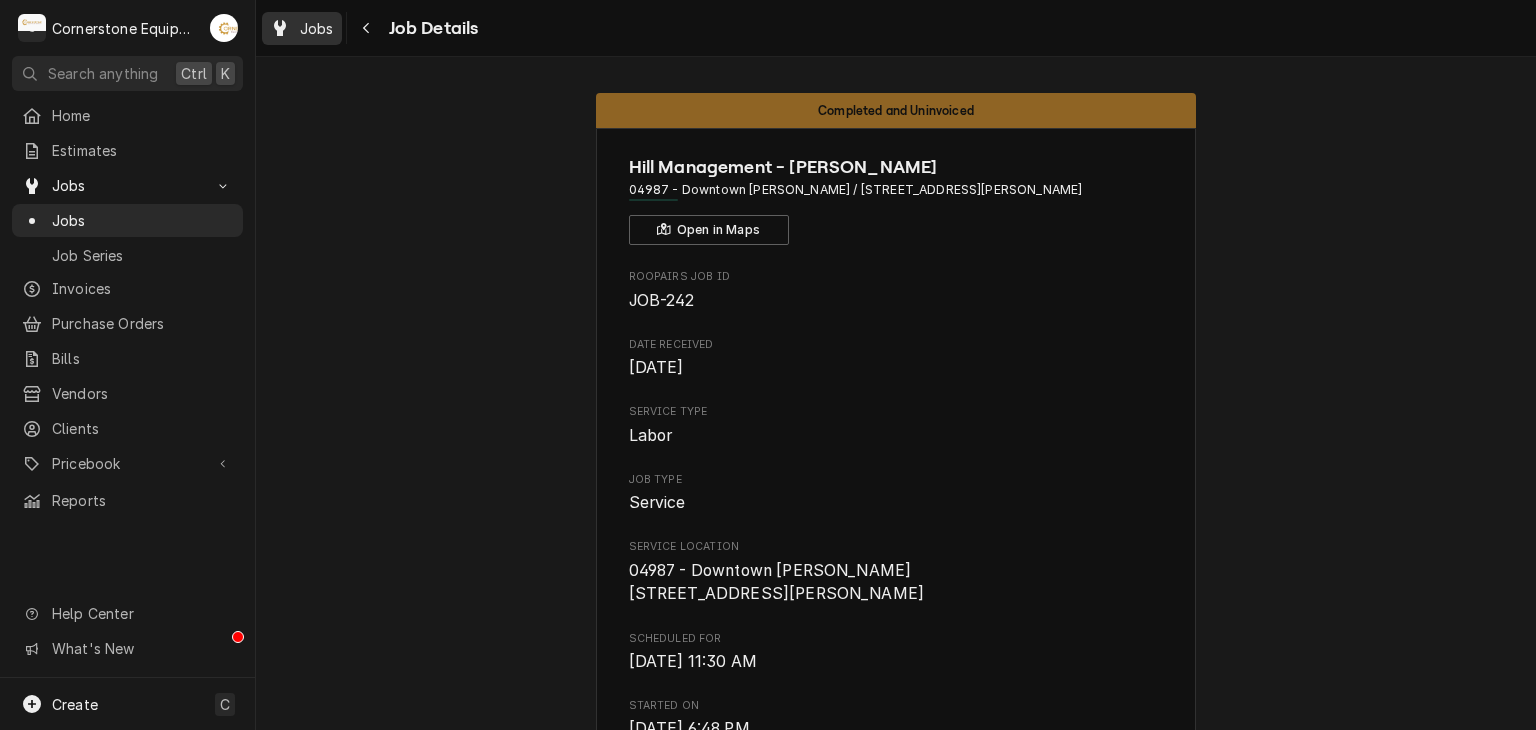 click on "Jobs" at bounding box center (317, 28) 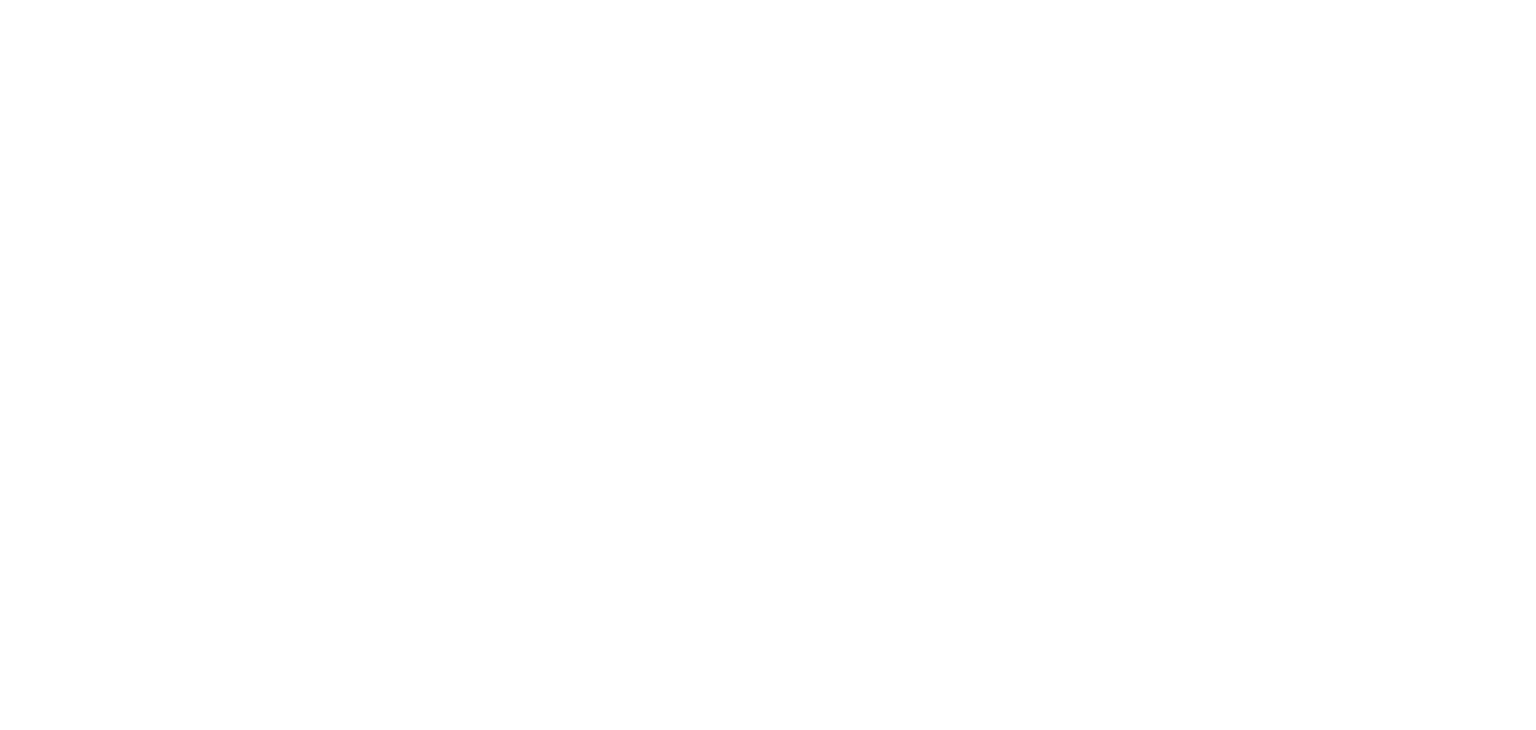 scroll, scrollTop: 0, scrollLeft: 0, axis: both 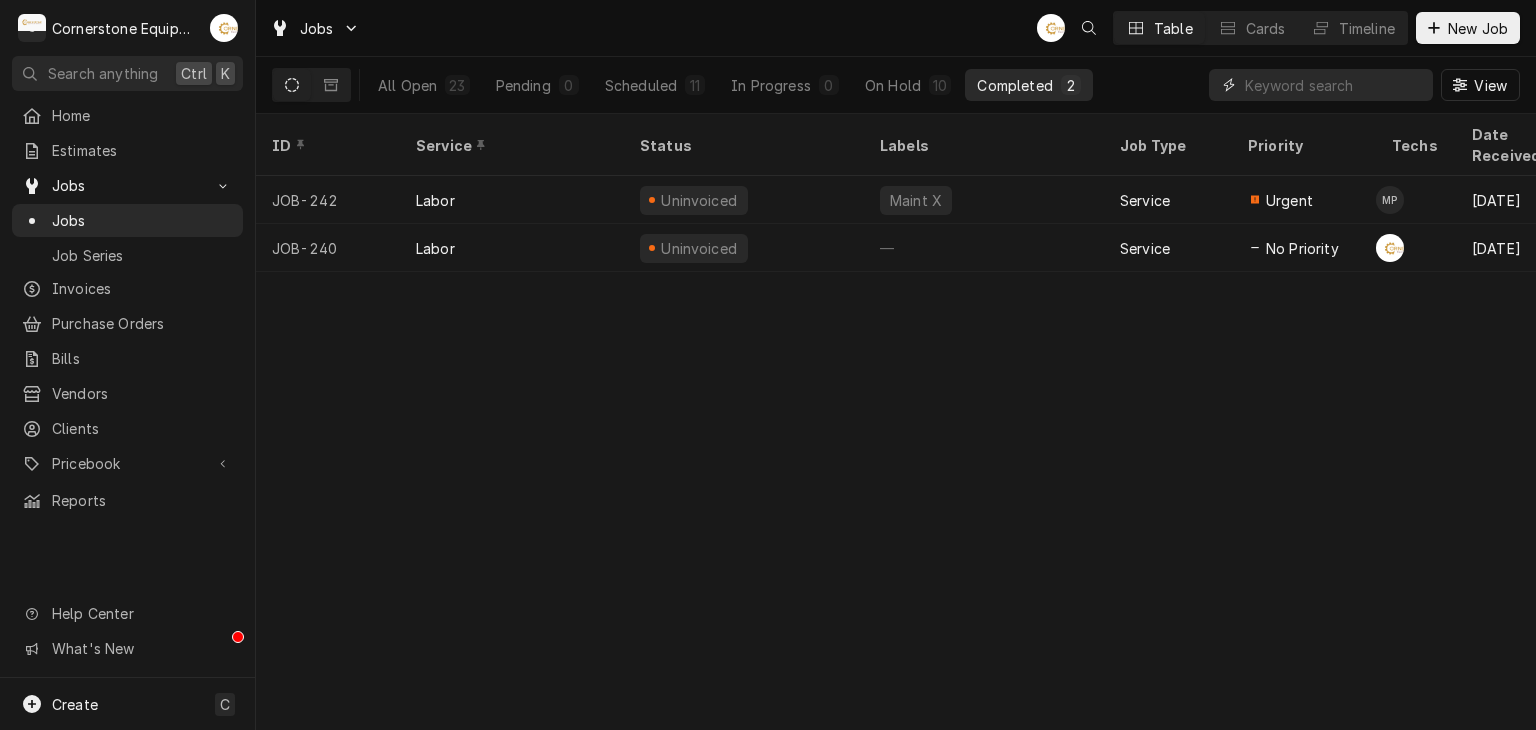 click at bounding box center (1334, 85) 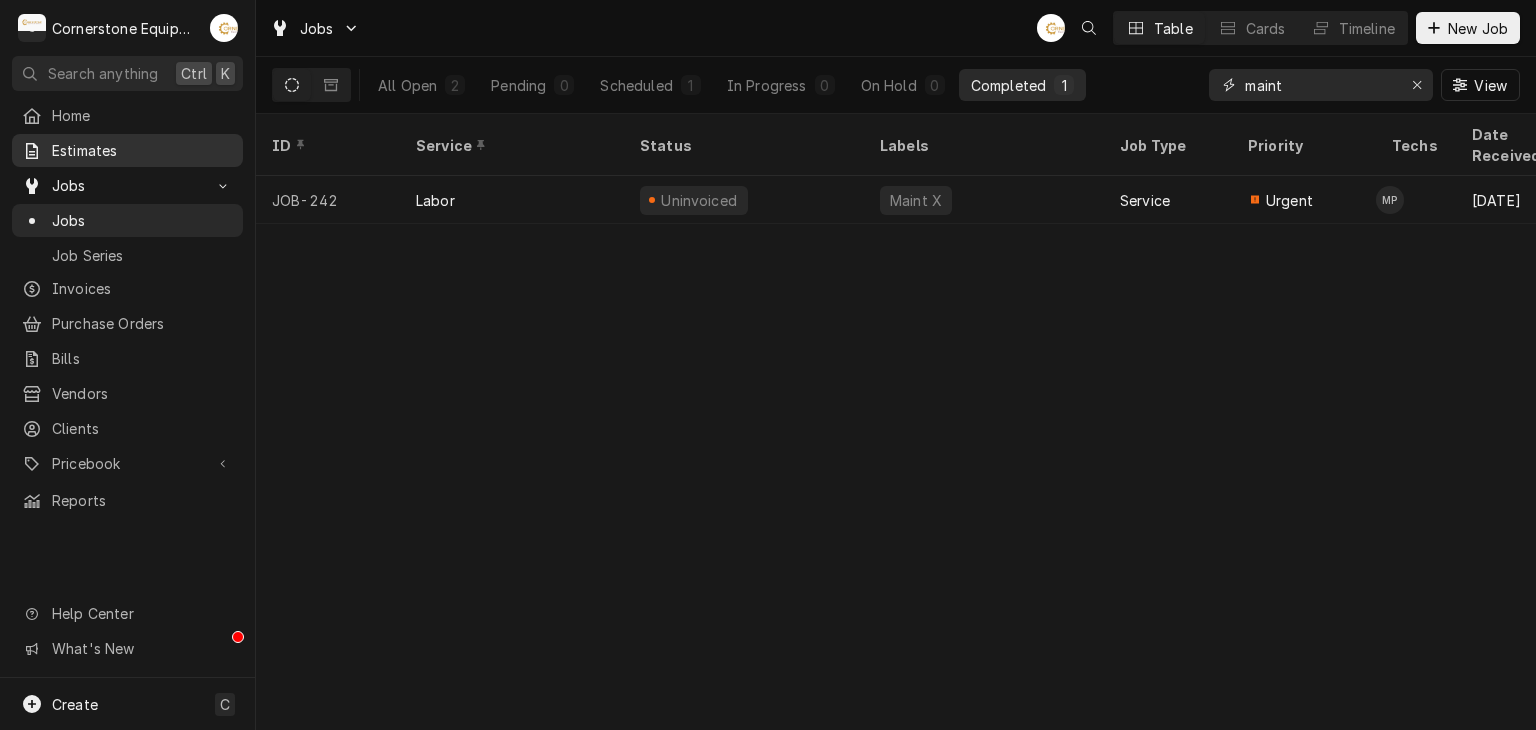 type on "maint" 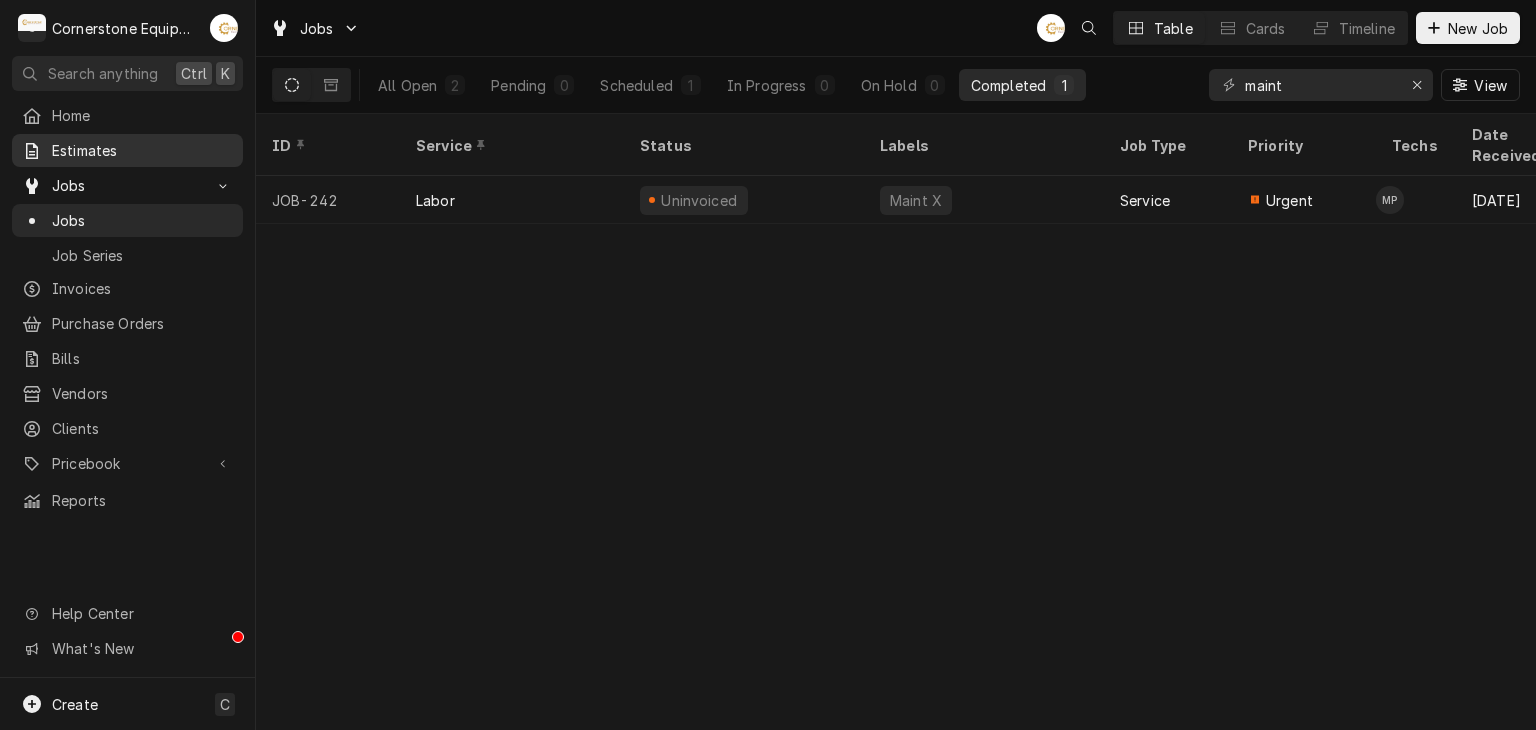 click on "Estimates" at bounding box center (142, 150) 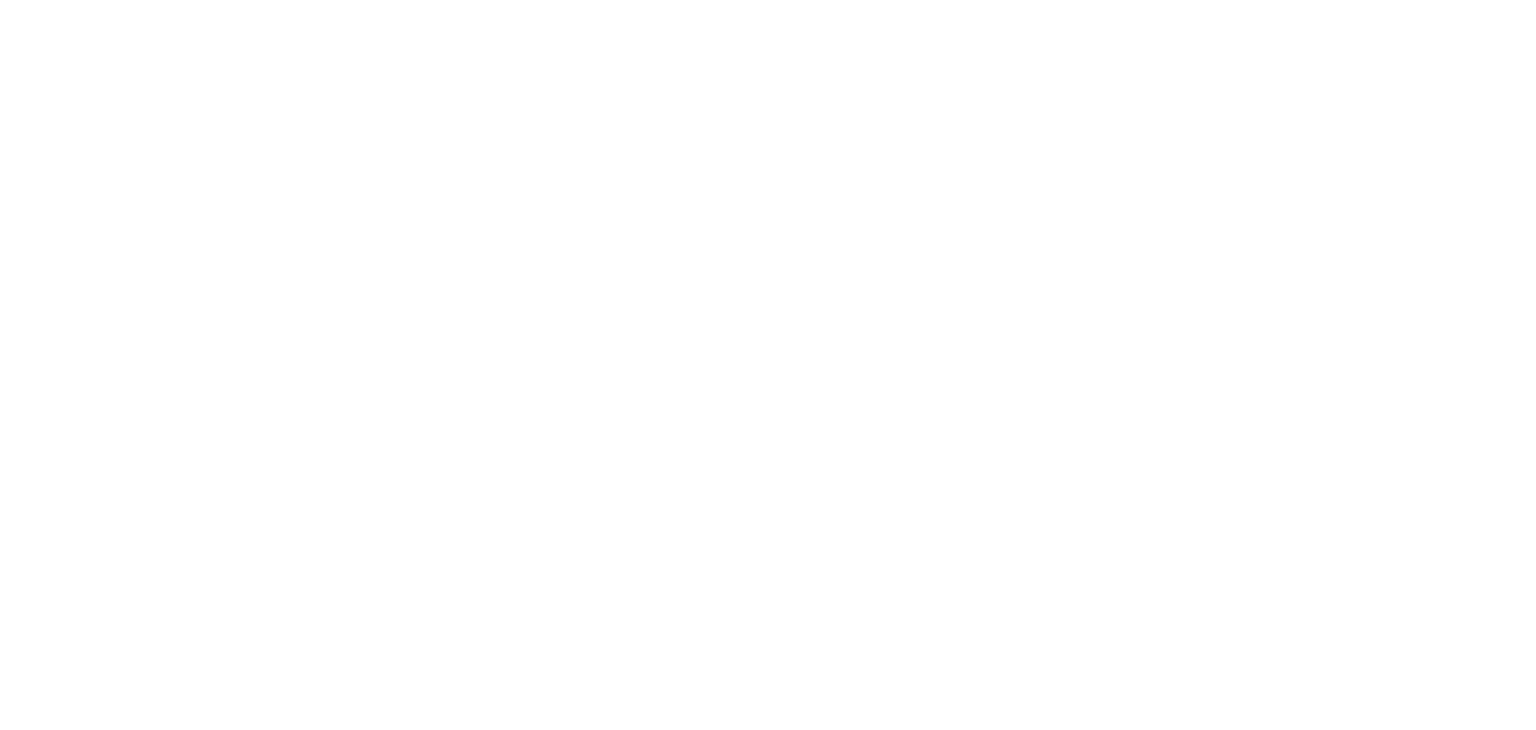 scroll, scrollTop: 0, scrollLeft: 0, axis: both 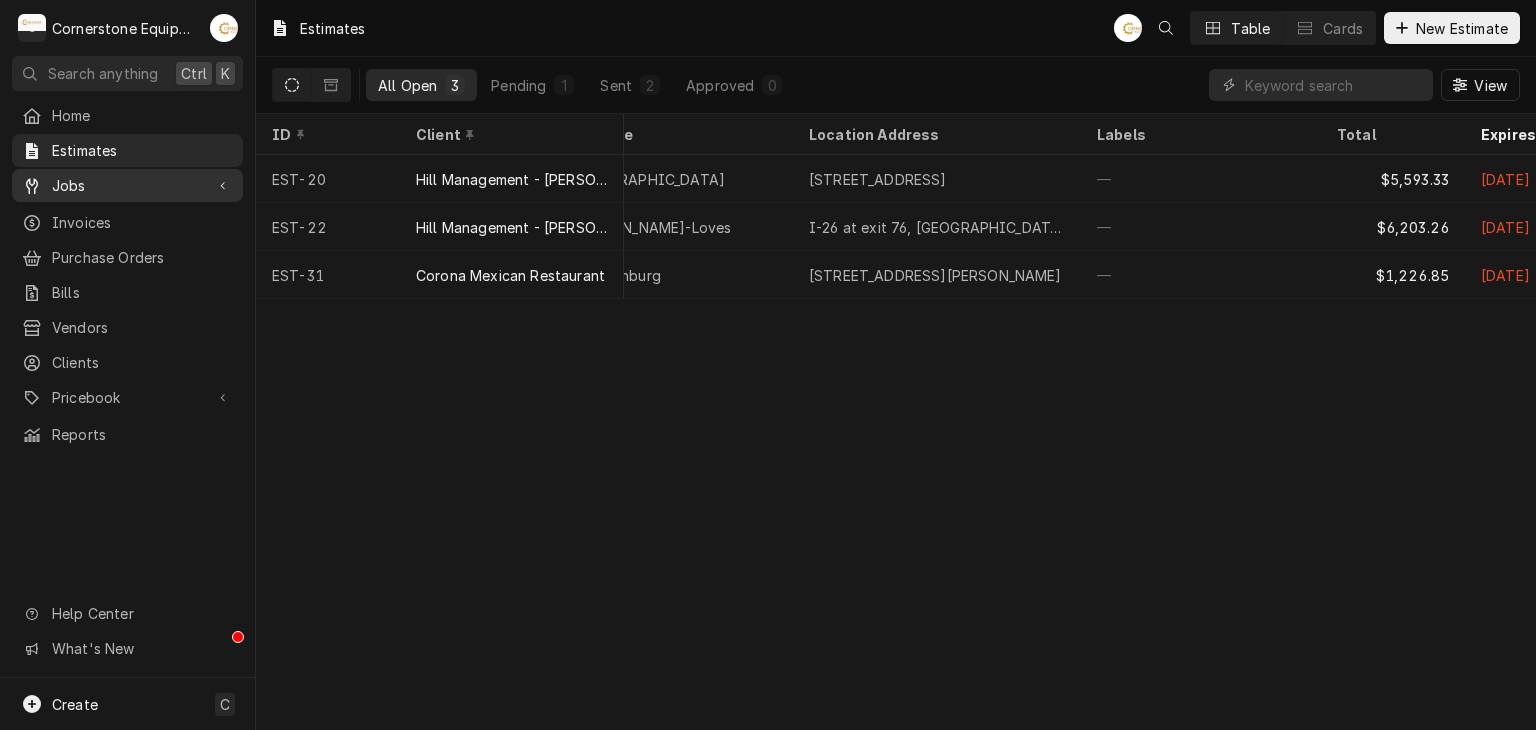 click on "Jobs" at bounding box center (127, 185) 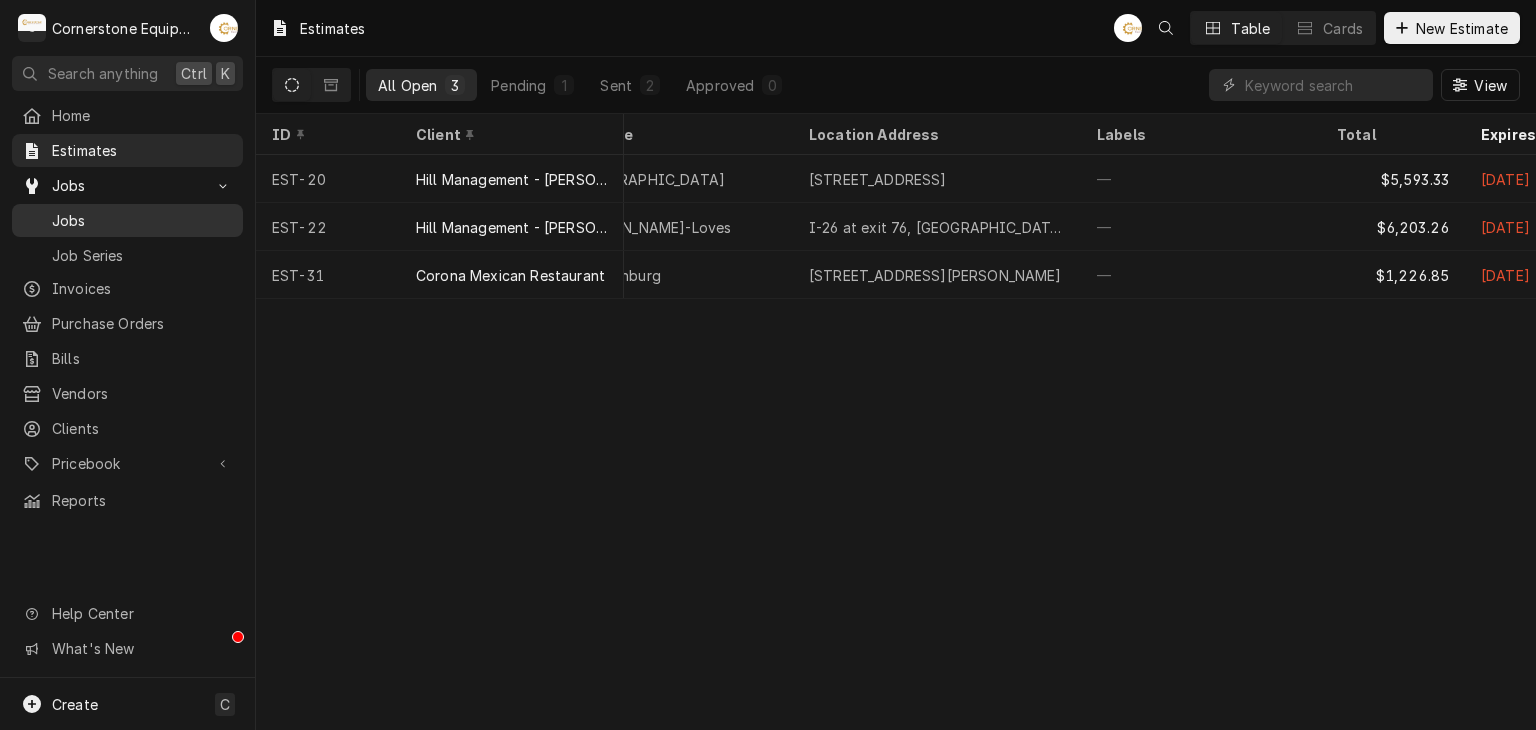 click on "Jobs" at bounding box center [142, 220] 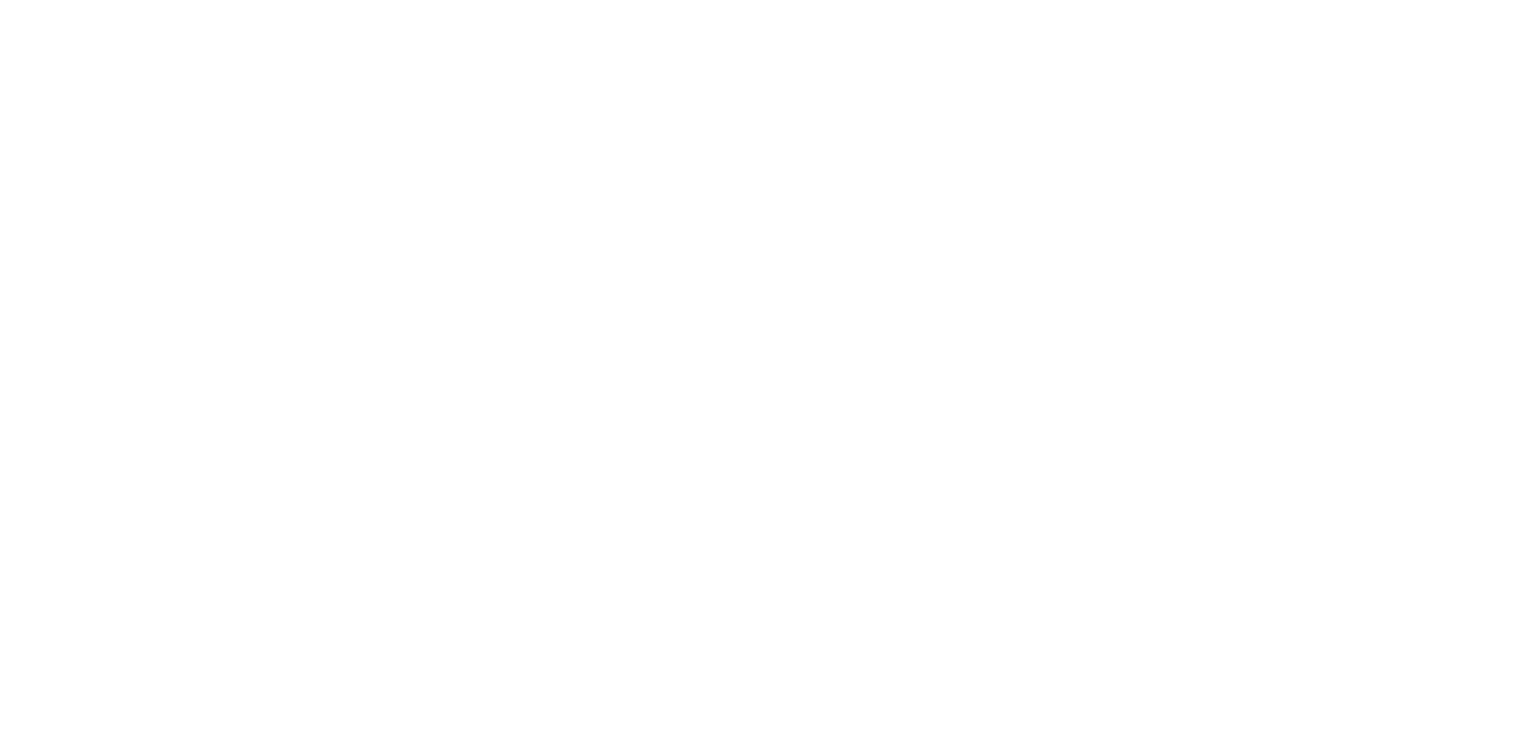 scroll, scrollTop: 0, scrollLeft: 0, axis: both 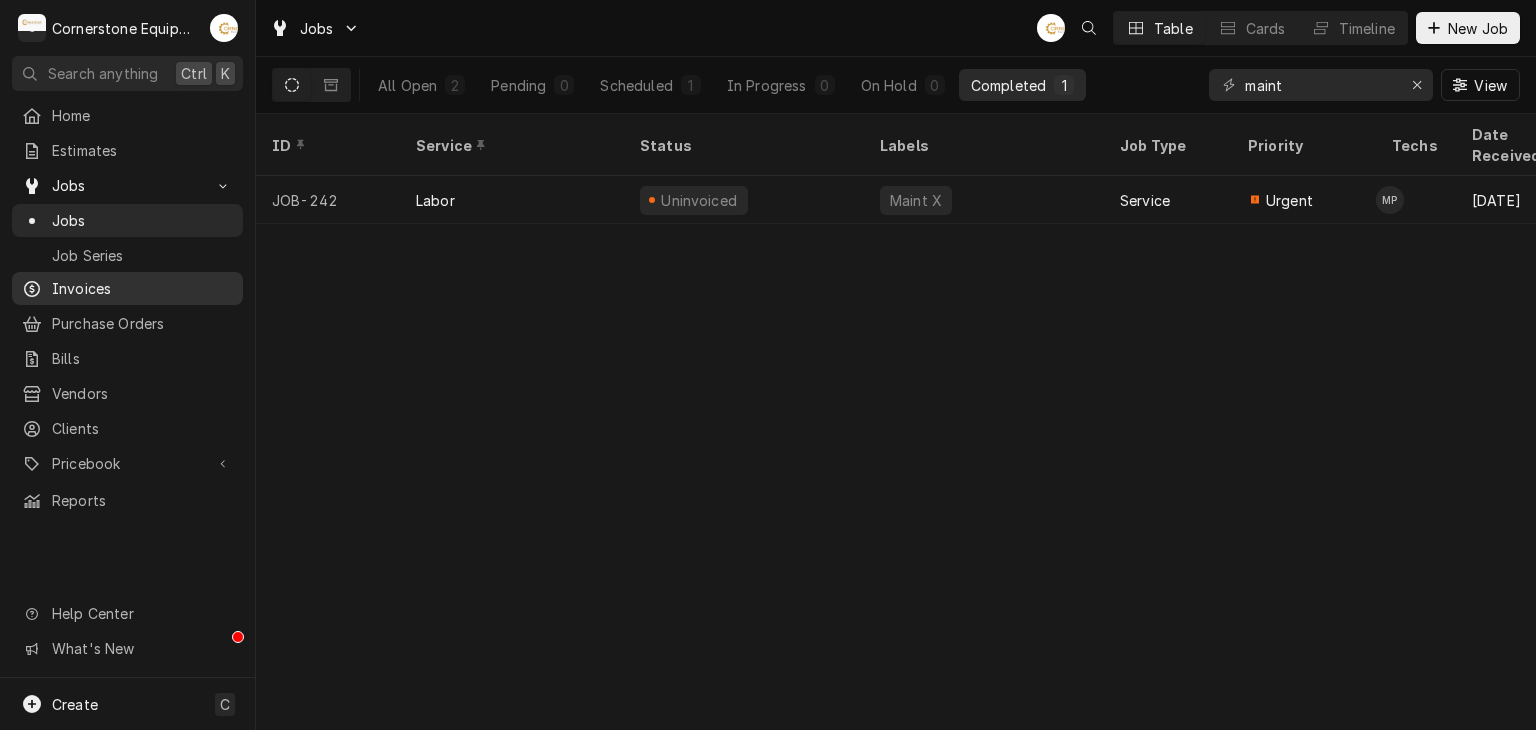 click on "Invoices" at bounding box center (142, 288) 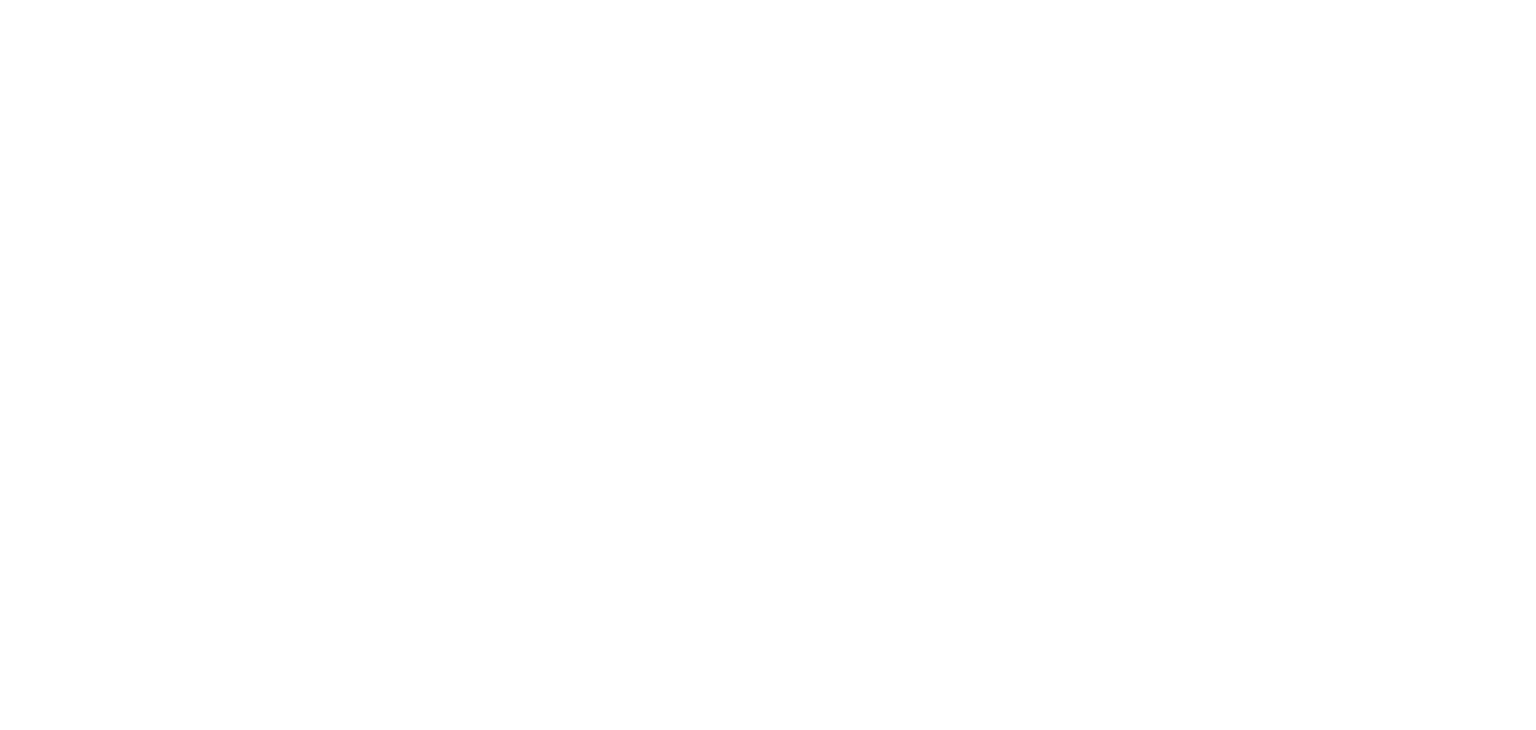 scroll, scrollTop: 0, scrollLeft: 0, axis: both 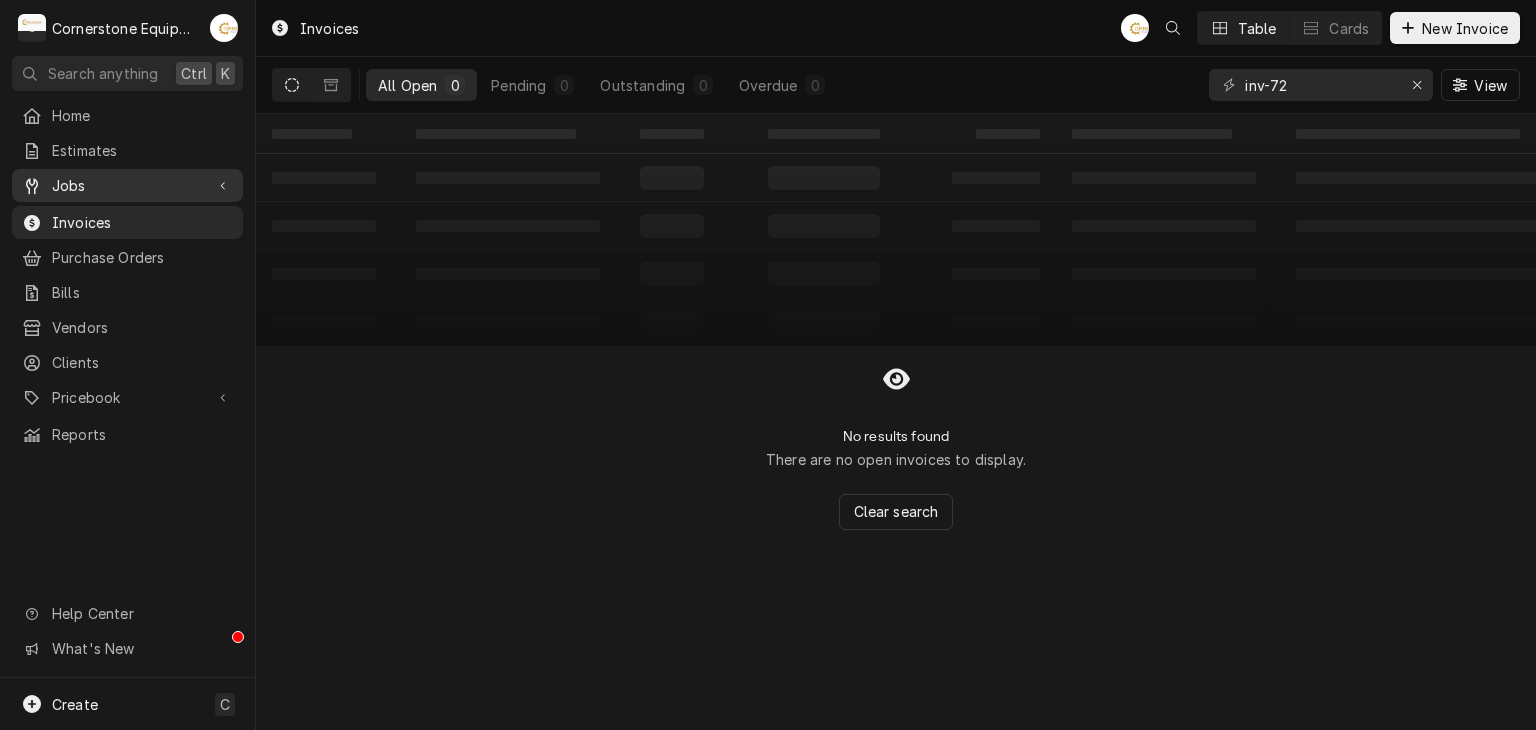 click on "Jobs" at bounding box center (127, 185) 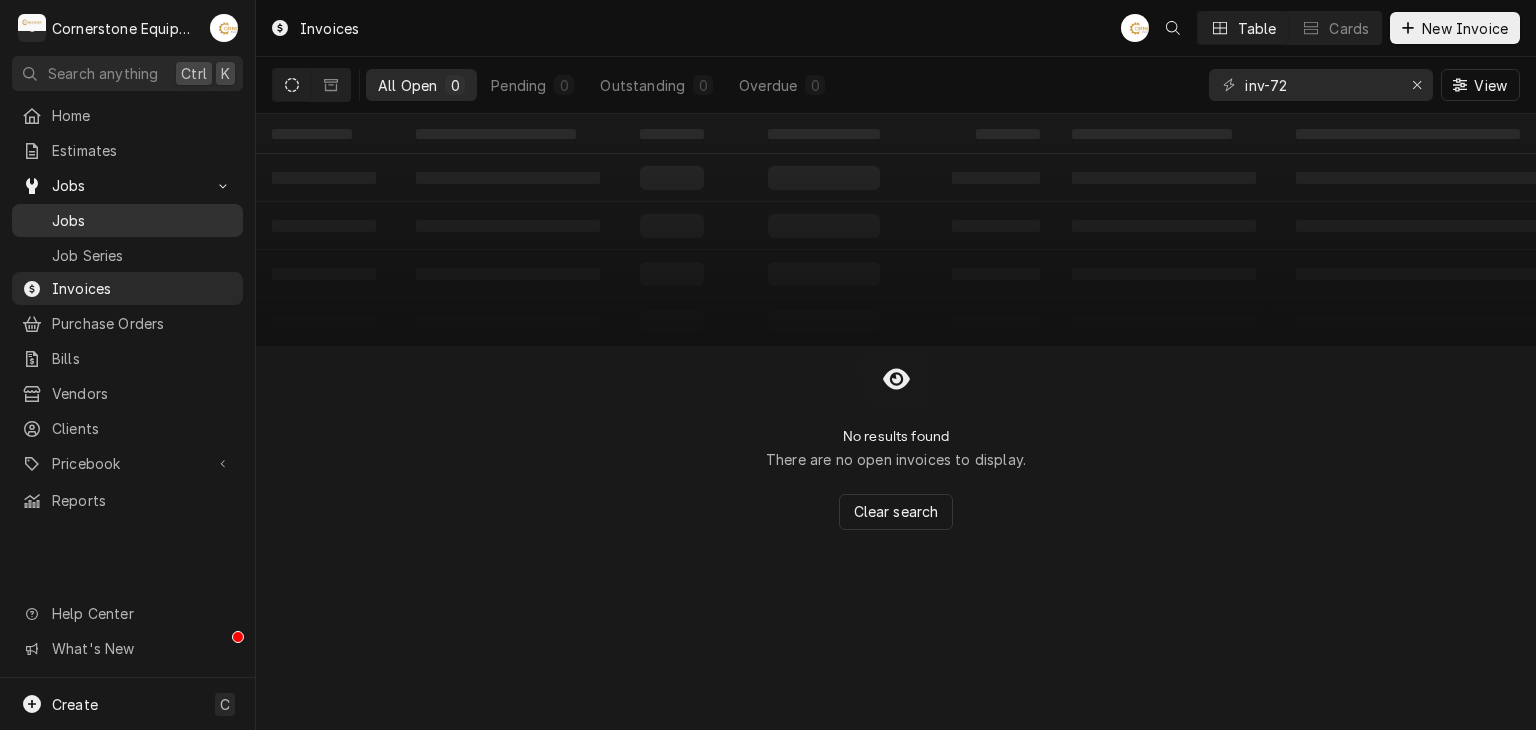 click on "Jobs" at bounding box center (142, 220) 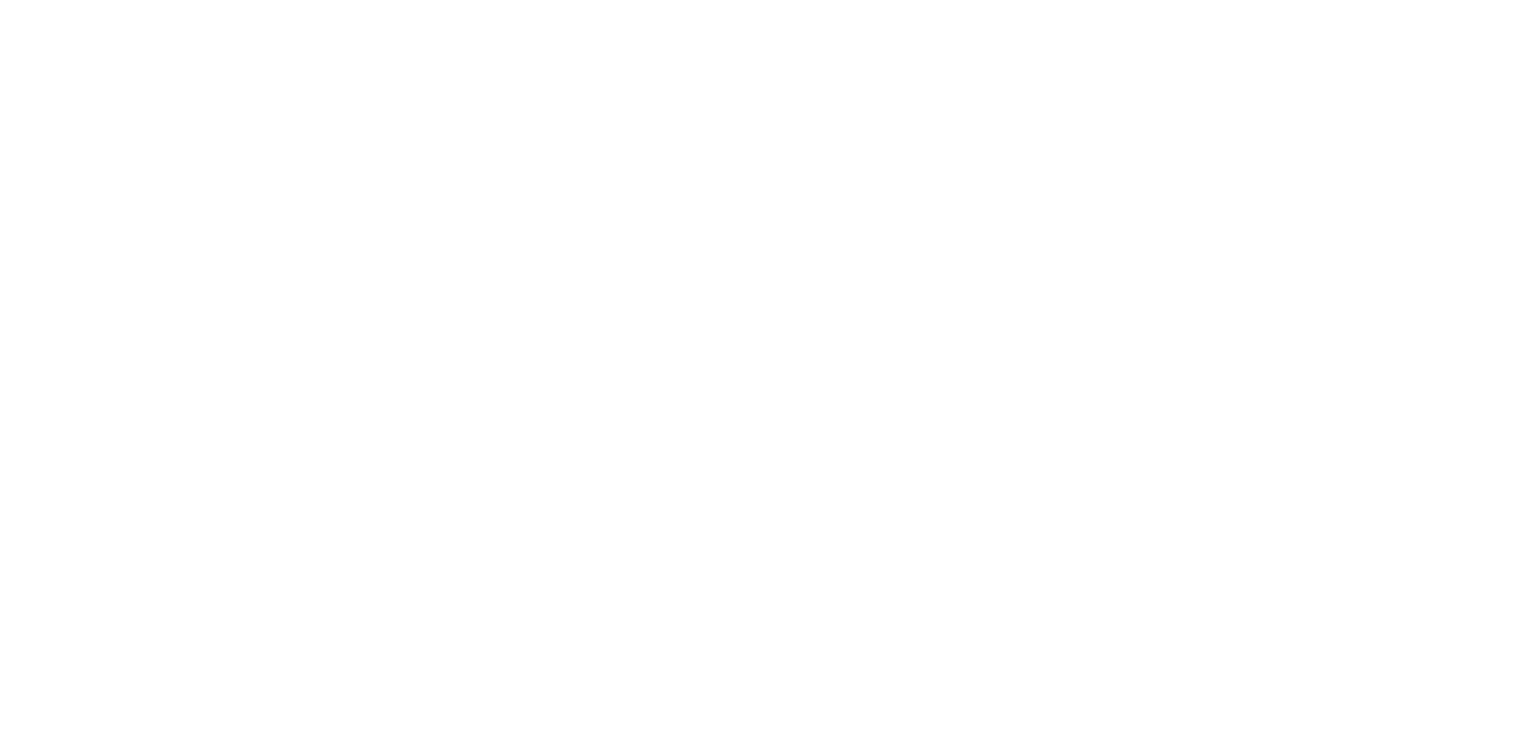 scroll, scrollTop: 0, scrollLeft: 0, axis: both 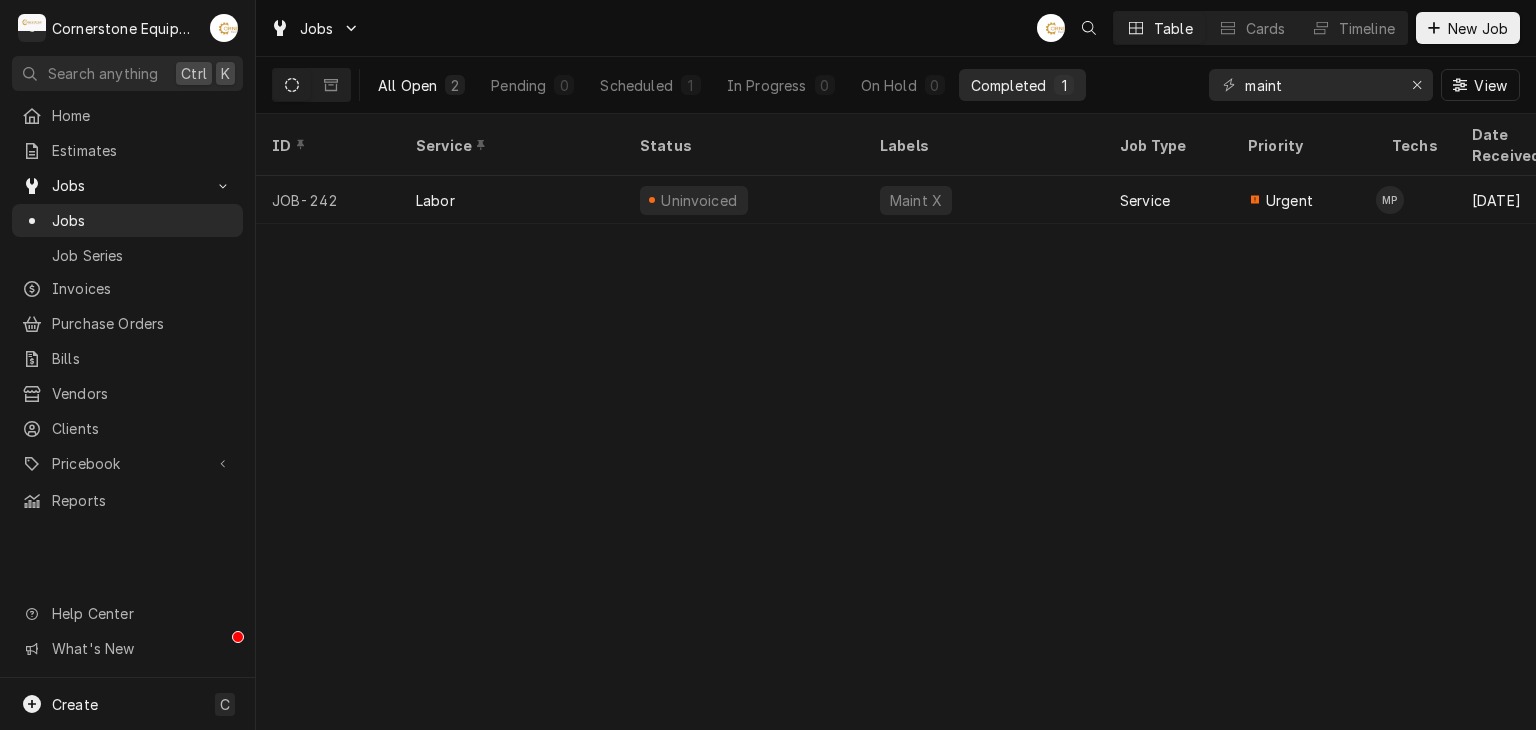 click on "All Open" at bounding box center (407, 85) 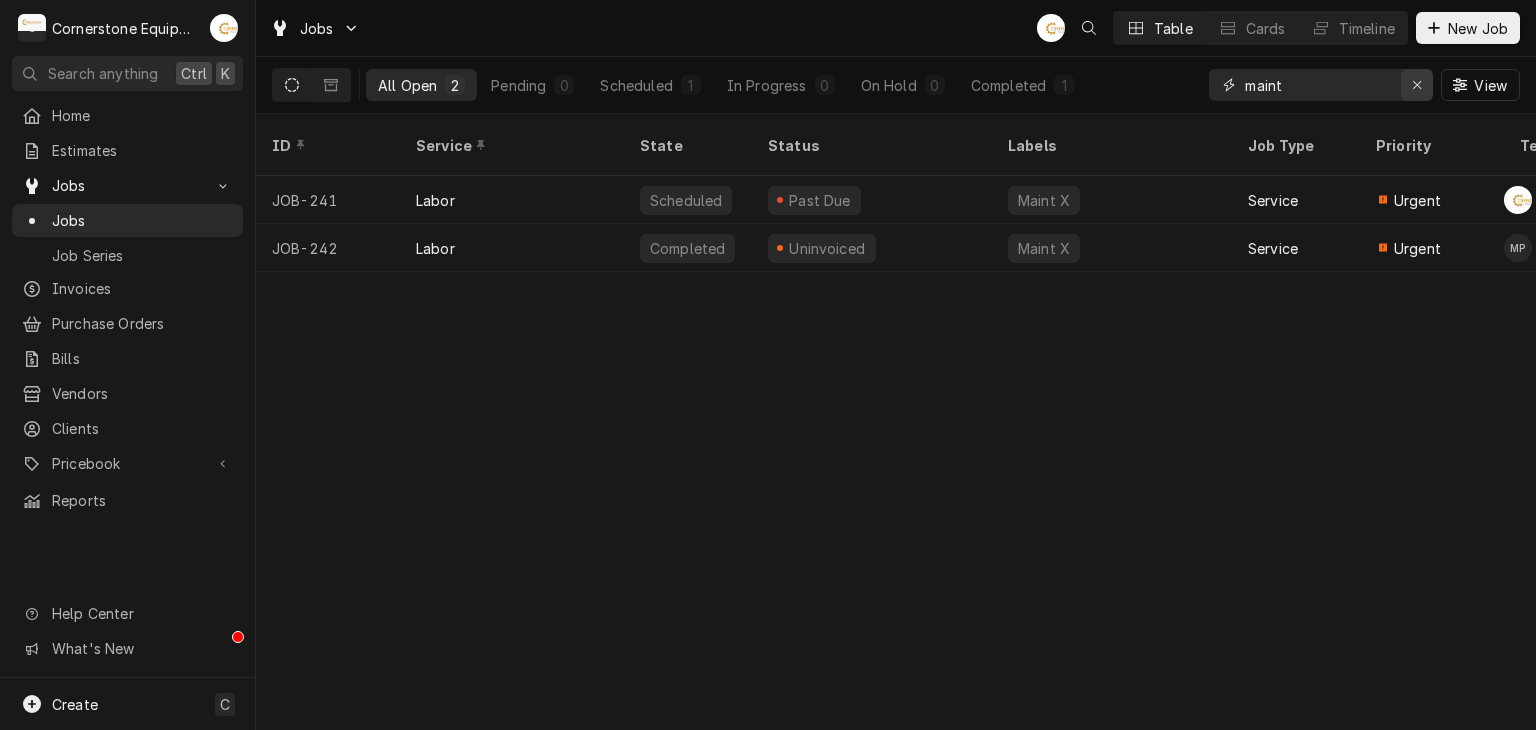 click at bounding box center [1417, 85] 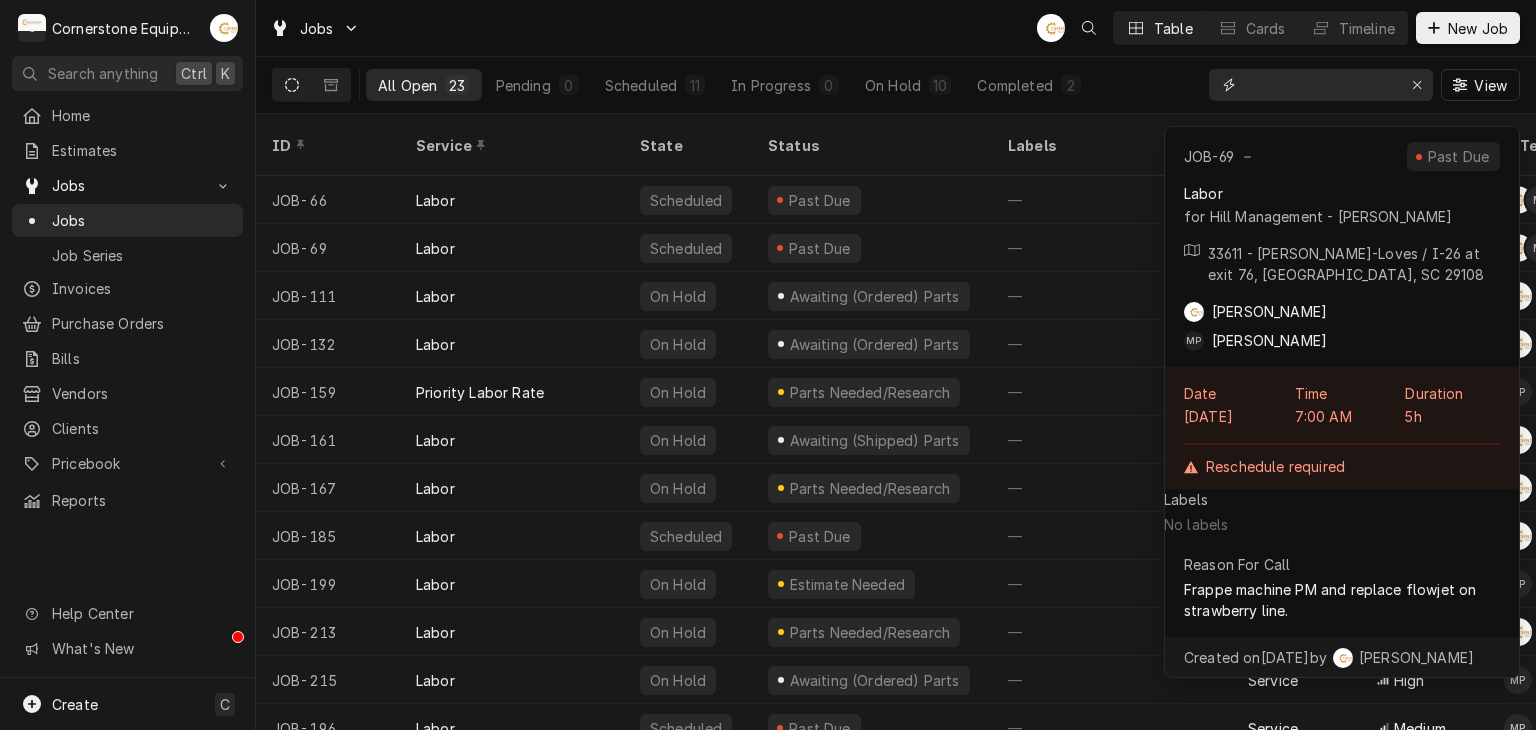 type 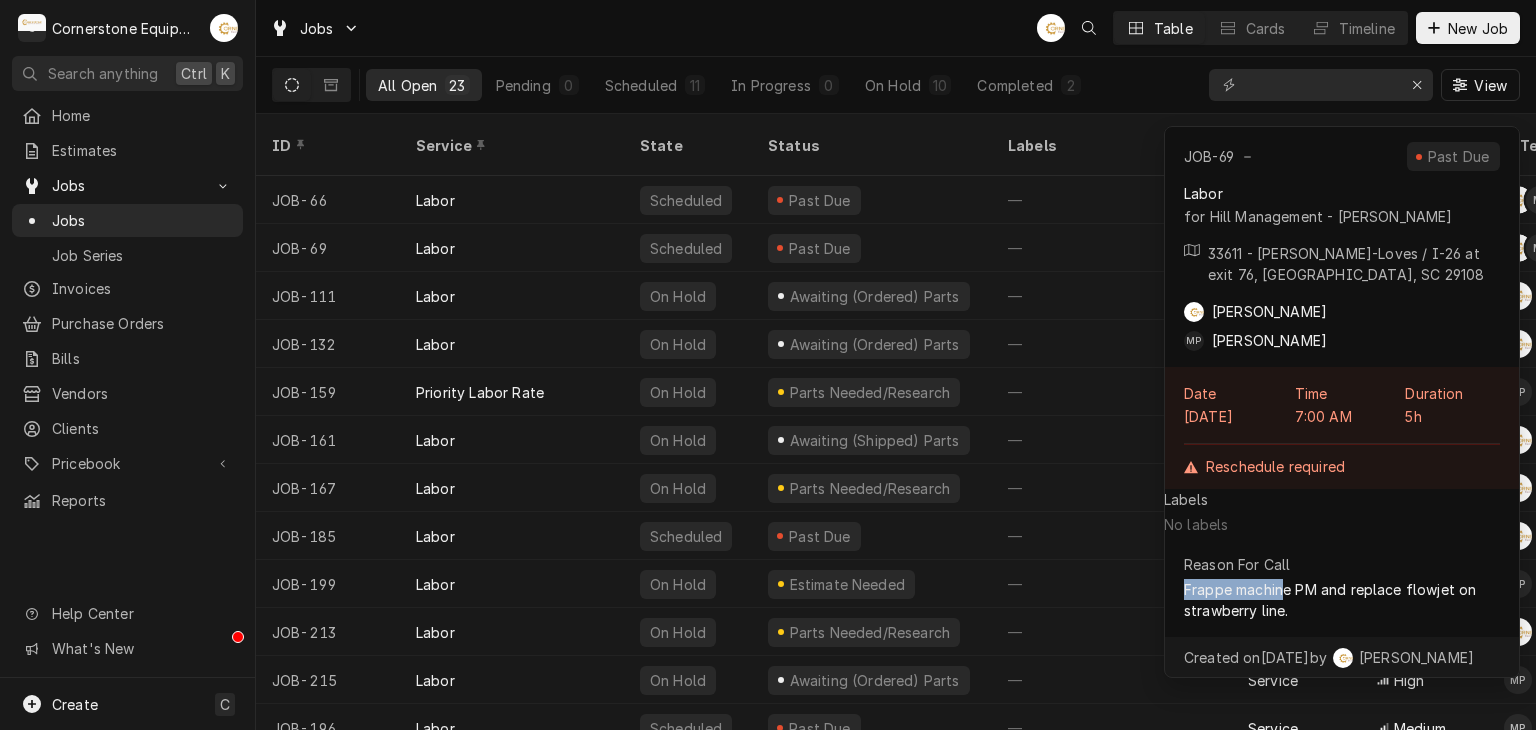 drag, startPoint x: 1267, startPoint y: 558, endPoint x: 1182, endPoint y: 558, distance: 85 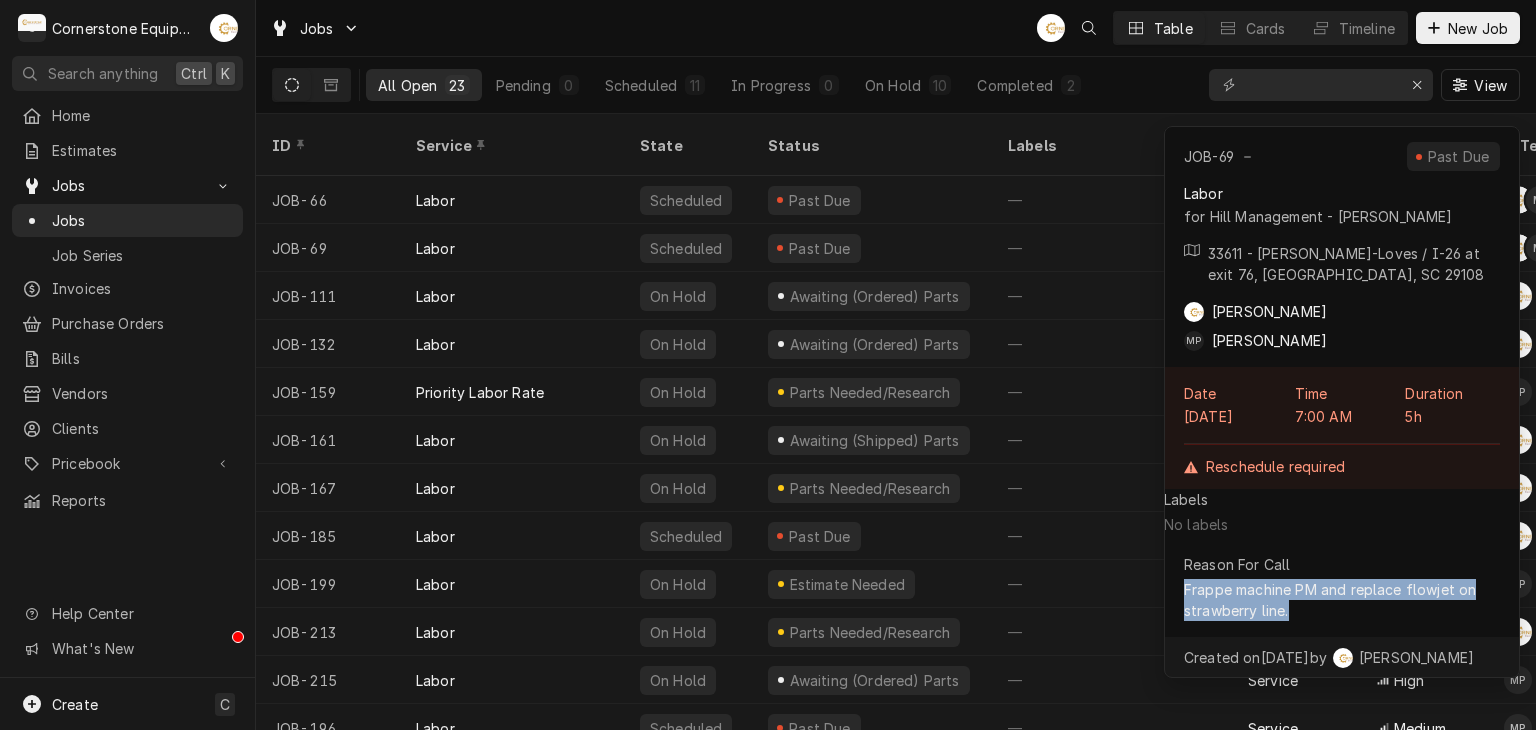 drag, startPoint x: 1236, startPoint y: 571, endPoint x: 1172, endPoint y: 550, distance: 67.357254 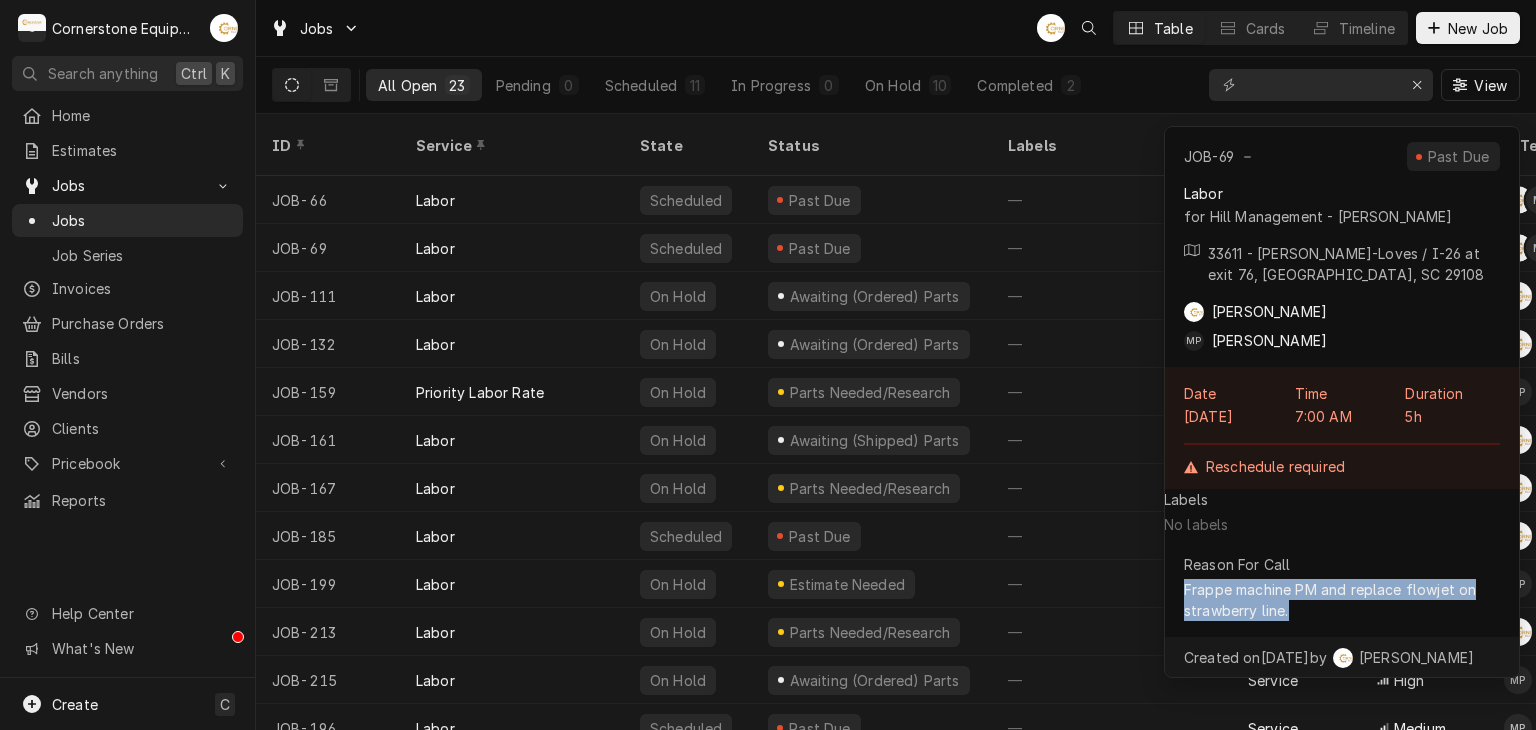 click on "Reason For Call Frappe machine PM and replace flowjet on strawberry line." at bounding box center [1342, 587] 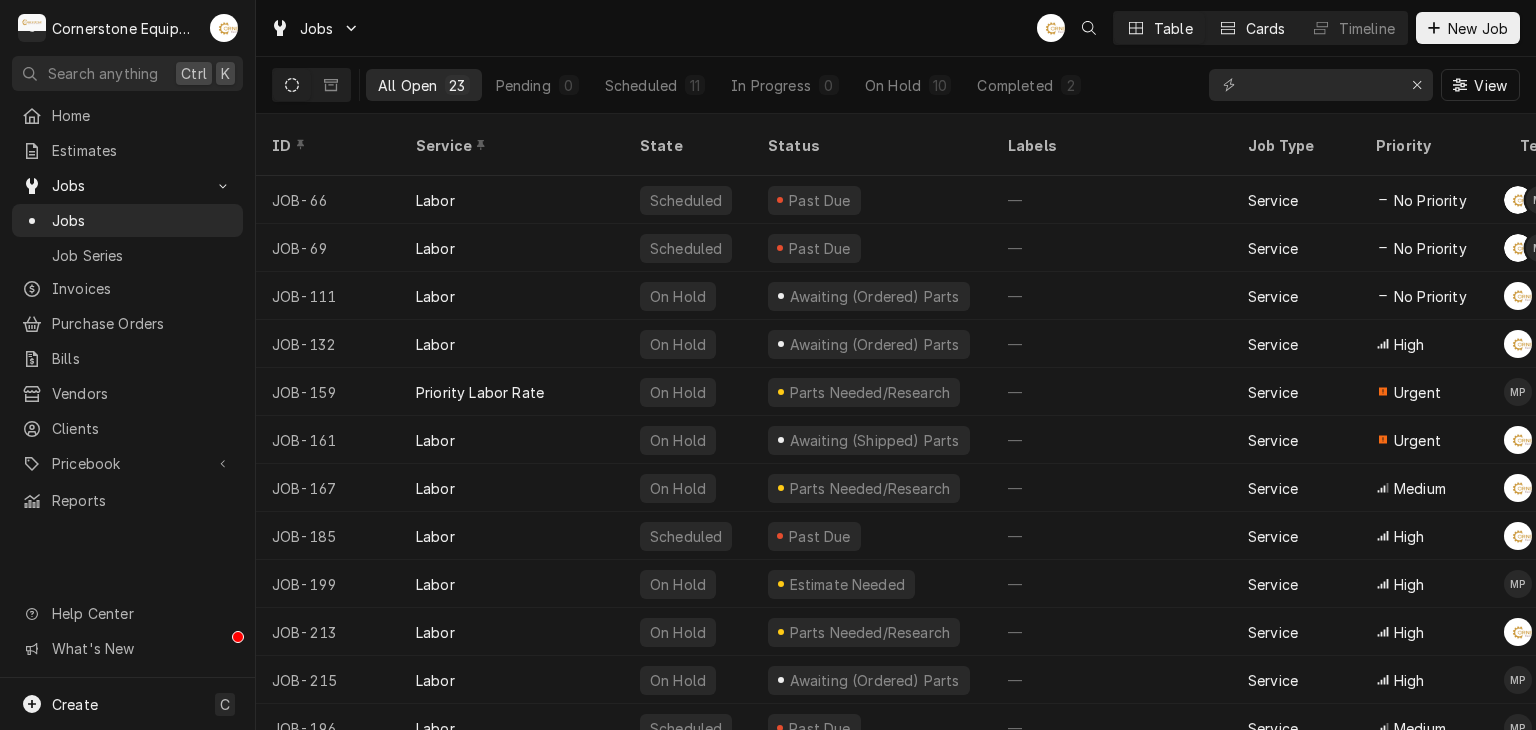 click on "Cards" at bounding box center [1266, 28] 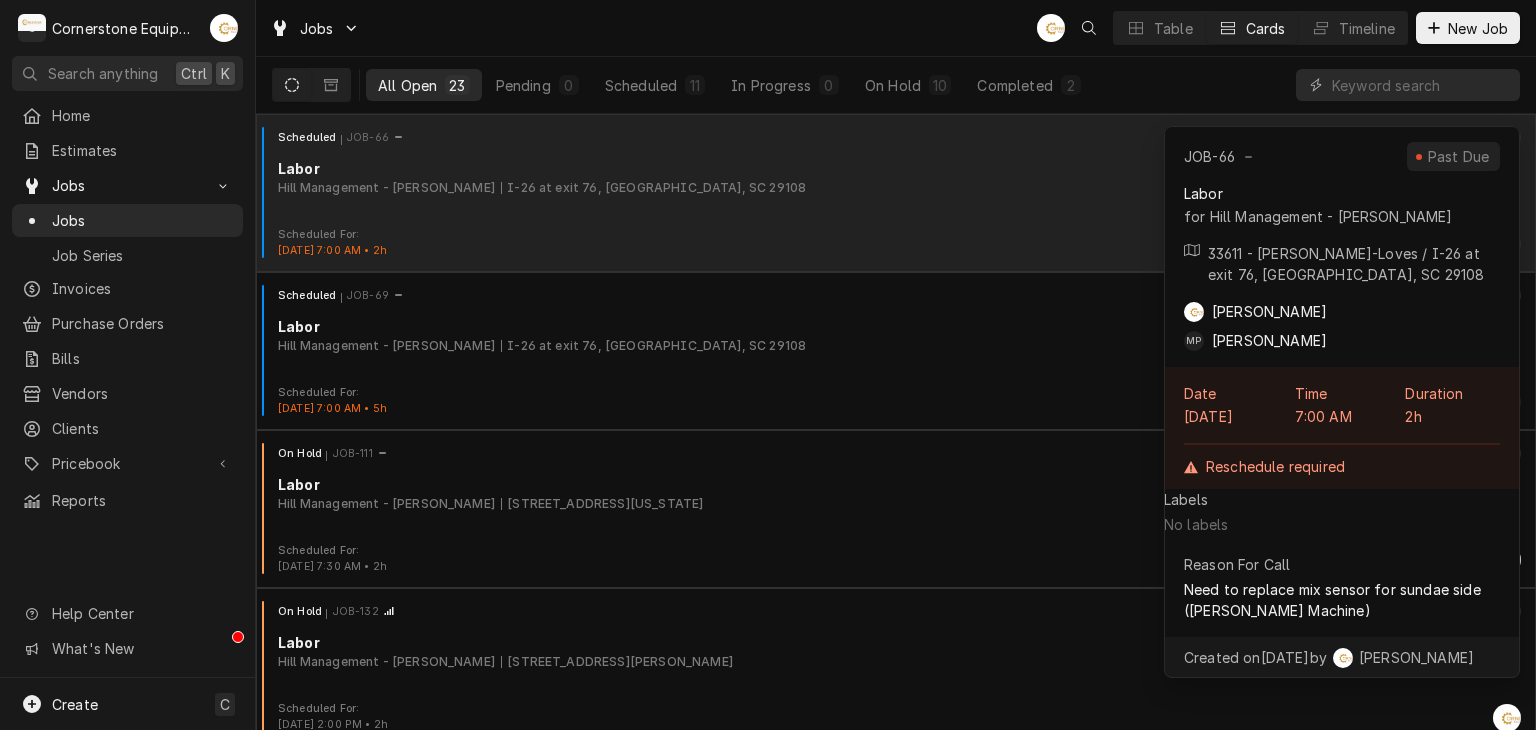 type 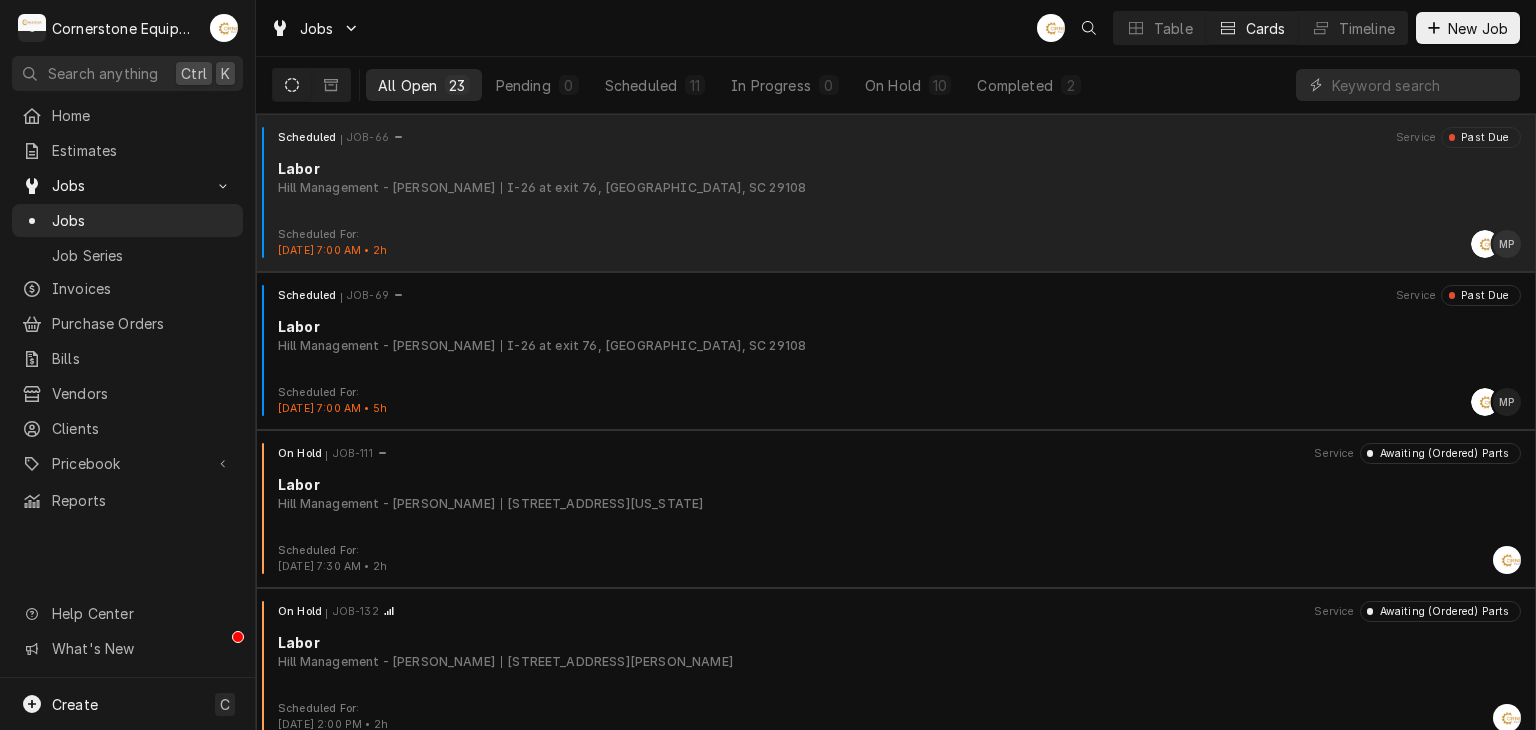 click on "Scheduled JOB-66 Service Past Due Labor Hill Management - McDonald’s I-26 at exit 76, Newberry, SC 29108" at bounding box center (896, 177) 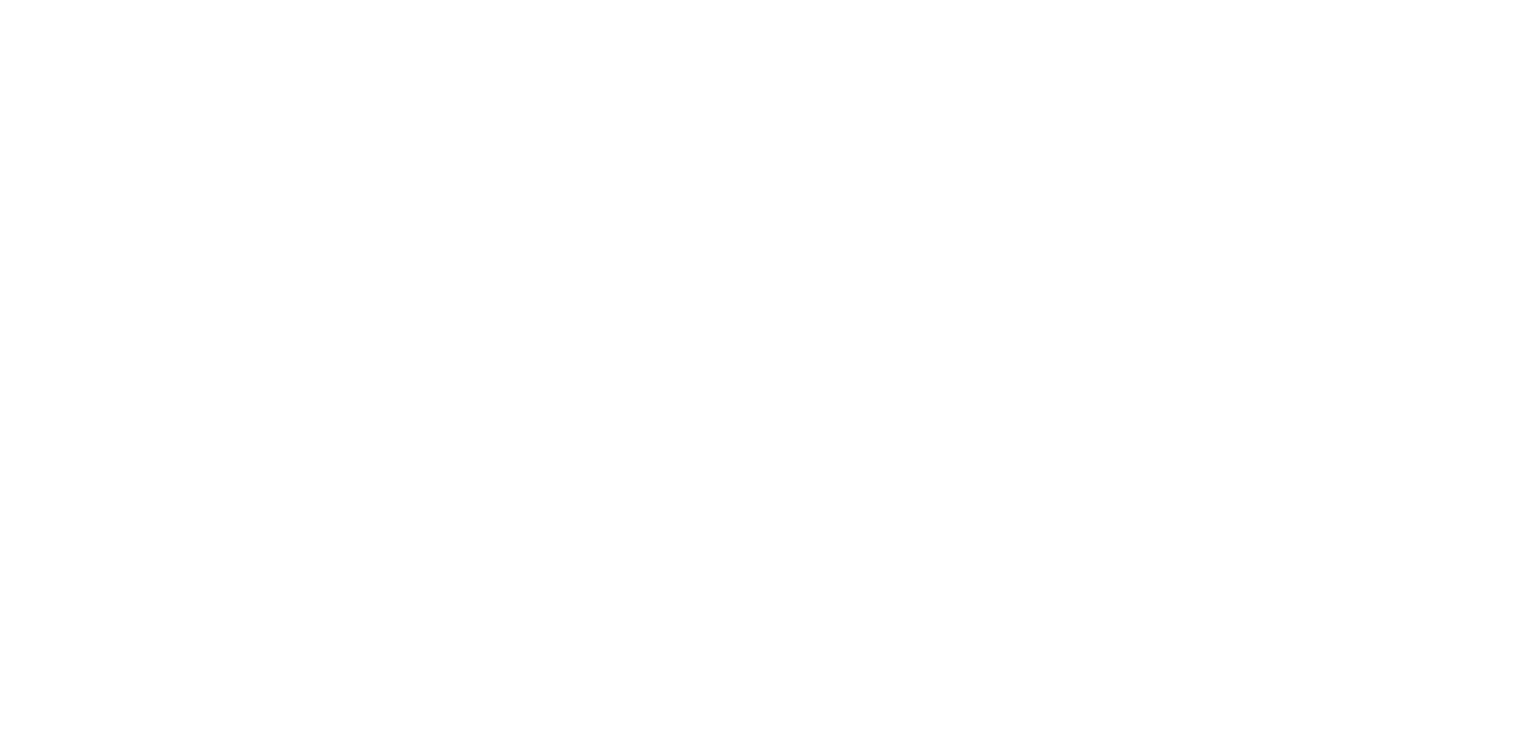 scroll, scrollTop: 0, scrollLeft: 0, axis: both 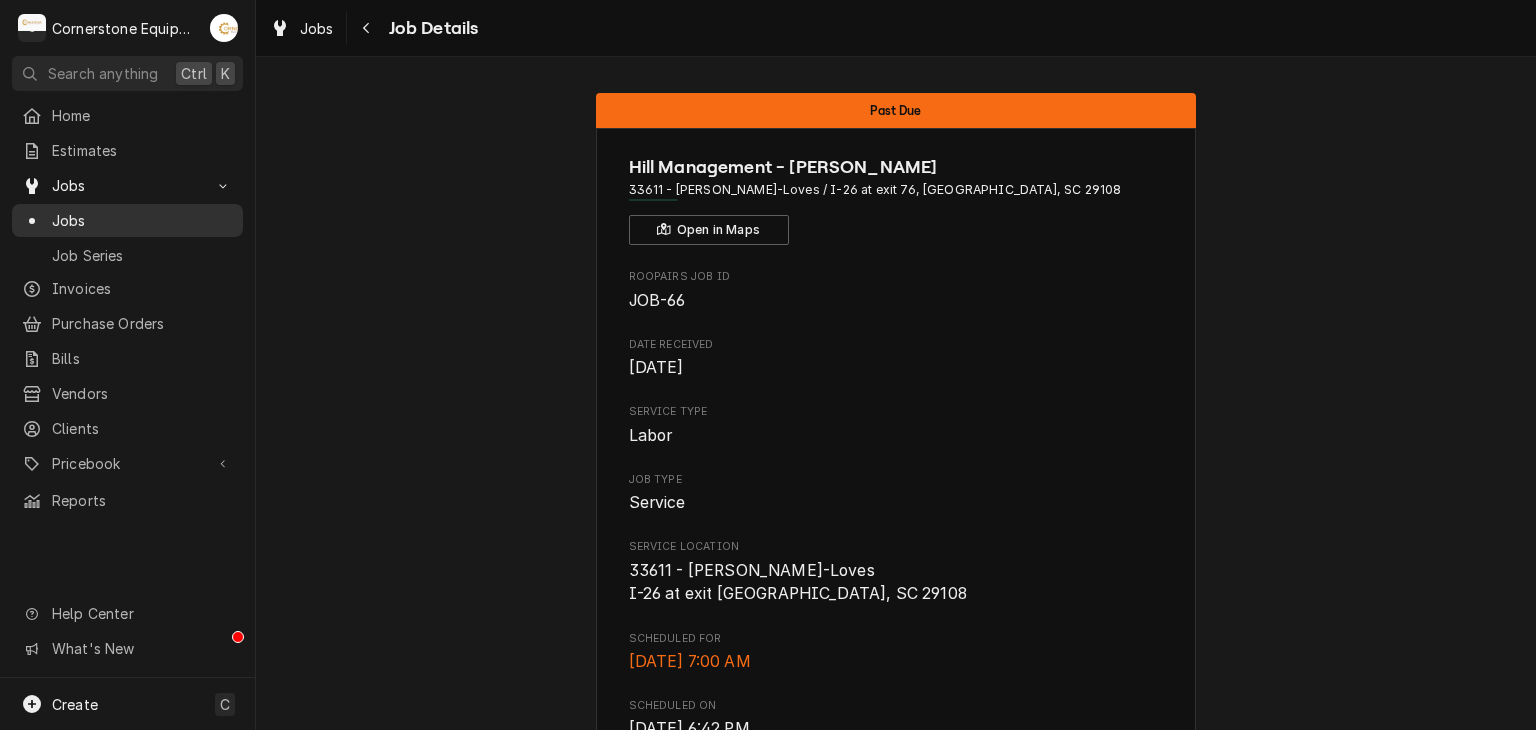 click on "Jobs" at bounding box center [142, 220] 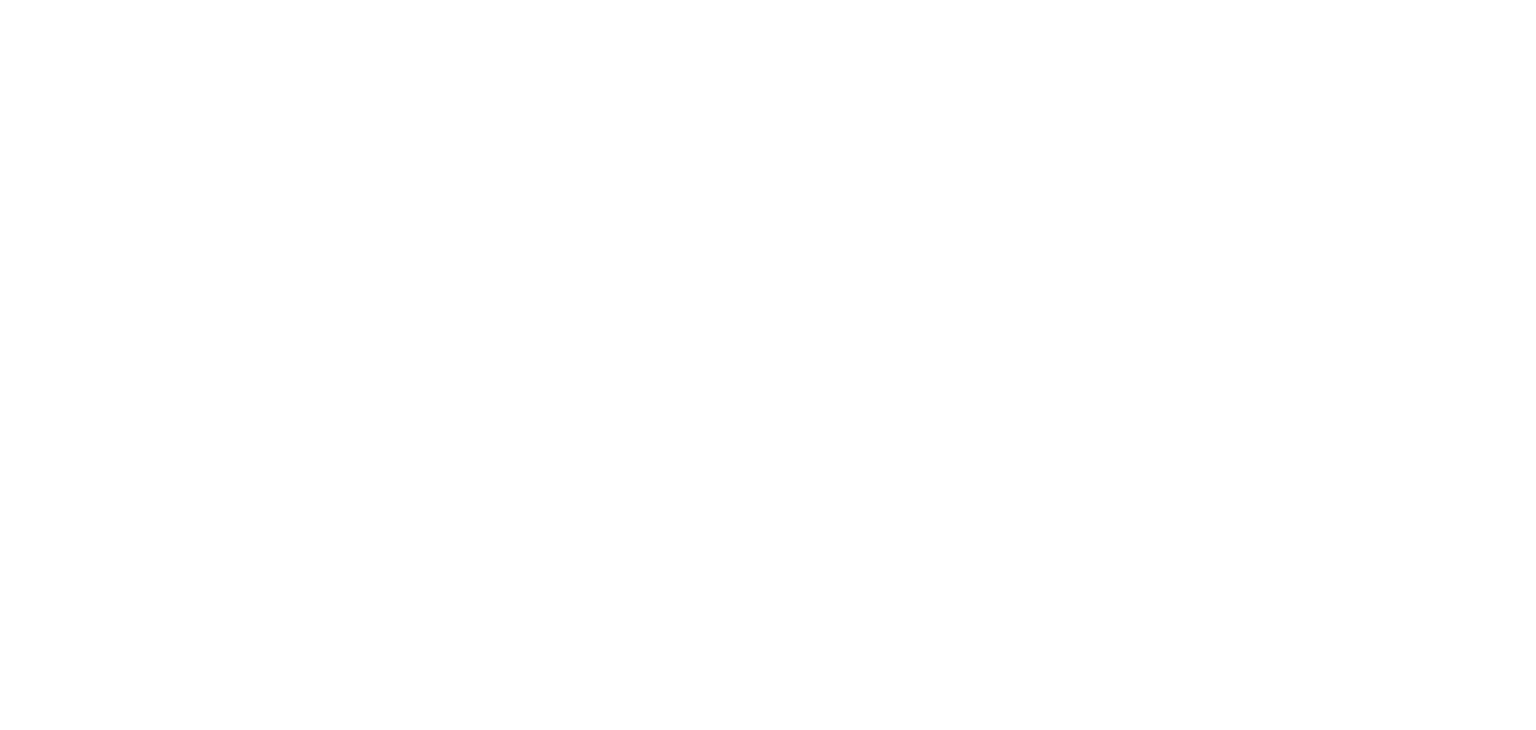 scroll, scrollTop: 0, scrollLeft: 0, axis: both 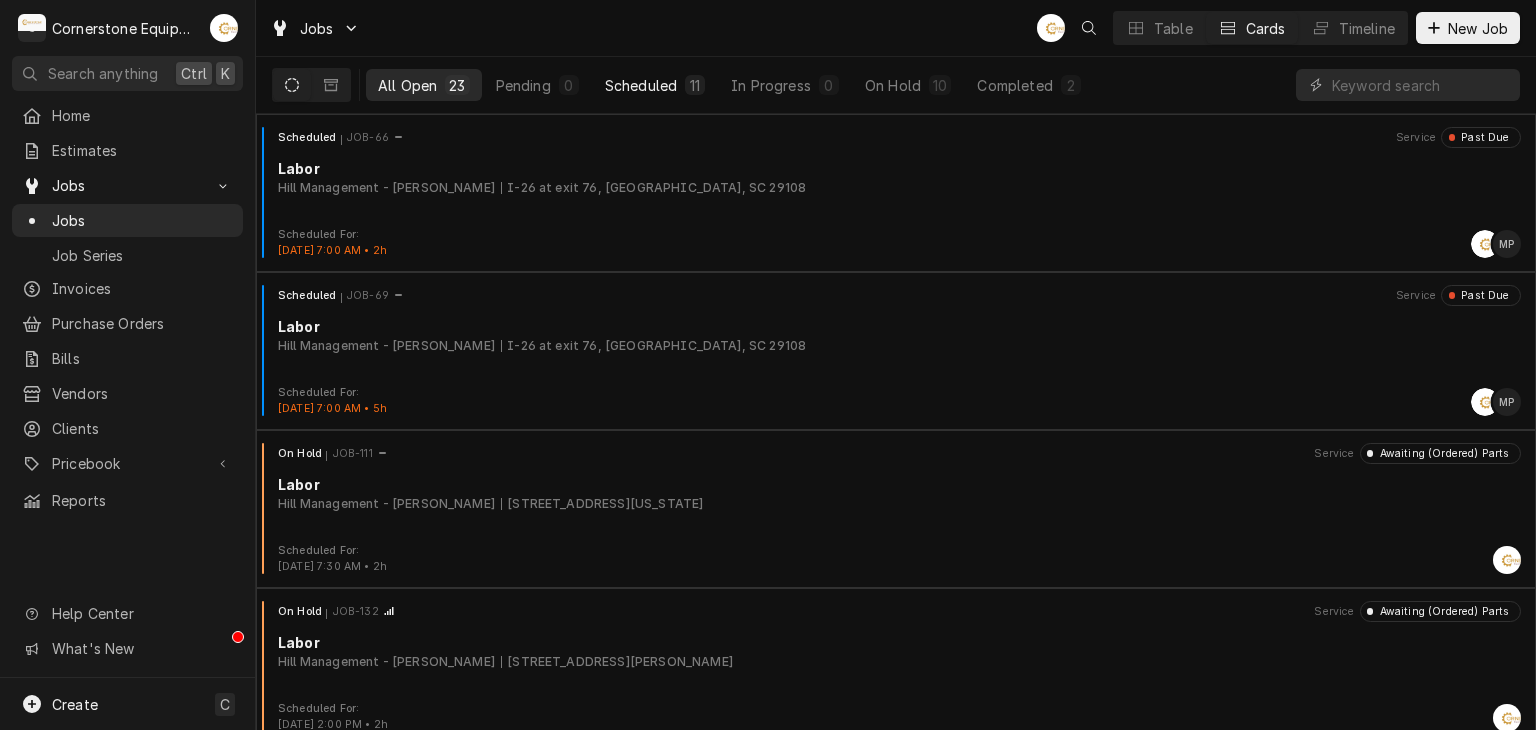 click on "Scheduled" at bounding box center (641, 85) 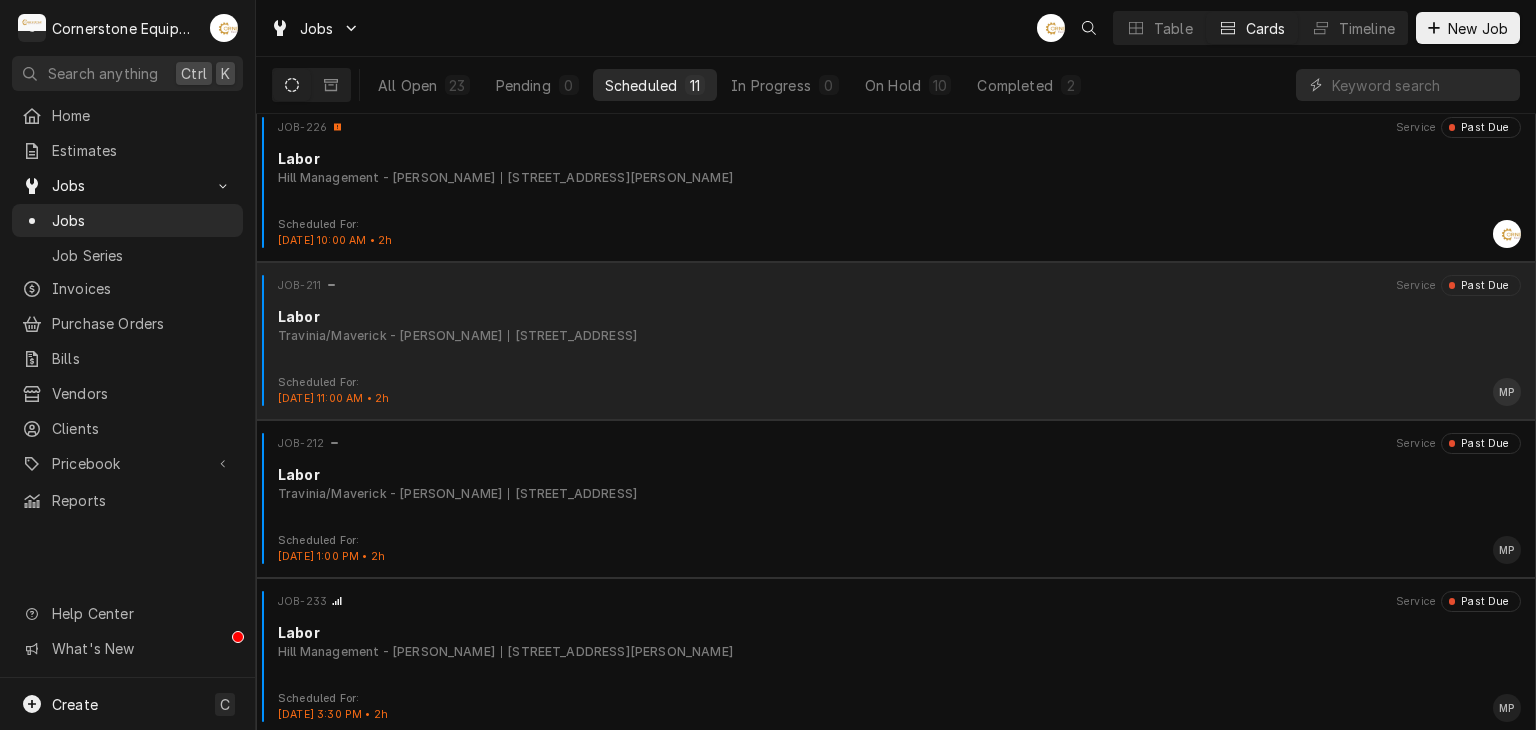 scroll, scrollTop: 1122, scrollLeft: 0, axis: vertical 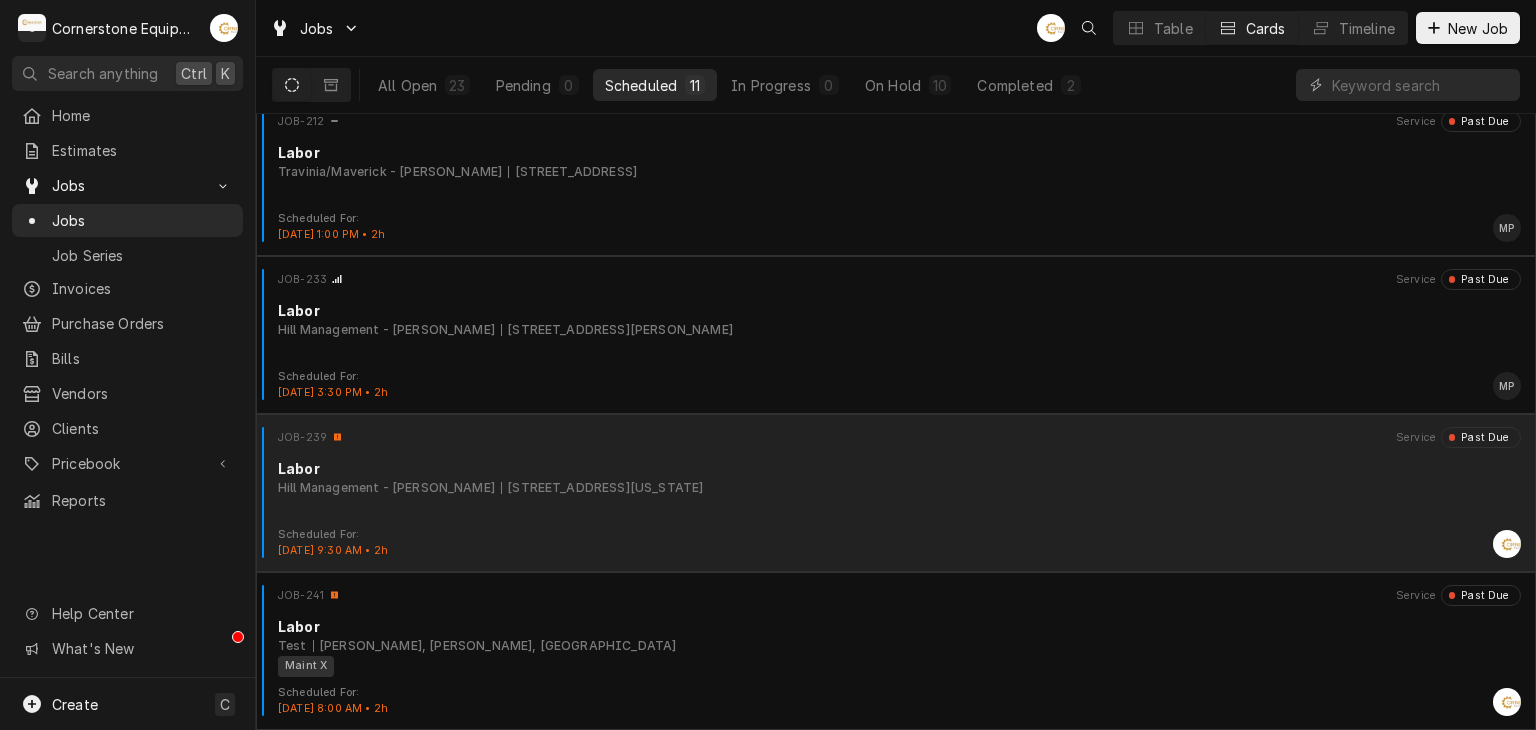 click on "[STREET_ADDRESS][US_STATE]" at bounding box center (602, 488) 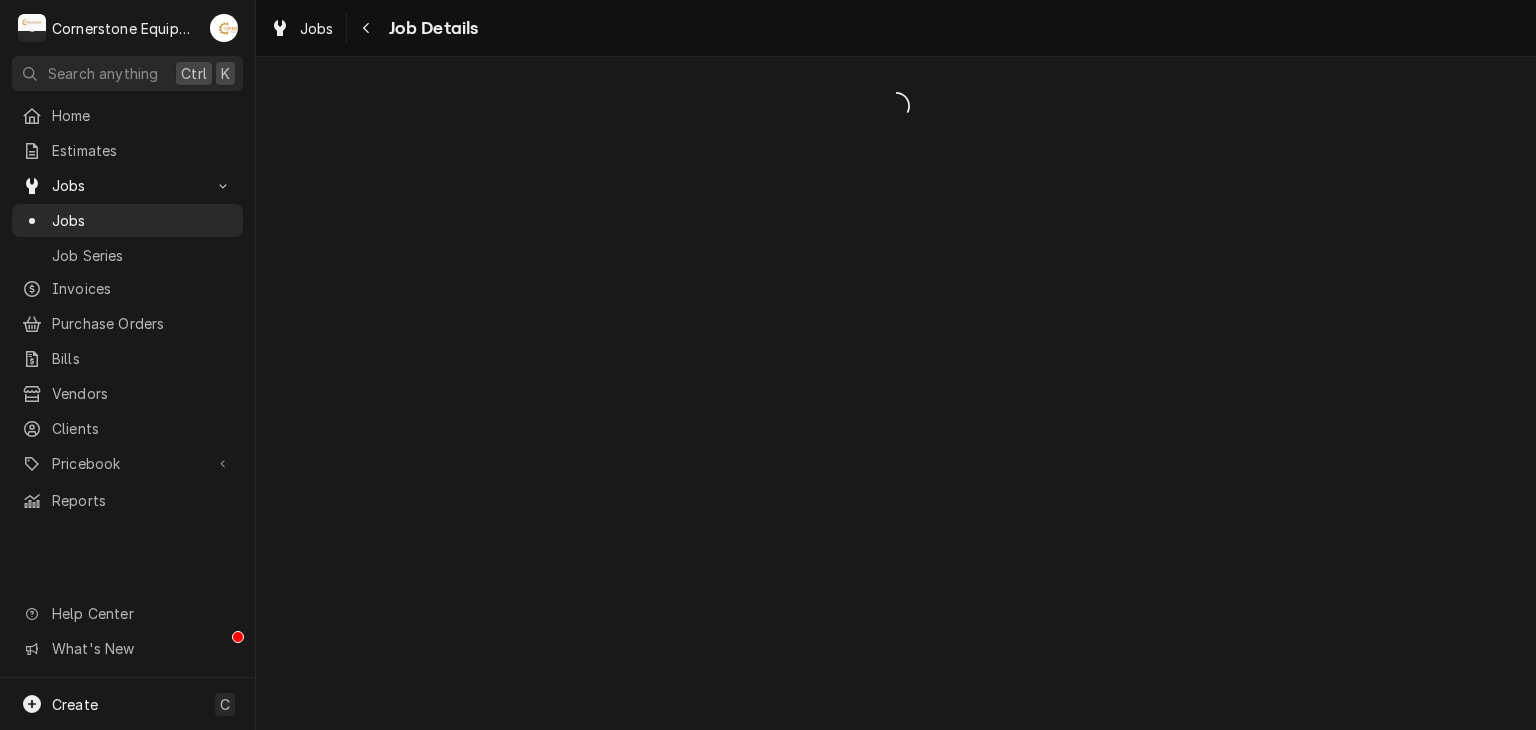 scroll, scrollTop: 0, scrollLeft: 0, axis: both 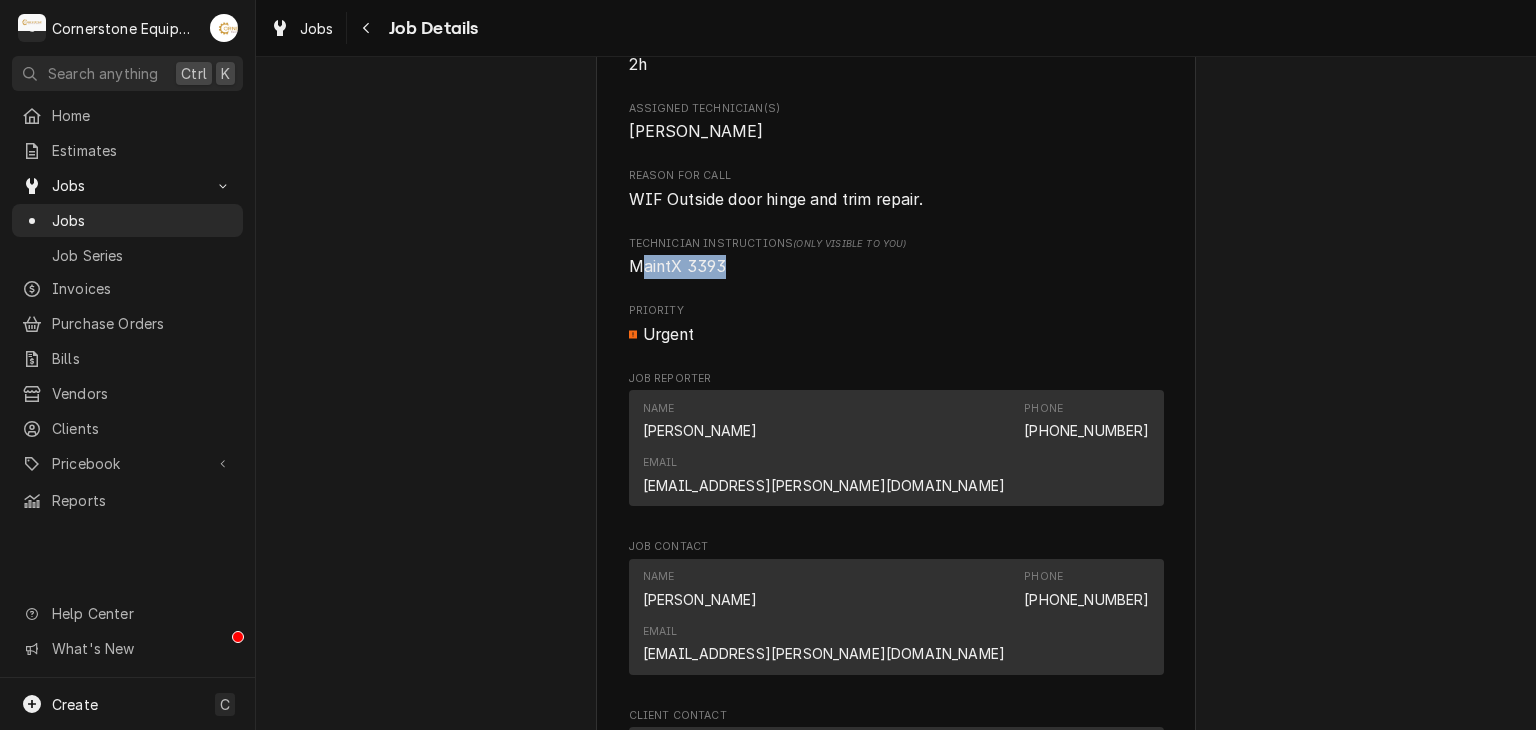 drag, startPoint x: 634, startPoint y: 280, endPoint x: 716, endPoint y: 299, distance: 84.17244 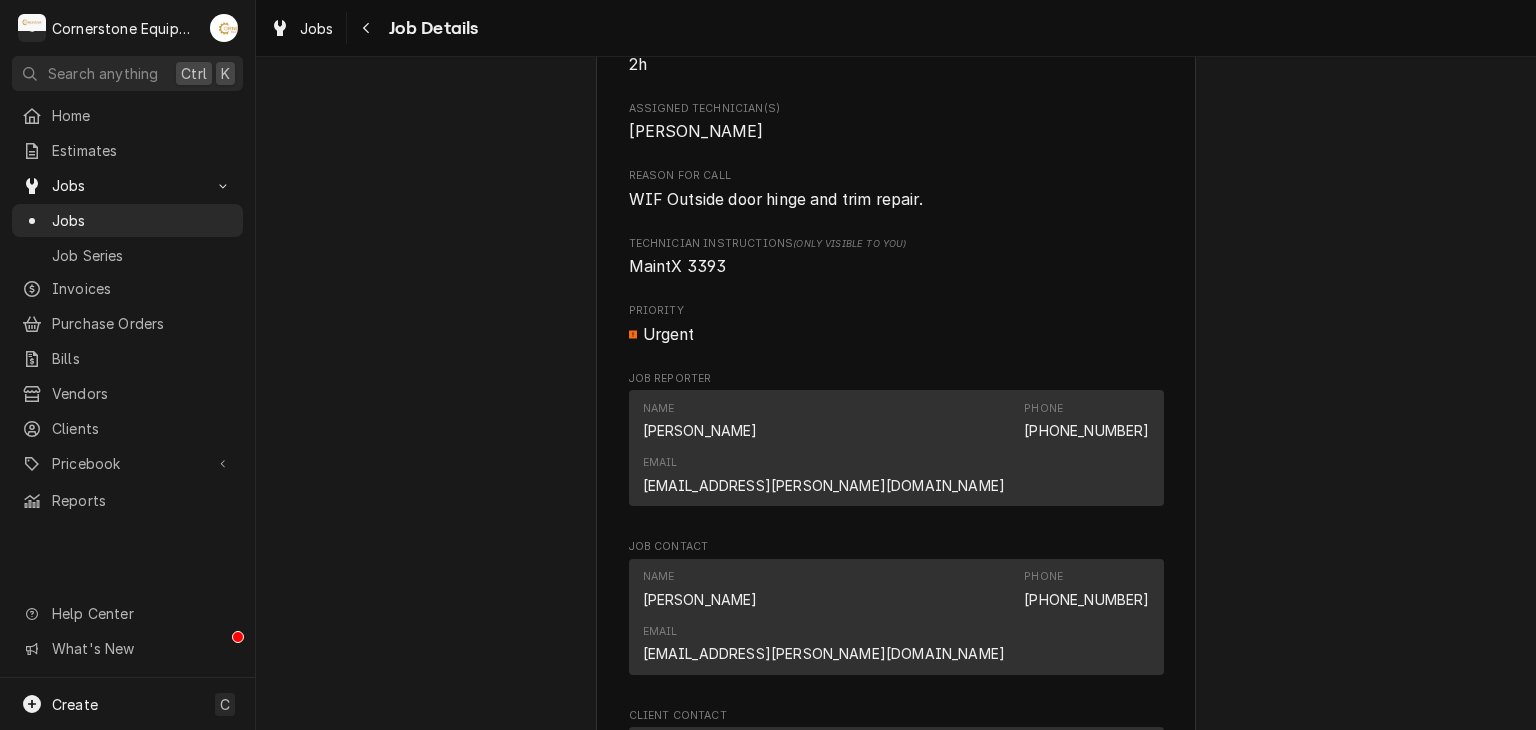 drag, startPoint x: 728, startPoint y: 271, endPoint x: 730, endPoint y: 281, distance: 10.198039 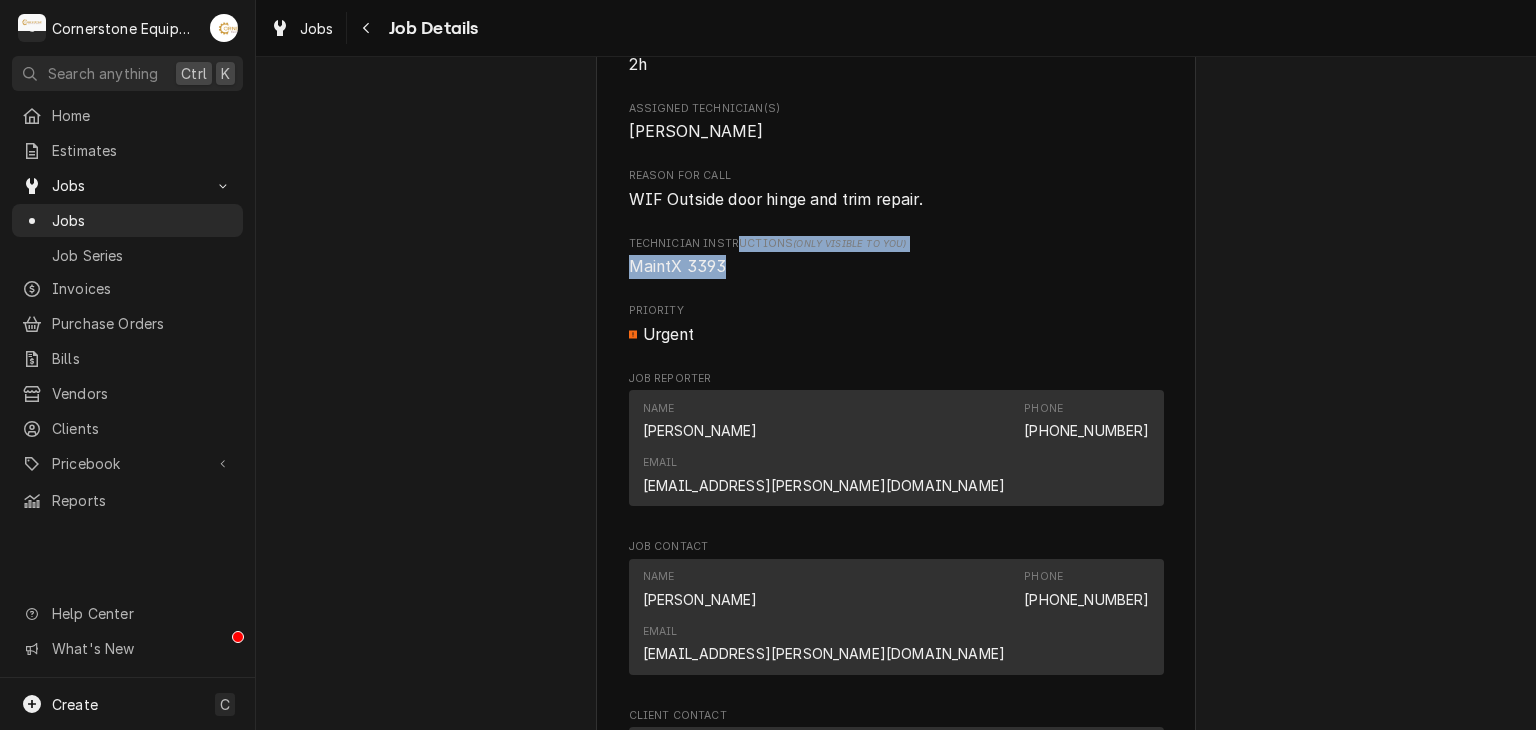 click on "MaintX 3393" at bounding box center [896, 267] 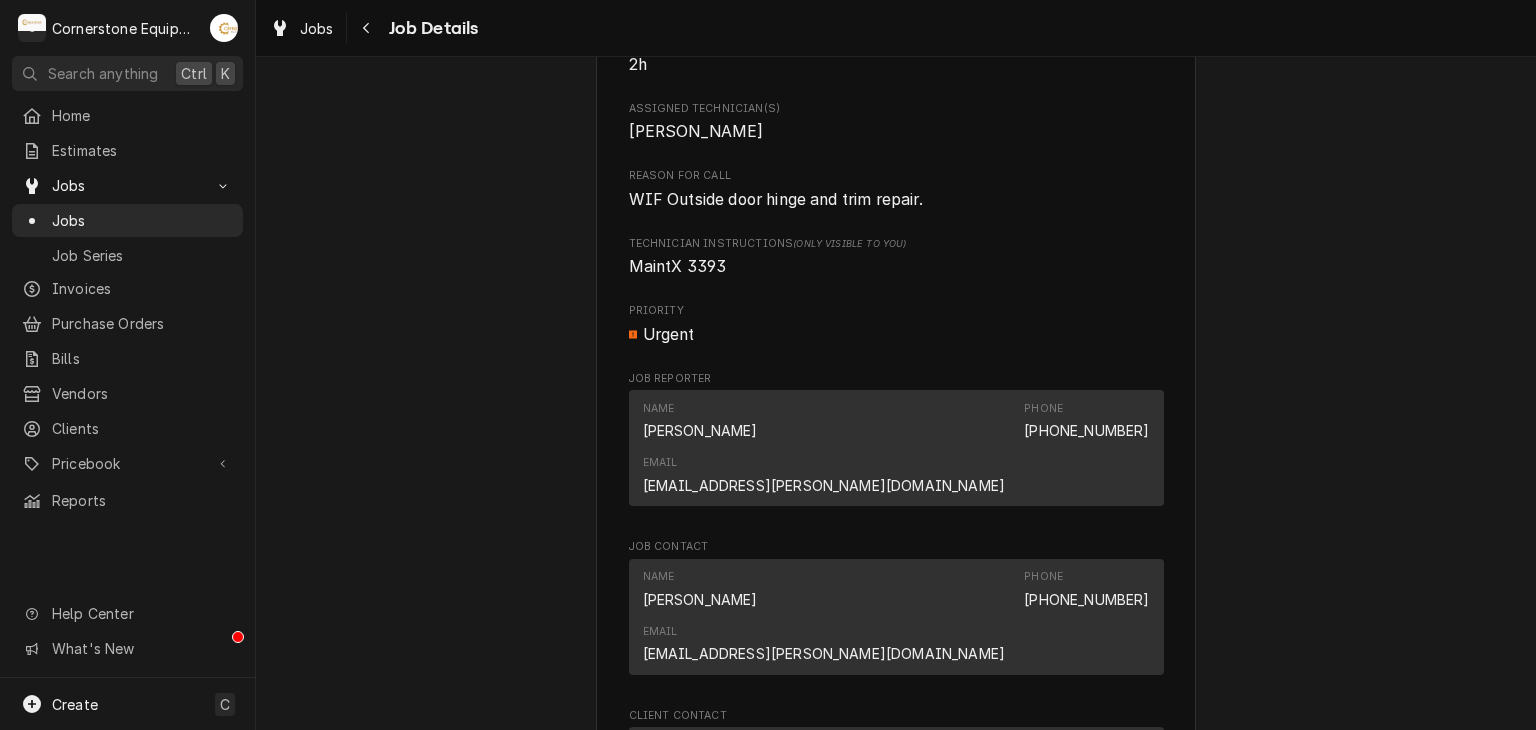click on "MaintX 3393" at bounding box center (896, 267) 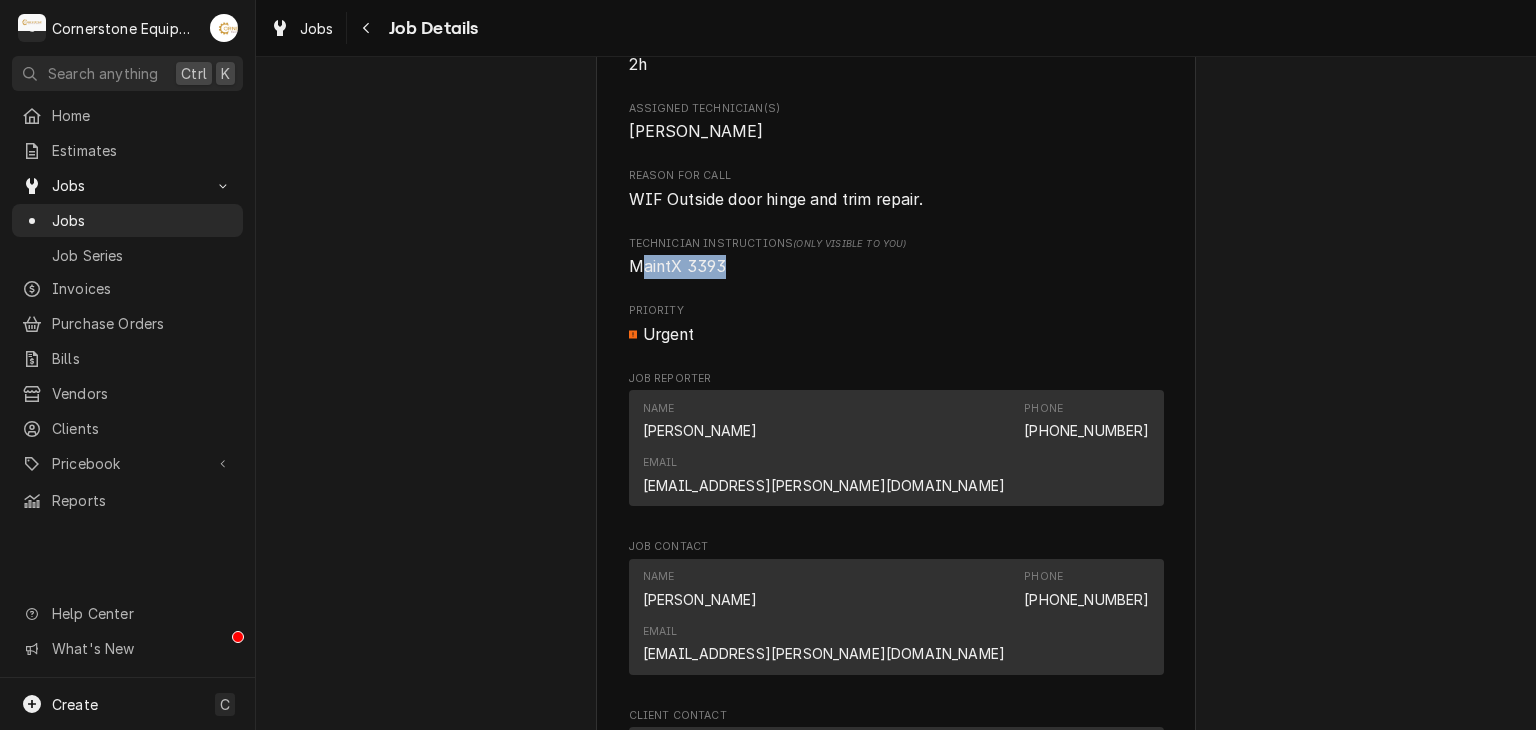 drag, startPoint x: 730, startPoint y: 285, endPoint x: 637, endPoint y: 286, distance: 93.00538 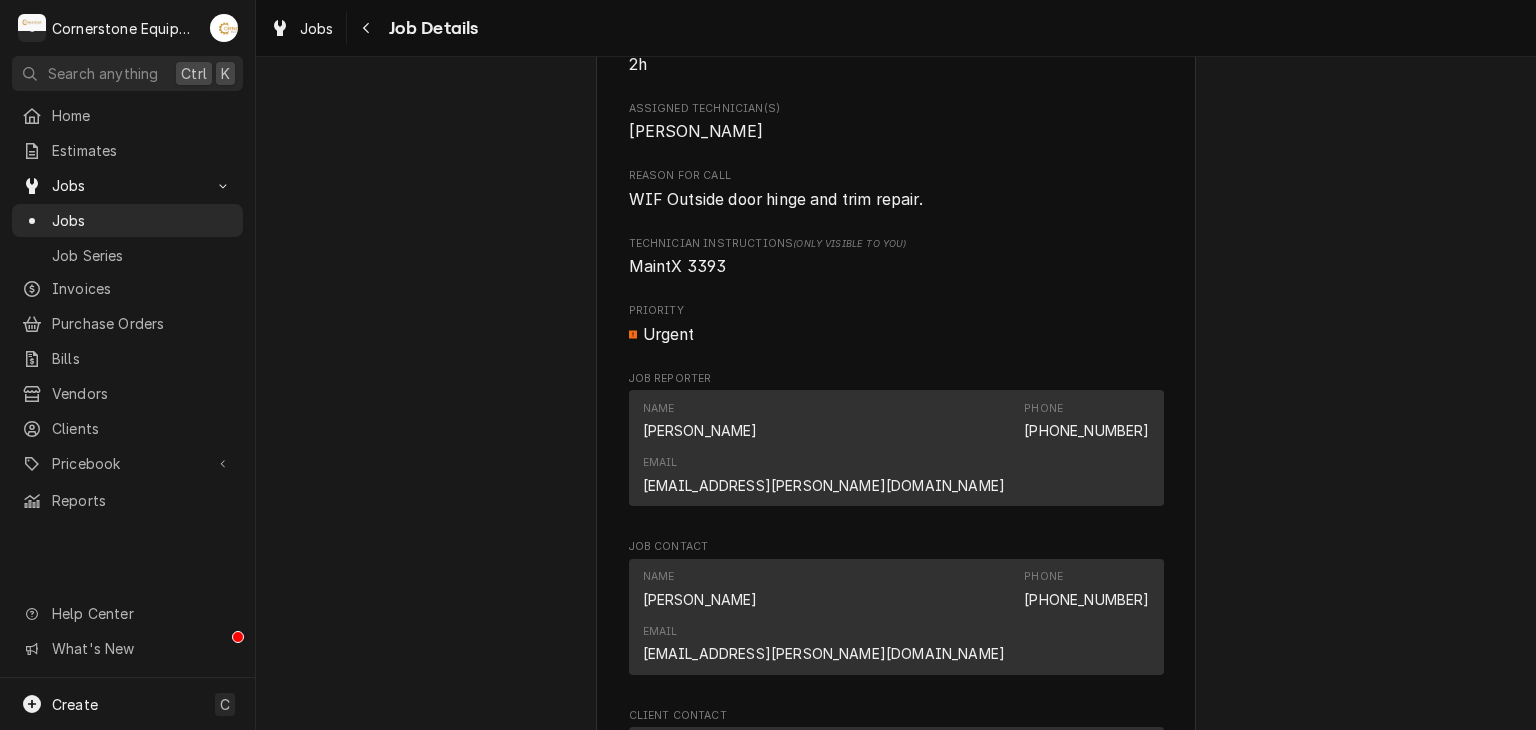 click on "MaintX 3393" at bounding box center (896, 267) 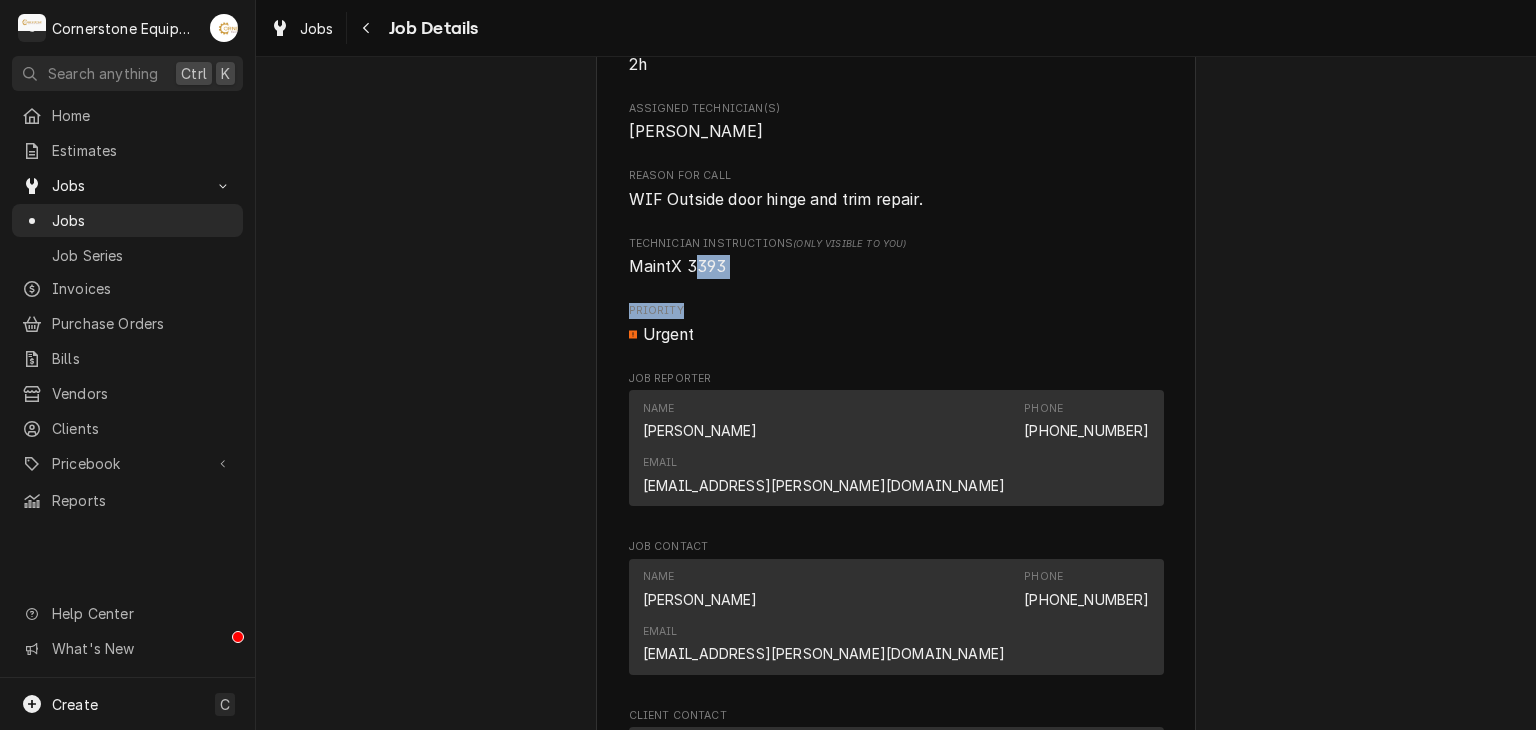 drag, startPoint x: 669, startPoint y: 316, endPoint x: 715, endPoint y: 277, distance: 60.307545 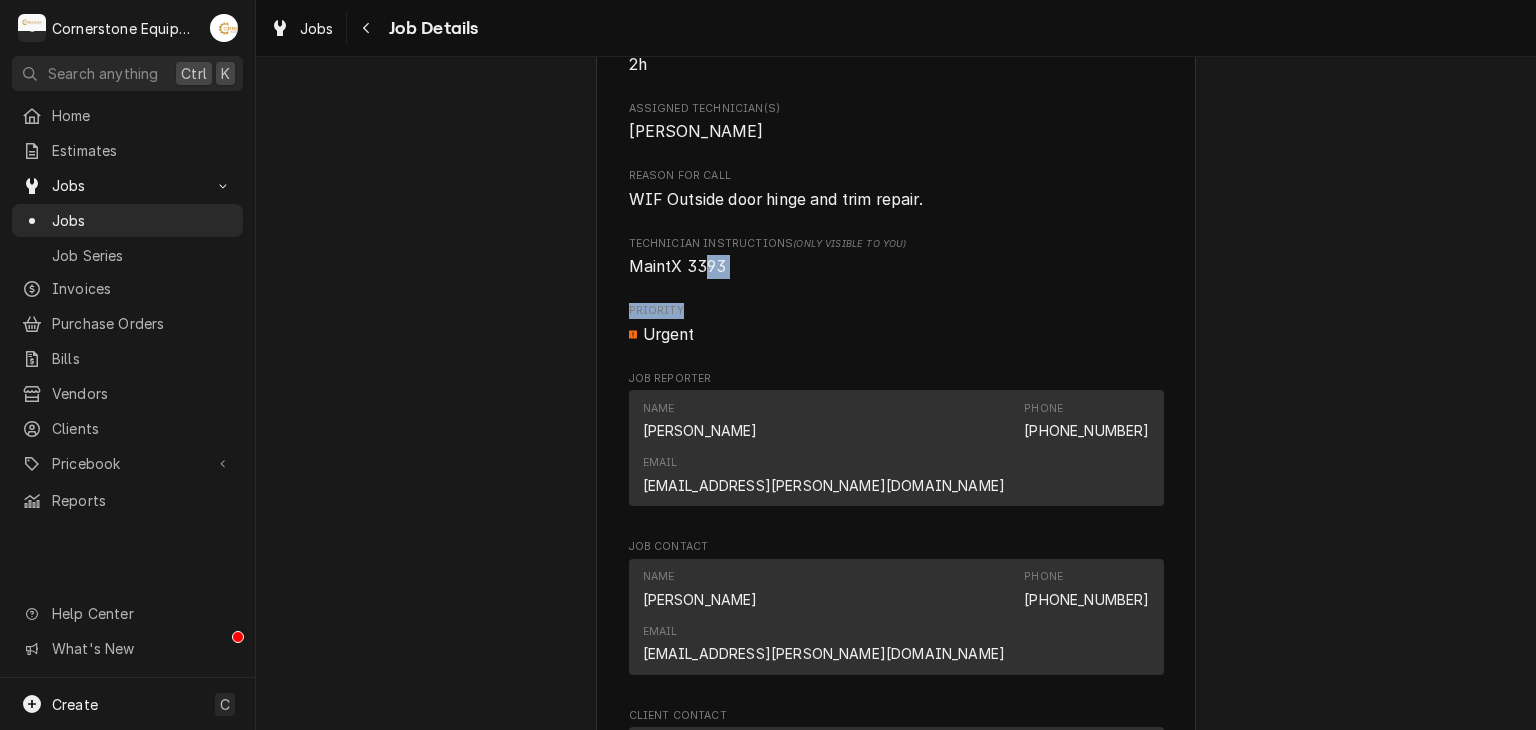 click on "MaintX 3393" at bounding box center (896, 267) 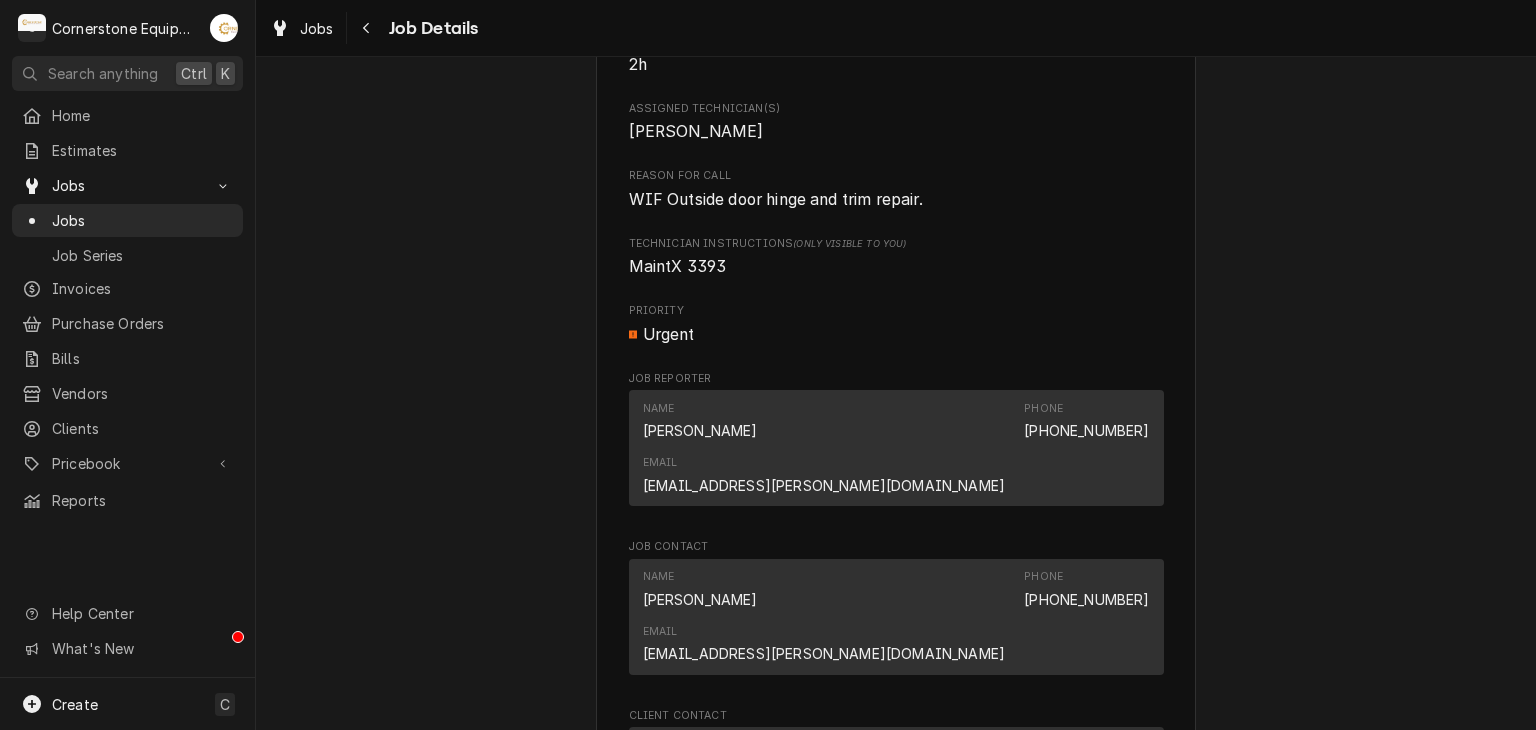 click on "Roopairs Job ID JOB-239 Date Received Jul 25, 2025 Service Type Labor Job Type Service Service Location 17804 - Alabama Ave
750 S Alabama Ave
Chesnee, SC 29323 Scheduled For Fri, Jul 25th, 2025 - 9:30 AM Scheduled On Fri, Jul 25th, 2025 - 9:25 AM Last Modified Fri, Jul 25th, 2025 - 9:25 AM Estimated Job Duration 2h Assigned Technician(s) Andrew Buigues Reason For Call WIF Outside door hinge and trim repair. Technician Instructions  (Only Visible to You) MaintX 3393 Priority Urgent Job Reporter Name Ashton Vazquez Phone (346) 249-1763 Email ashton.vazquez@us.stores.mcd.com Job Contact Name Ashton Vazquez Phone (346) 249-1763 Email ashton.vazquez@us.stores.mcd.com Client Contact Name Ashton Vazquez Phone (346) 249-1763 Email ashton.vazquez@us.stores.mcd.com Reminders — Estimate reminders via Email" at bounding box center (896, 198) 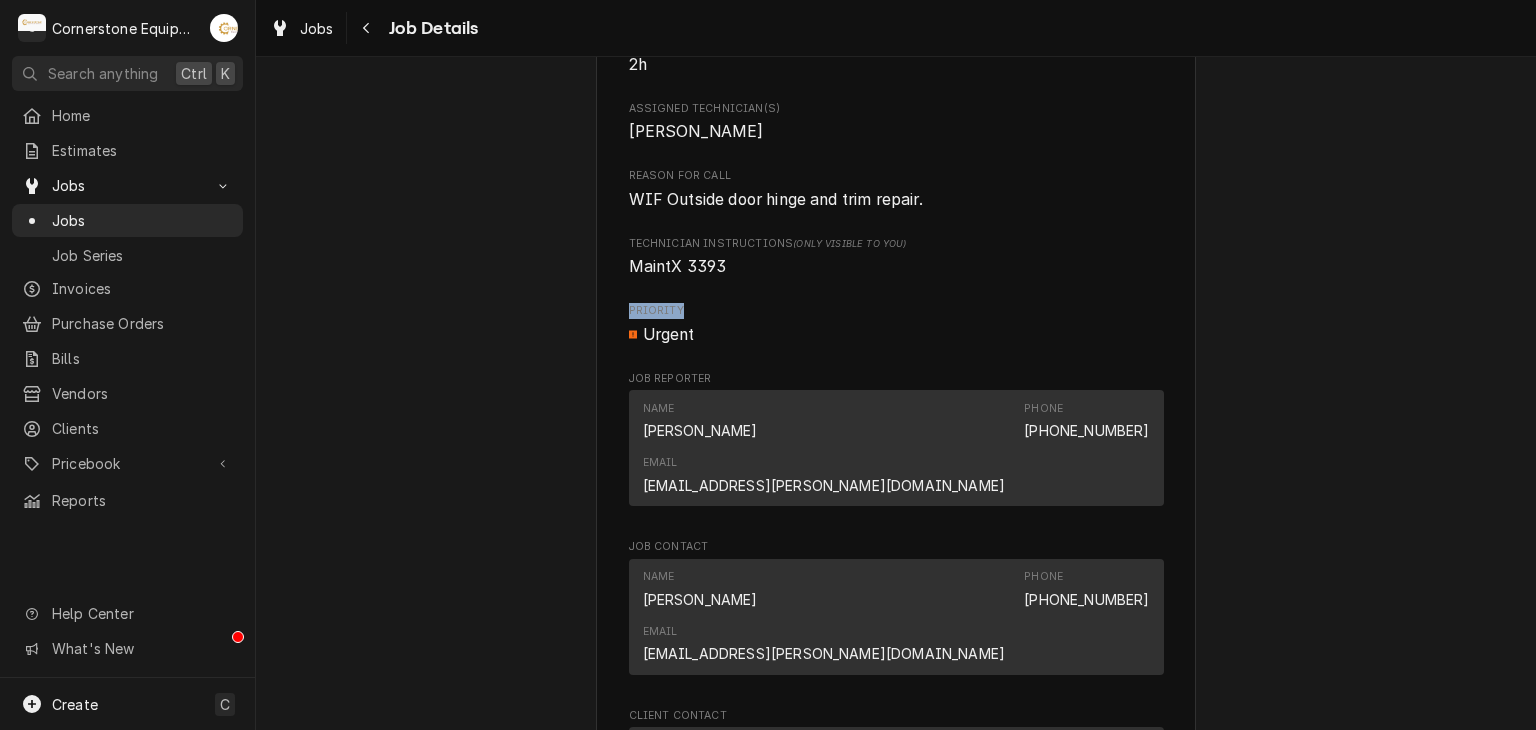 drag, startPoint x: 718, startPoint y: 319, endPoint x: 1112, endPoint y: 258, distance: 398.69412 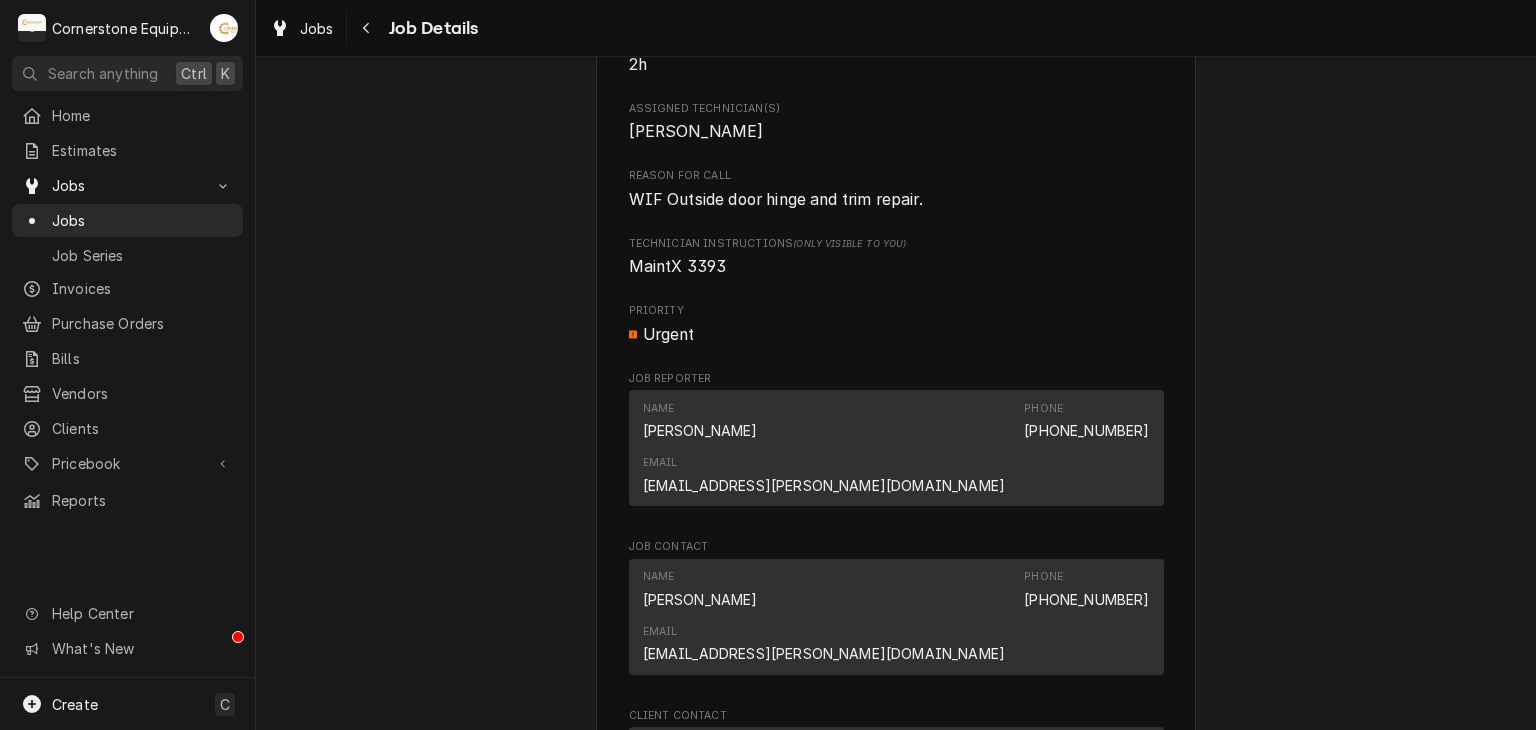 click on "MaintX 3393" at bounding box center [896, 267] 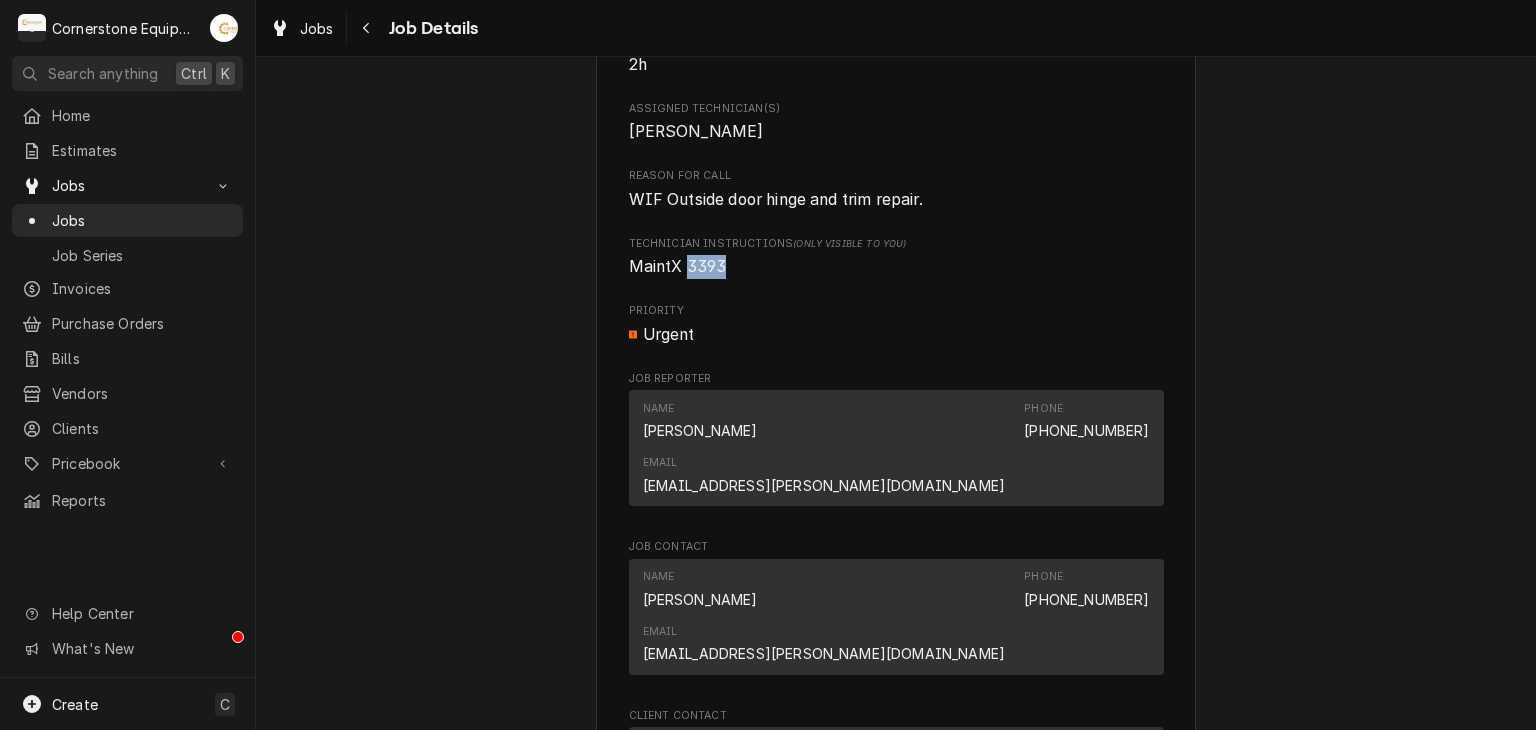 drag, startPoint x: 729, startPoint y: 285, endPoint x: 674, endPoint y: 281, distance: 55.145264 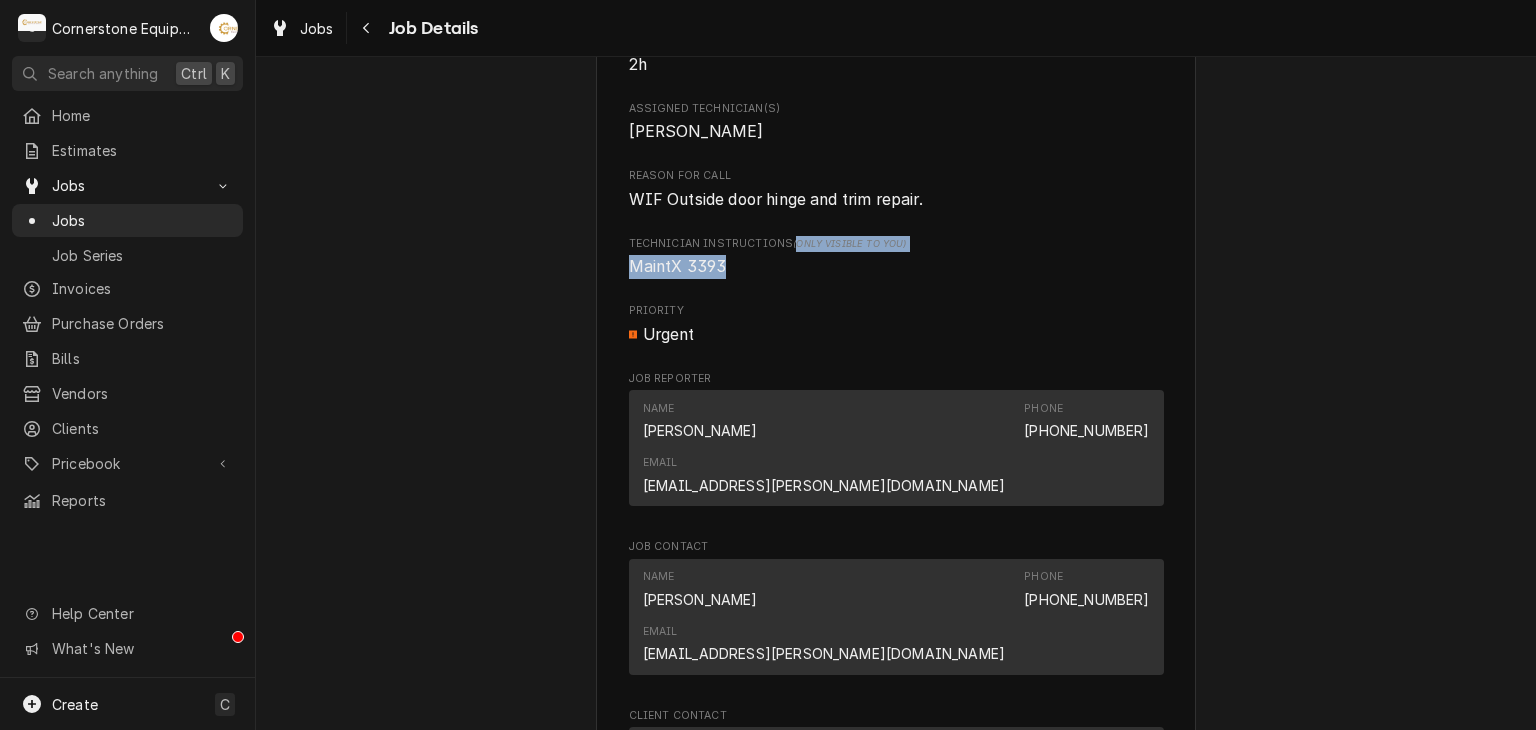 drag, startPoint x: 779, startPoint y: 273, endPoint x: 888, endPoint y: 283, distance: 109.457756 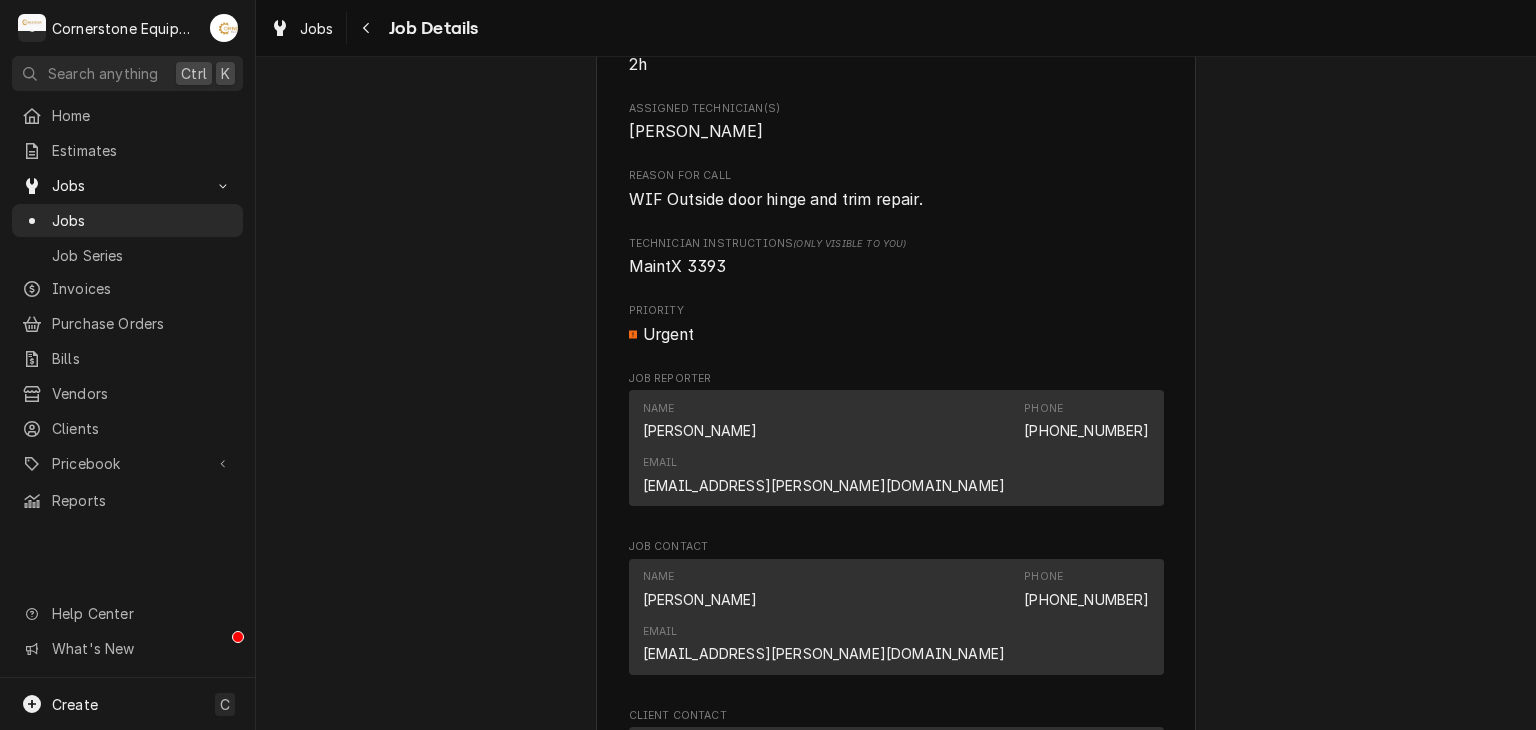 click on "MaintX 3393" at bounding box center [678, 266] 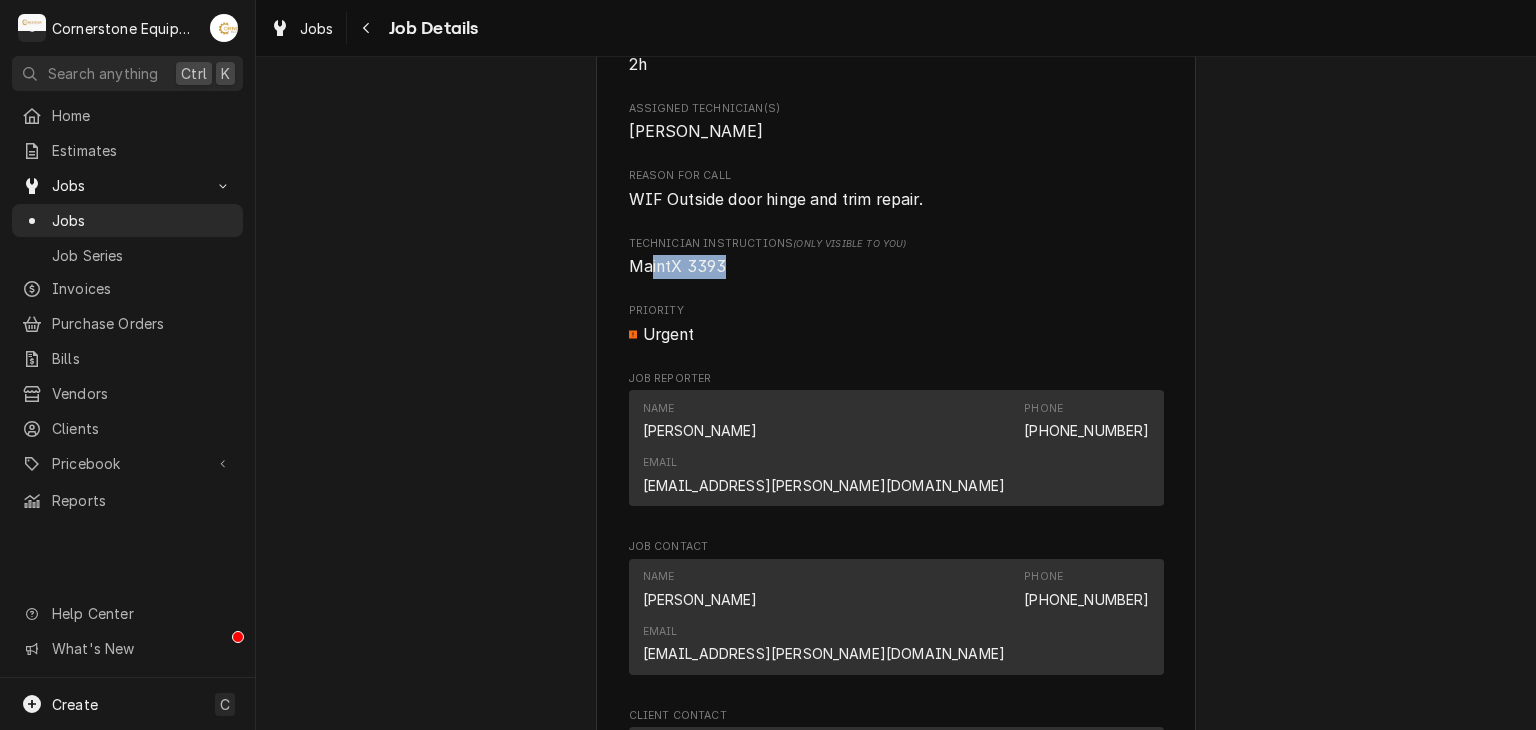 drag, startPoint x: 719, startPoint y: 288, endPoint x: 645, endPoint y: 297, distance: 74.54529 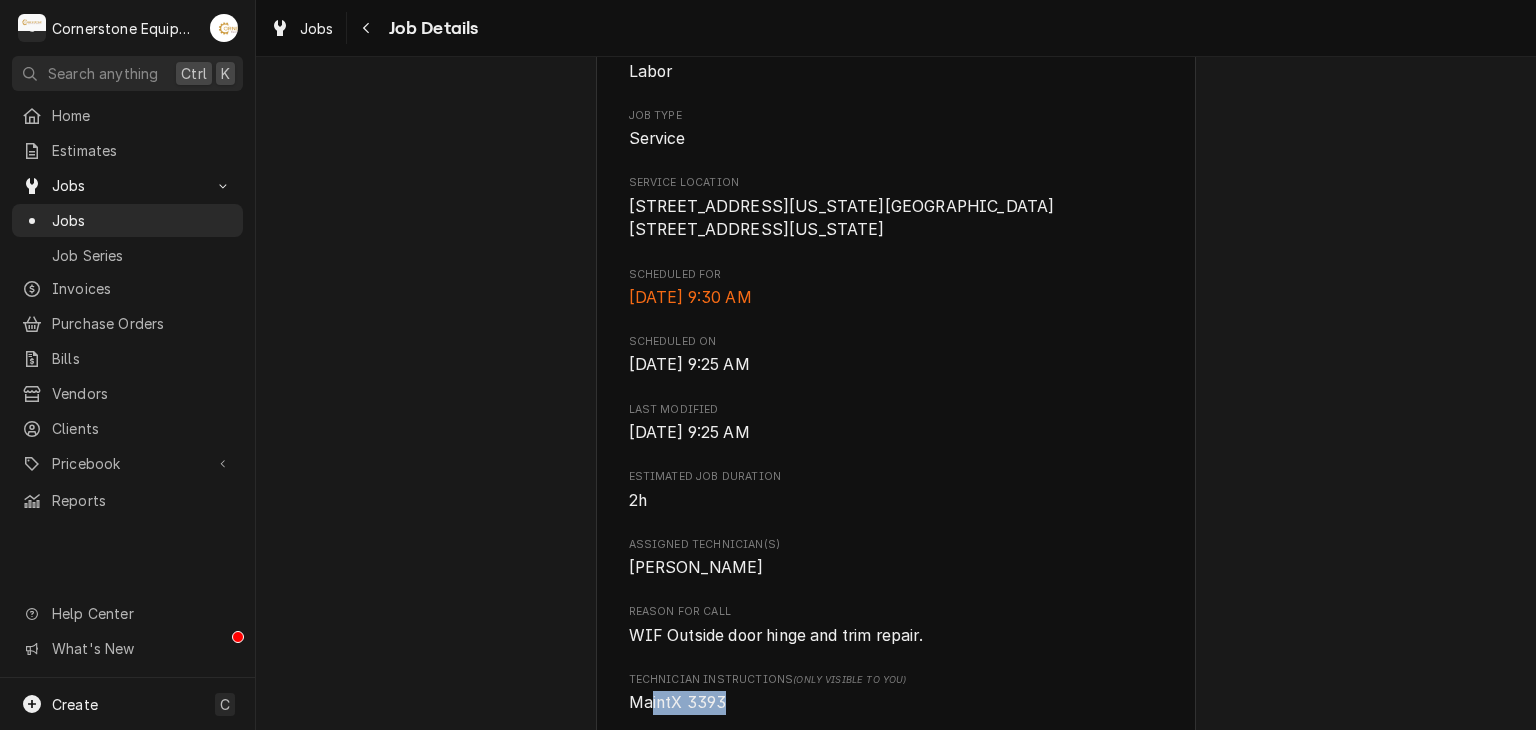 scroll, scrollTop: 168, scrollLeft: 0, axis: vertical 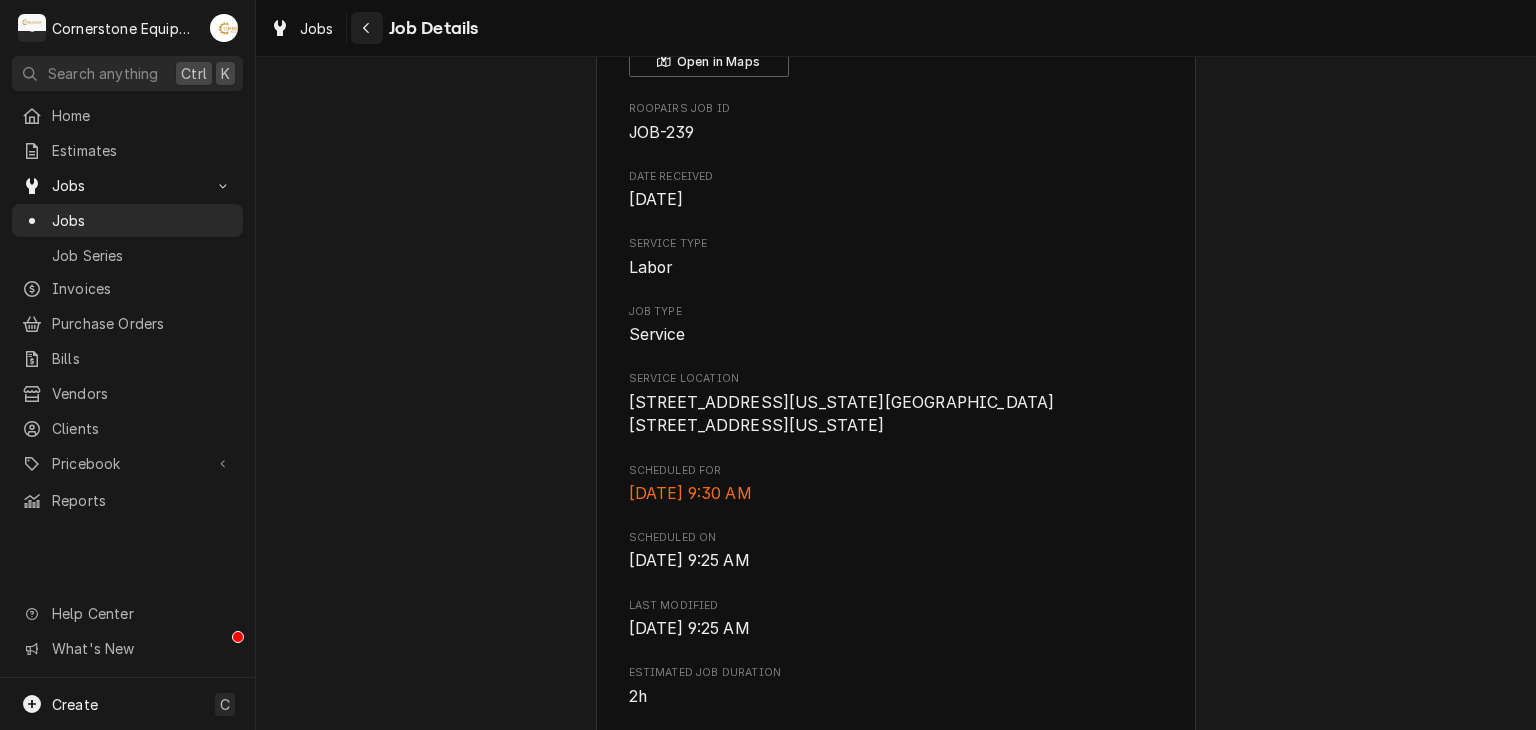click 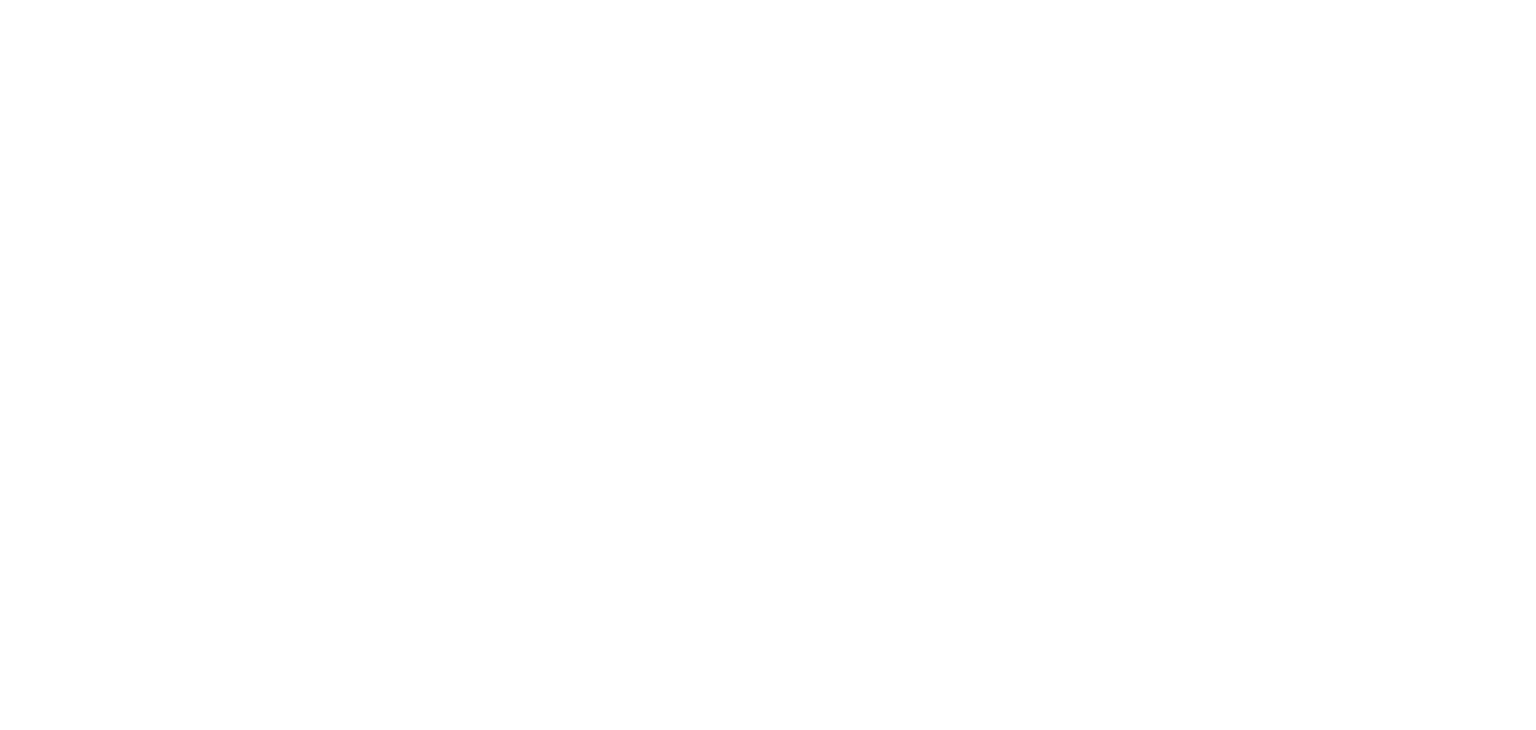 scroll, scrollTop: 0, scrollLeft: 0, axis: both 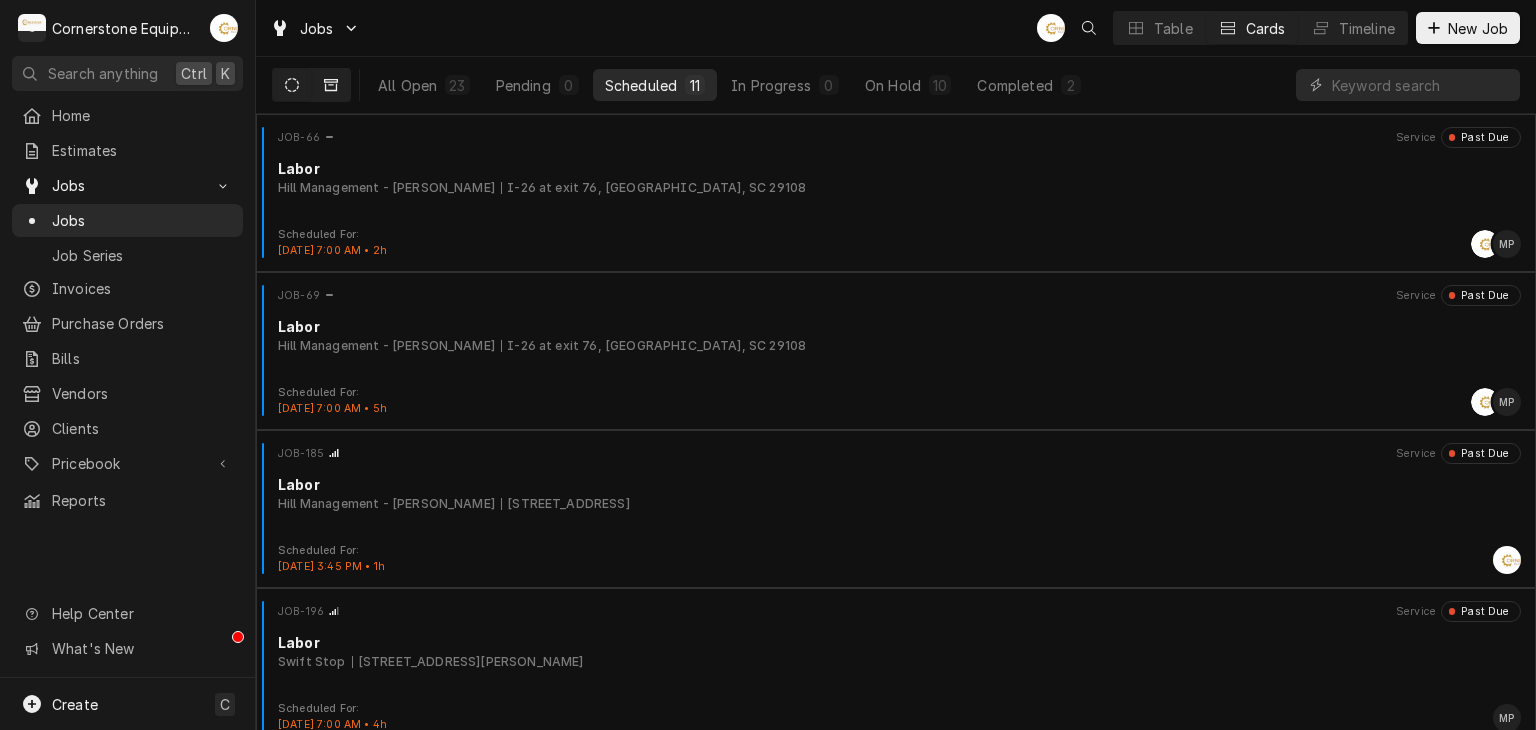 click at bounding box center (331, 85) 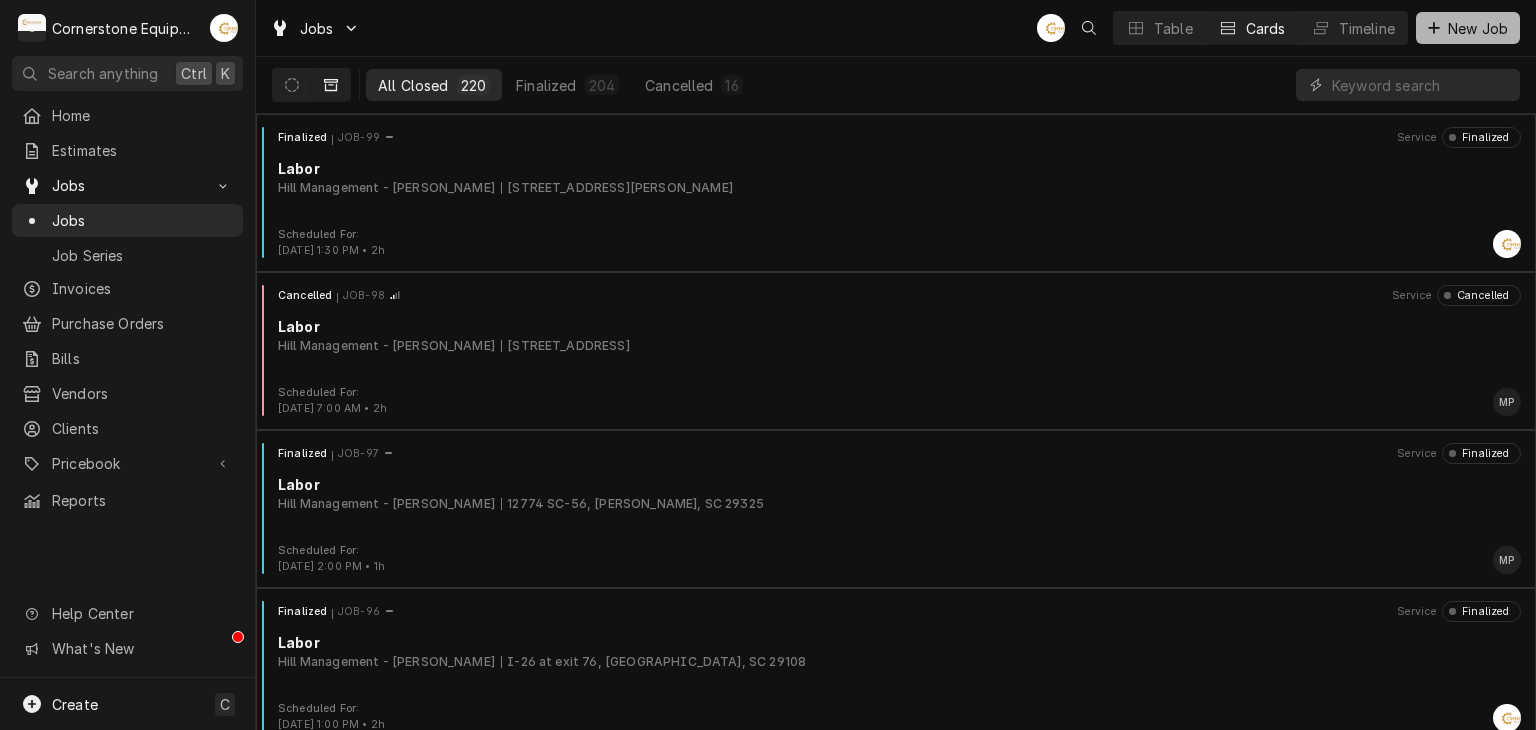 click on "New Job" at bounding box center [1478, 28] 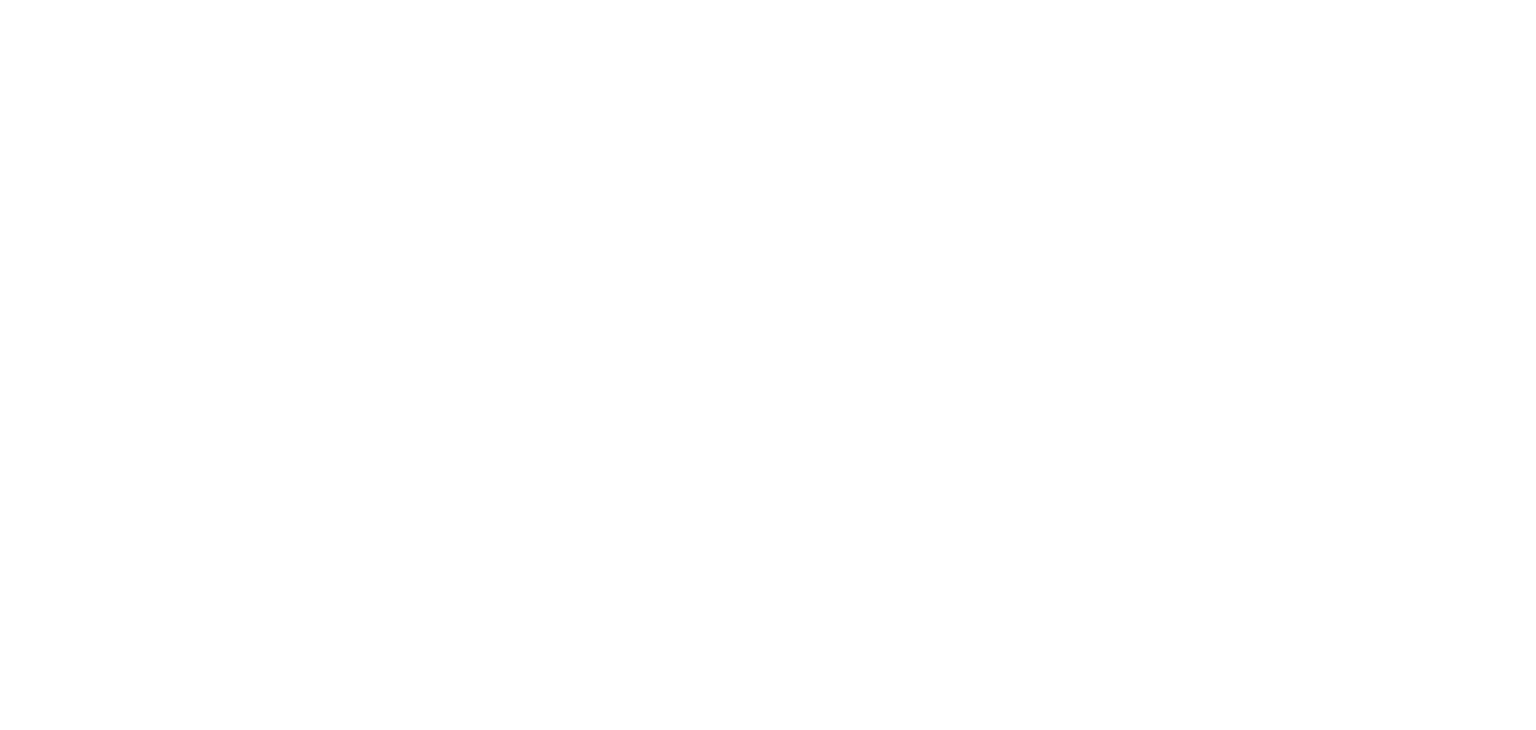 scroll, scrollTop: 0, scrollLeft: 0, axis: both 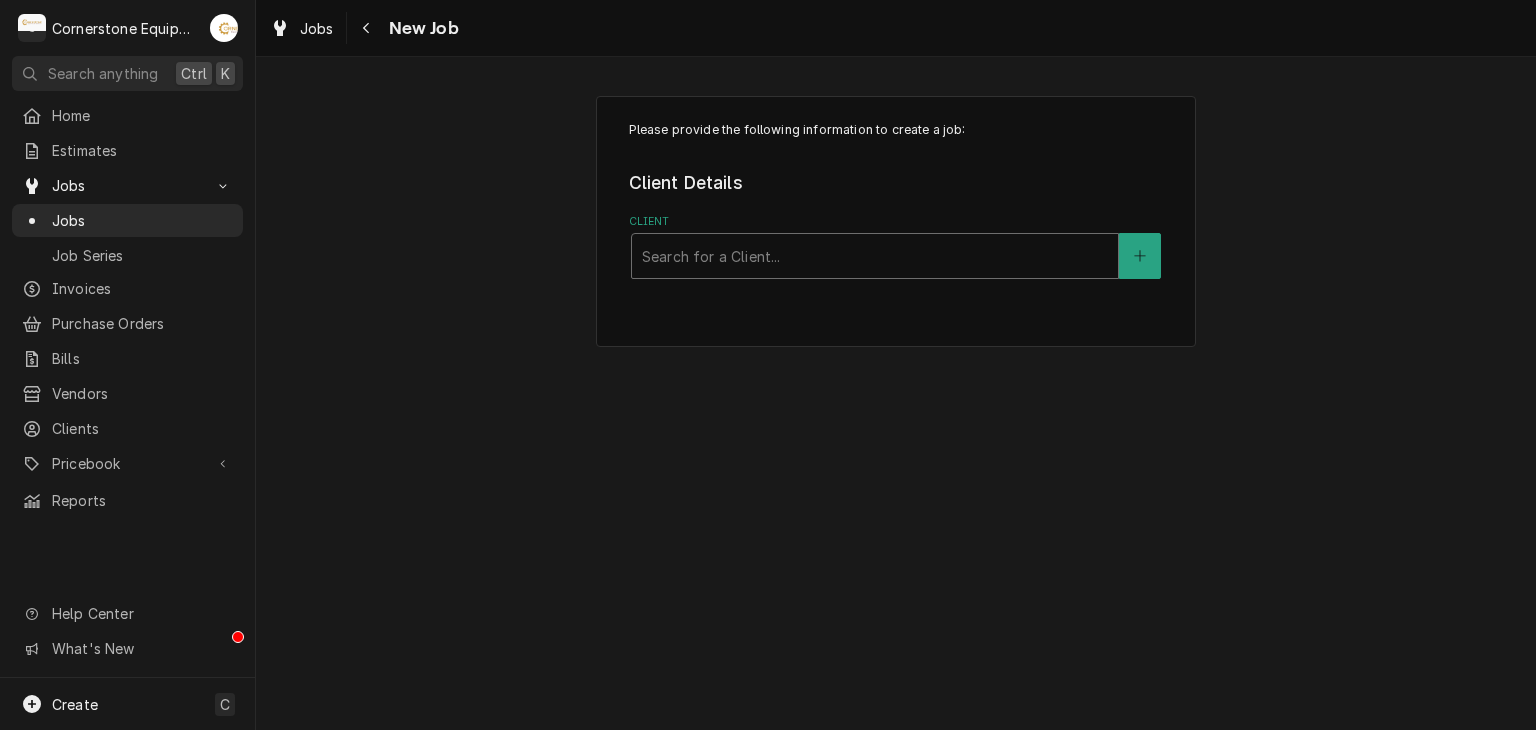 click at bounding box center [875, 256] 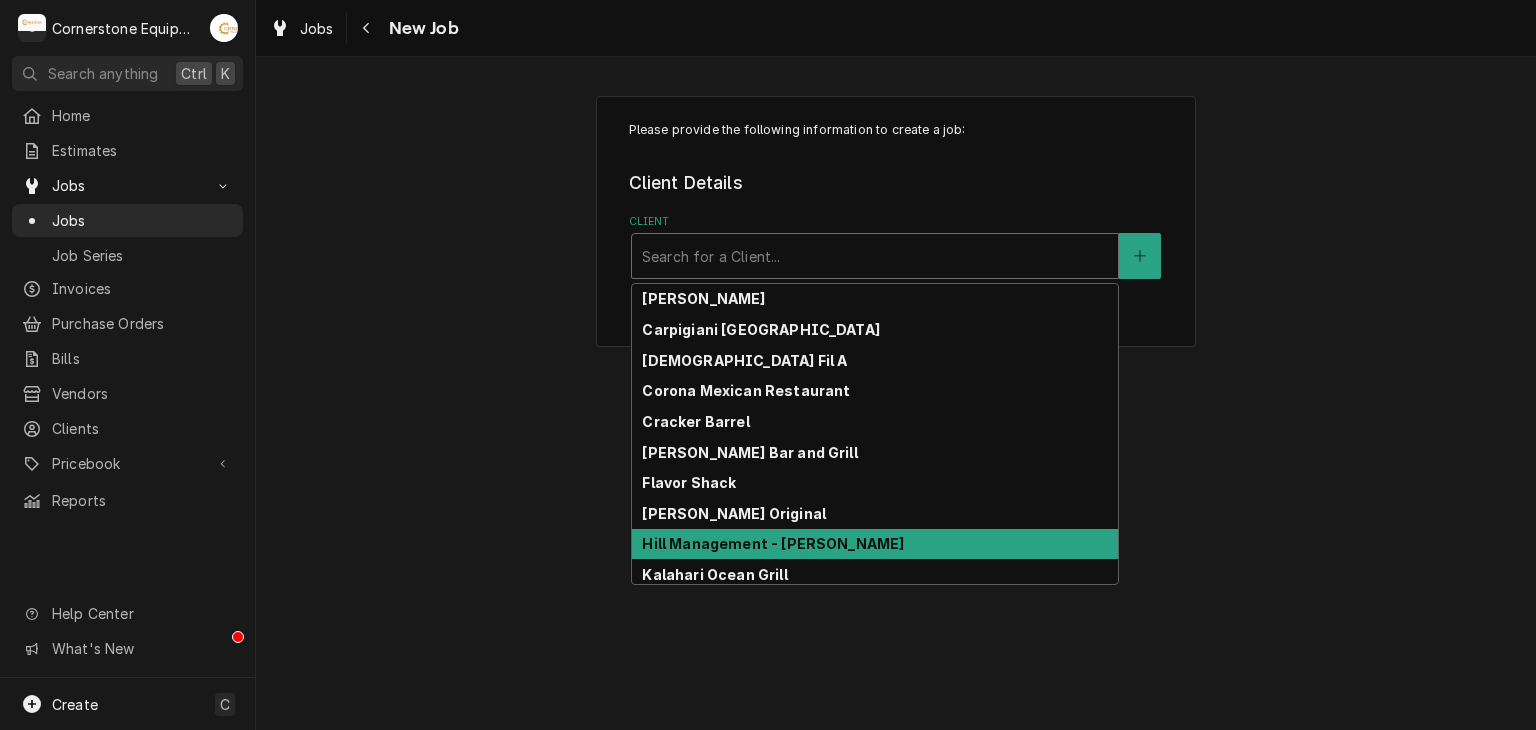 scroll, scrollTop: 312, scrollLeft: 0, axis: vertical 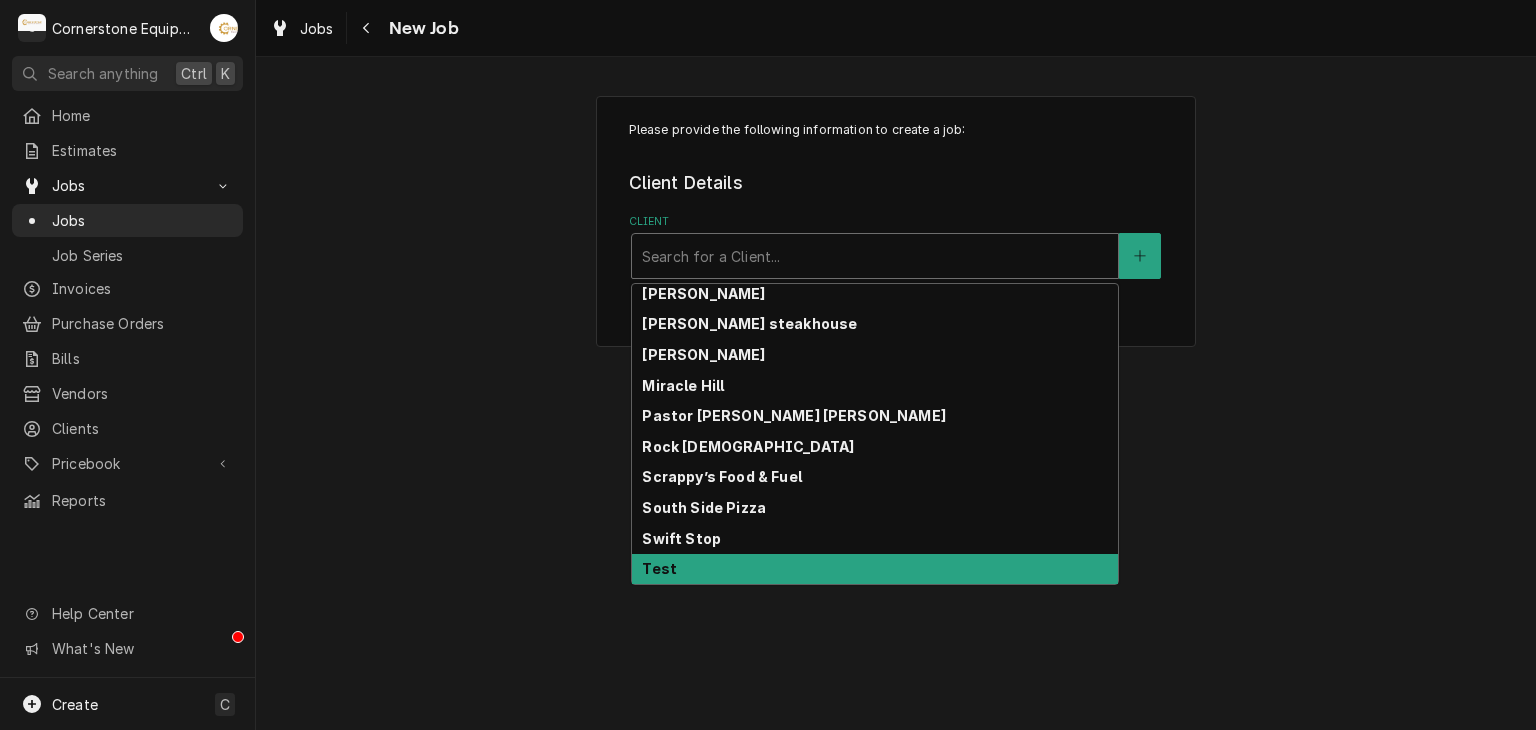 click on "Test" at bounding box center (875, 569) 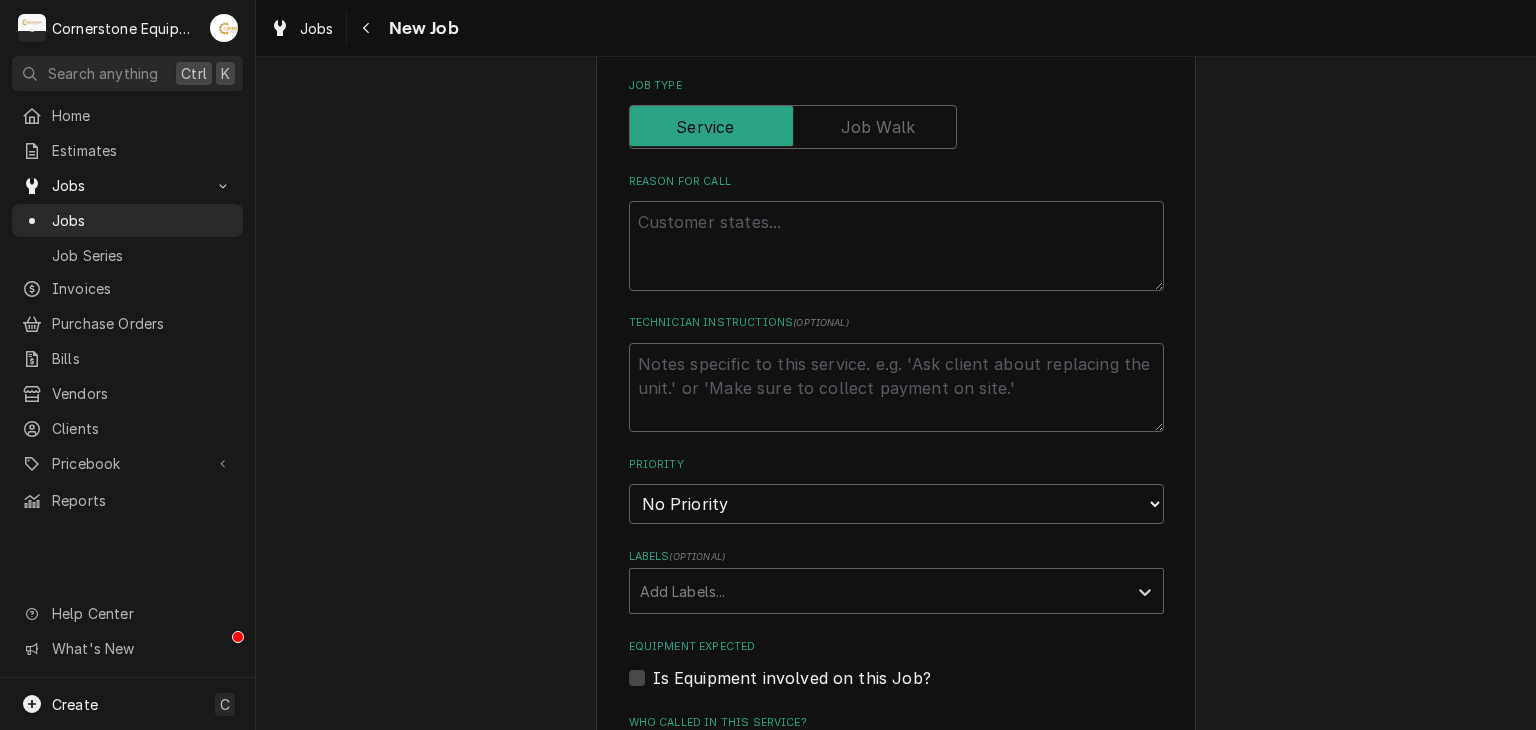 scroll, scrollTop: 1200, scrollLeft: 0, axis: vertical 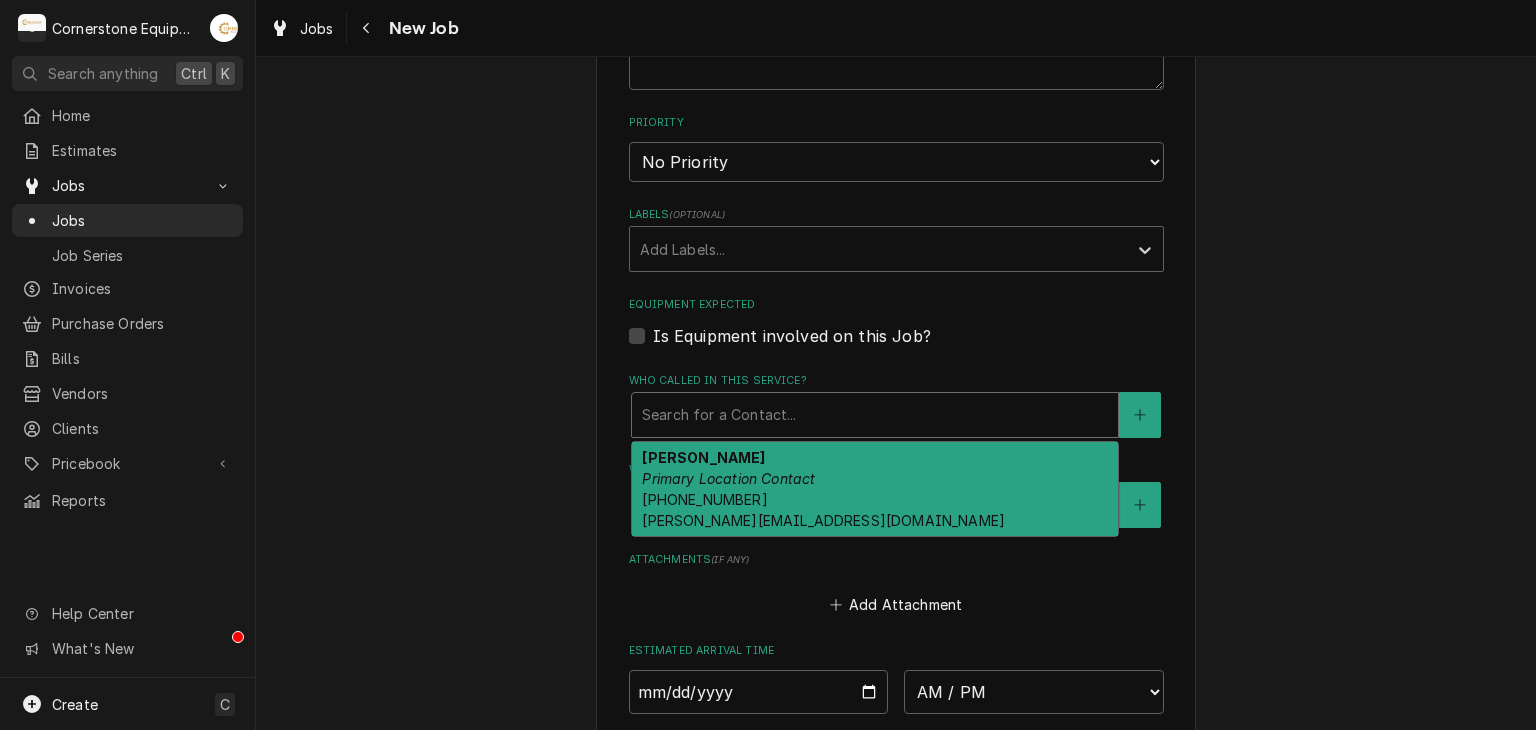 click at bounding box center [875, 415] 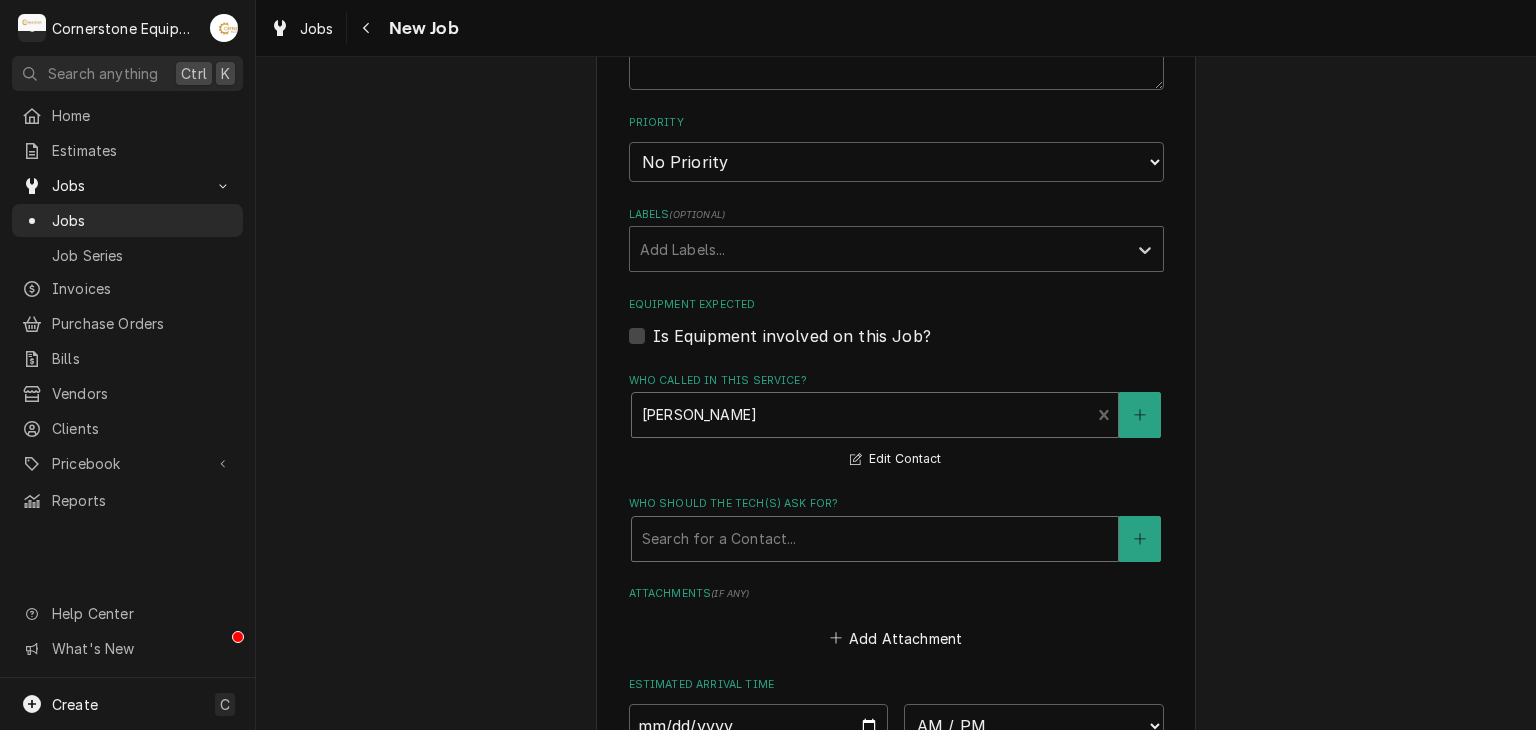 click at bounding box center (875, 539) 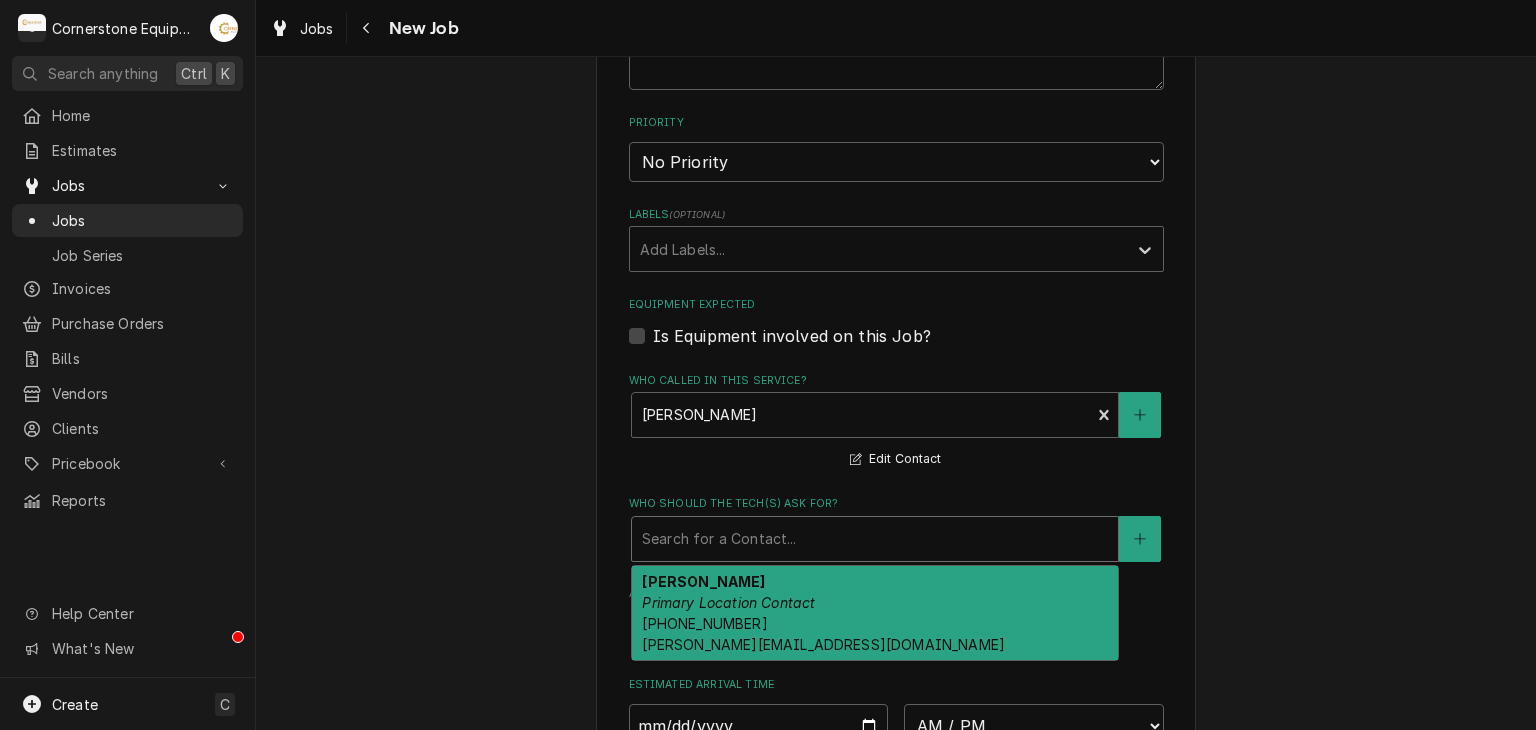 click on "(786) 873-1126 andrew@cornerstoneequipmentrepair.com" at bounding box center (823, 634) 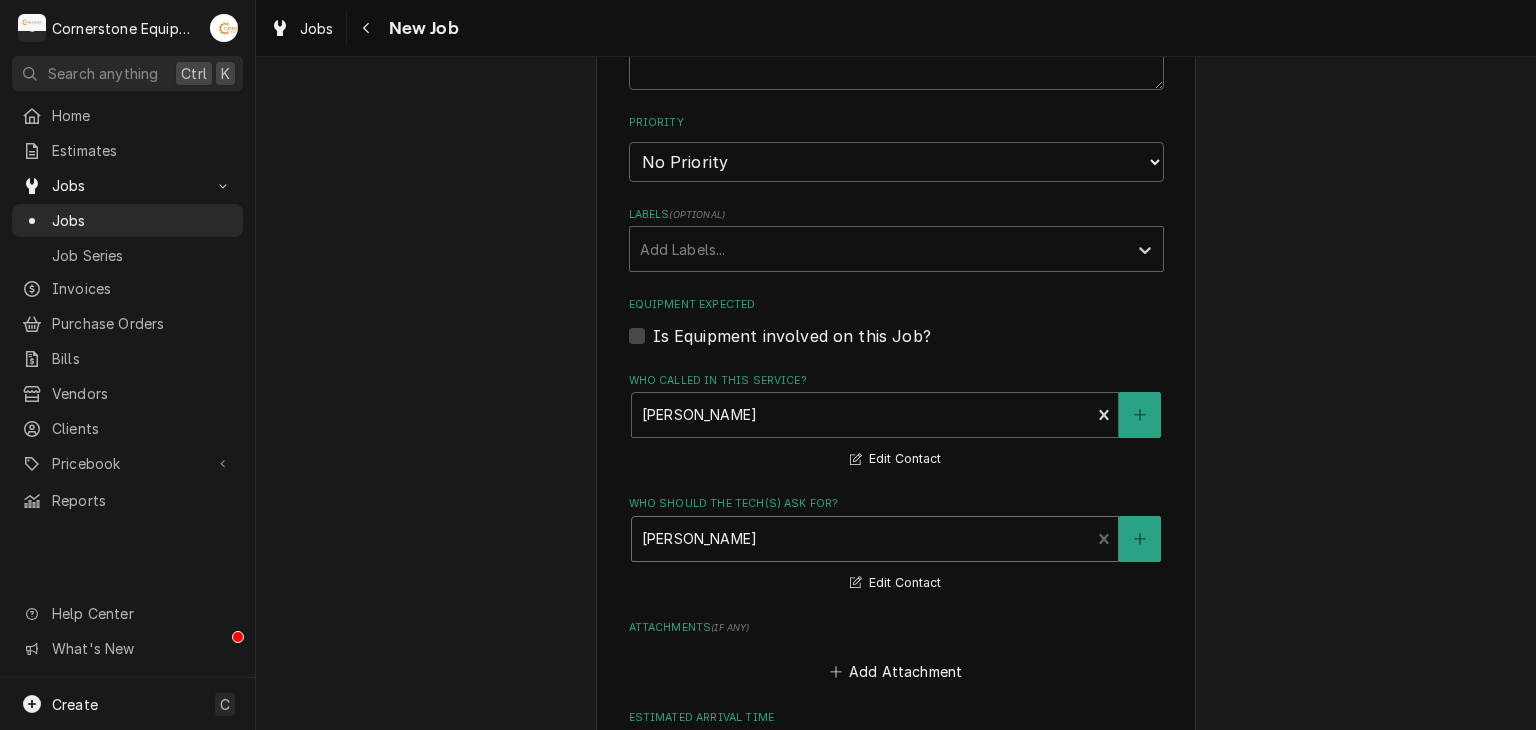 scroll, scrollTop: 800, scrollLeft: 0, axis: vertical 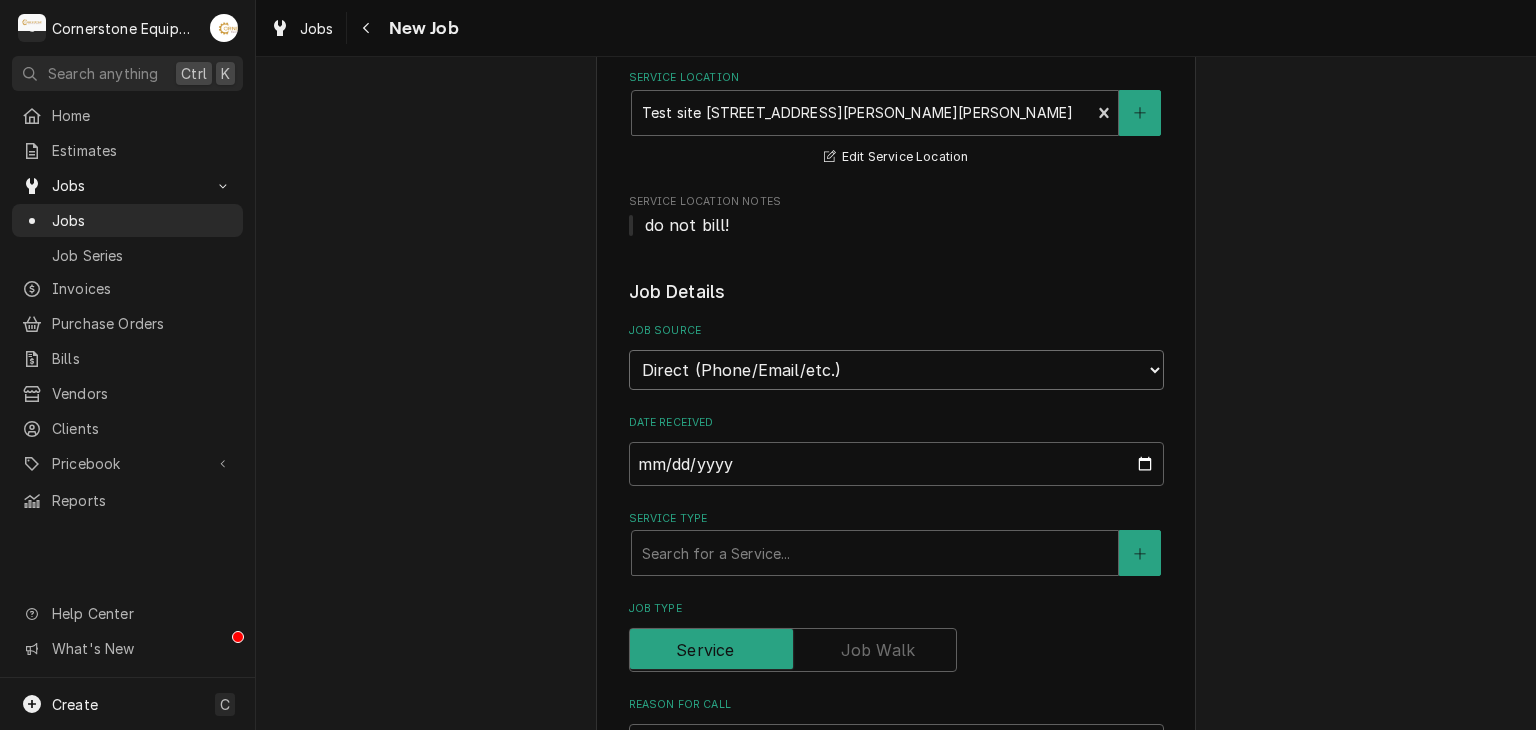 click on "Direct (Phone/Email/etc.) Other" at bounding box center (896, 370) 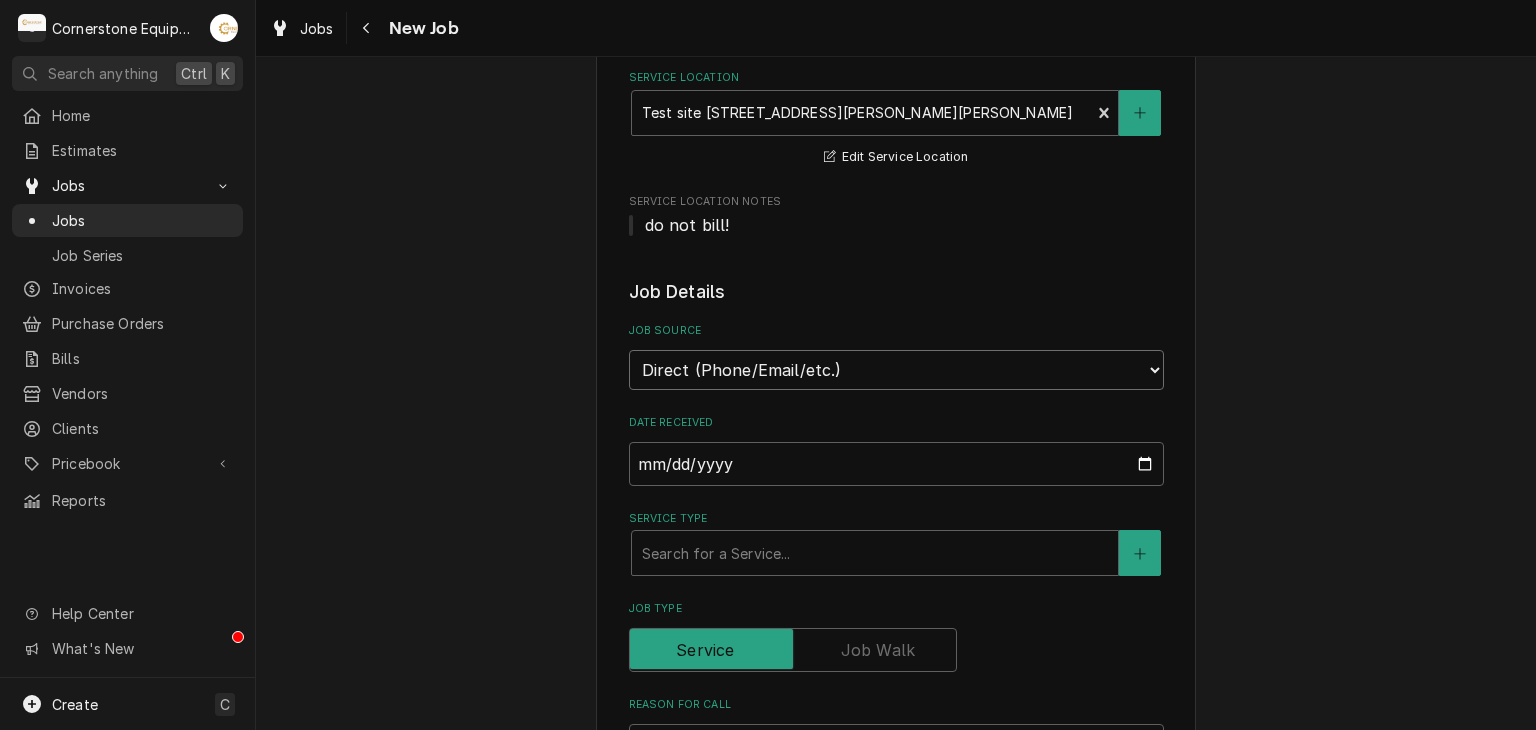 select on "100" 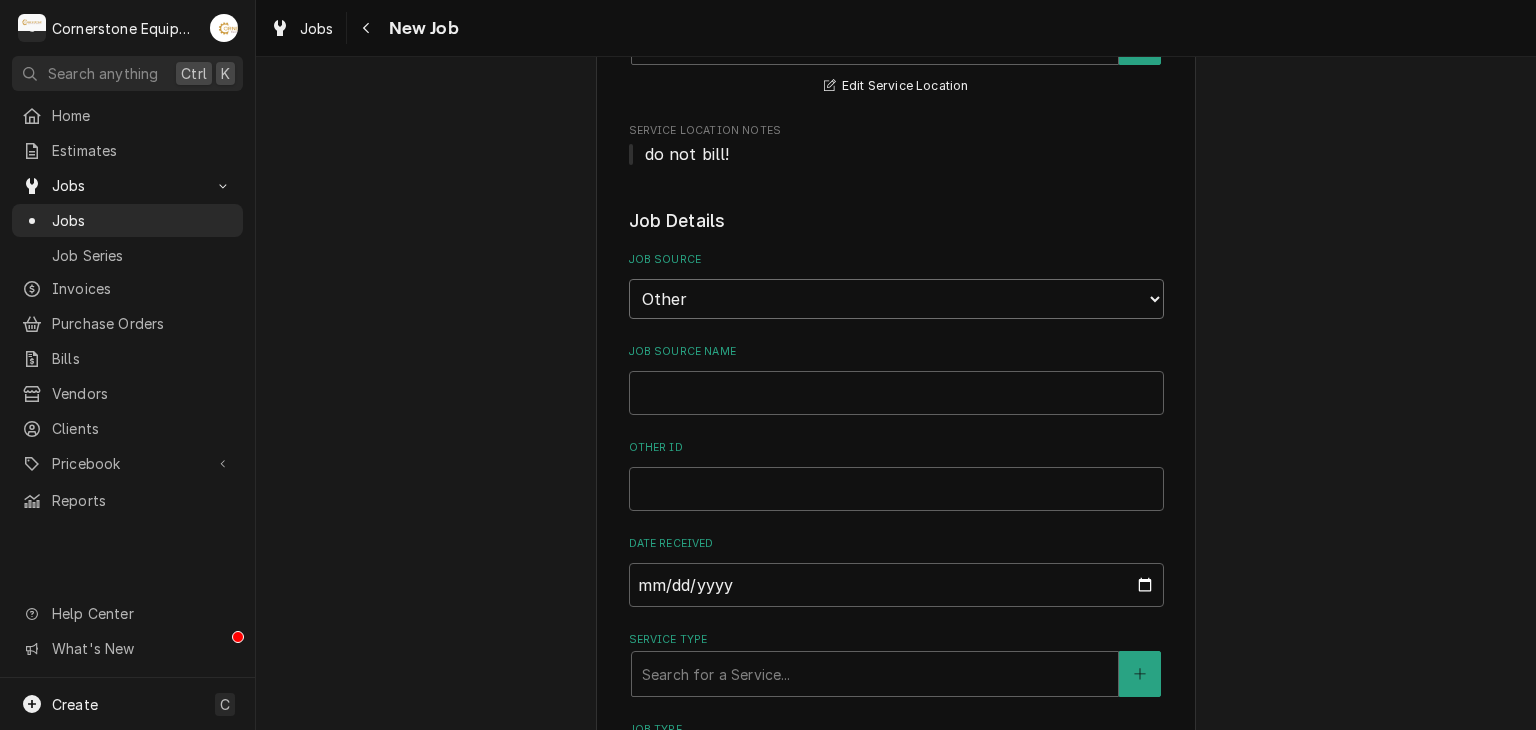 scroll, scrollTop: 424, scrollLeft: 0, axis: vertical 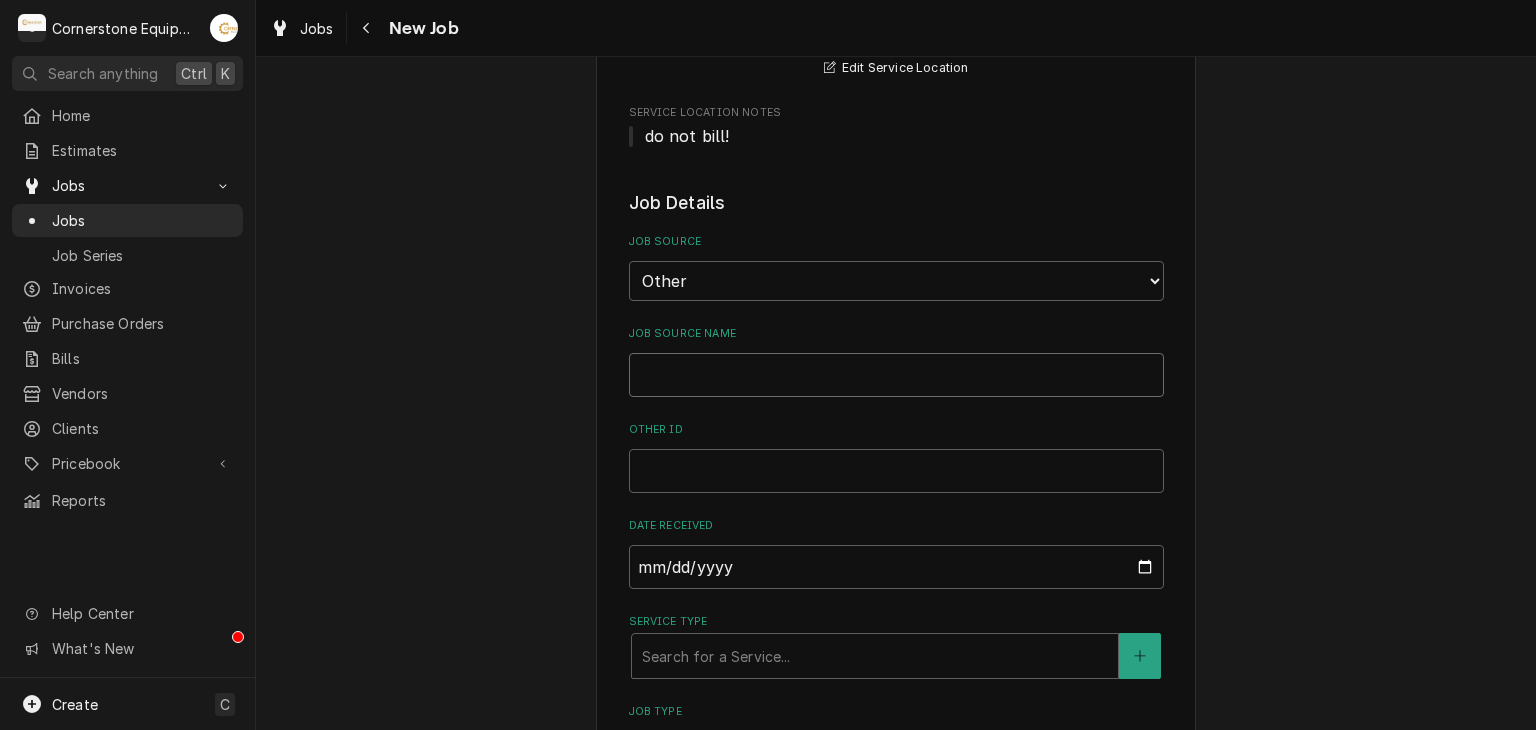 click on "Job Source Name" at bounding box center [896, 375] 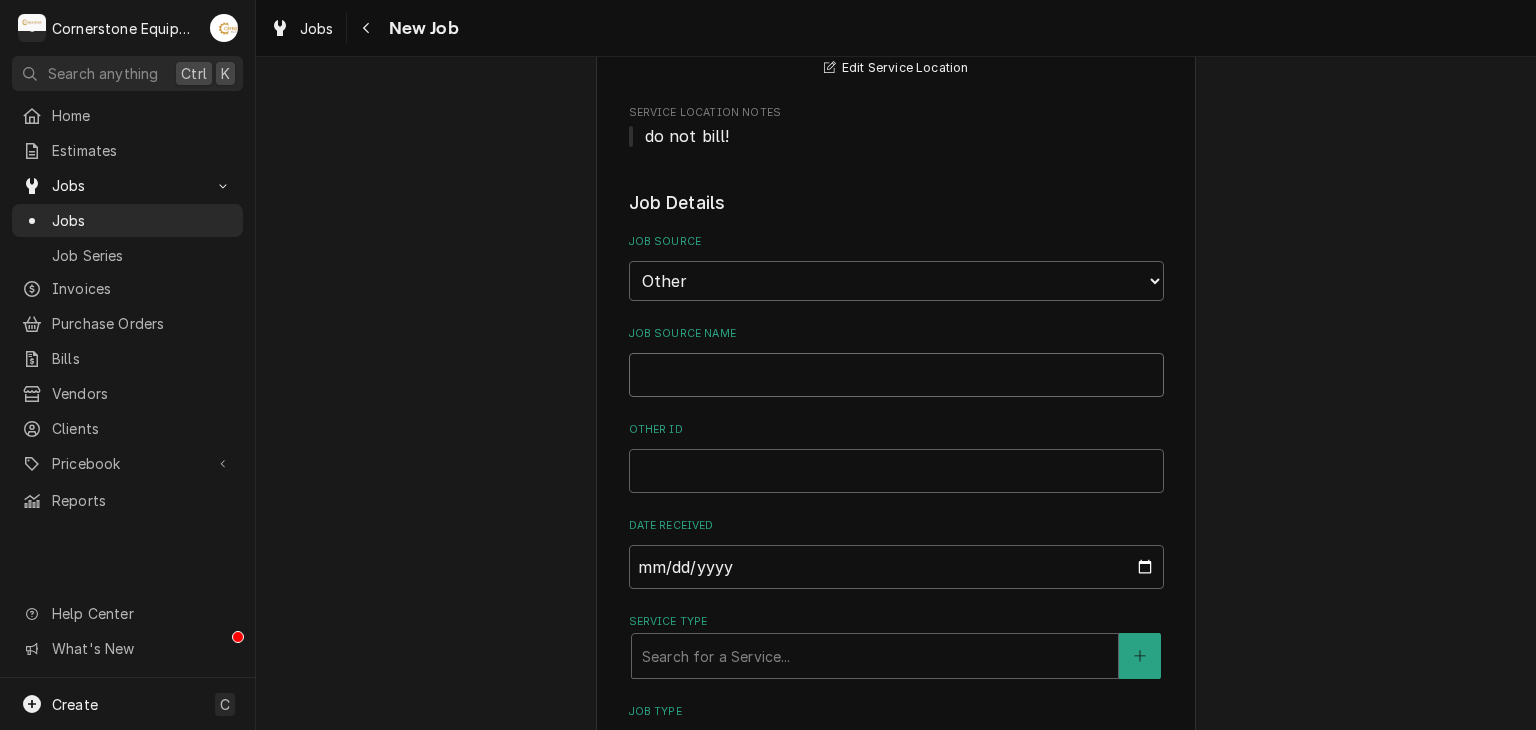 type on "x" 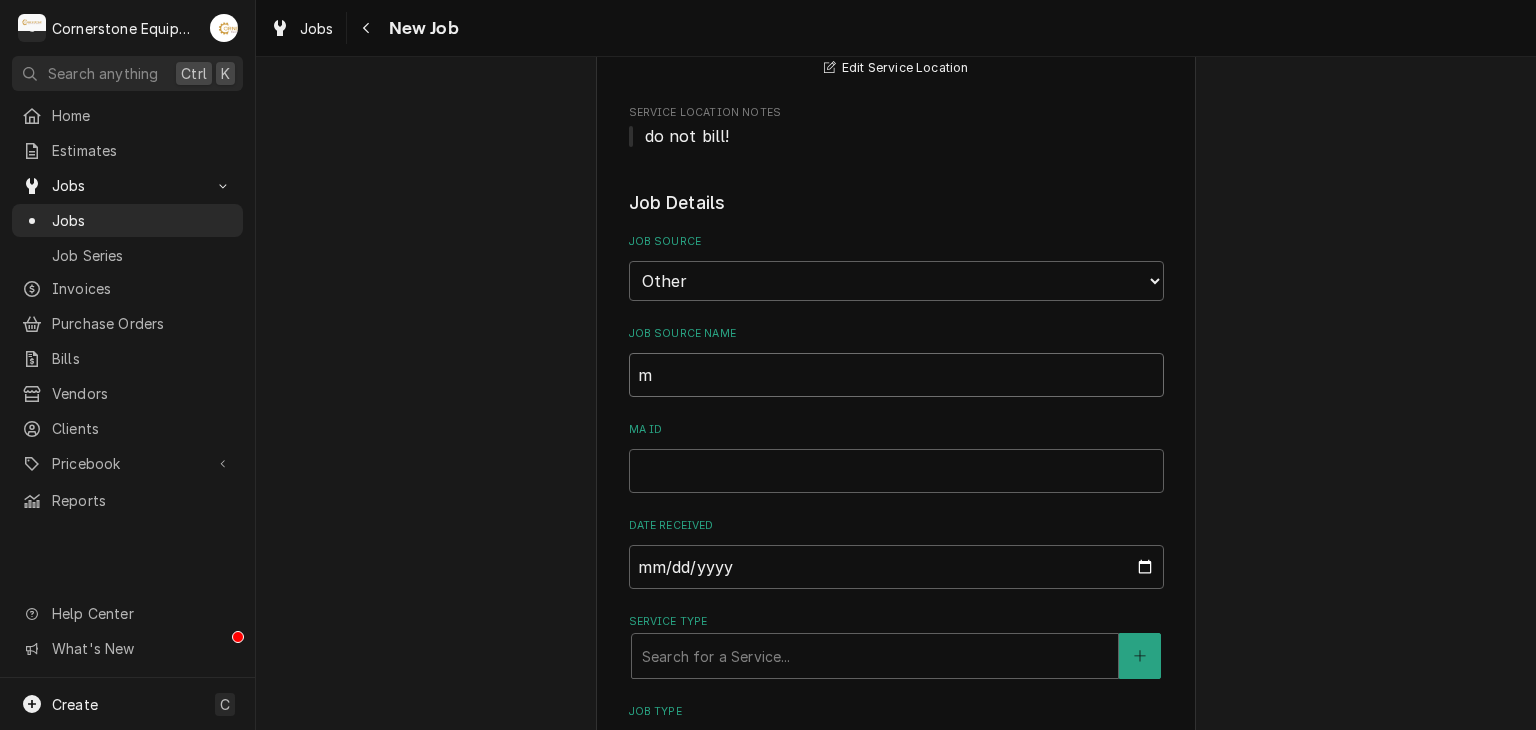 type on "x" 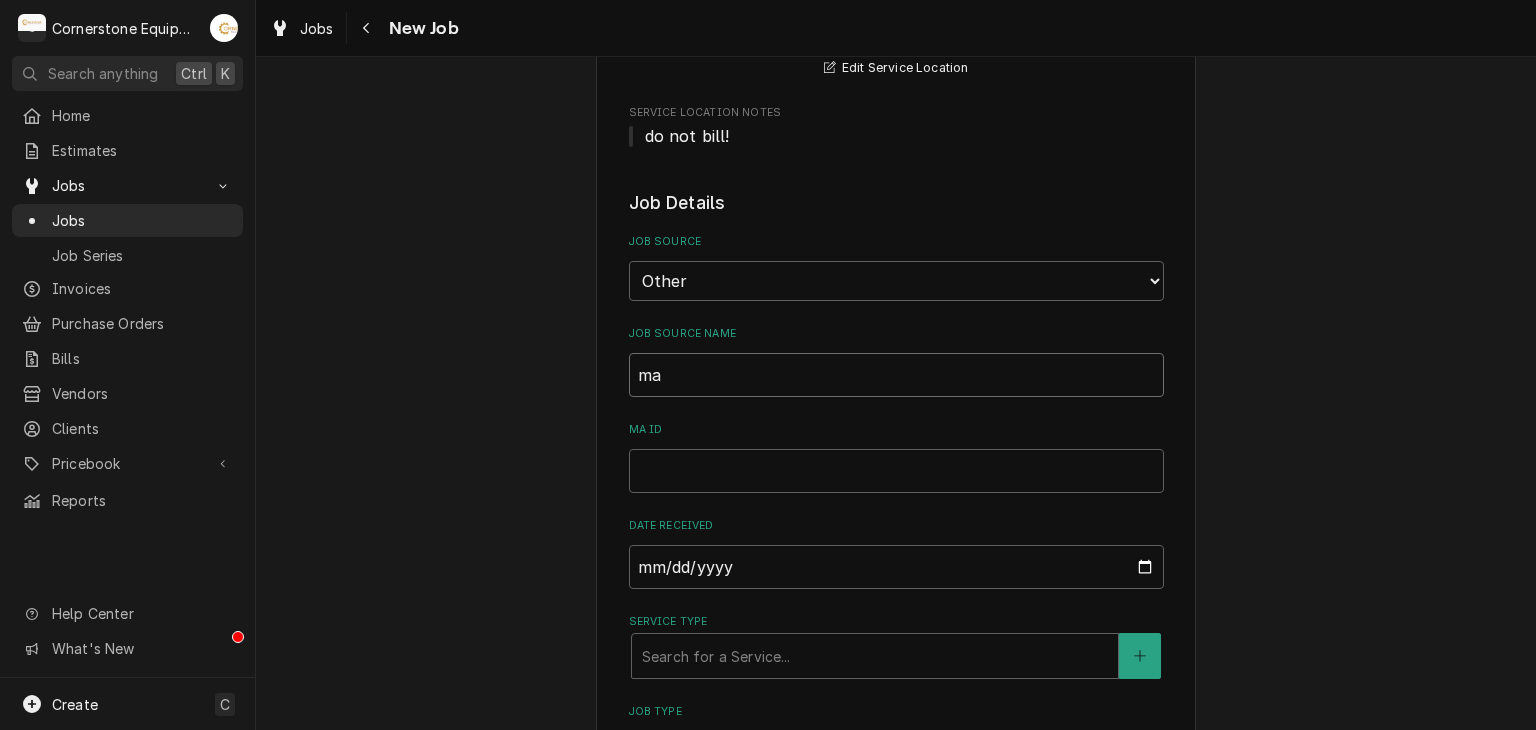 type on "x" 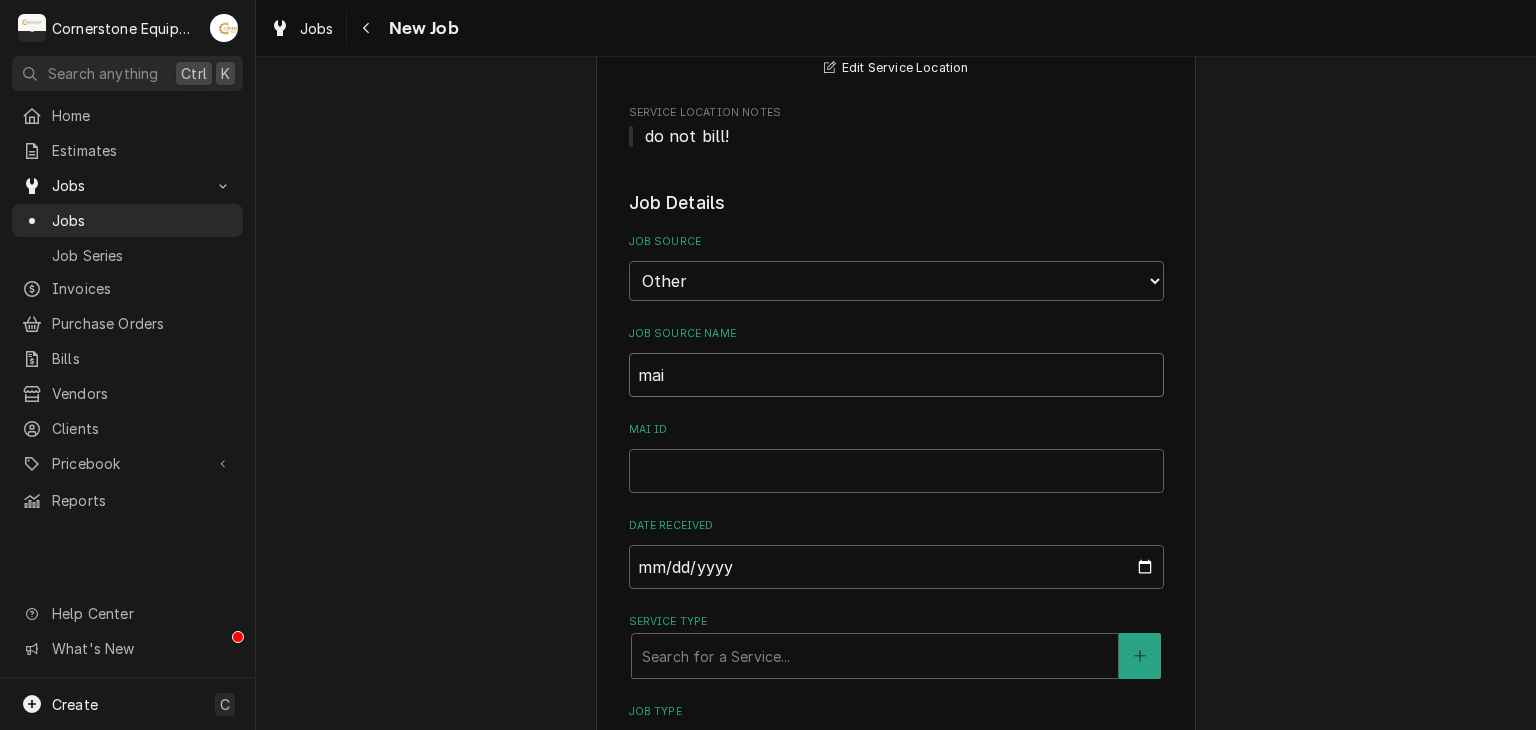 type on "x" 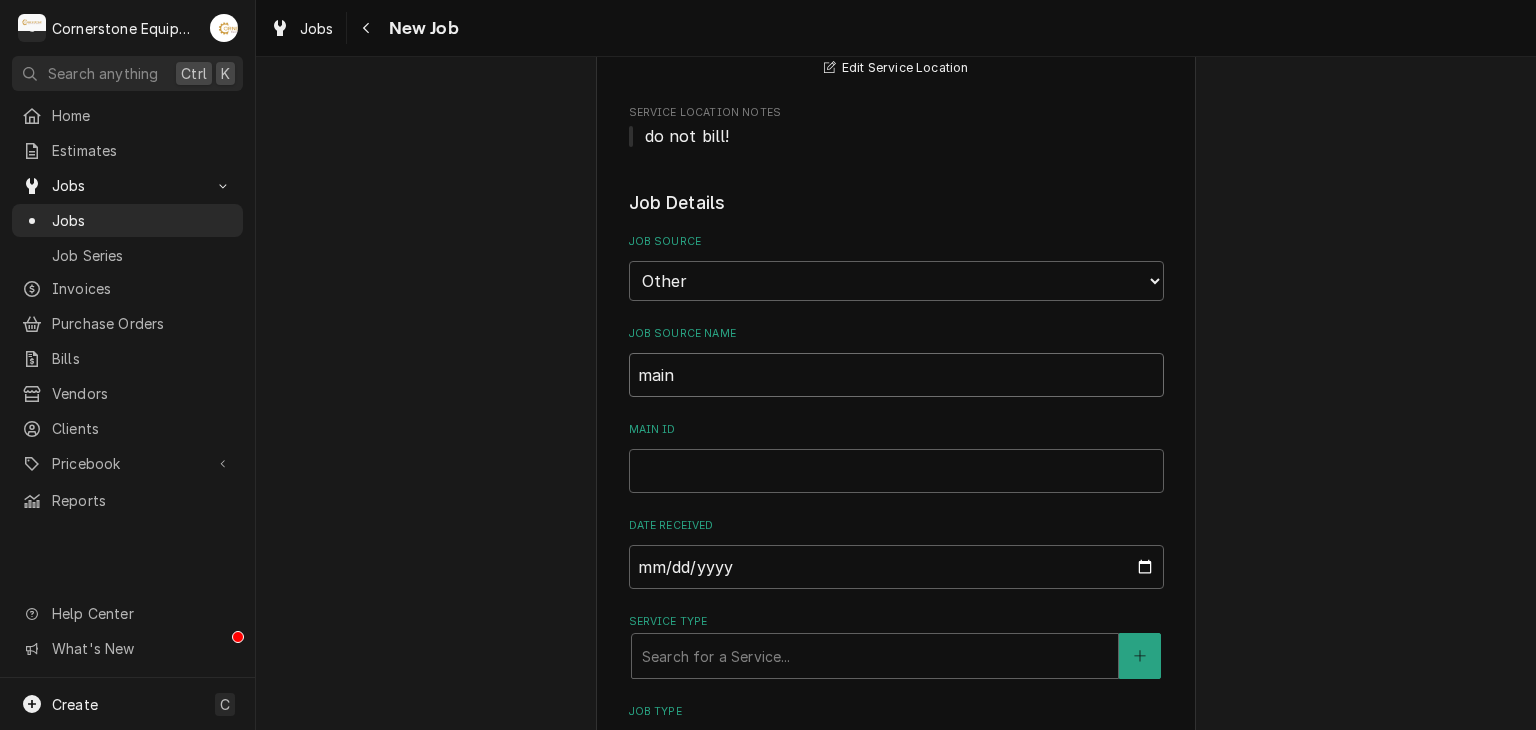 type on "x" 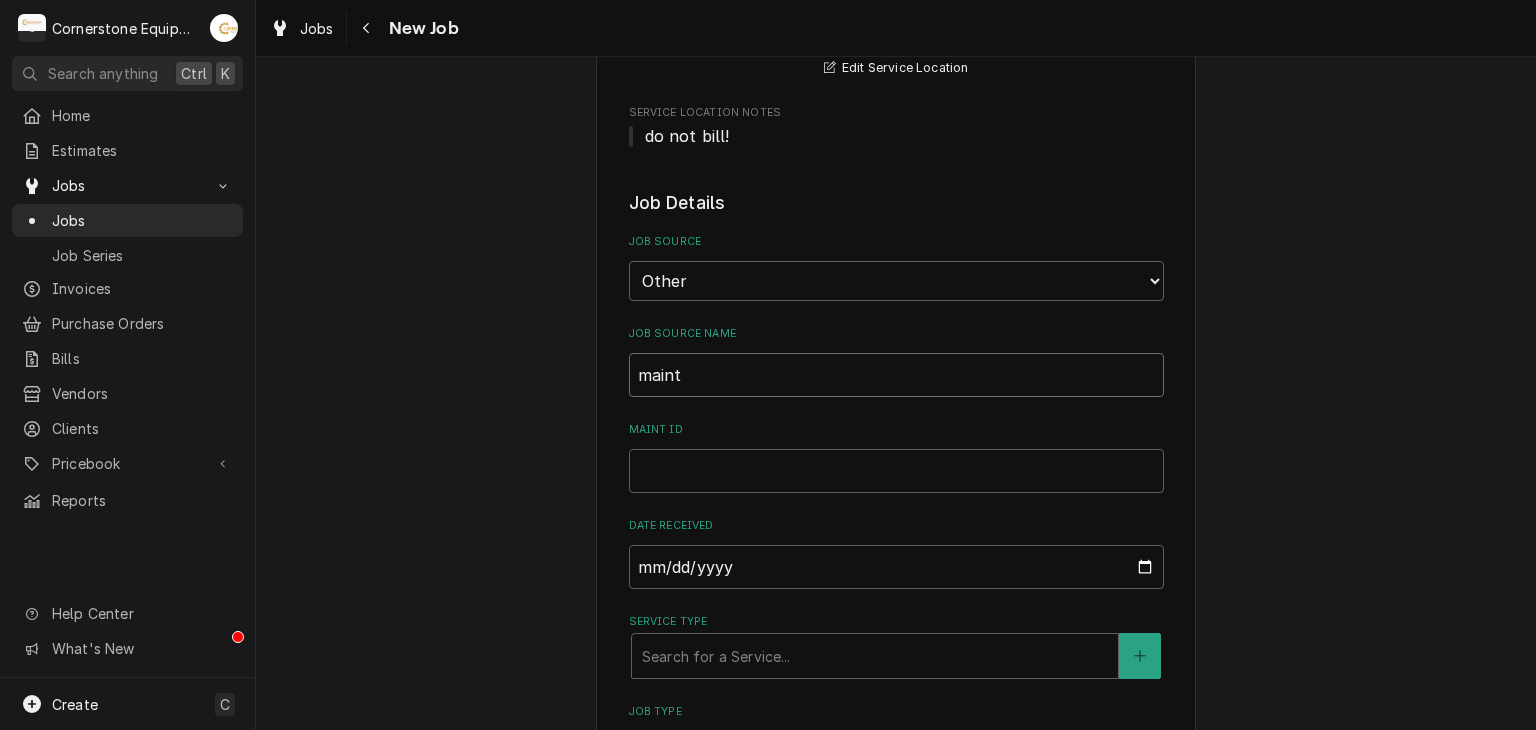 type on "x" 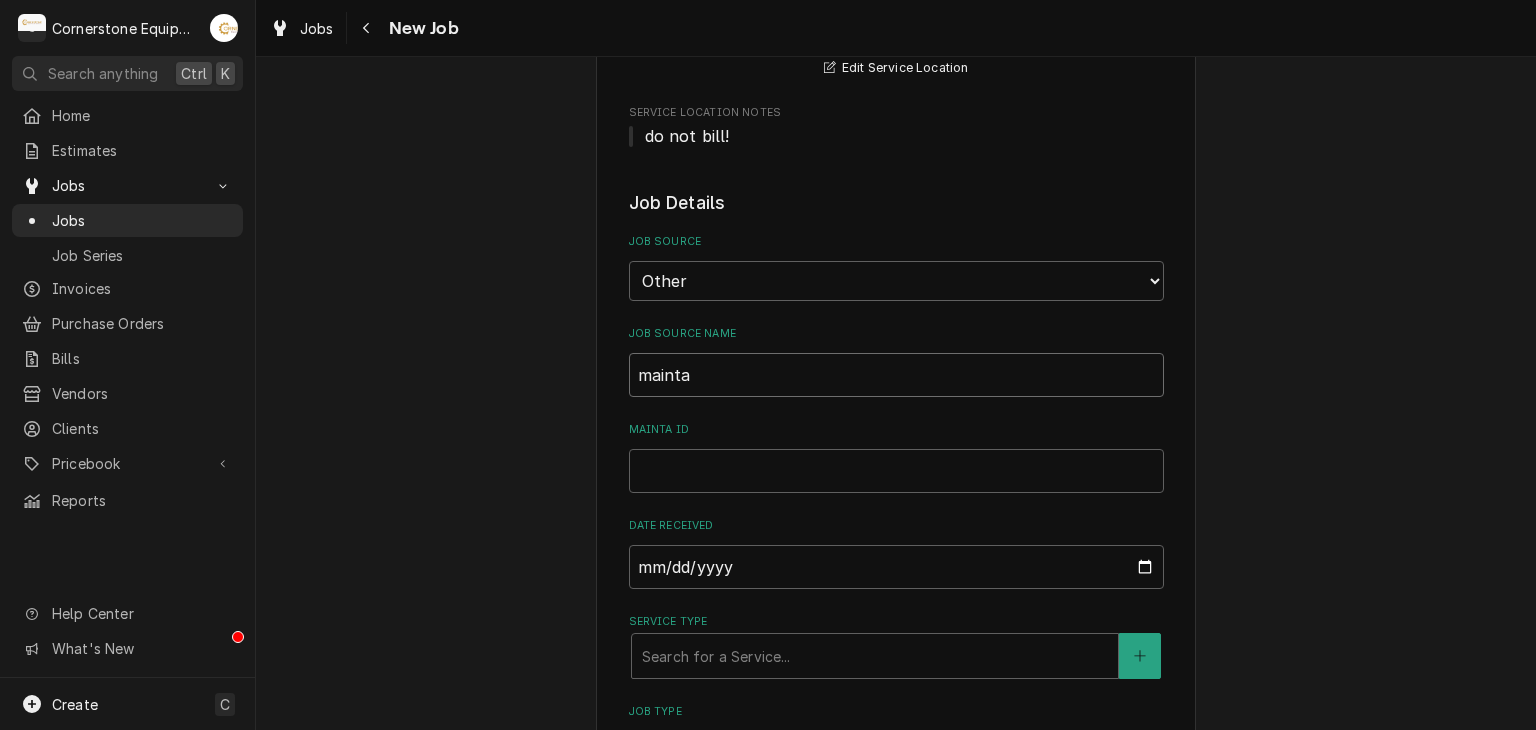 type on "x" 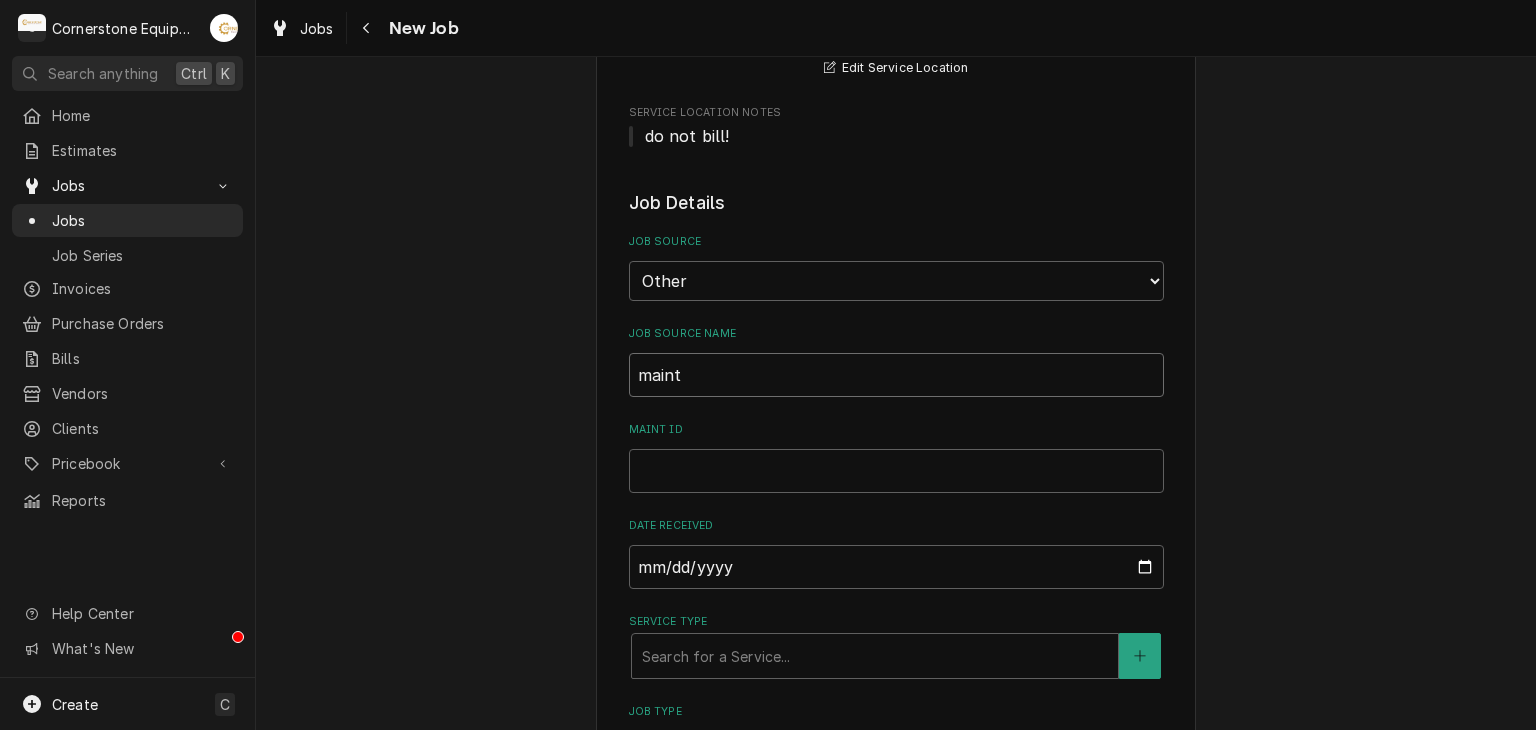 type on "x" 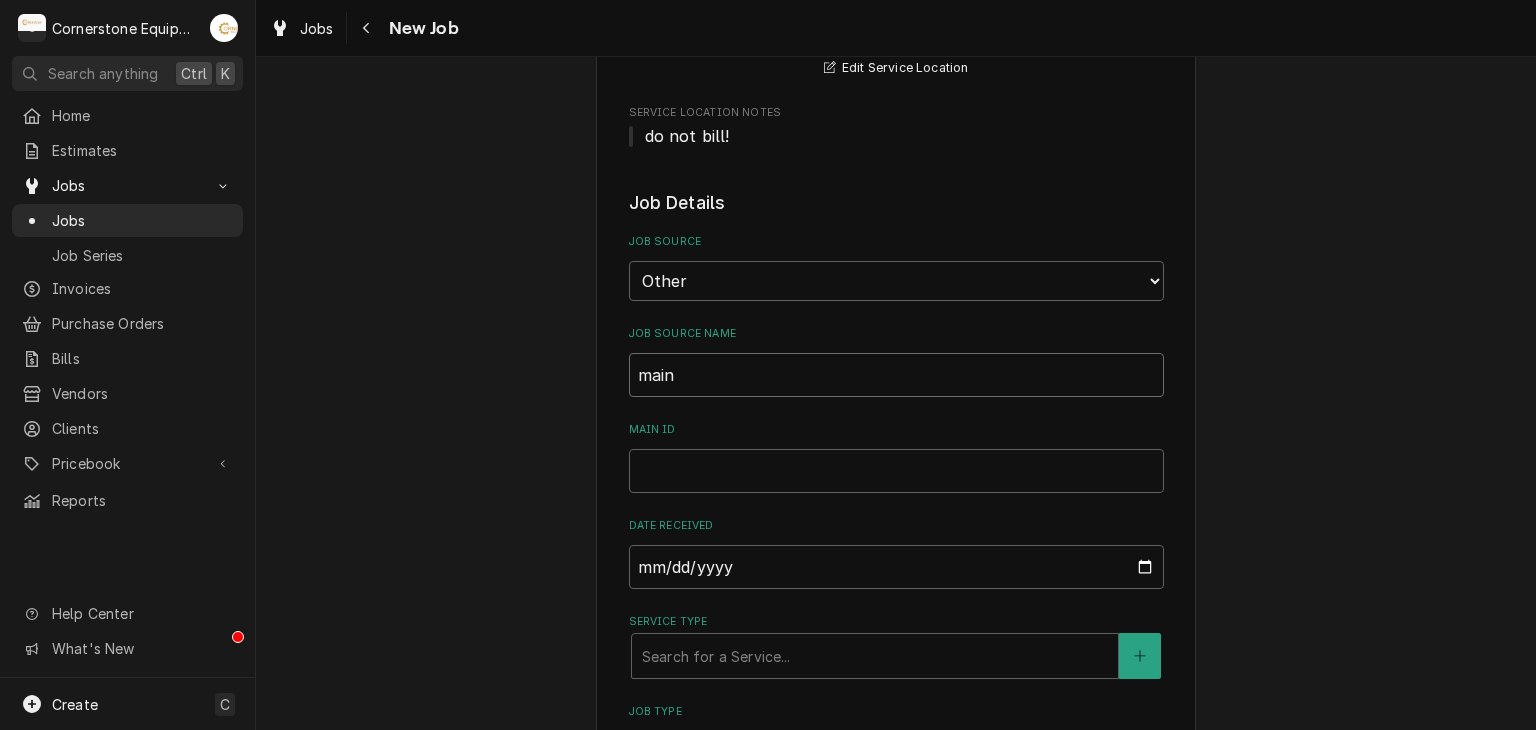 type on "x" 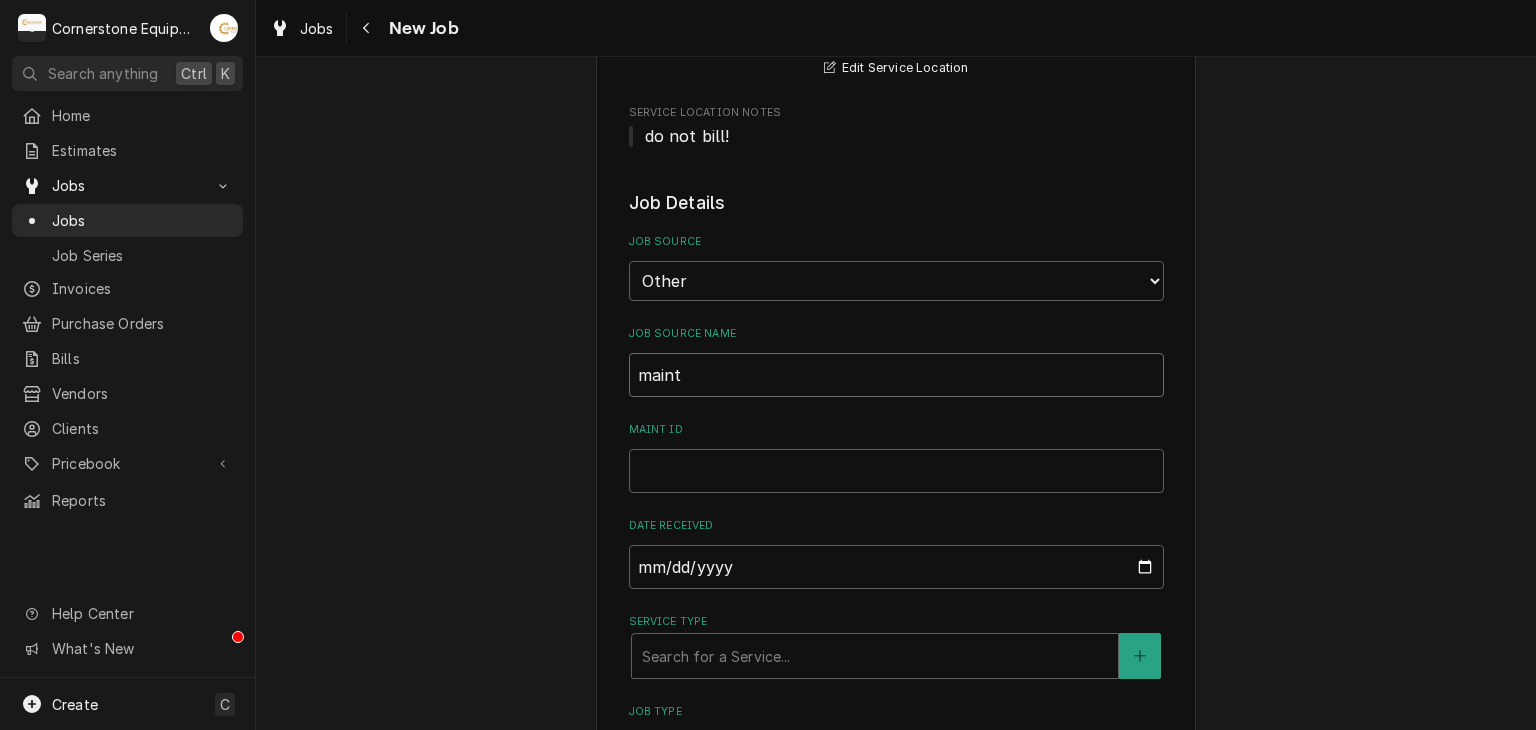 type on "x" 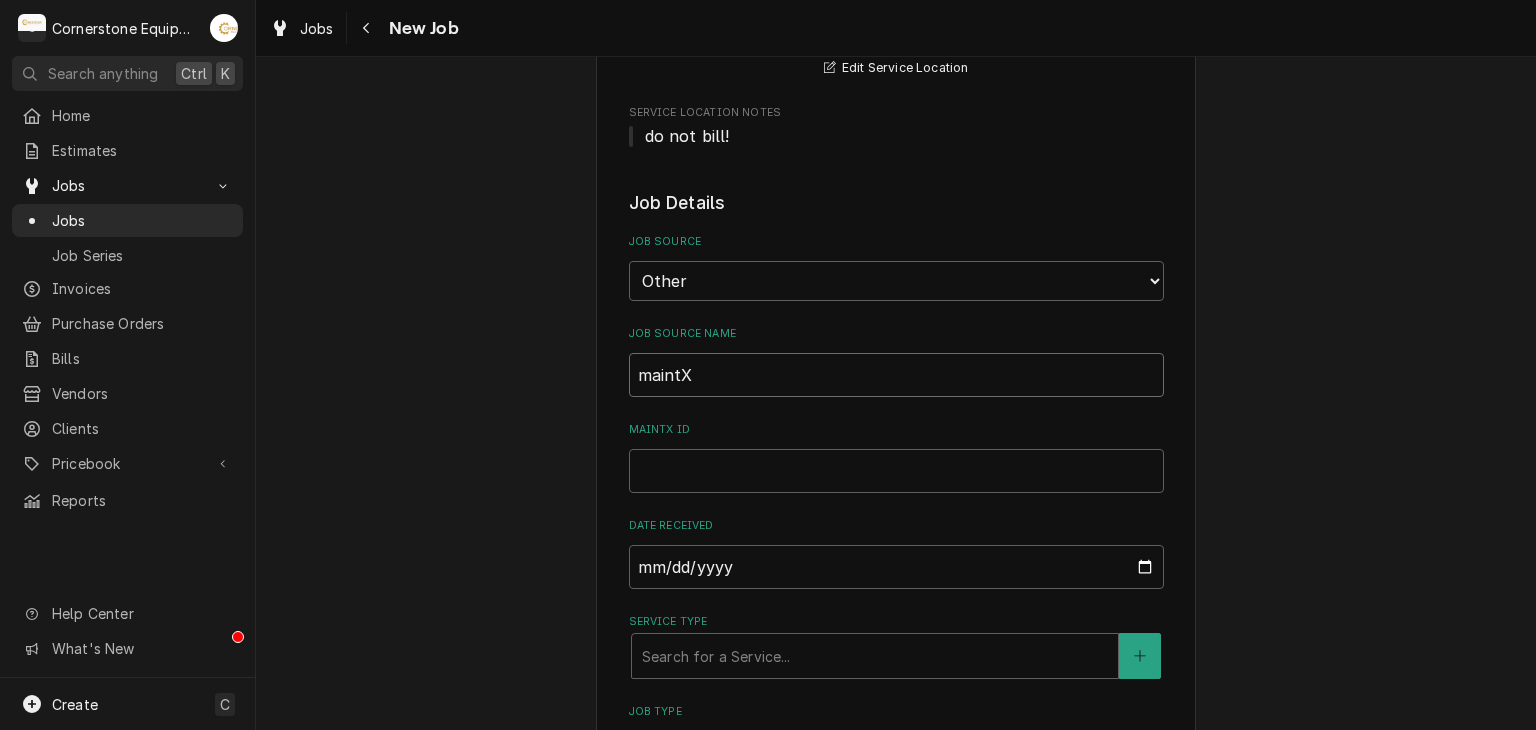 type on "x" 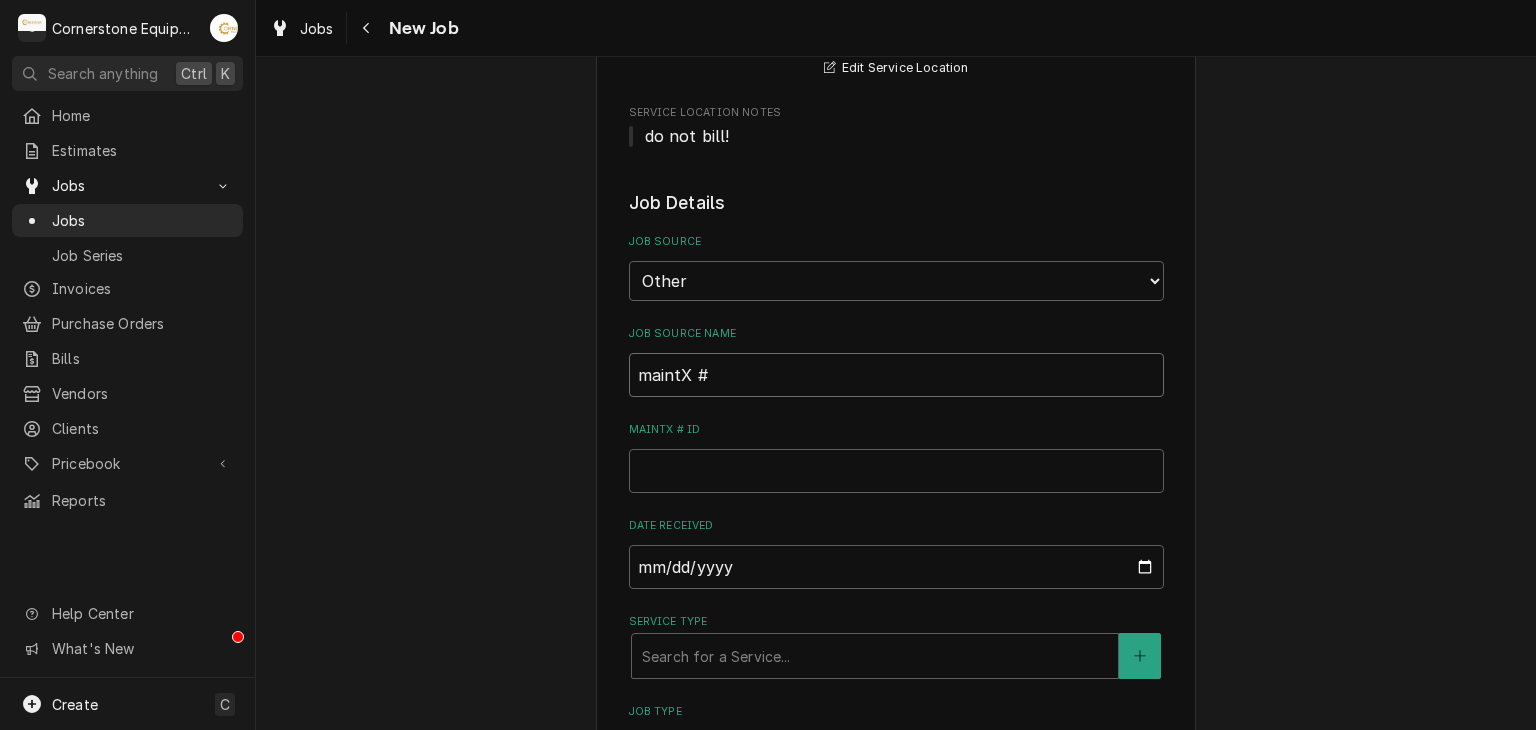 type on "x" 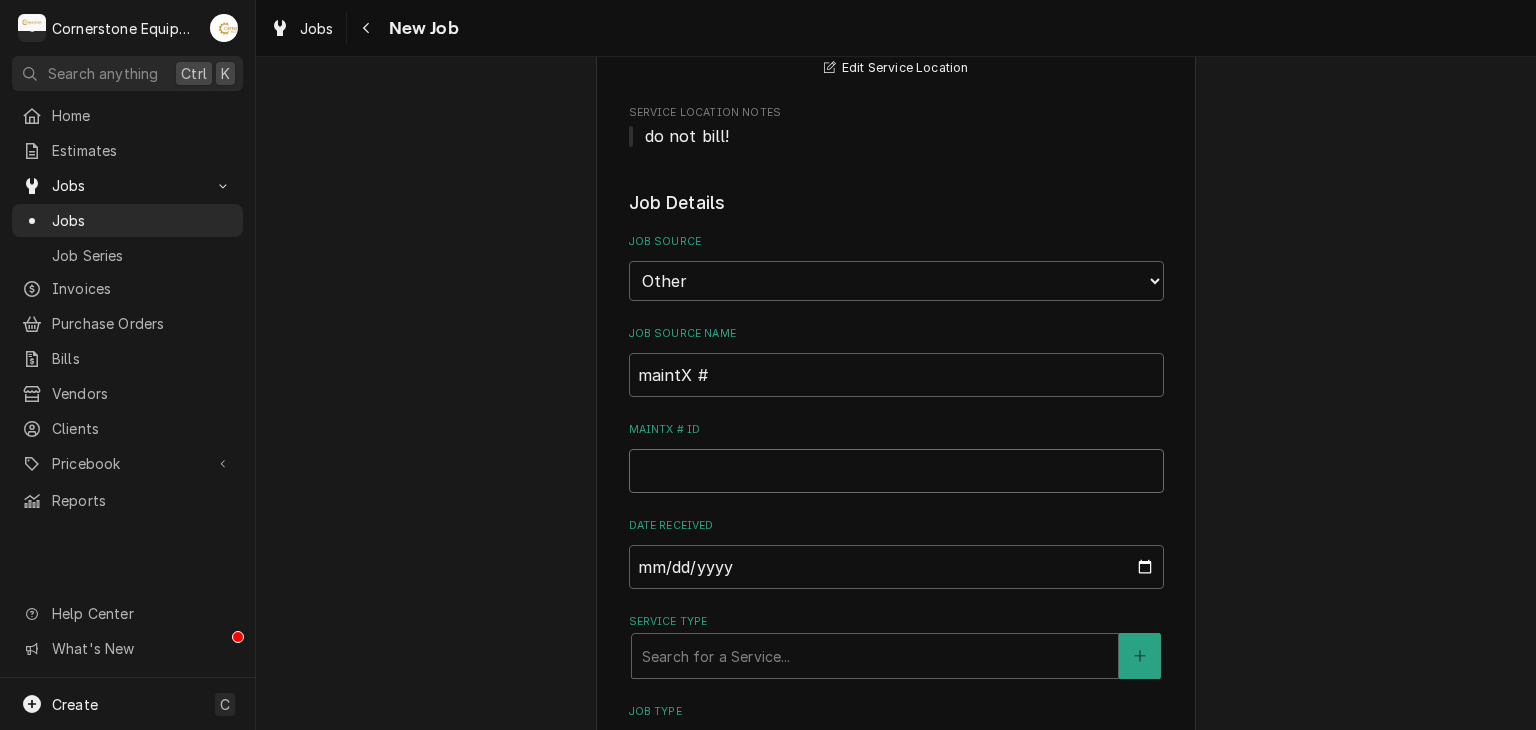 click on "maintX # ID" at bounding box center (896, 471) 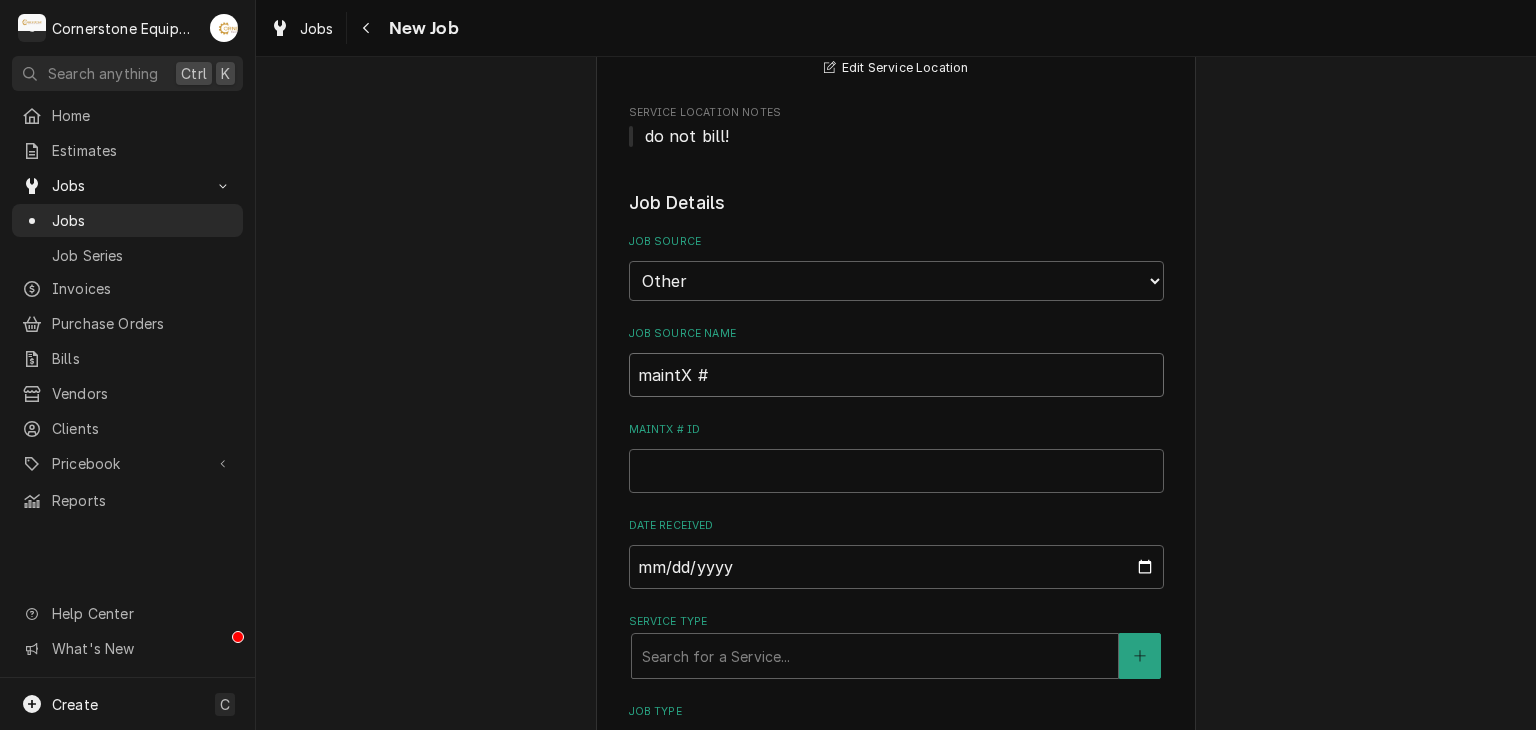 click on "maintX #" at bounding box center [896, 375] 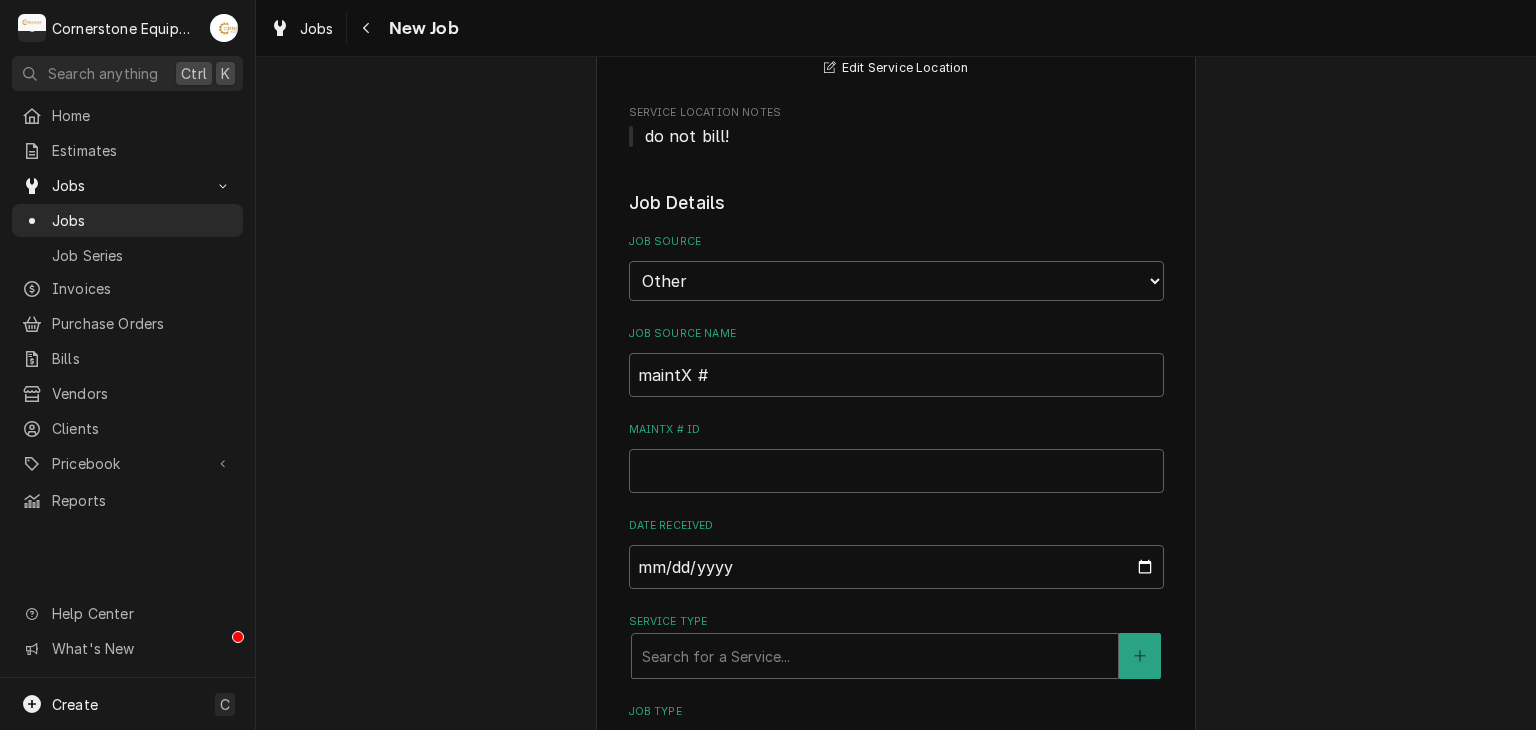 drag, startPoint x: 691, startPoint y: 441, endPoint x: 659, endPoint y: 440, distance: 32.01562 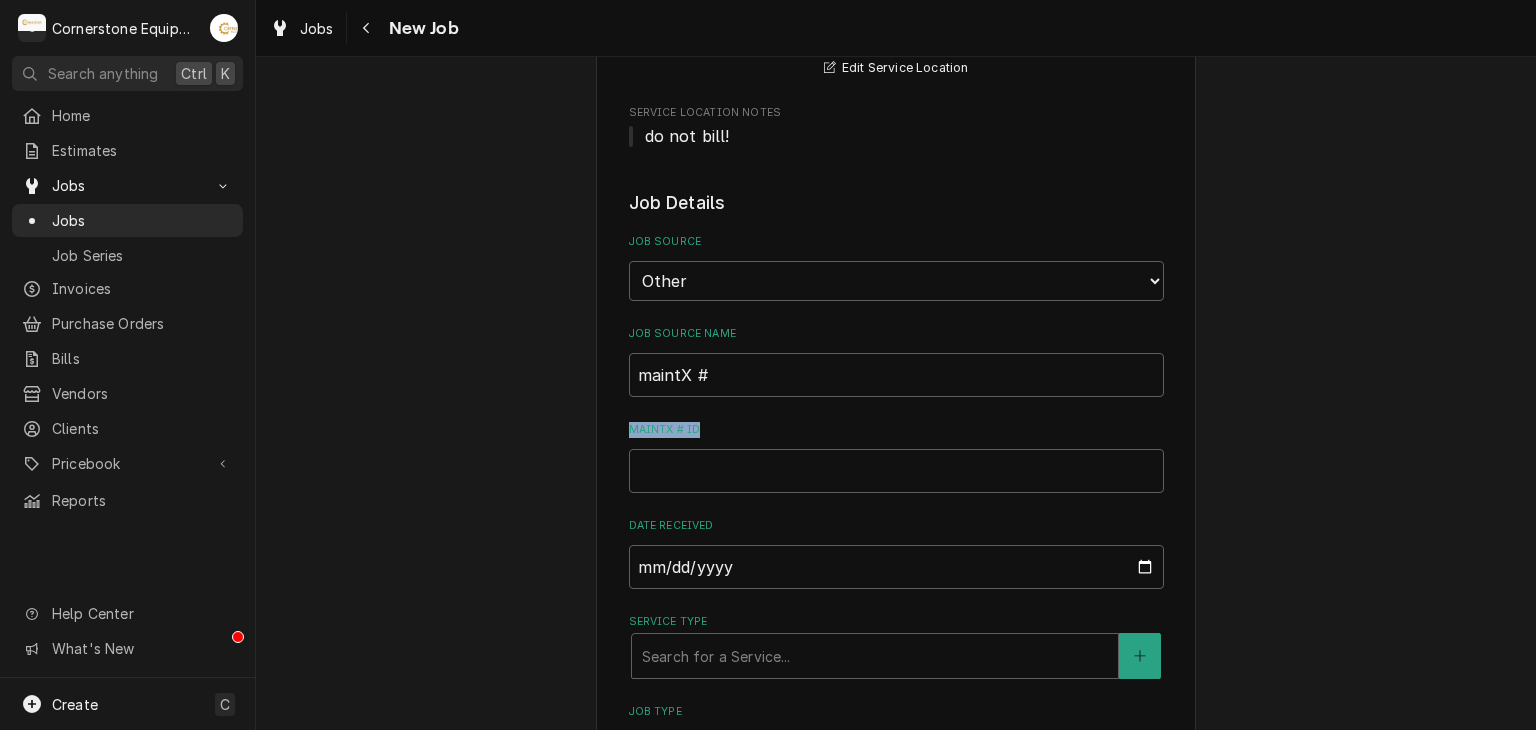 drag, startPoint x: 620, startPoint y: 424, endPoint x: 712, endPoint y: 429, distance: 92.13577 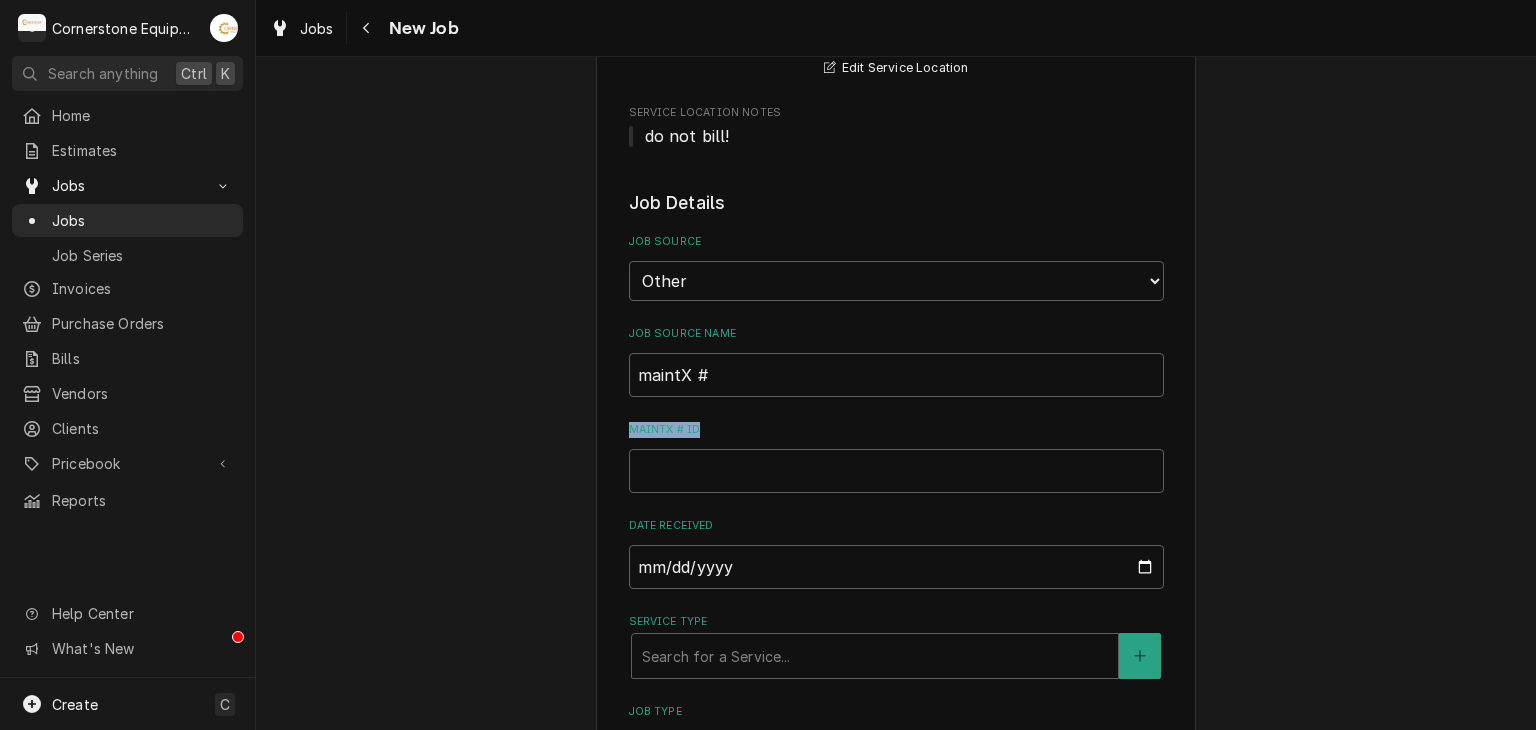 click on "maintX # ID" at bounding box center (896, 430) 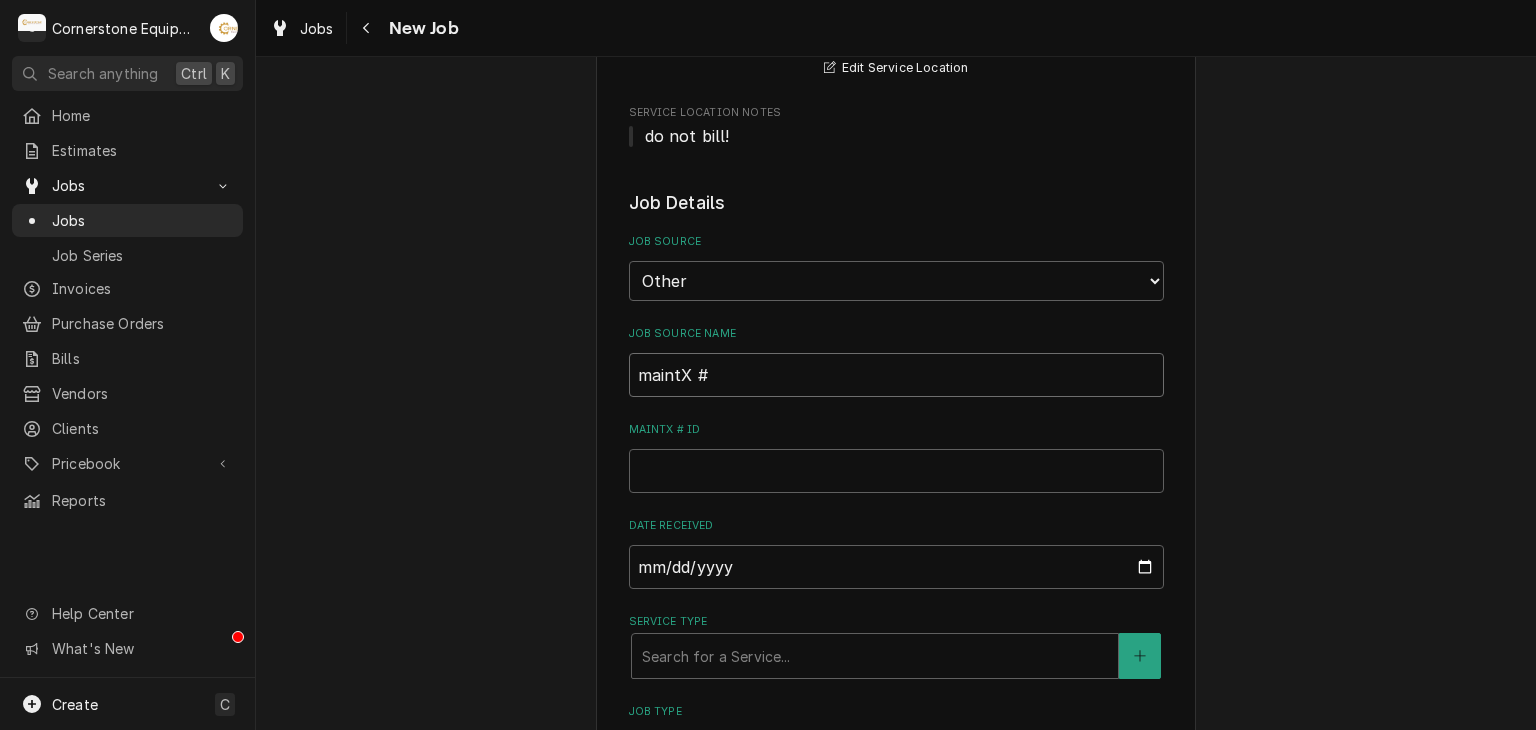 click on "maintX #" at bounding box center [896, 375] 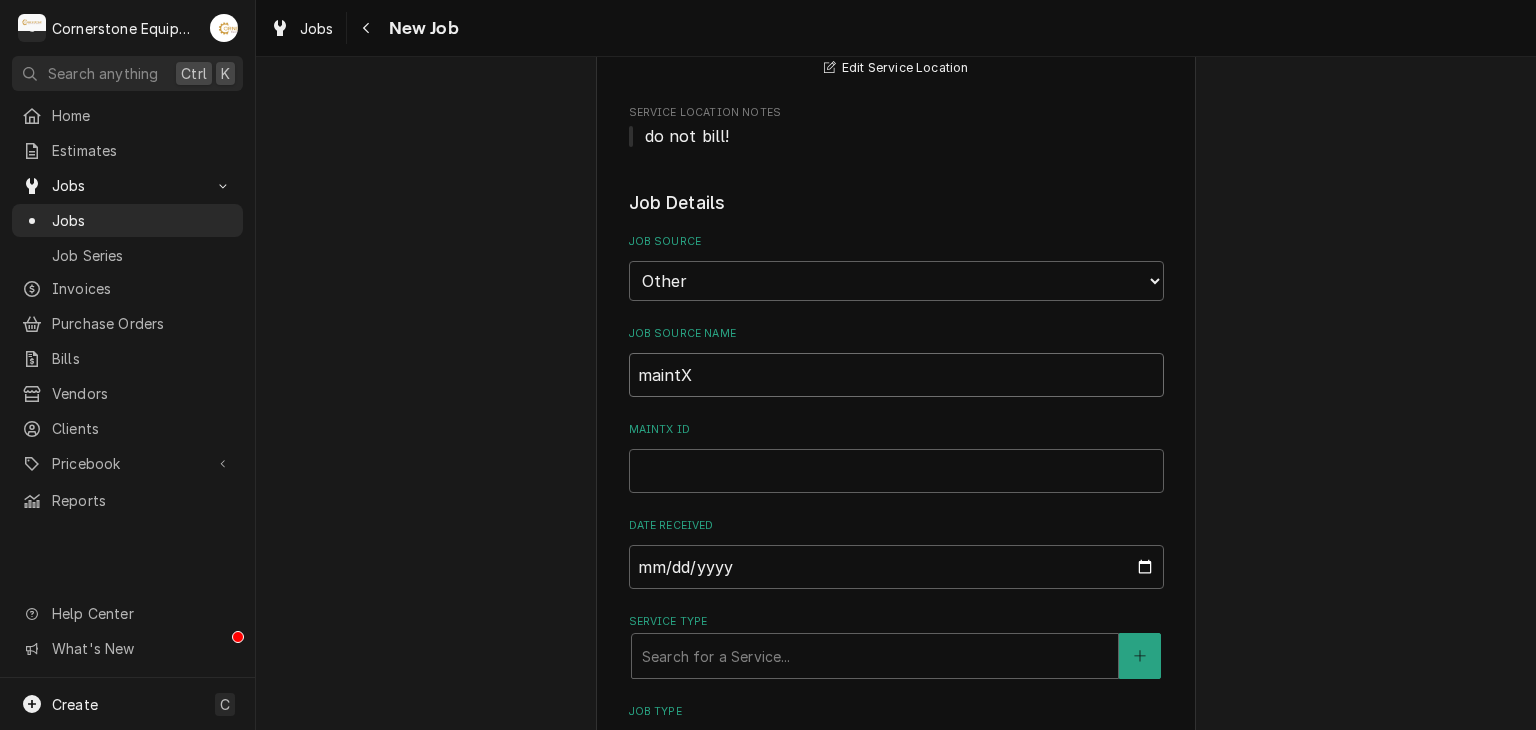 type on "x" 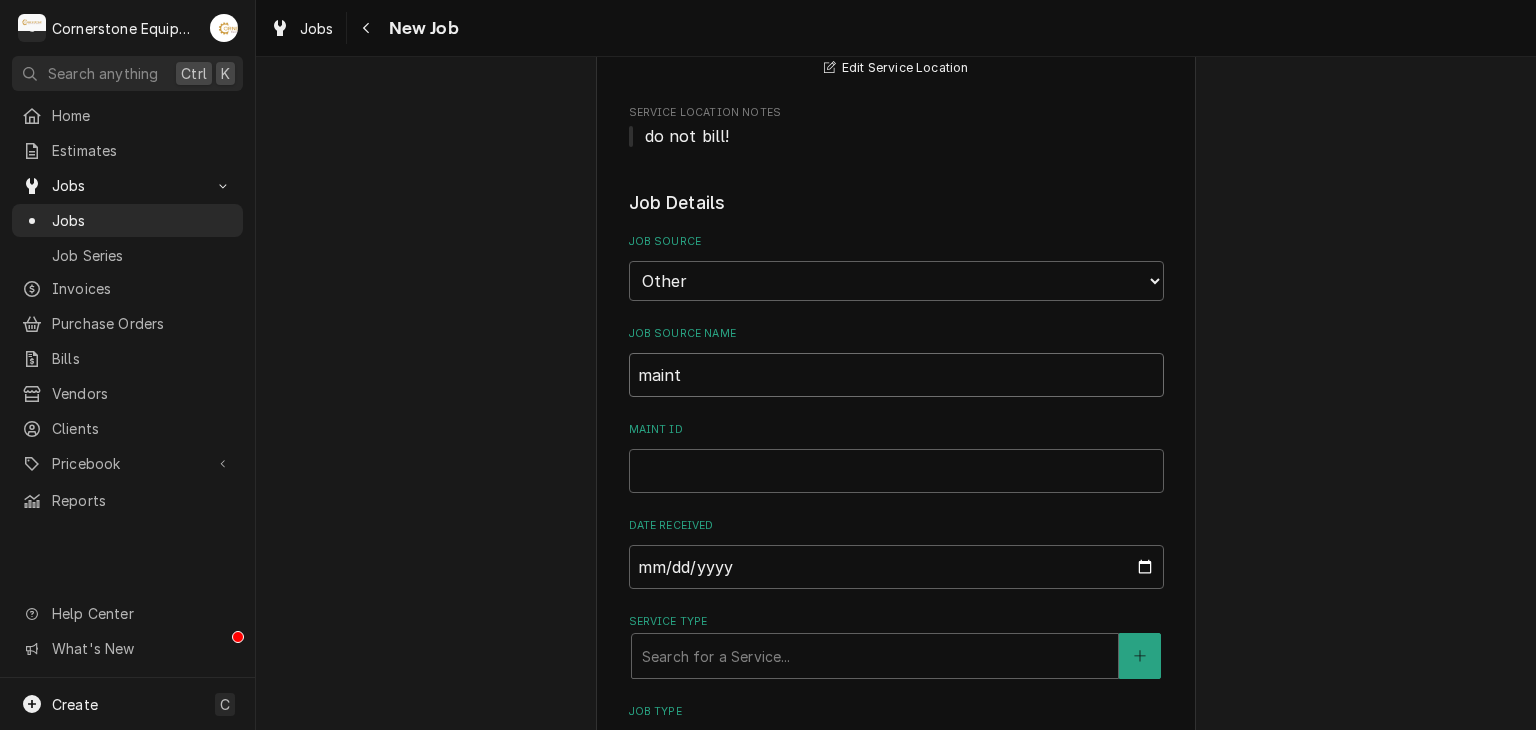 type on "x" 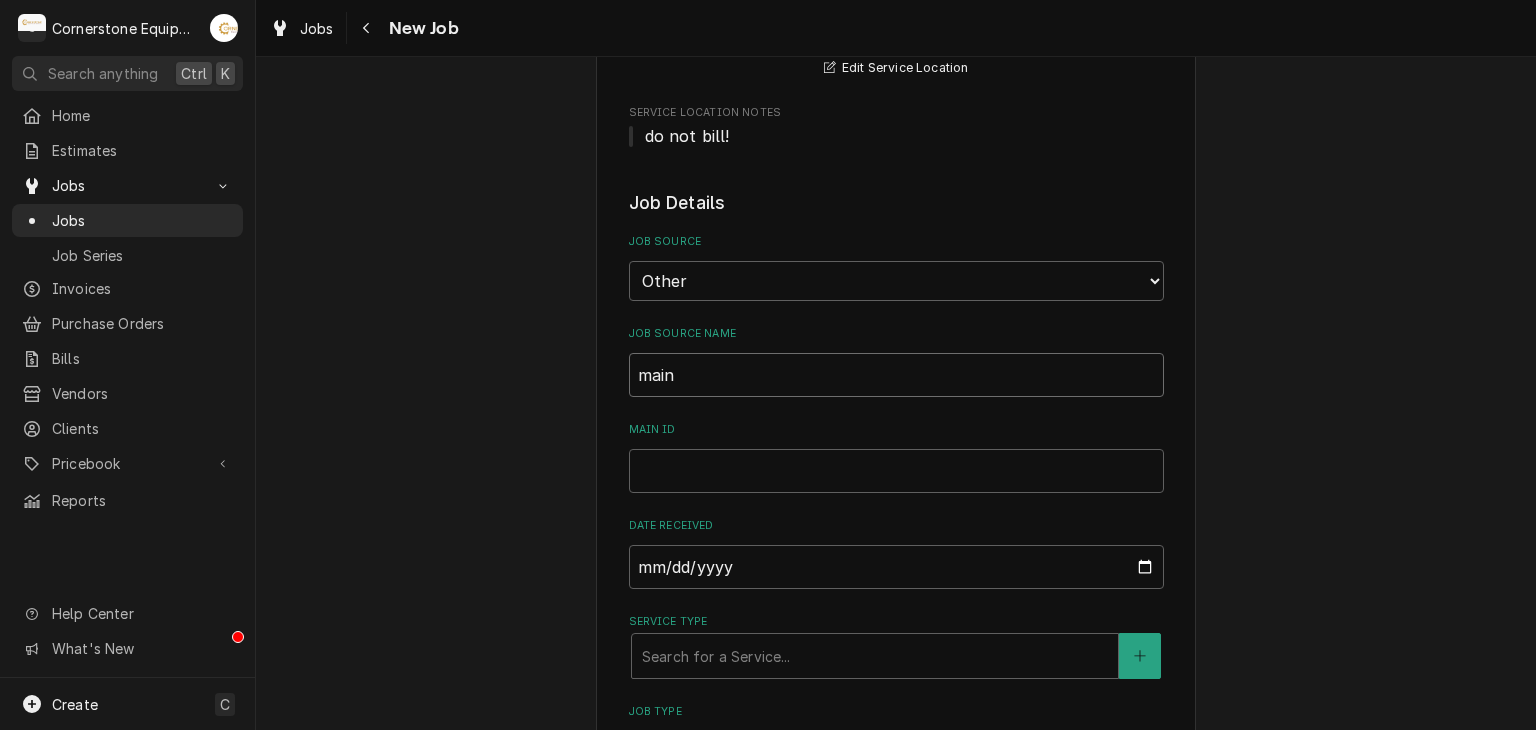 type on "x" 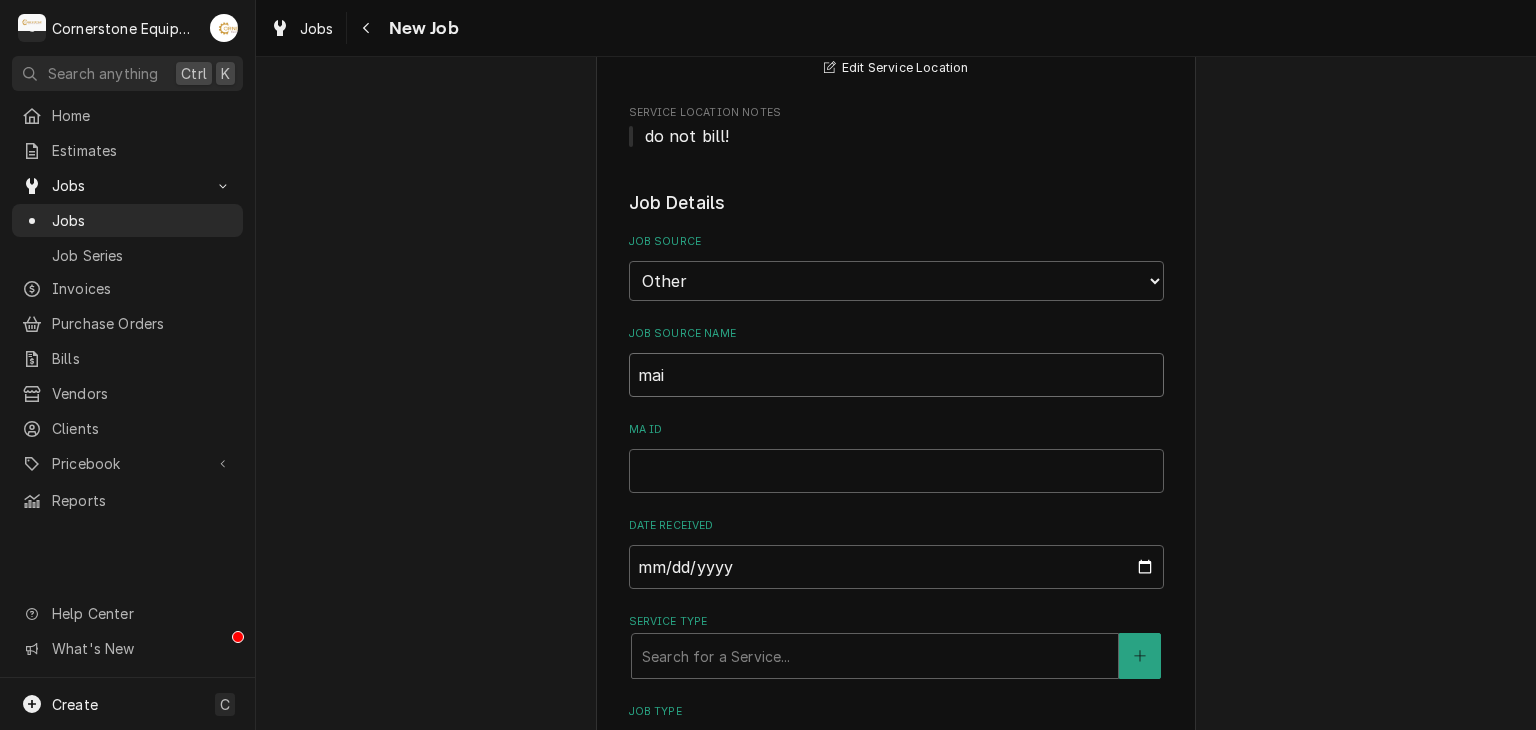 type on "x" 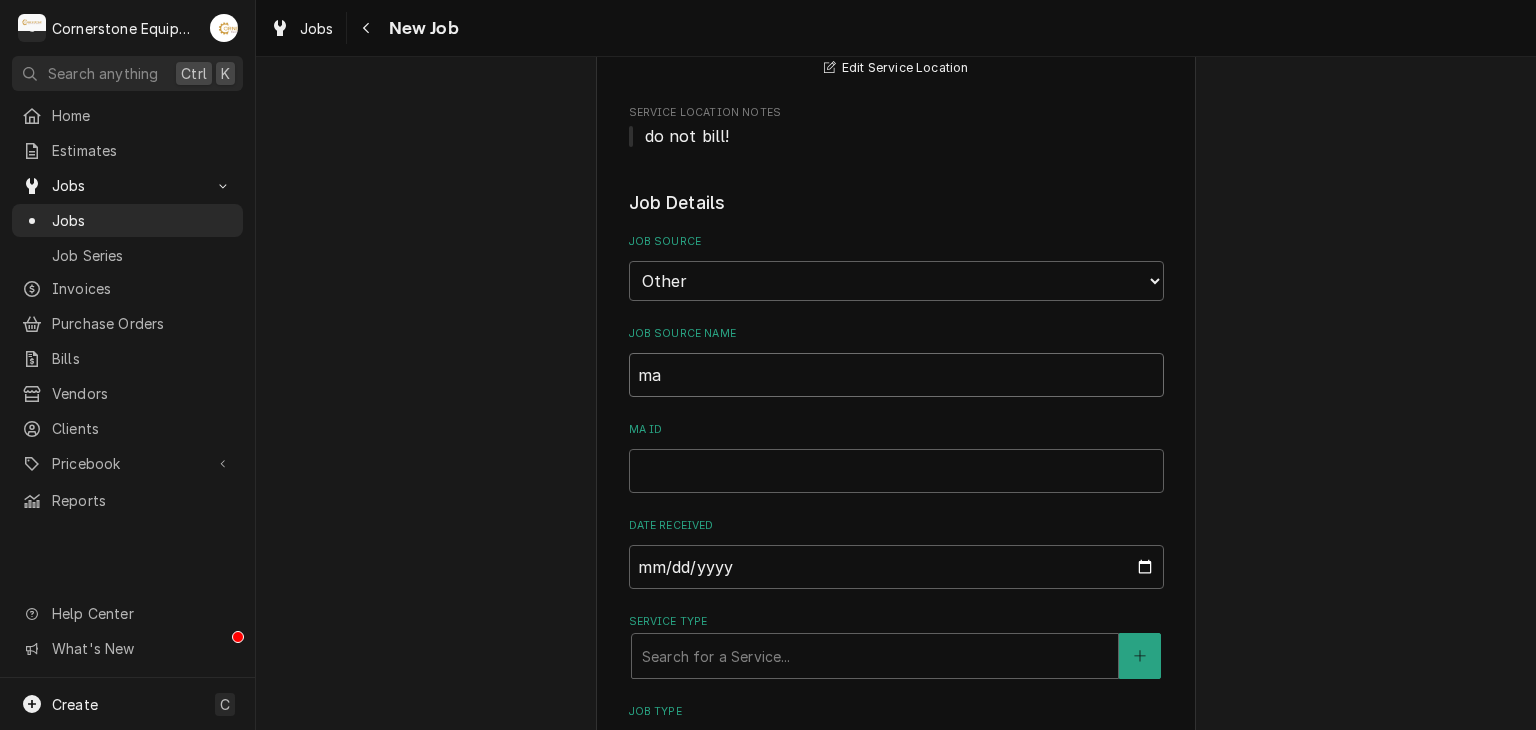 type on "x" 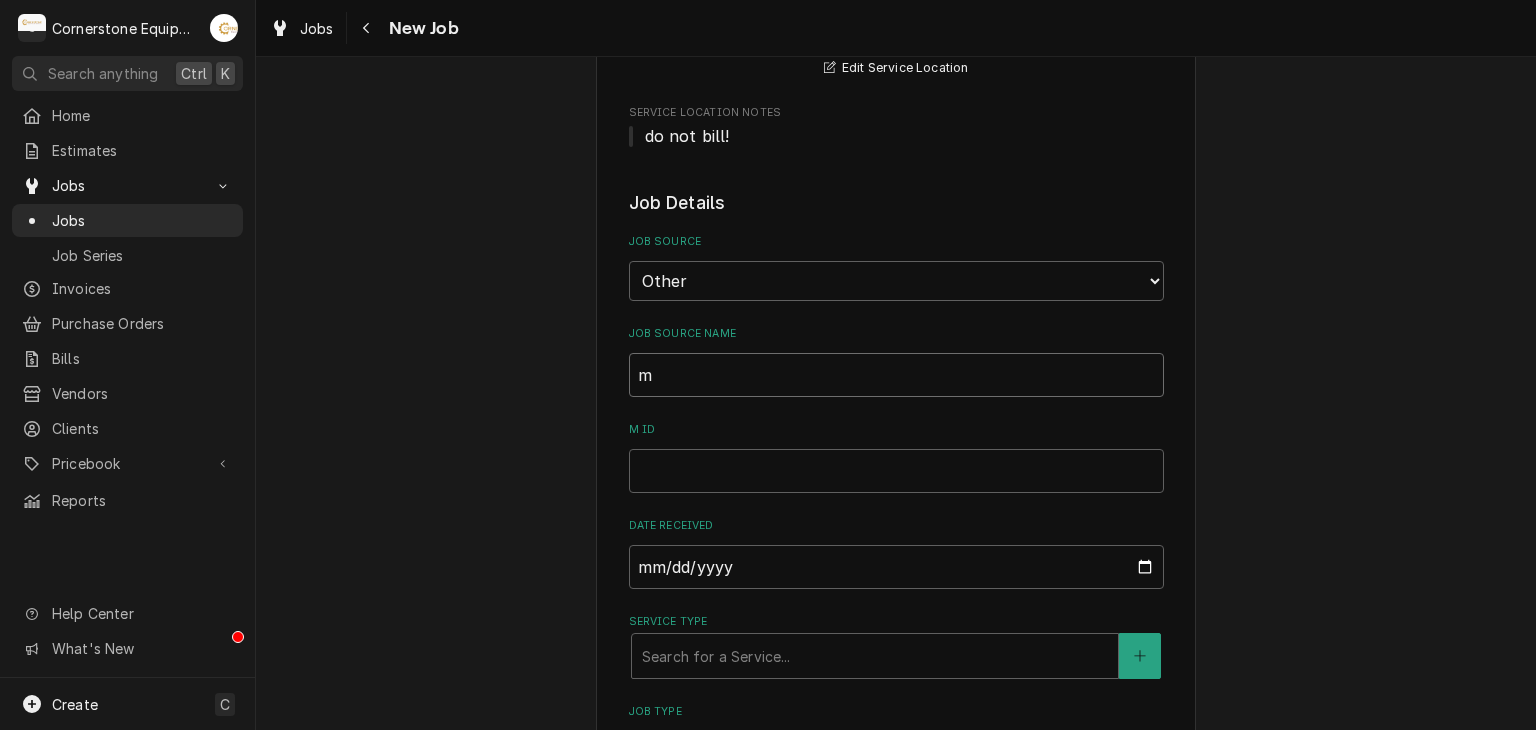 type on "x" 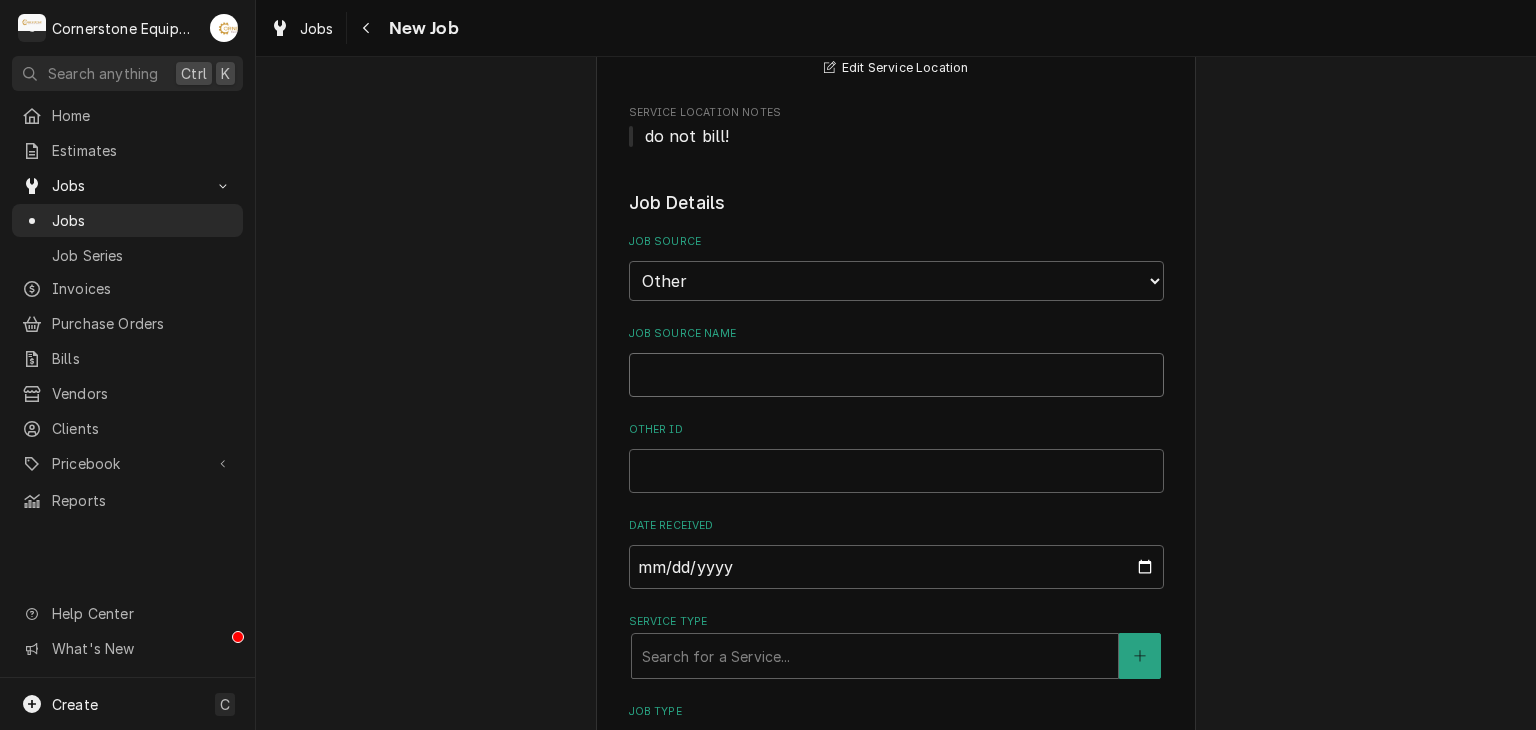 click on "Job Source Name" at bounding box center [896, 375] 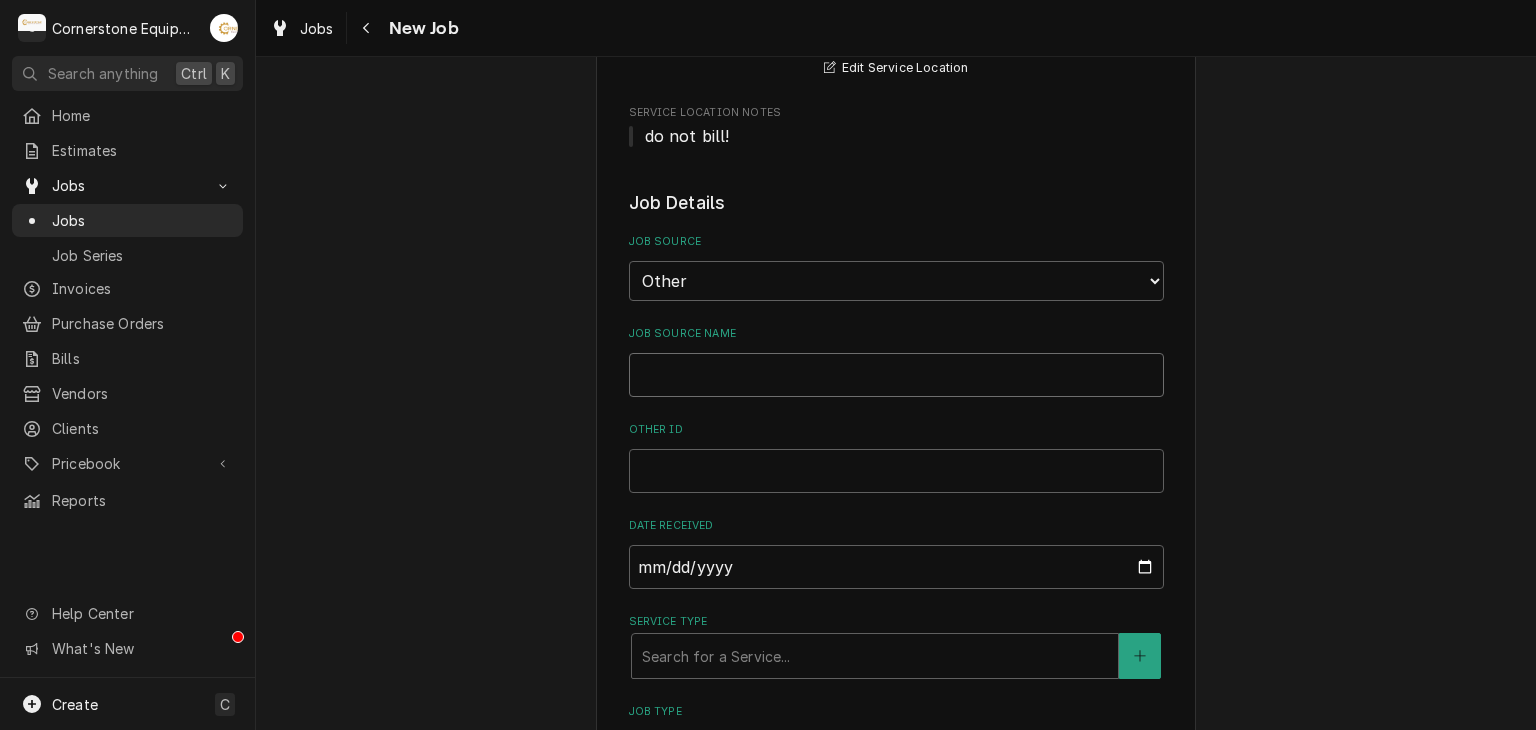 type on "x" 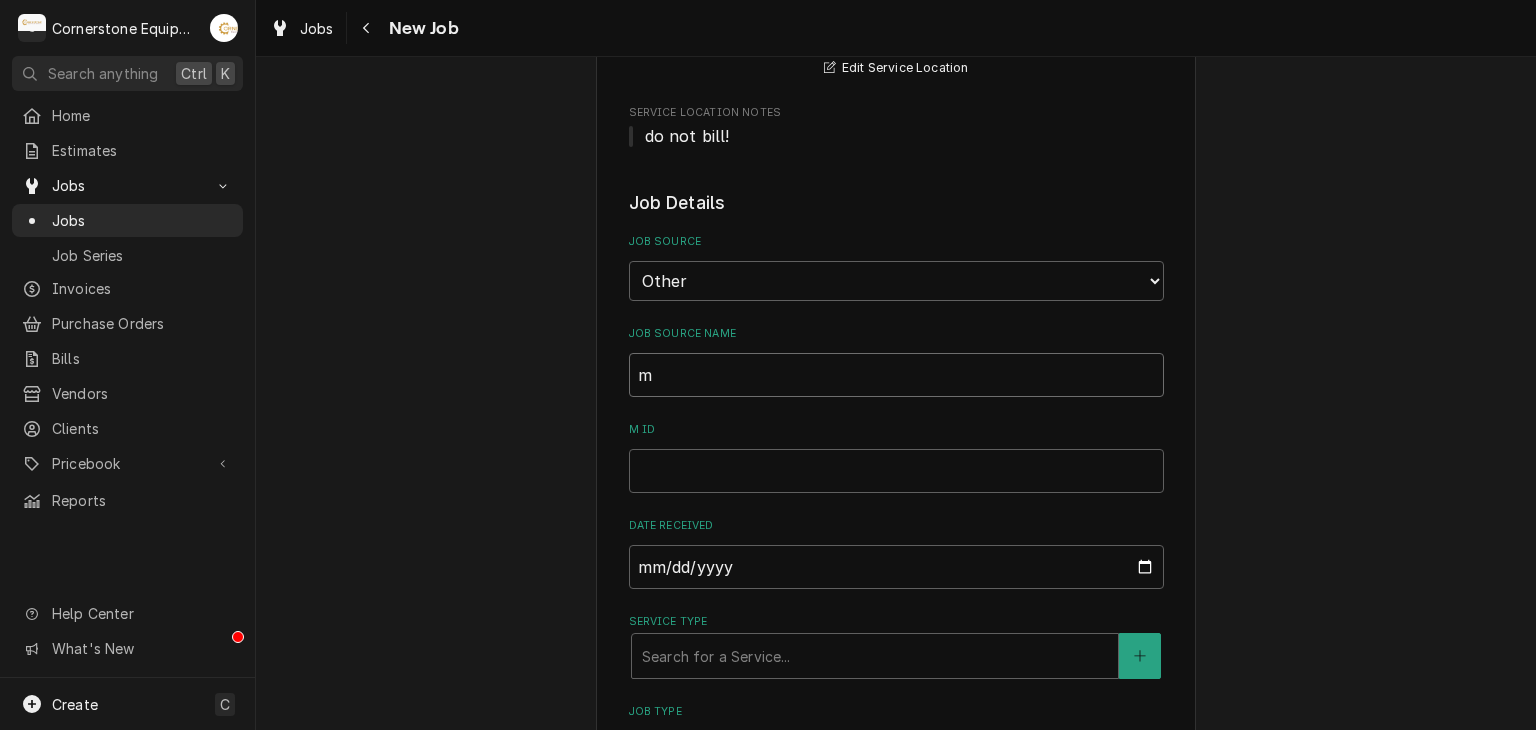 type on "x" 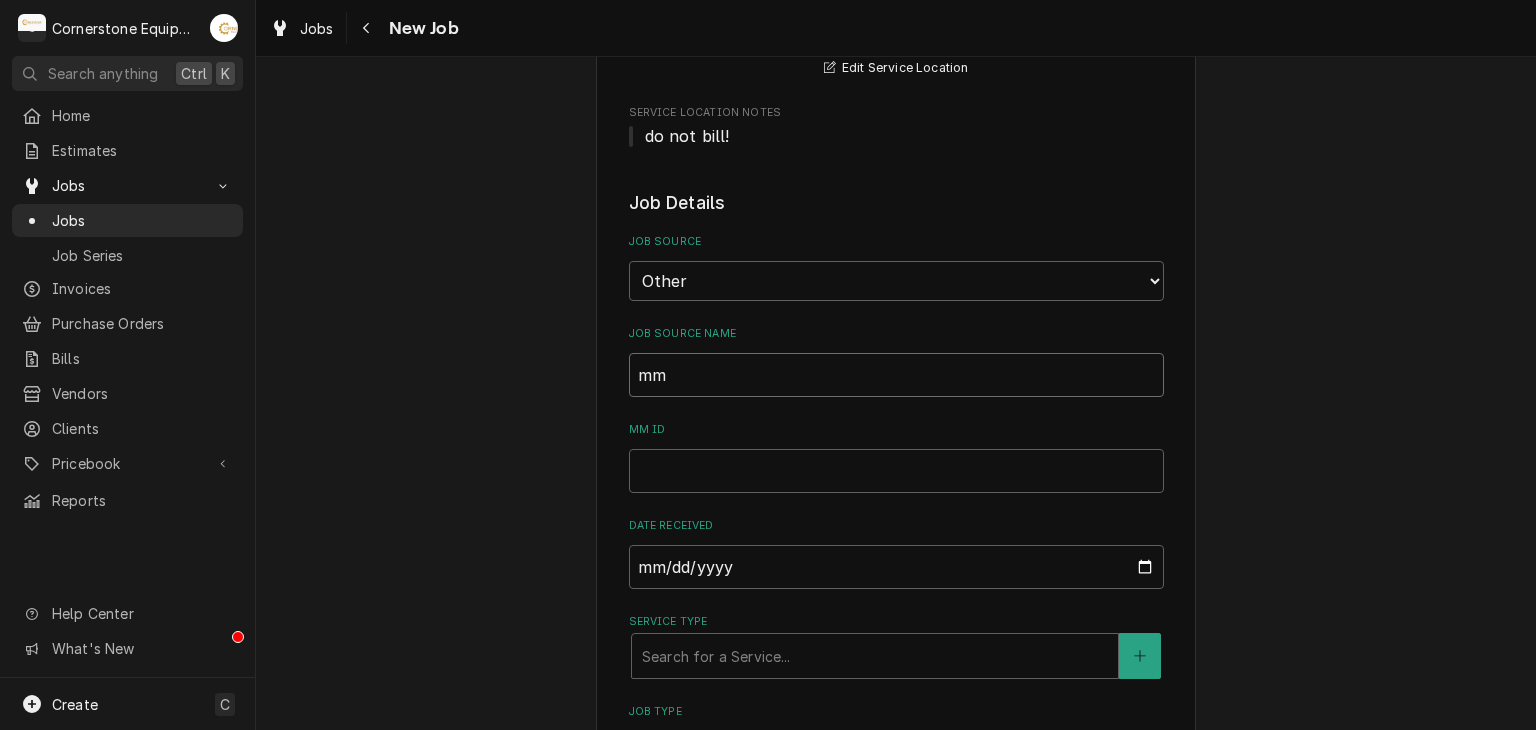 type on "x" 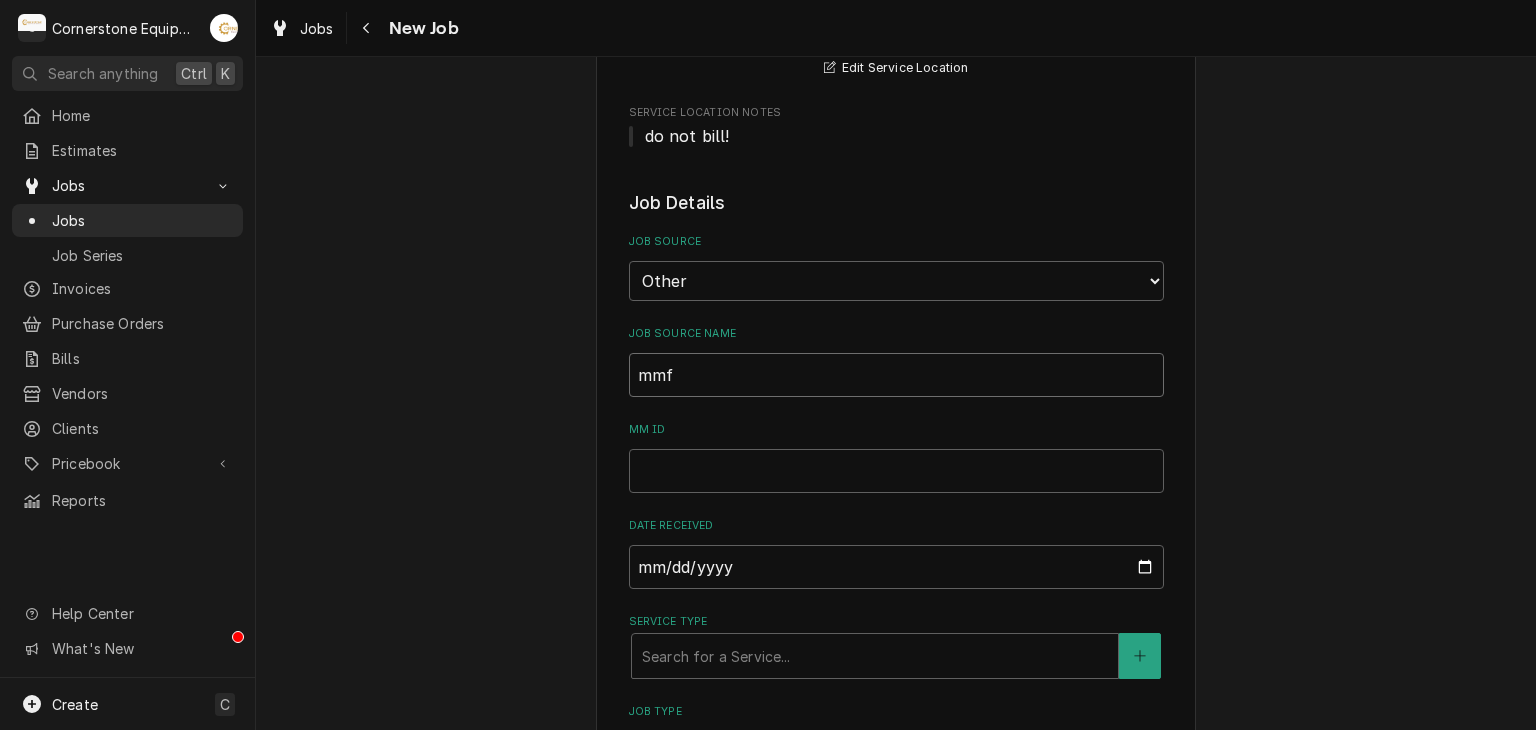 type on "x" 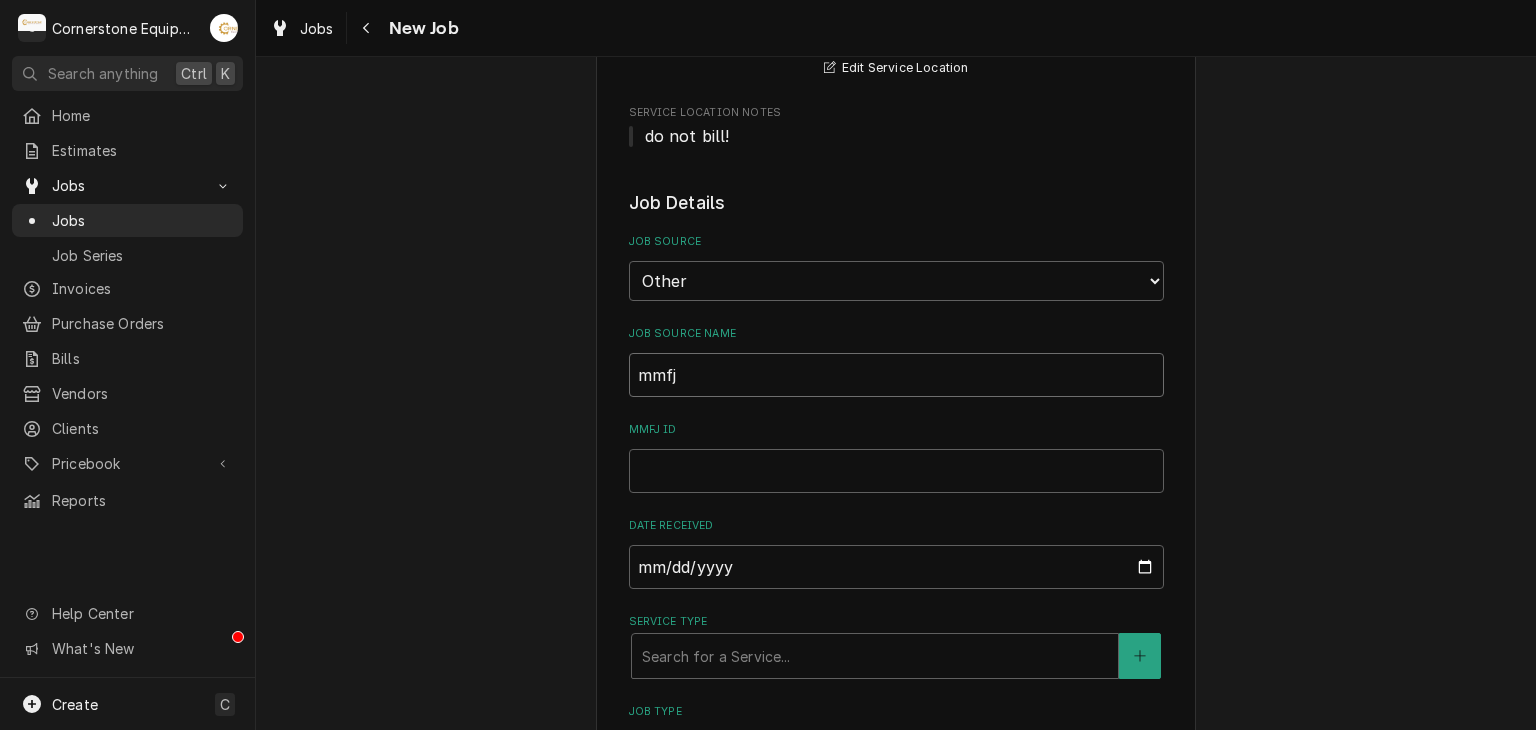 type on "x" 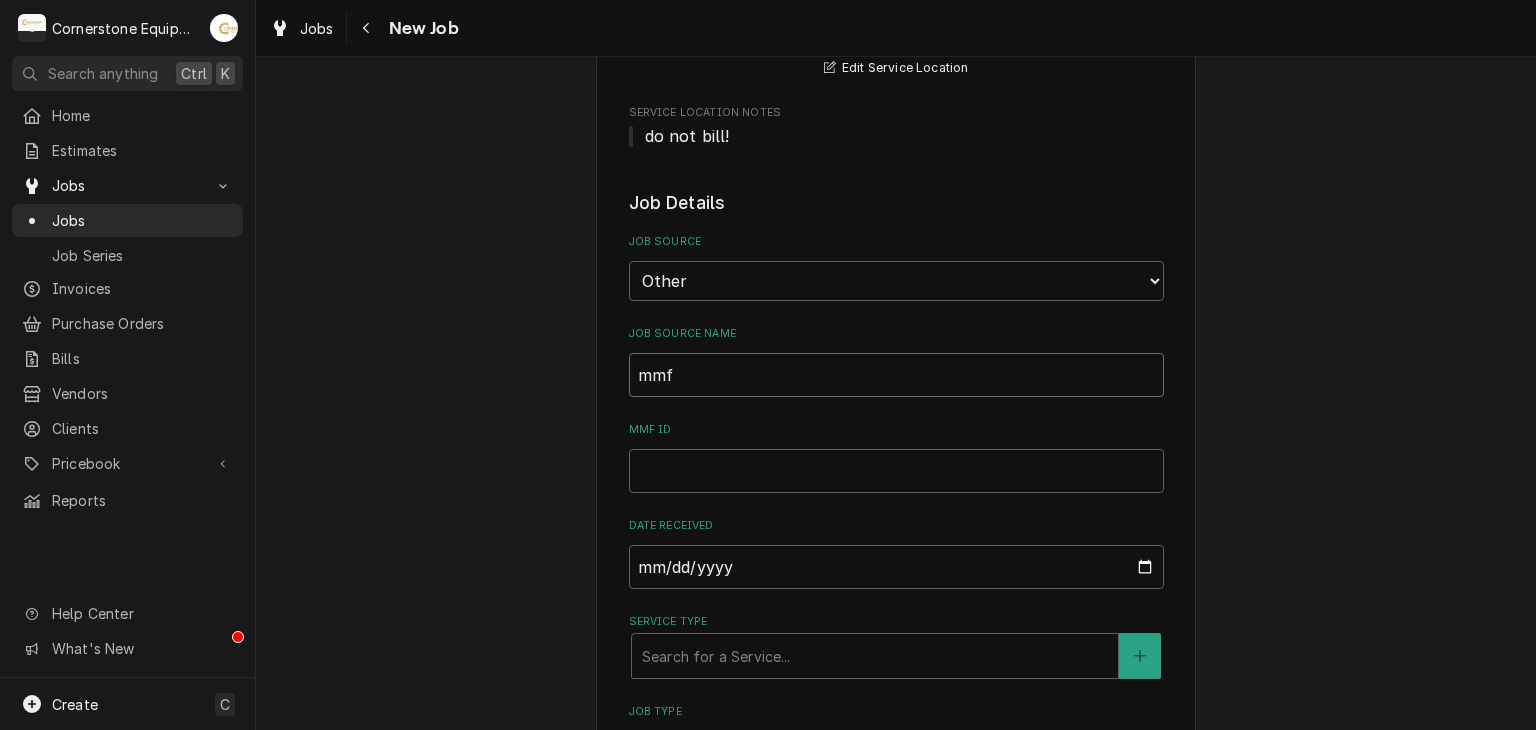 type on "x" 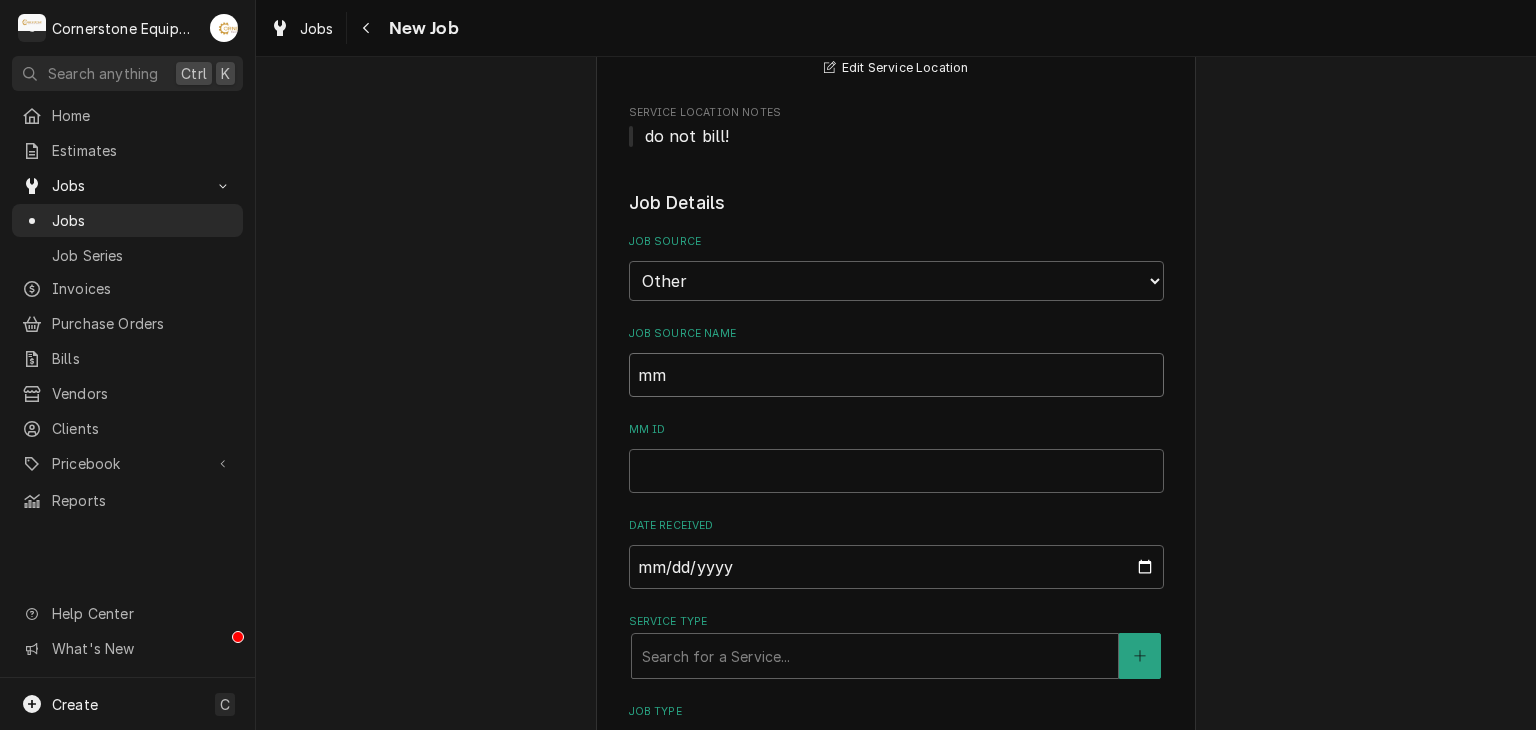 type on "x" 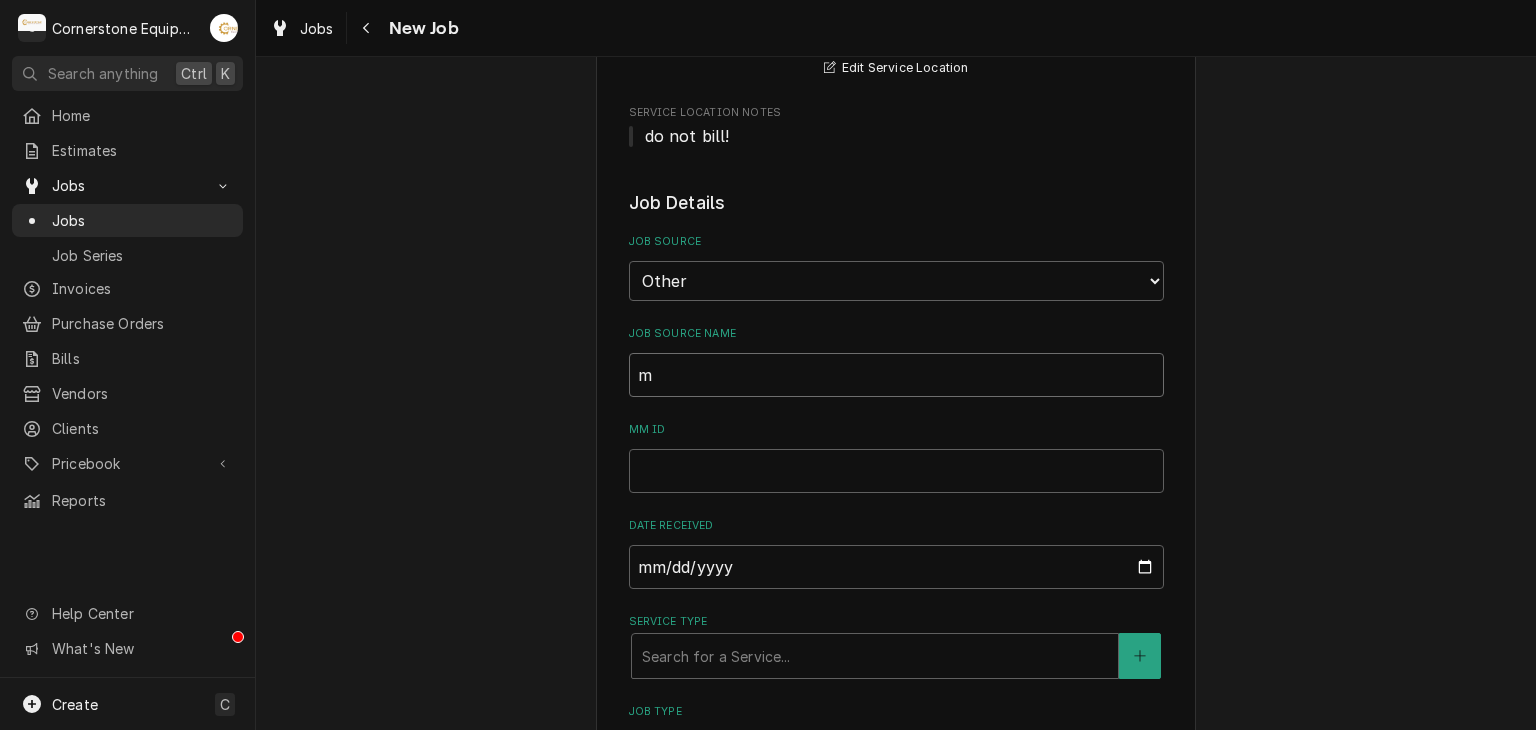 type on "x" 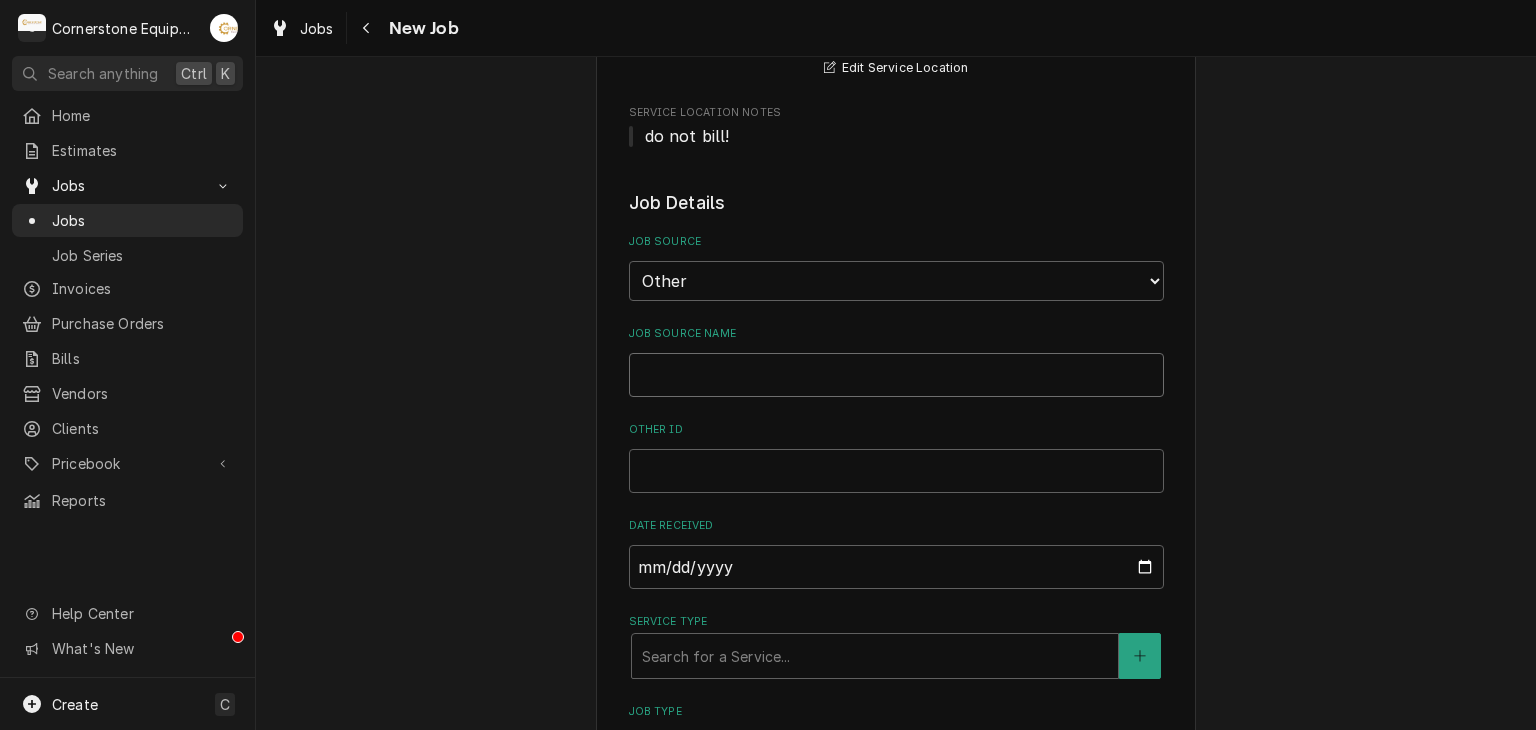 type on "x" 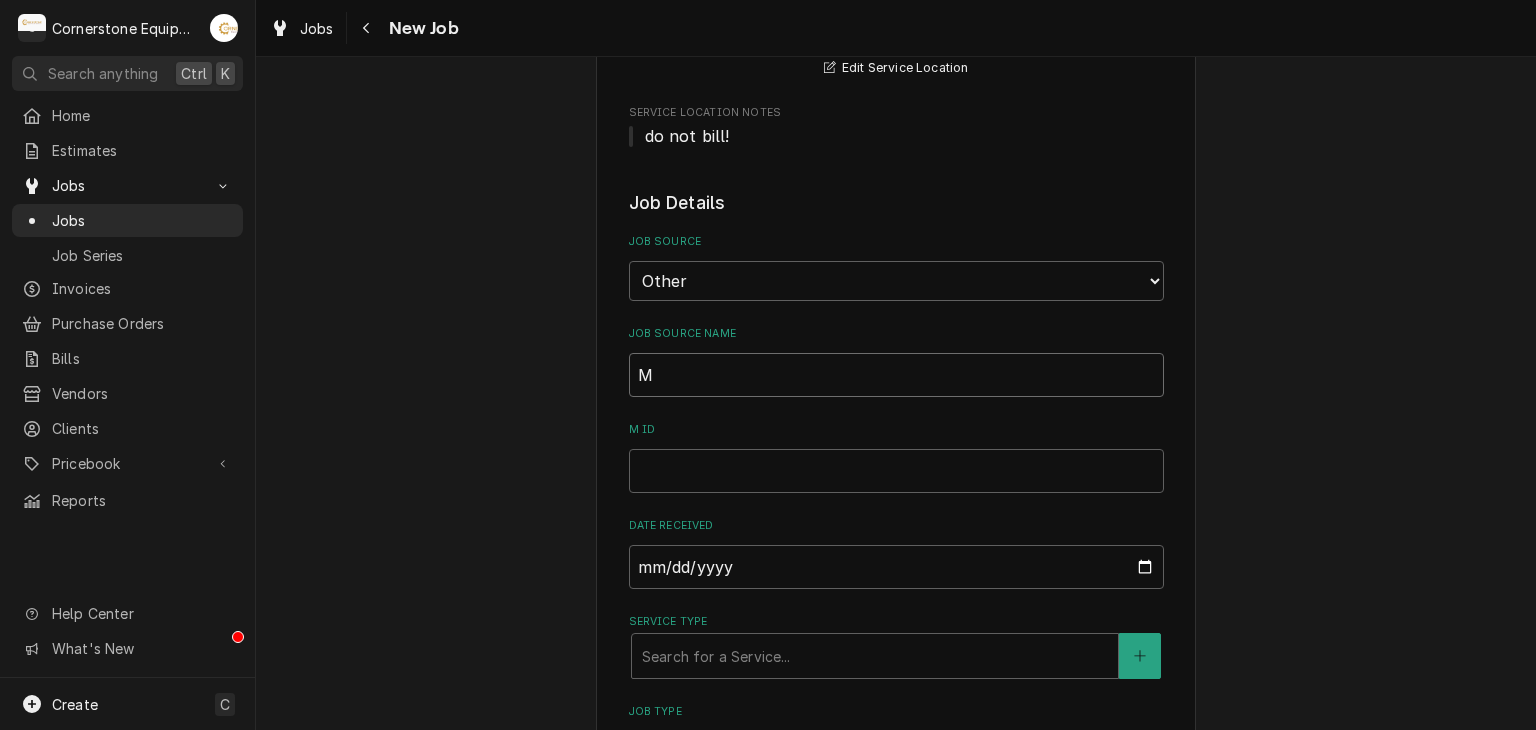 type on "x" 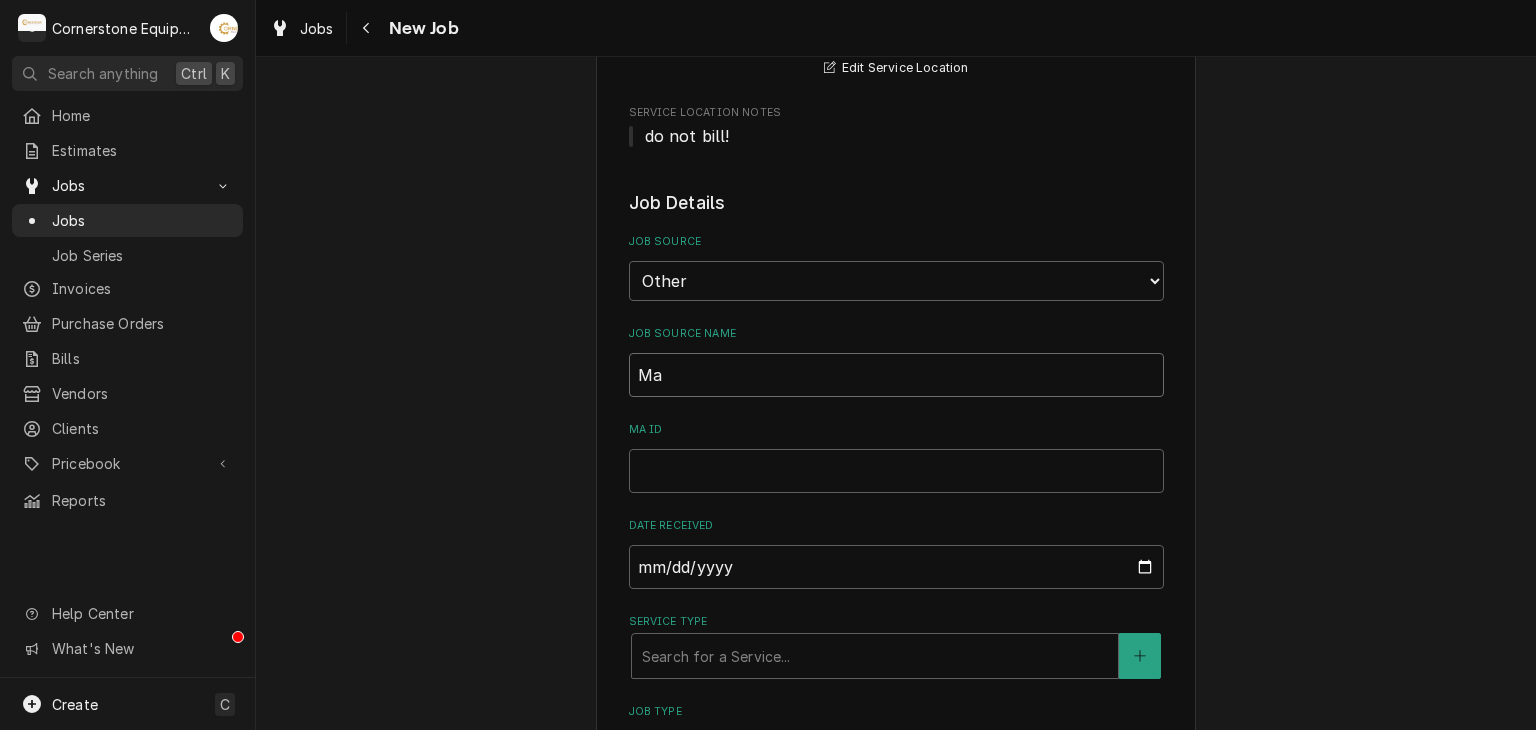 type on "x" 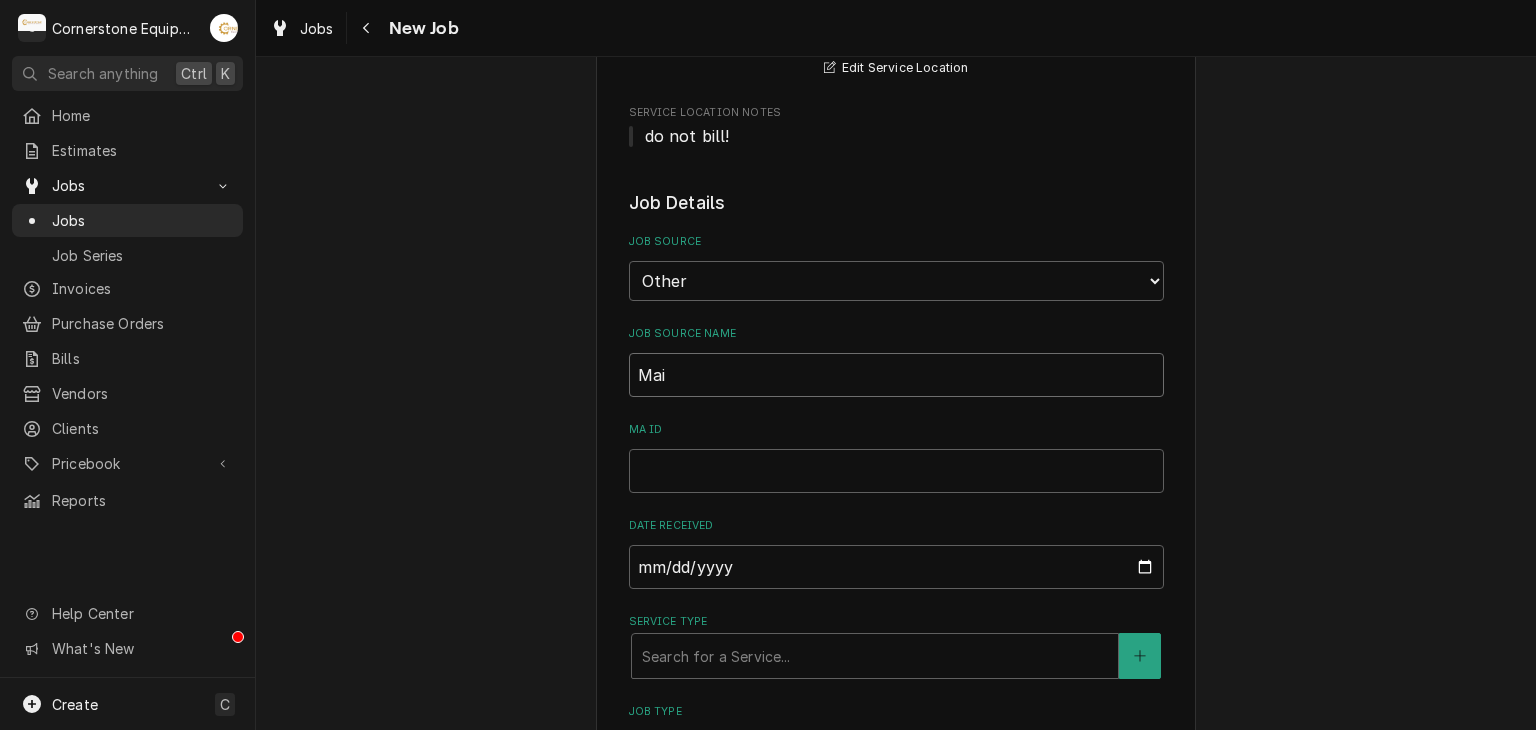 type on "x" 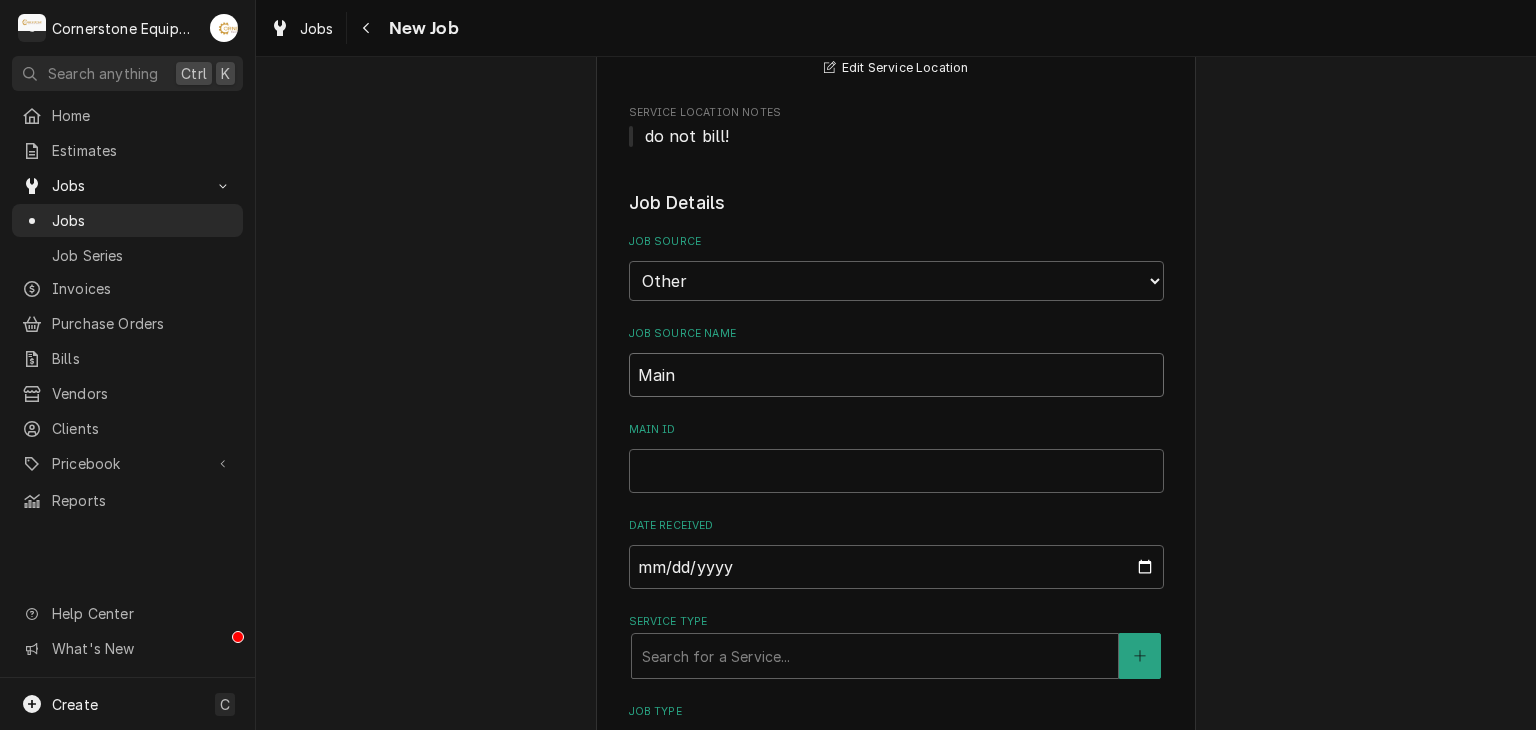 type on "x" 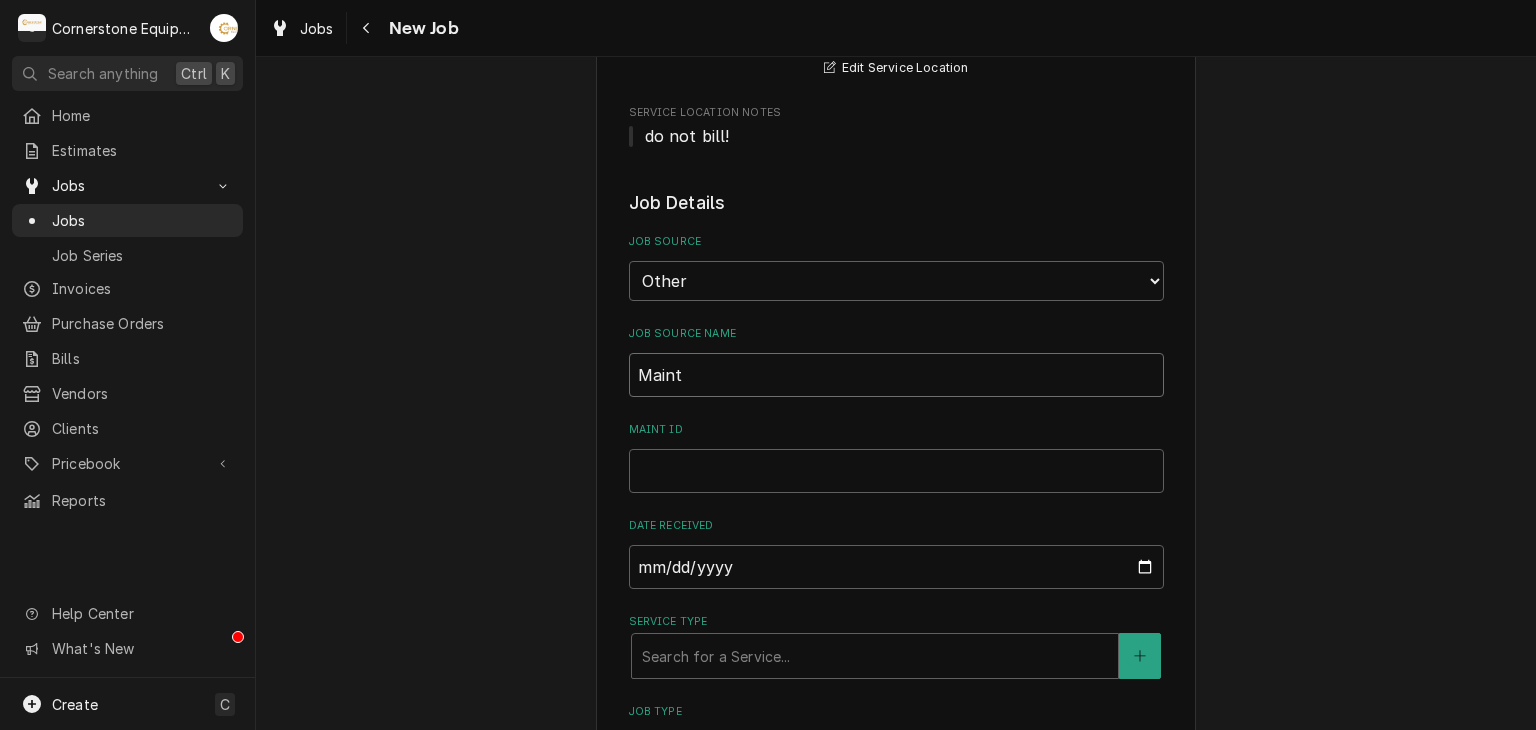 type on "x" 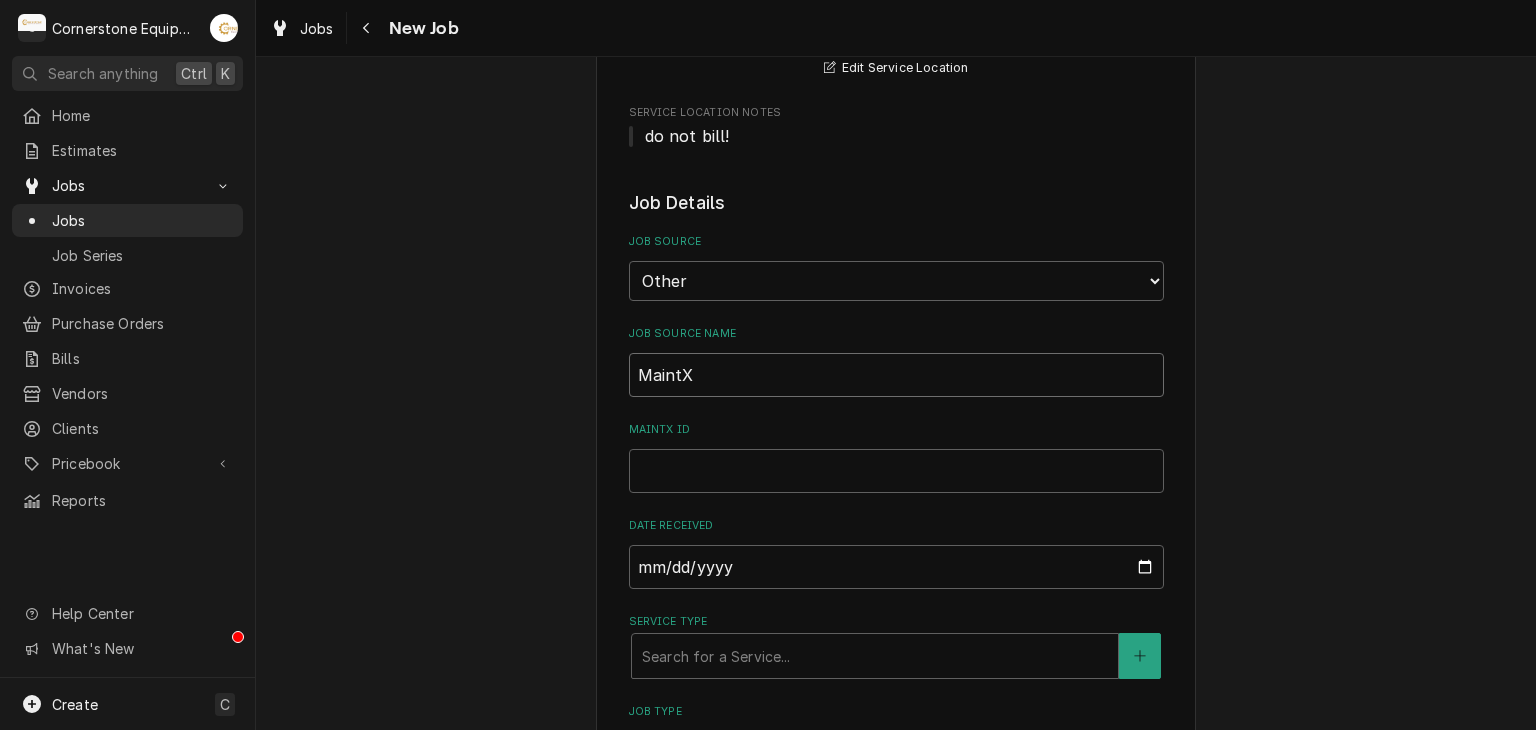 type on "x" 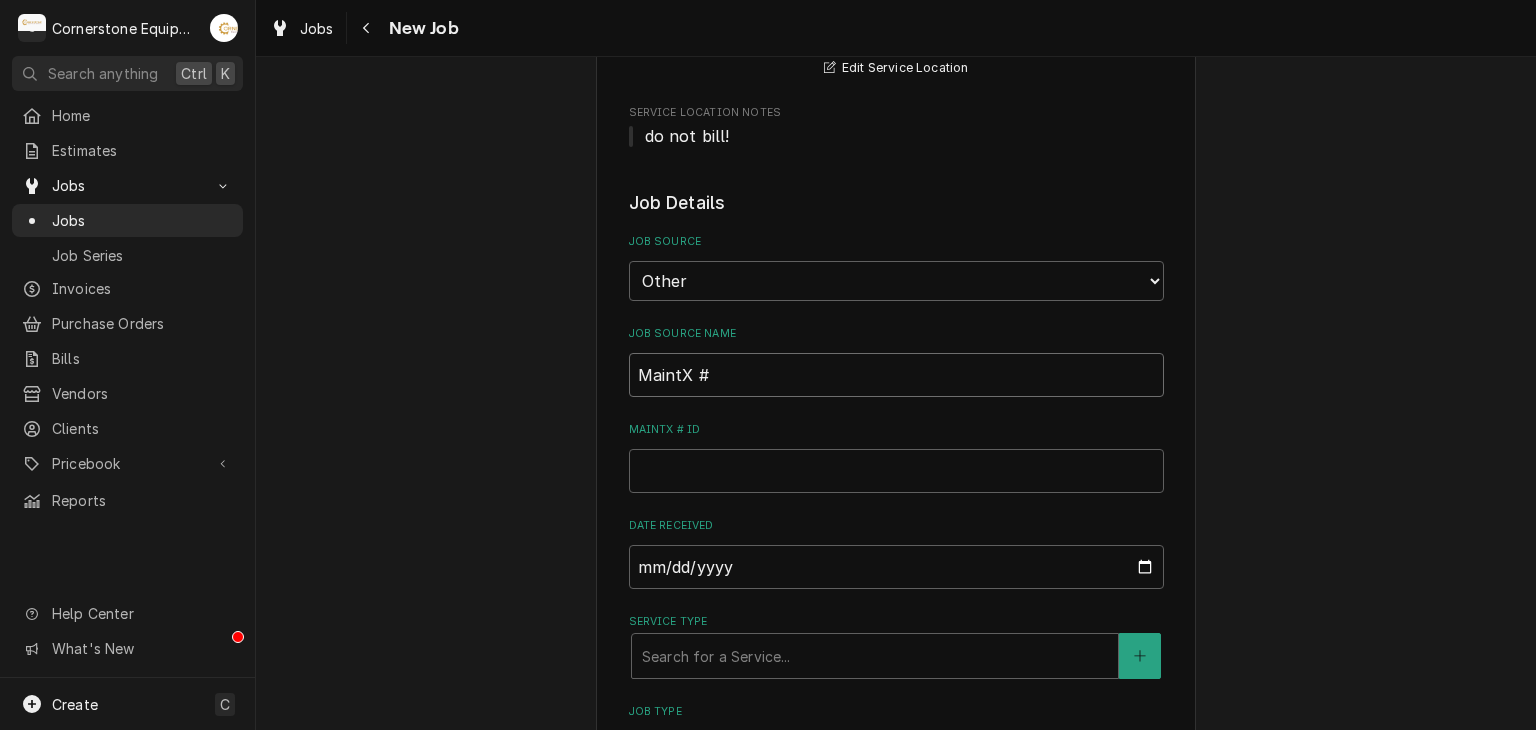 type on "x" 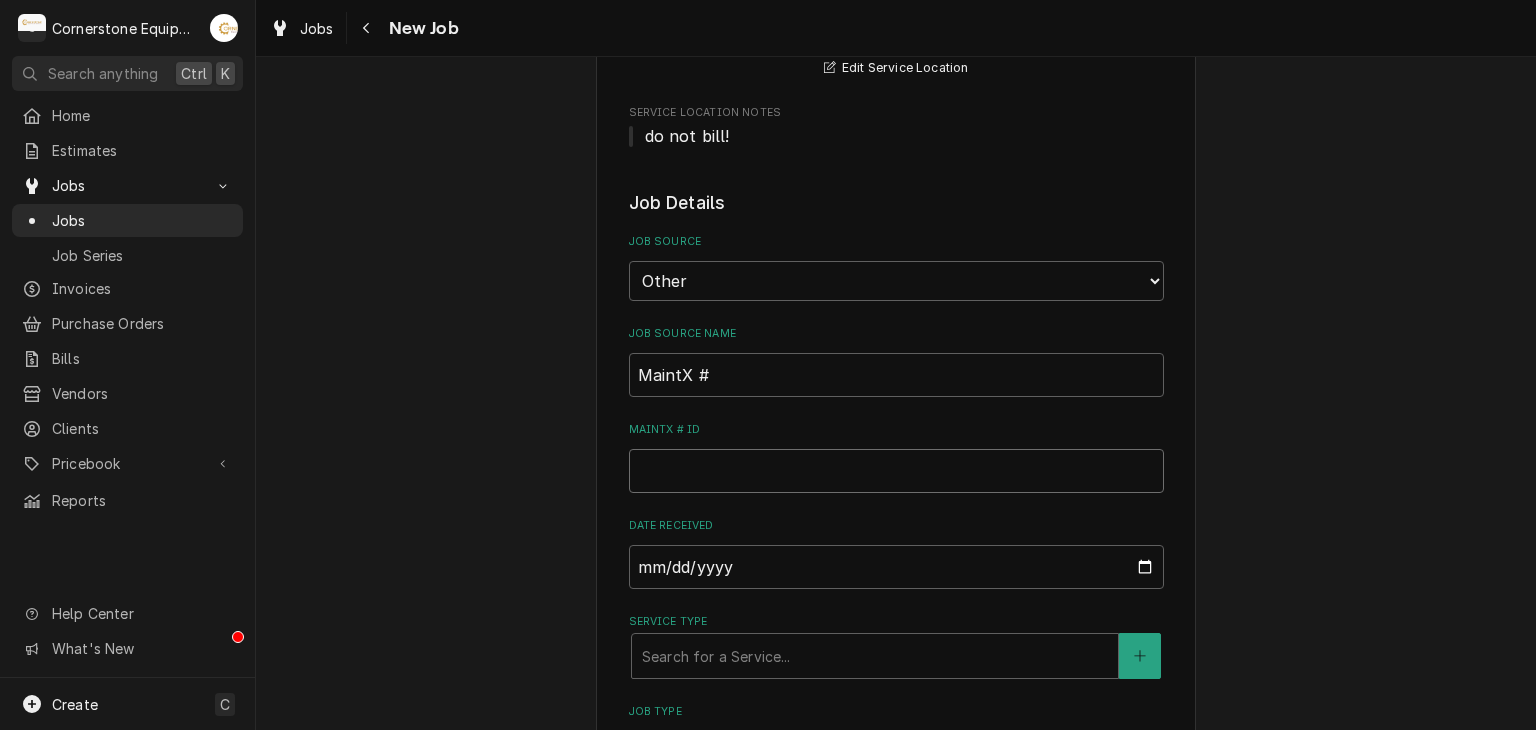 click on "MaintX # ID" at bounding box center (896, 471) 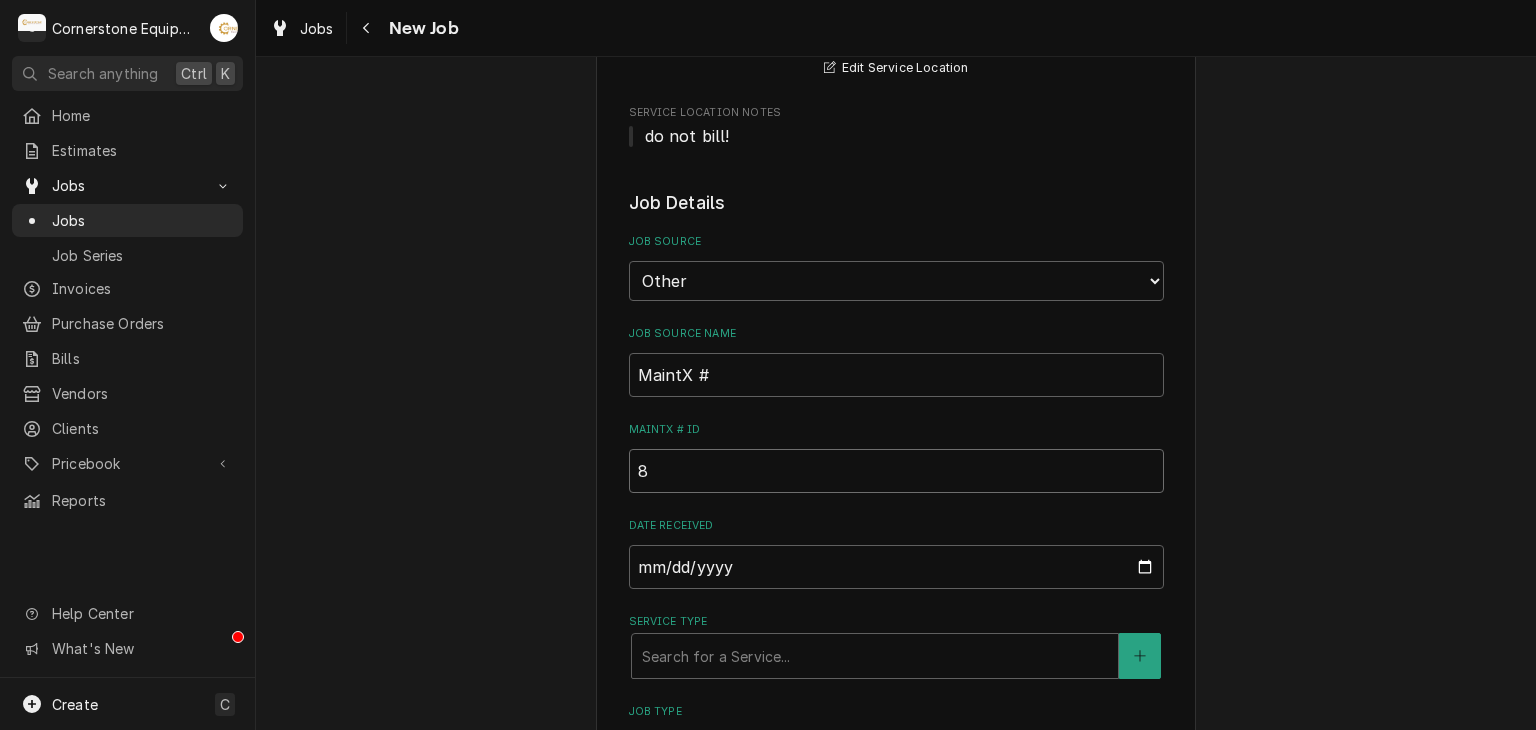 type on "x" 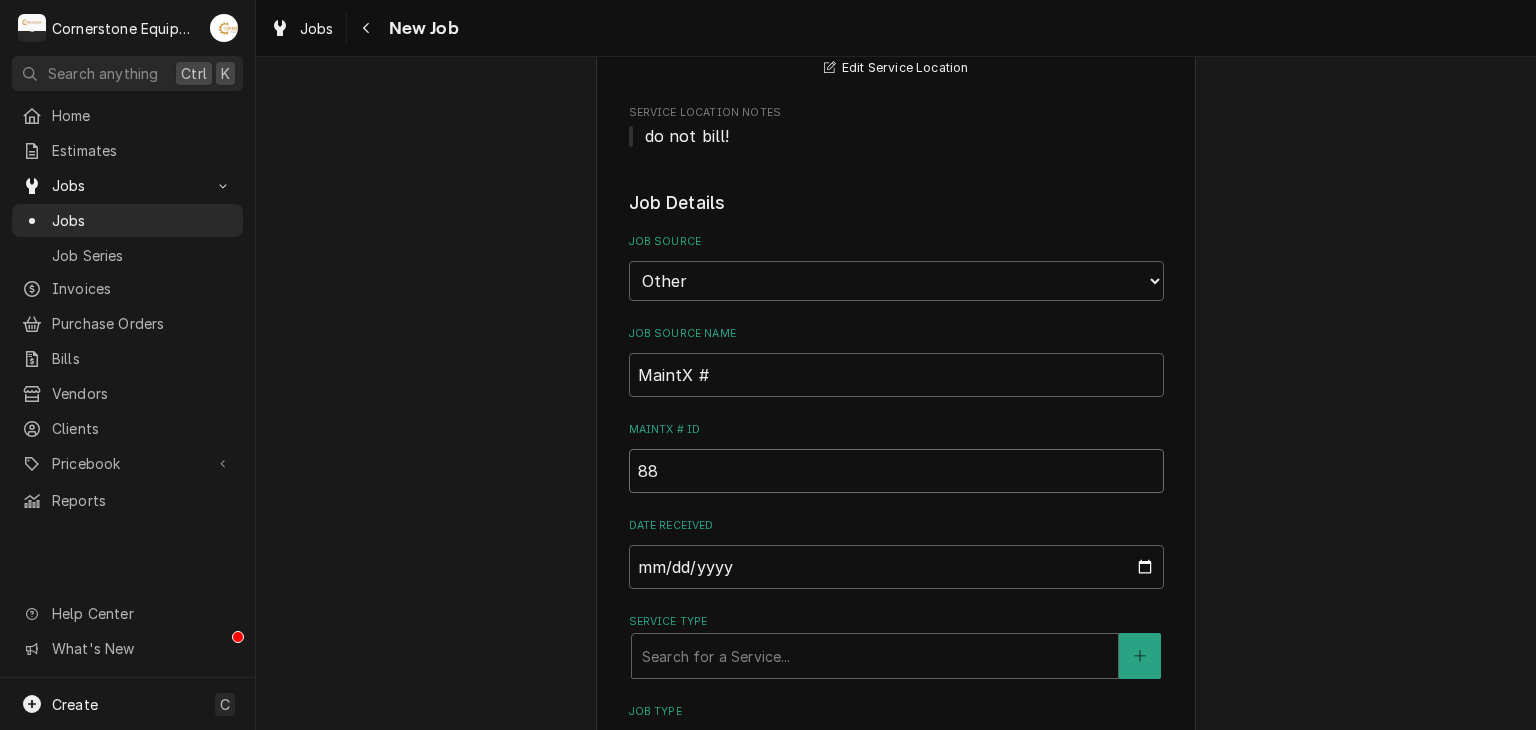 type on "x" 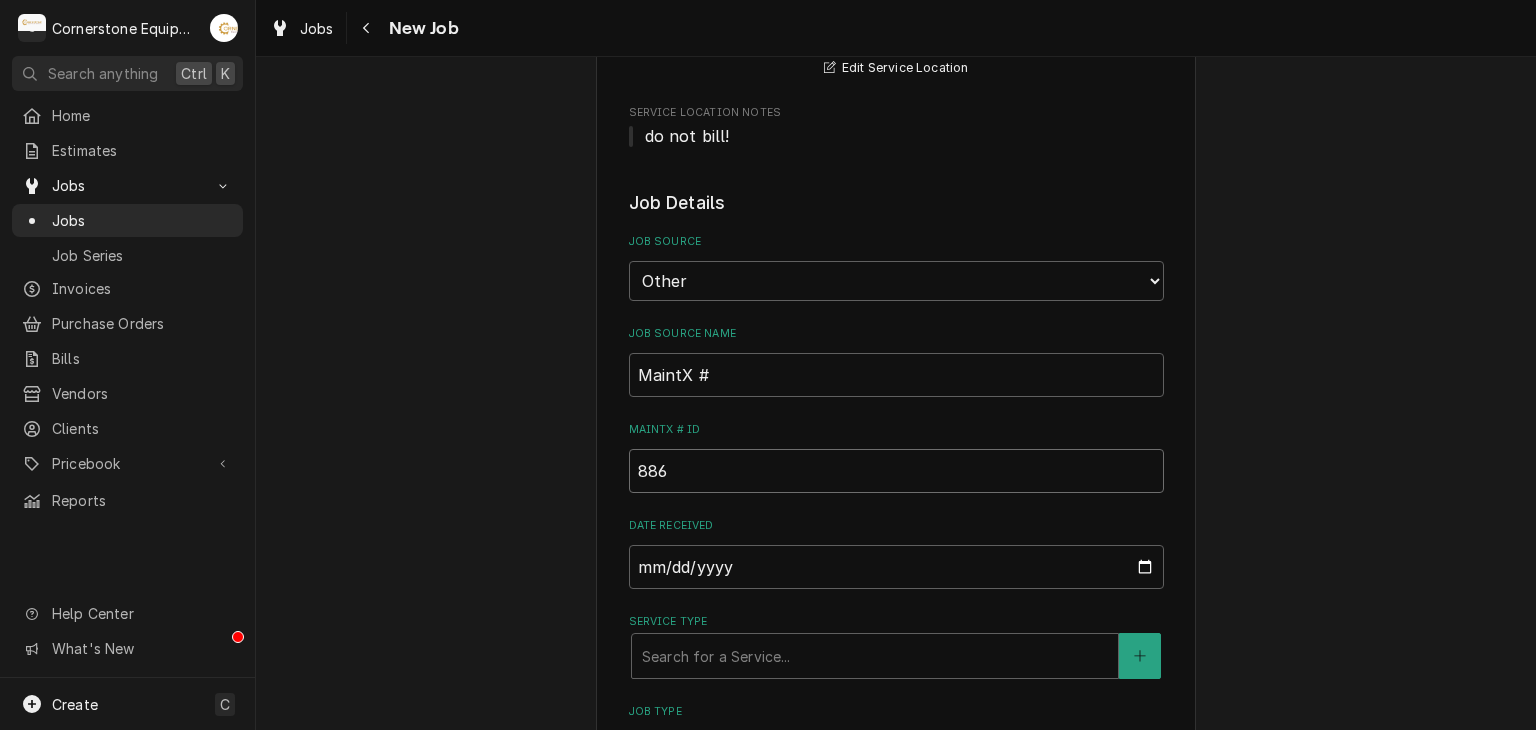 type on "x" 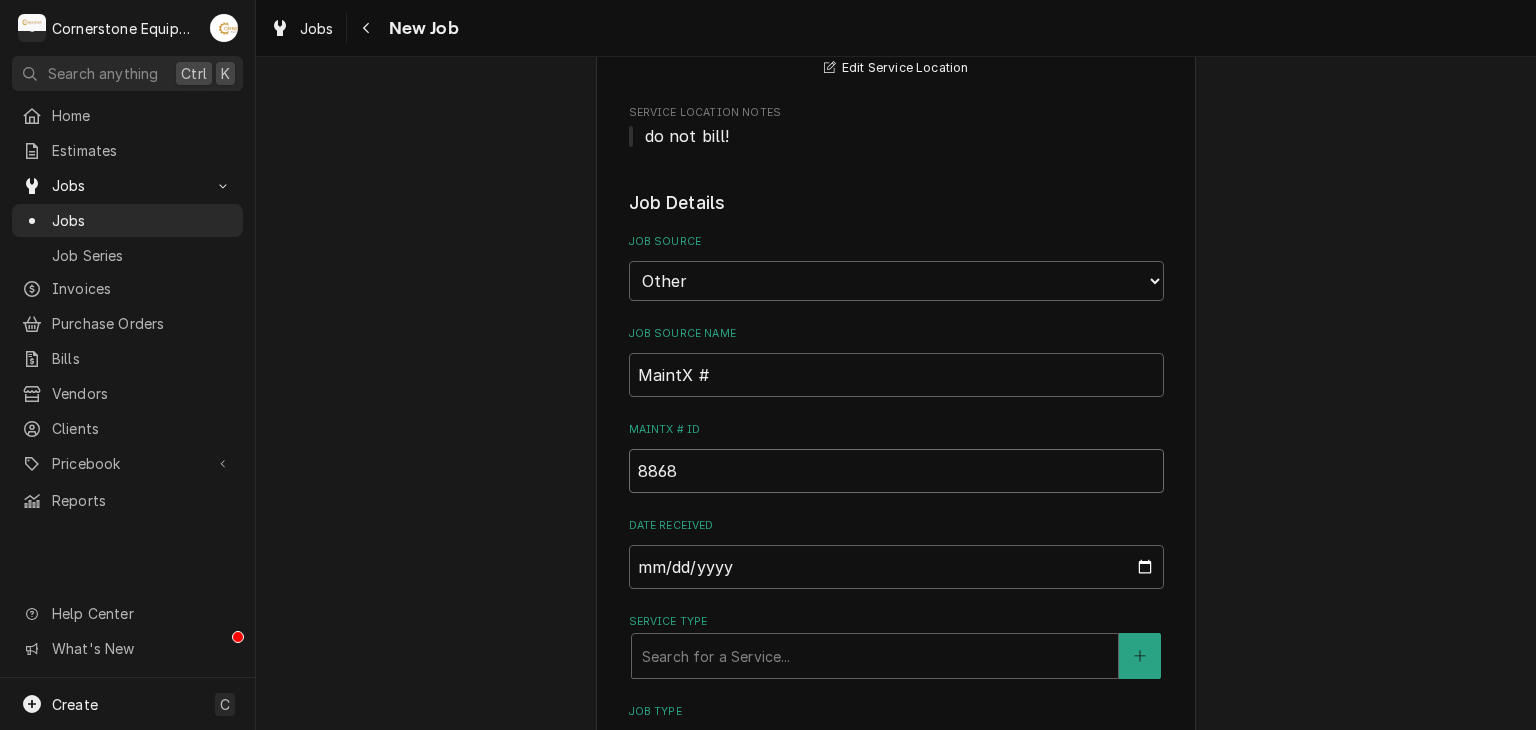 type on "88685" 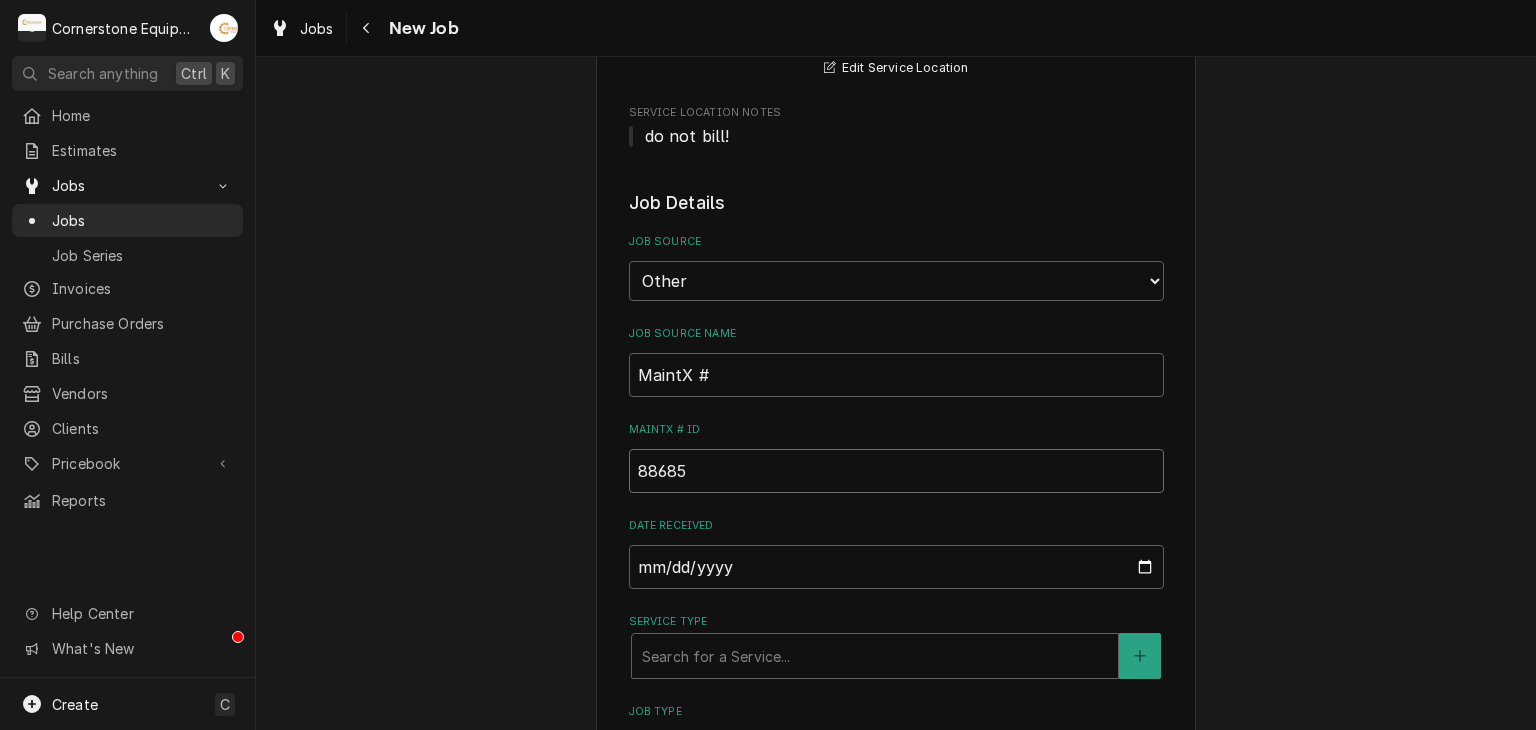 type on "x" 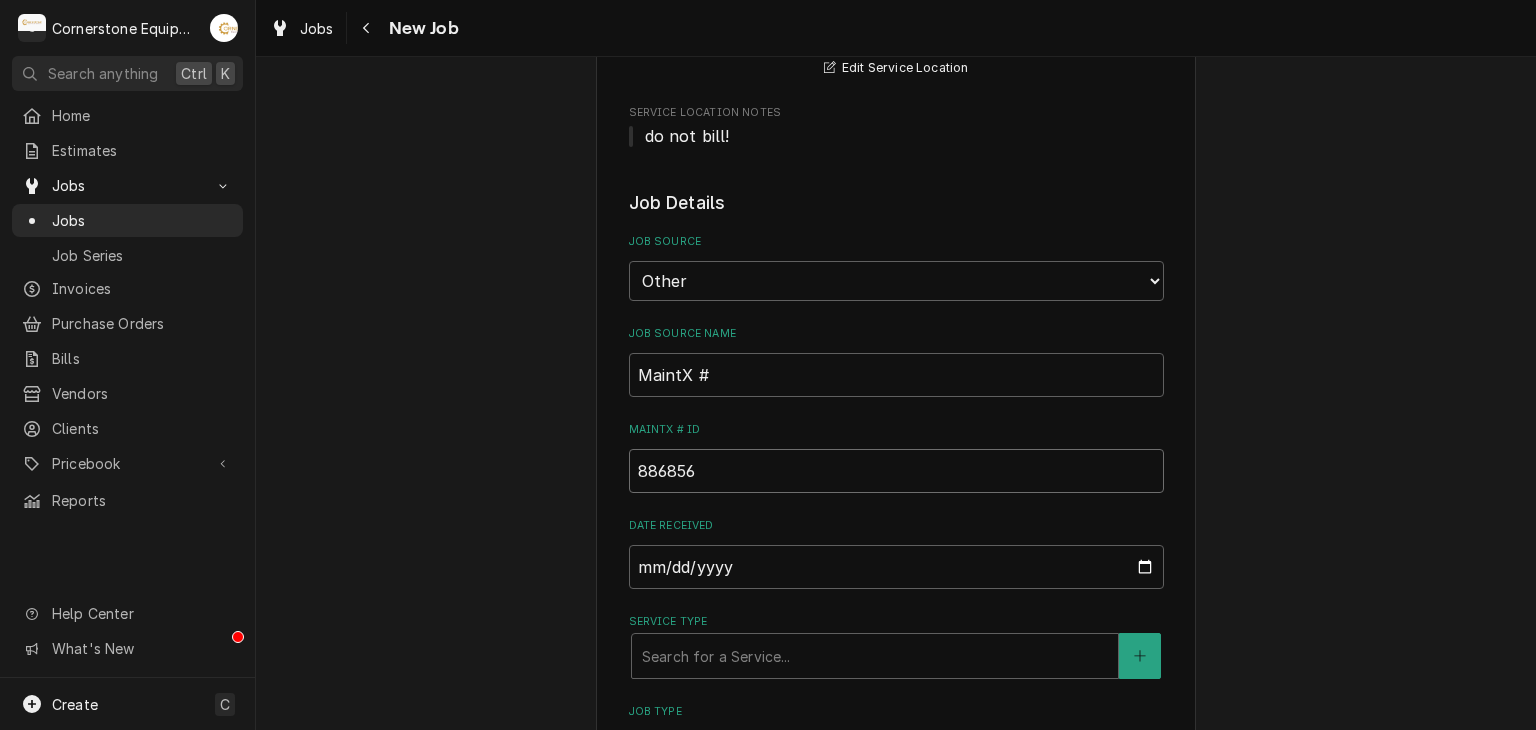 type on "x" 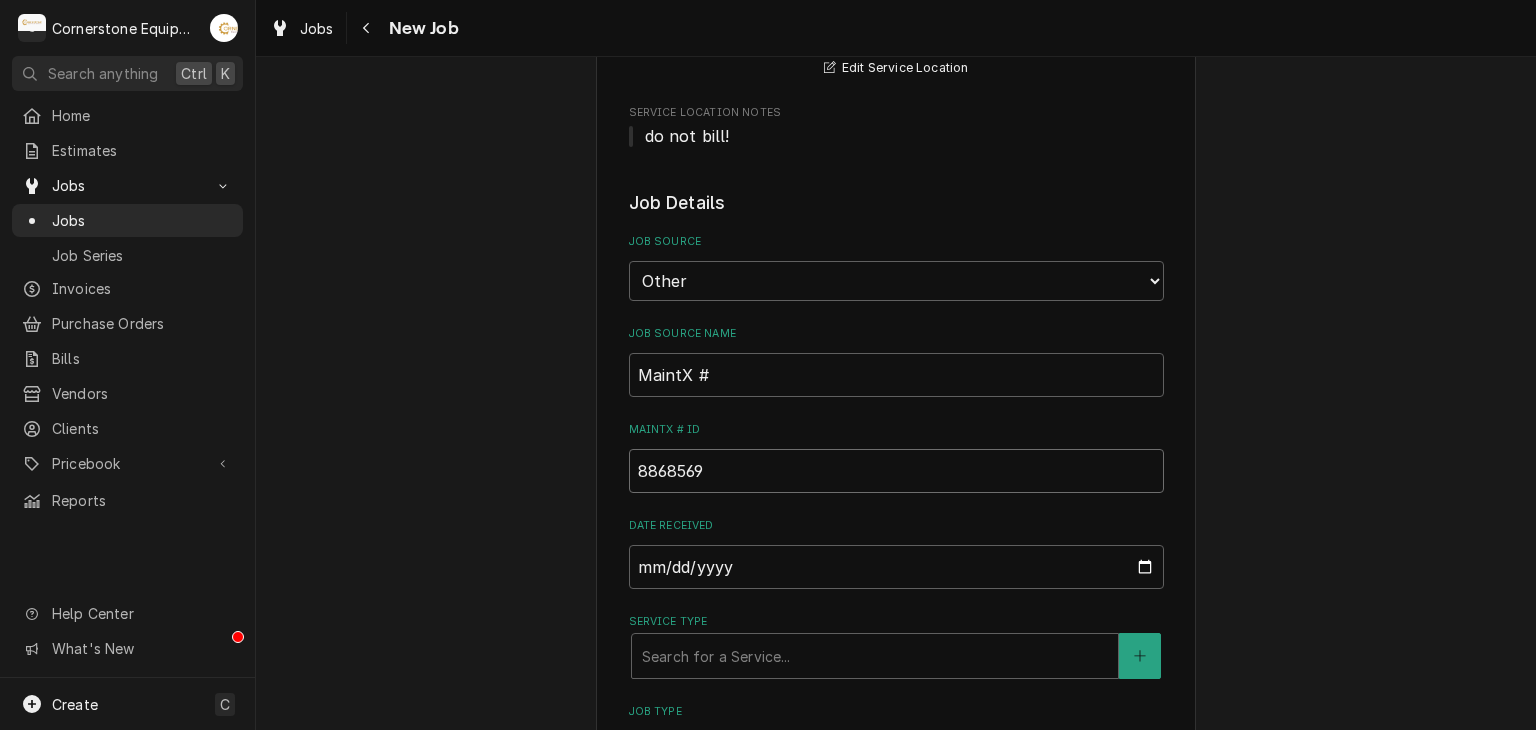 type on "x" 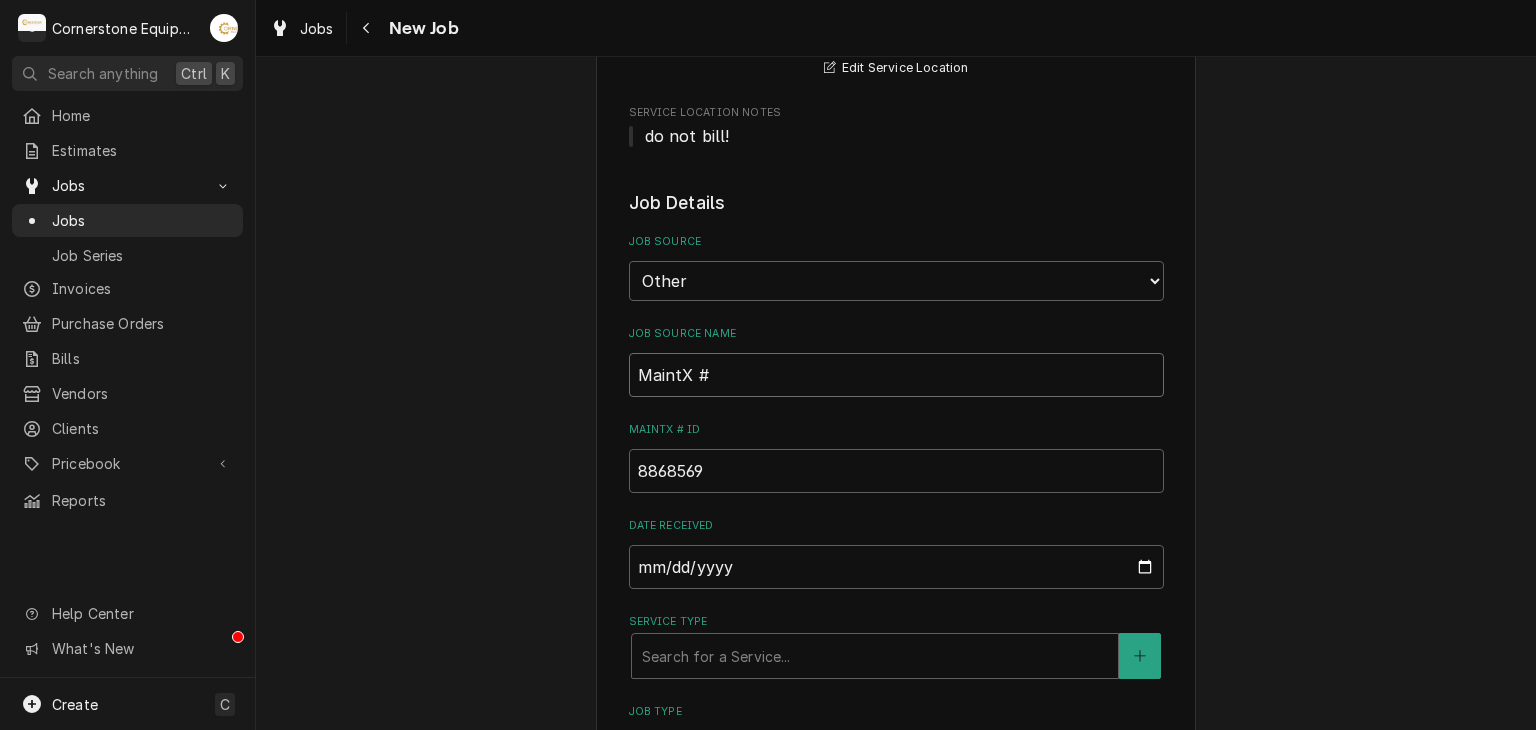 click on "MaintX #" at bounding box center (896, 375) 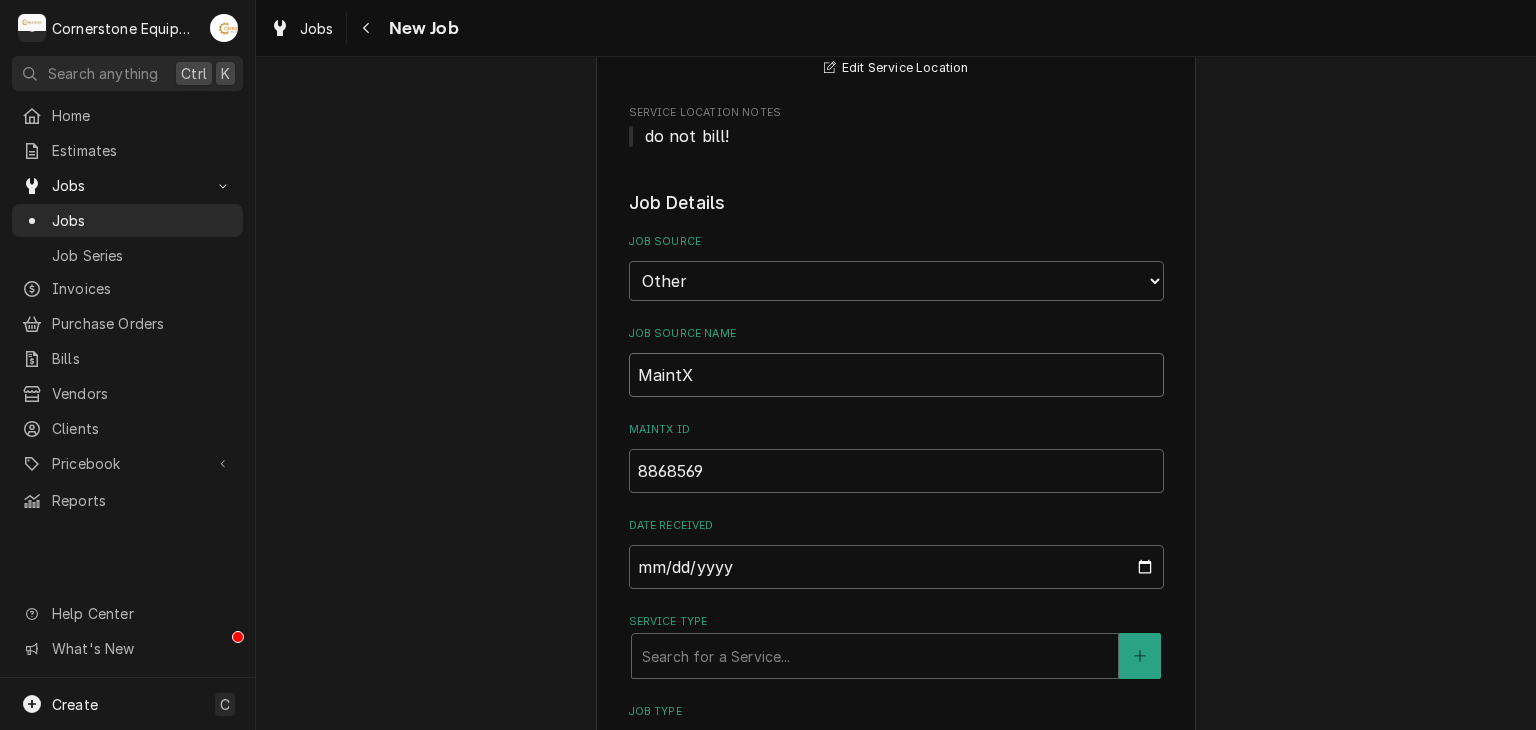 type on "x" 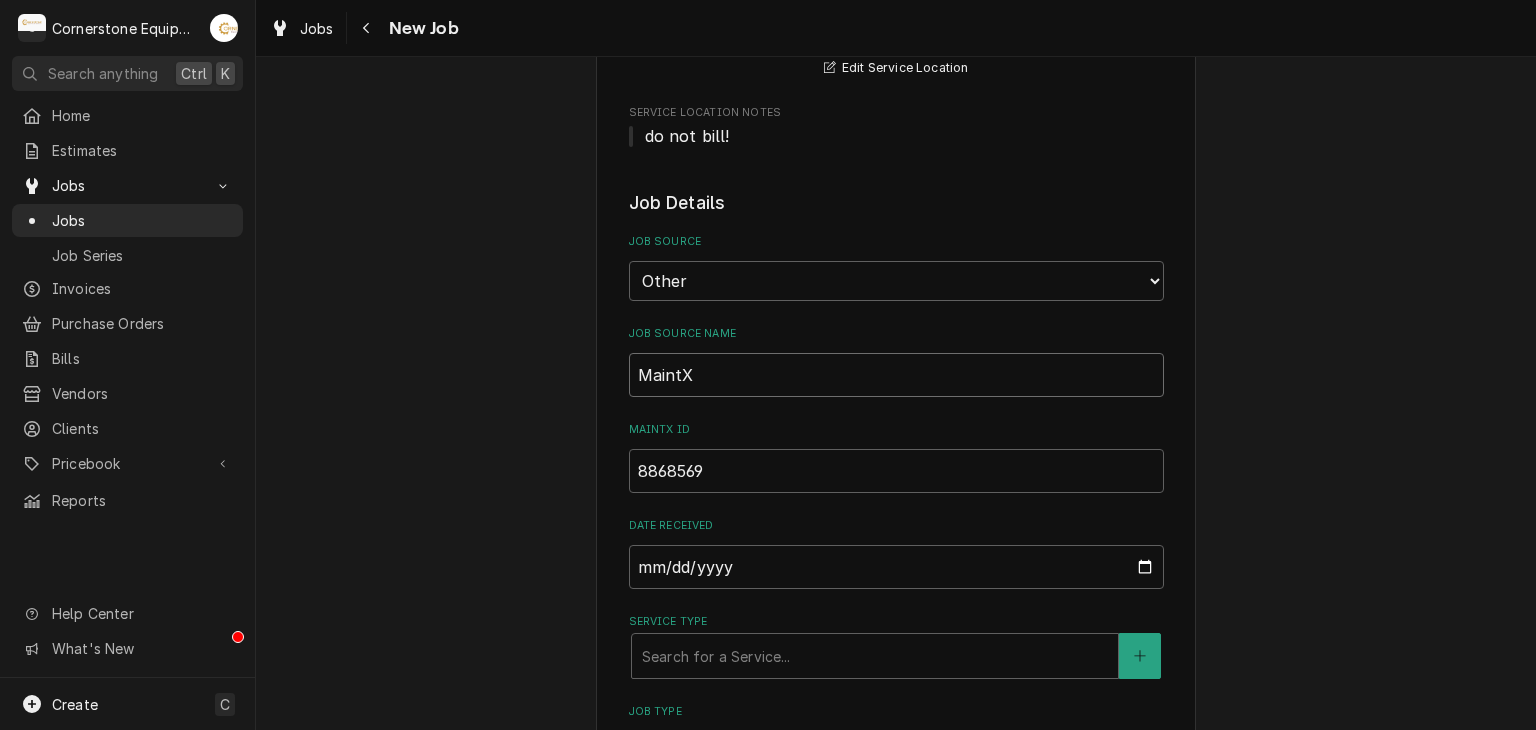 scroll, scrollTop: 824, scrollLeft: 0, axis: vertical 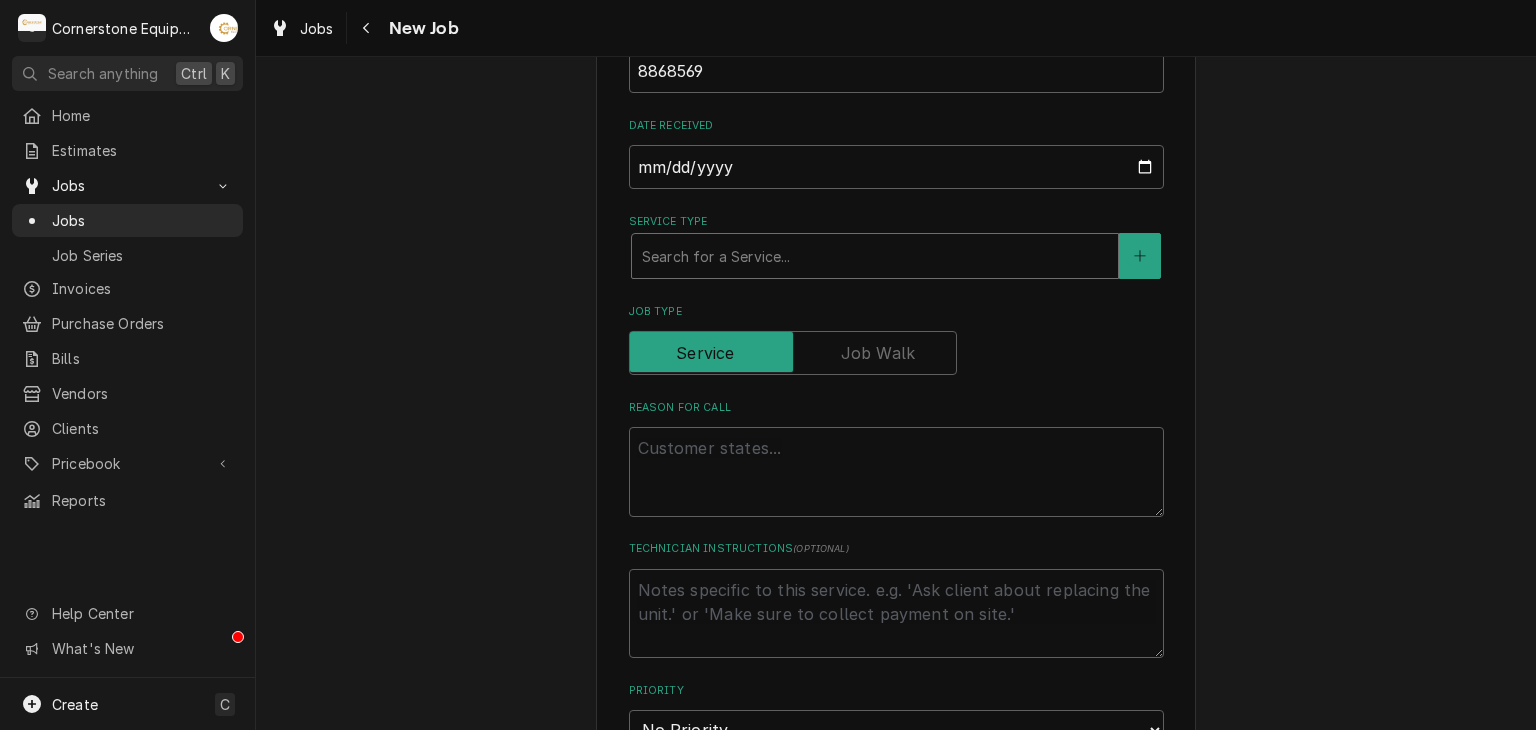 type on "MaintX" 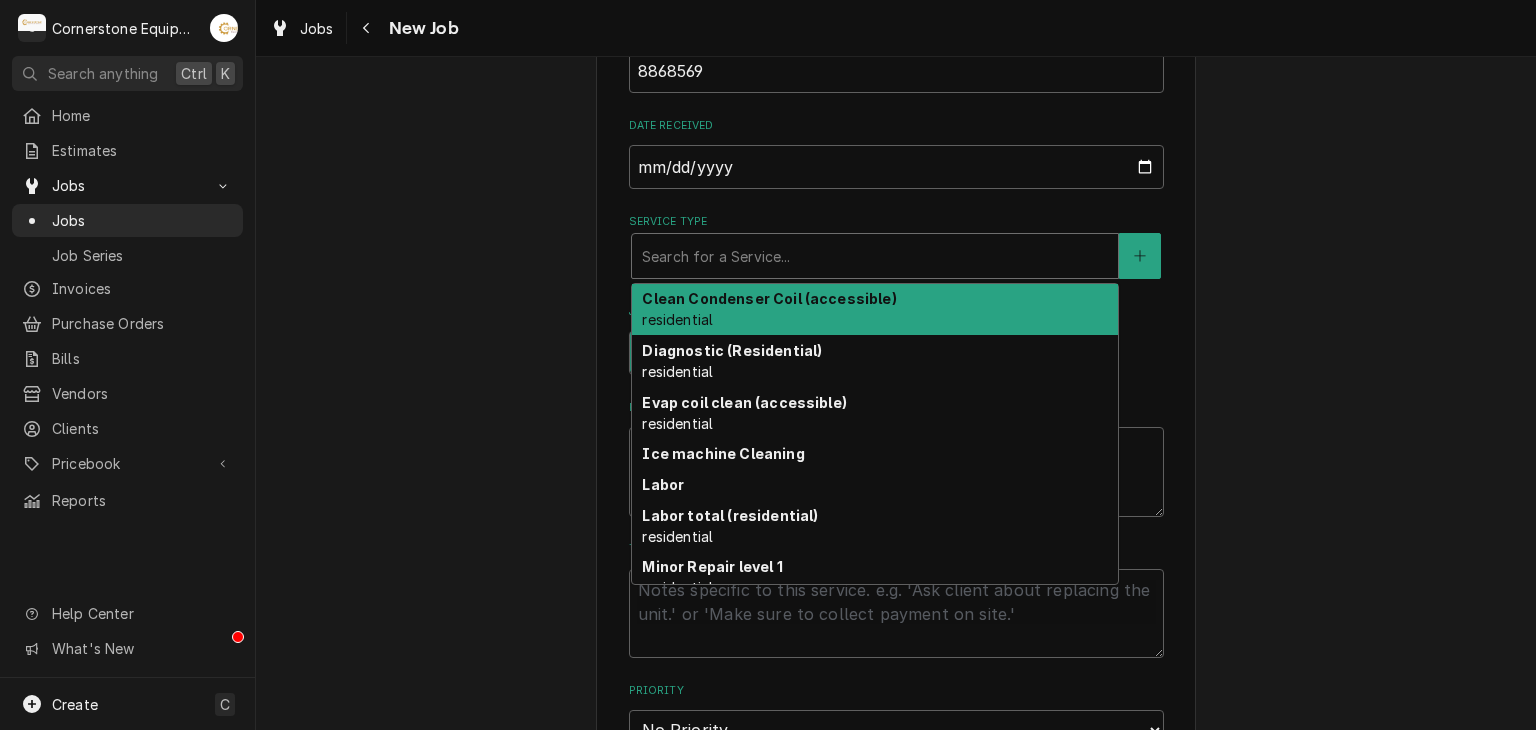 click at bounding box center (875, 256) 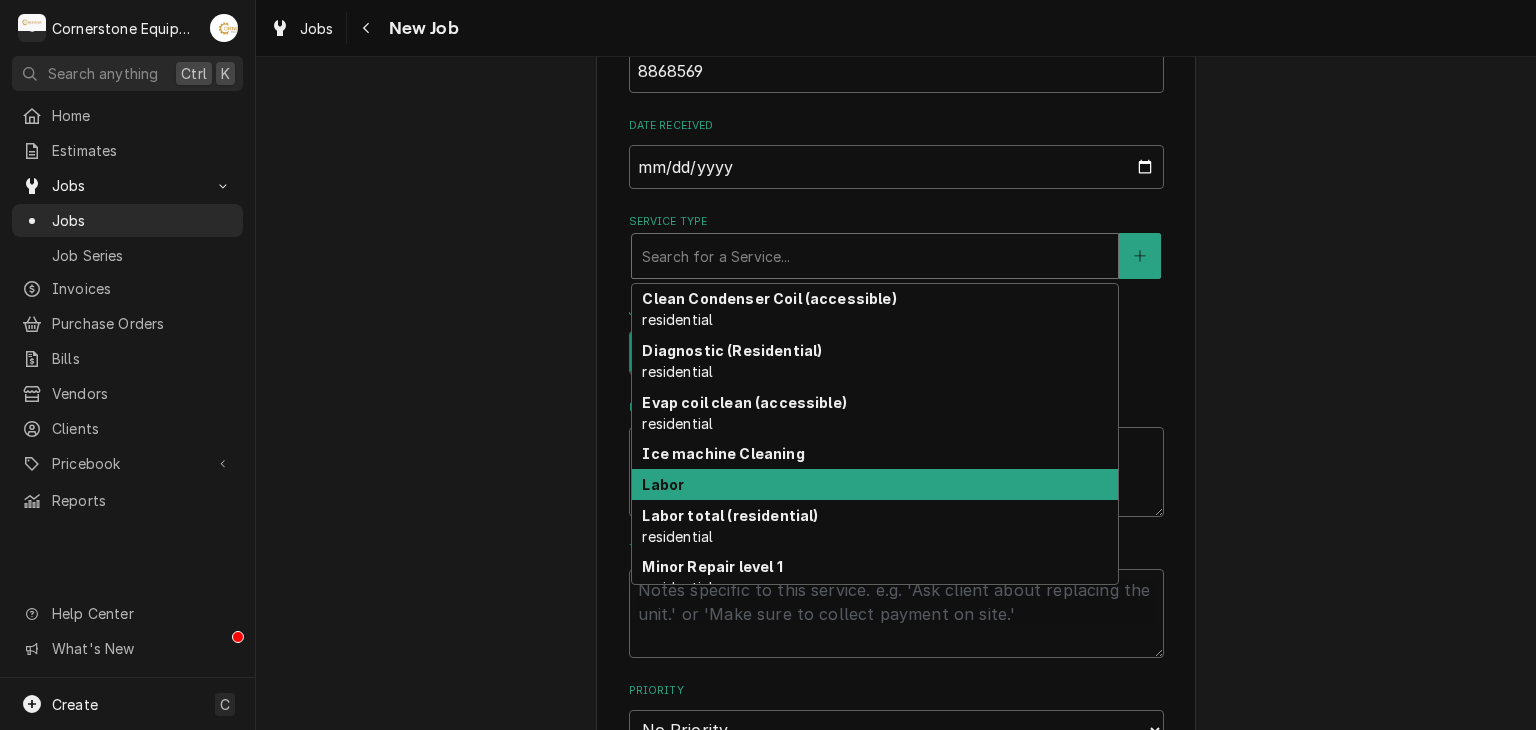 click on "Labor" at bounding box center (875, 484) 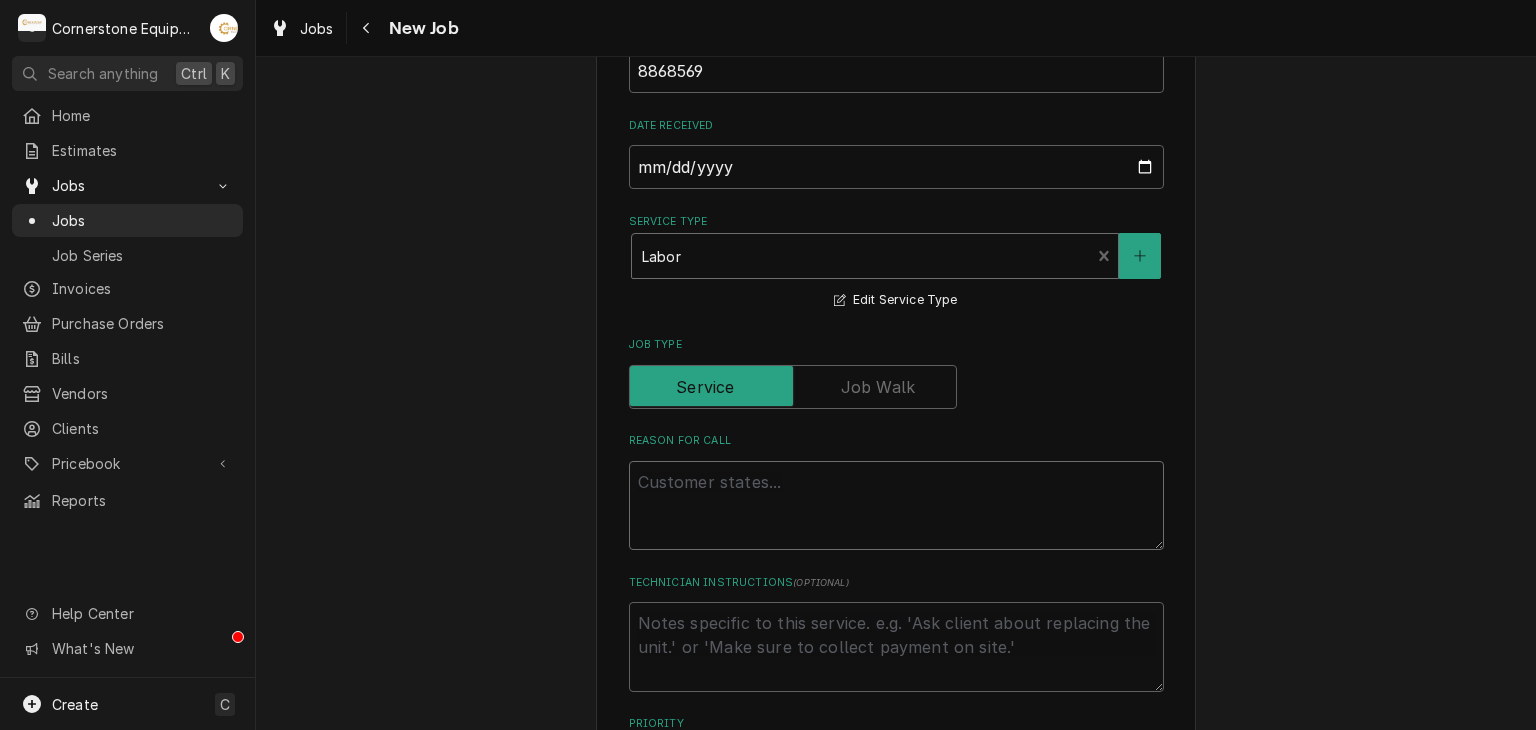 click on "Reason For Call" at bounding box center (896, 506) 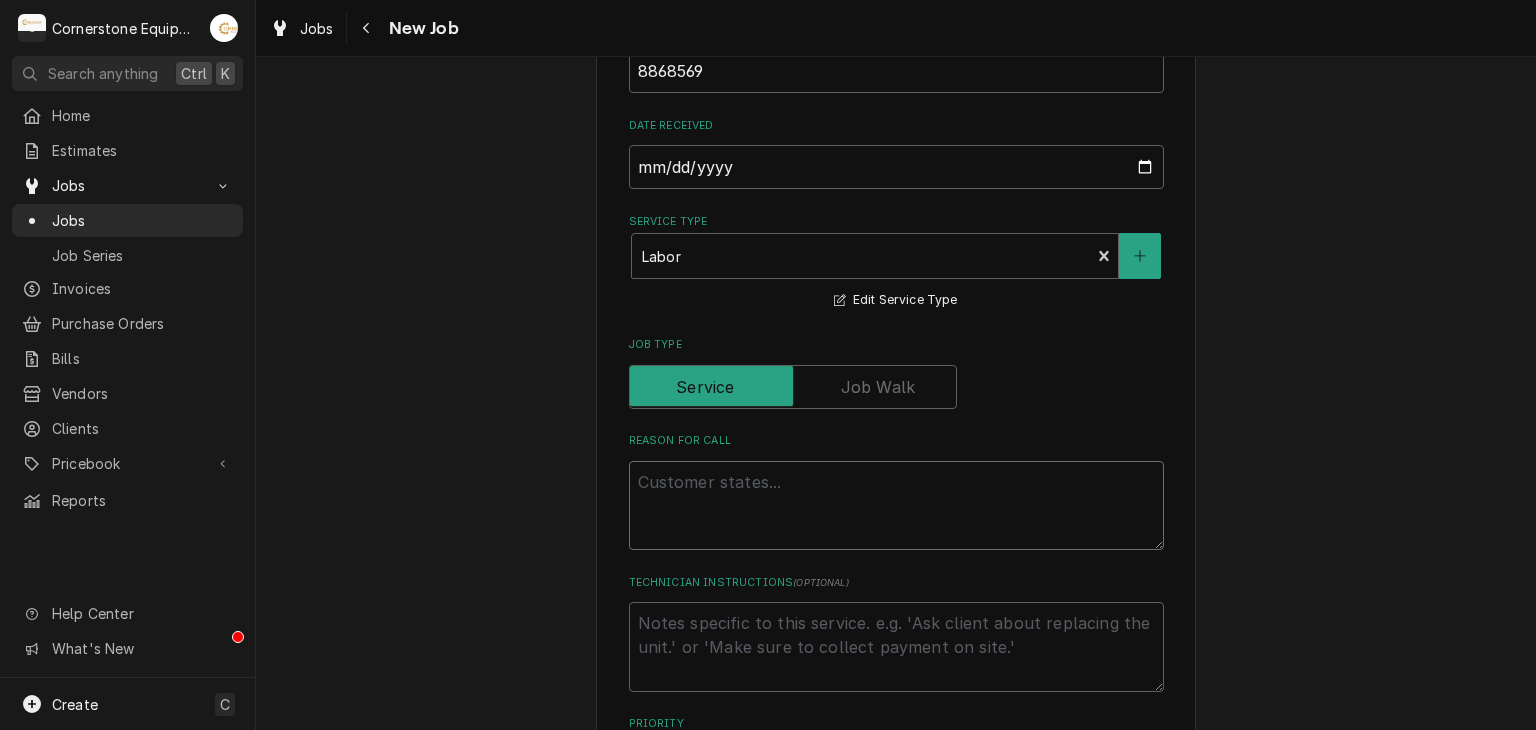 type on "x" 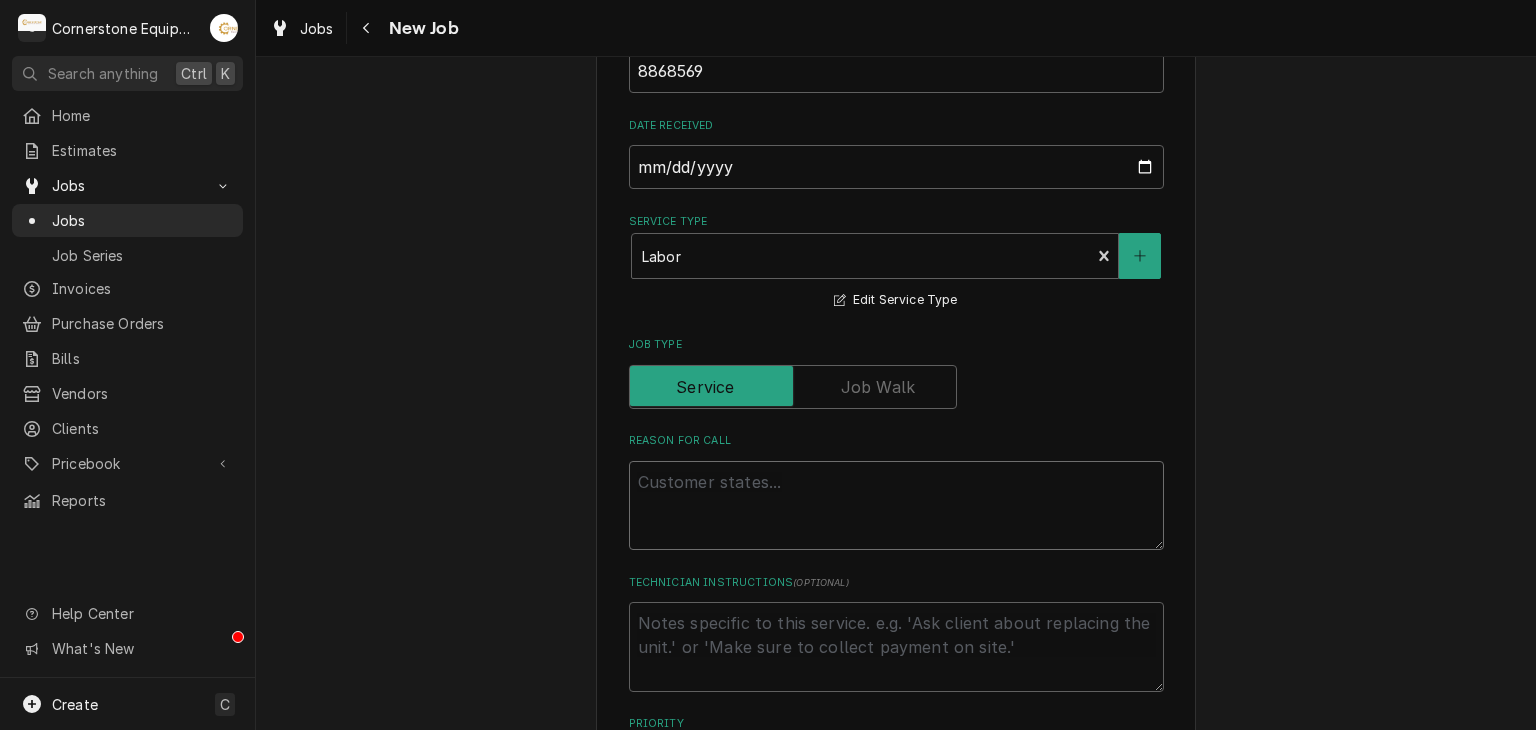 type on "n" 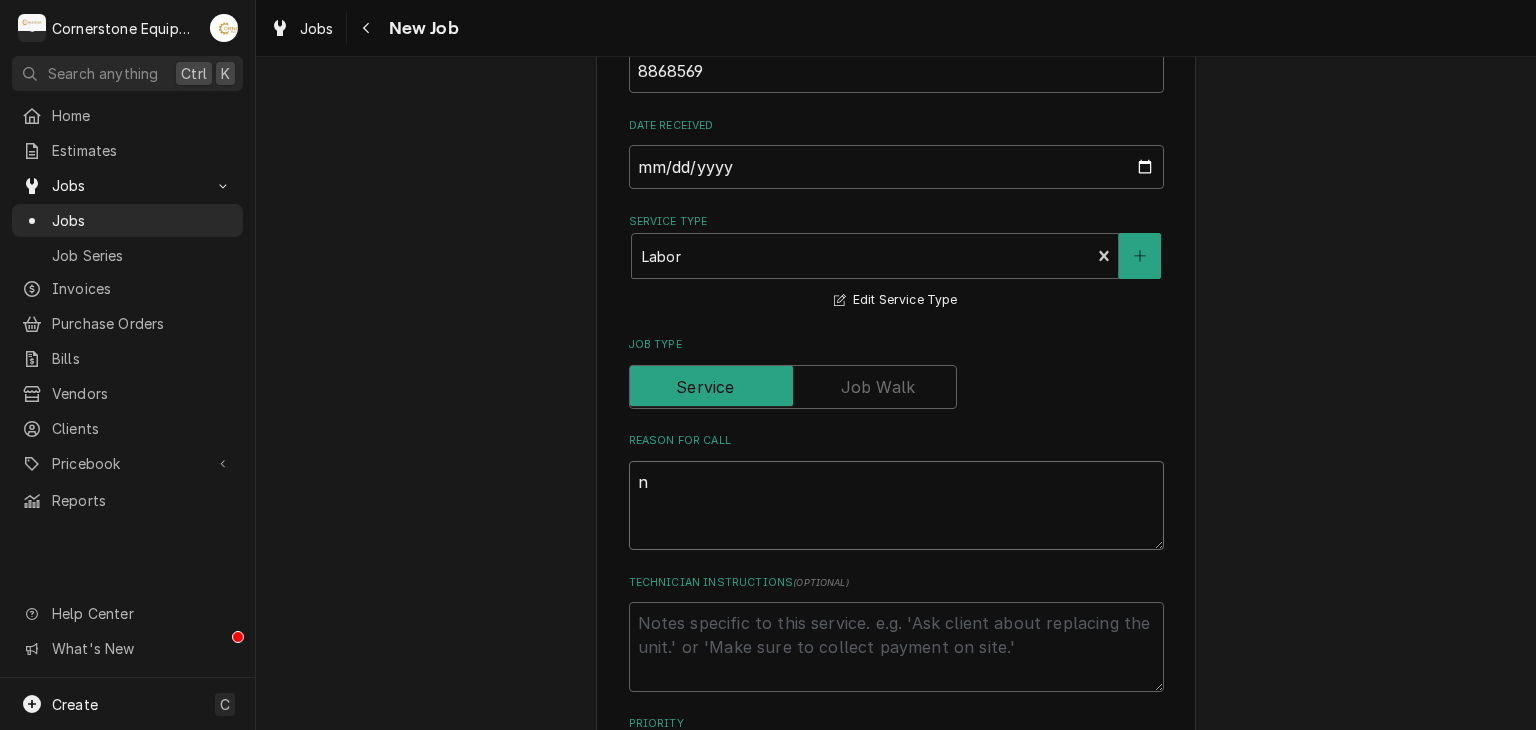 type on "x" 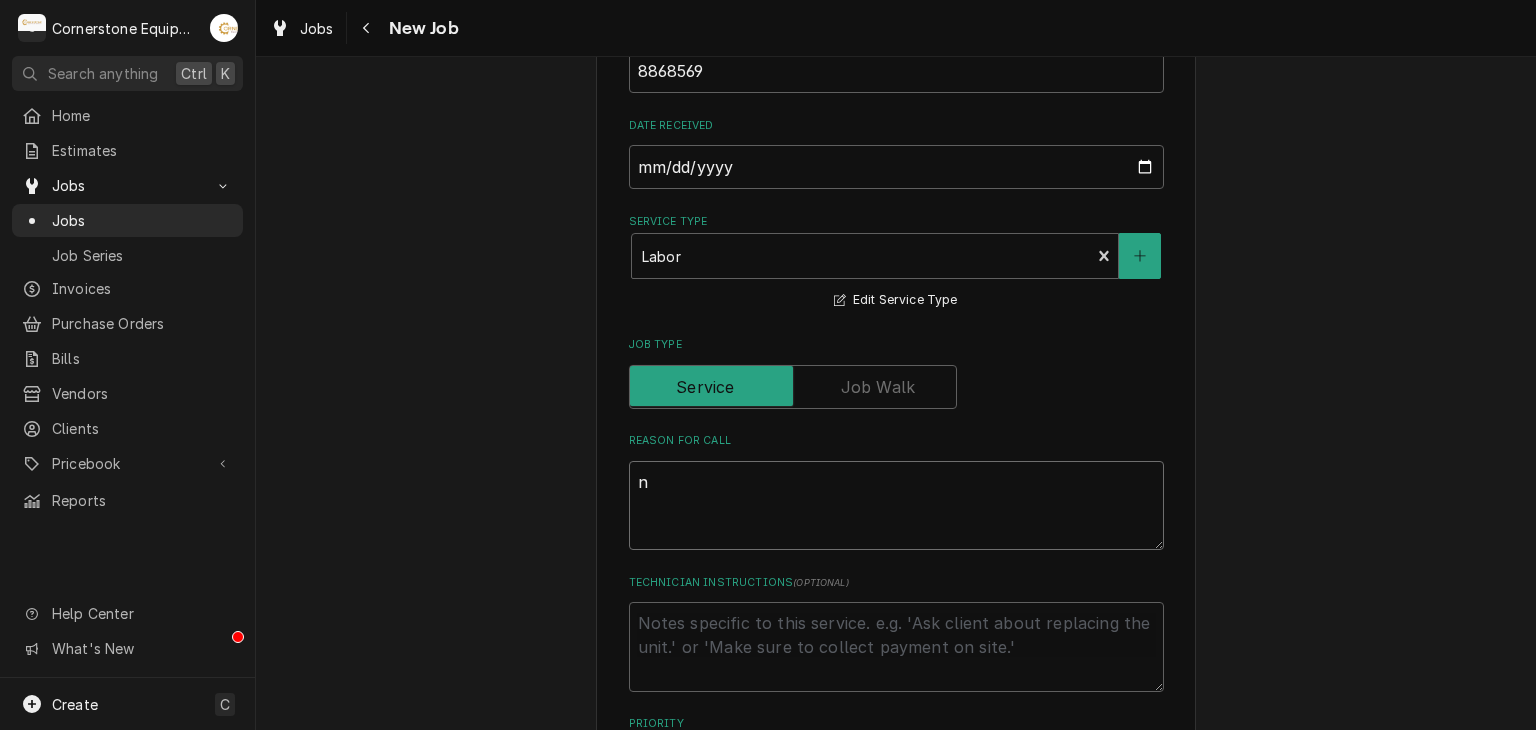 type on "n?" 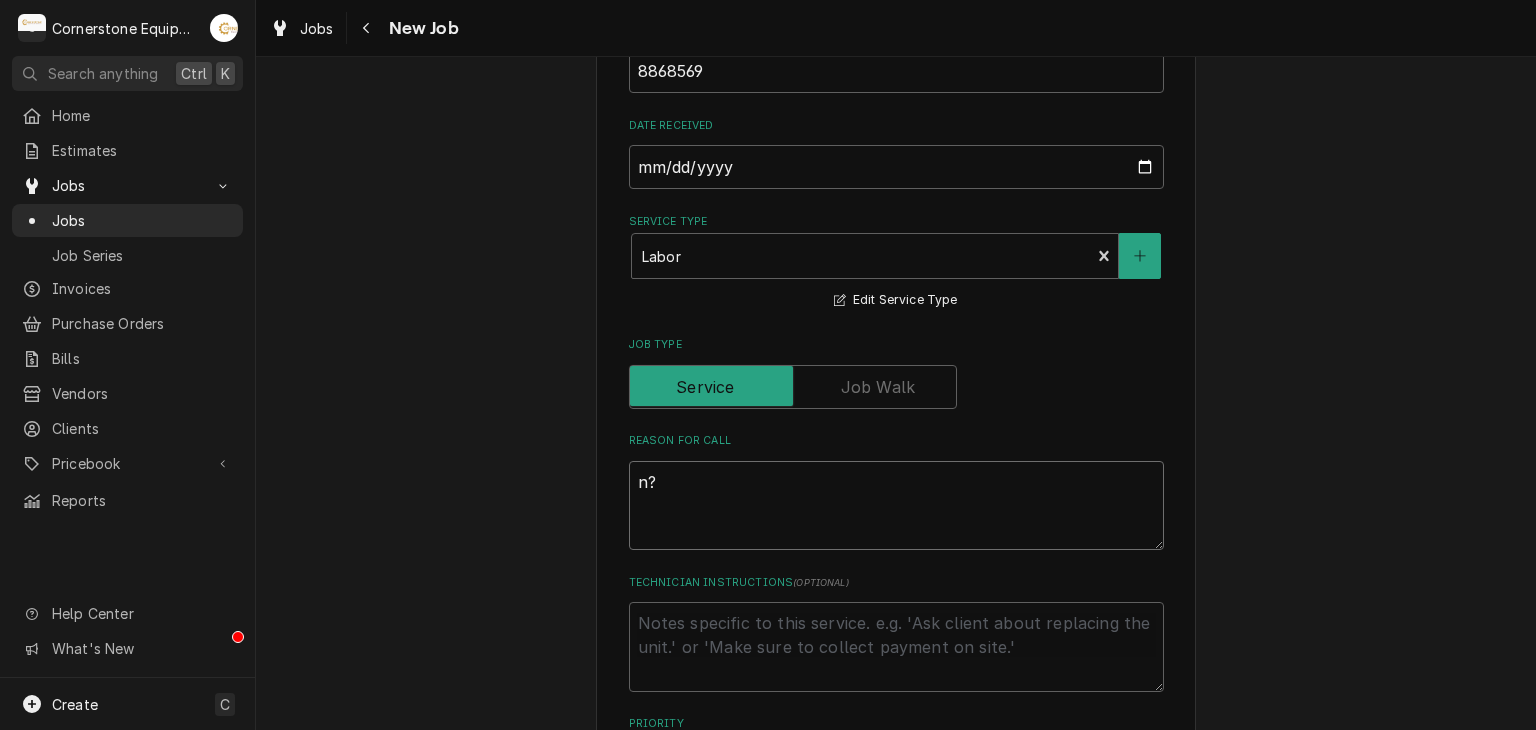 type on "x" 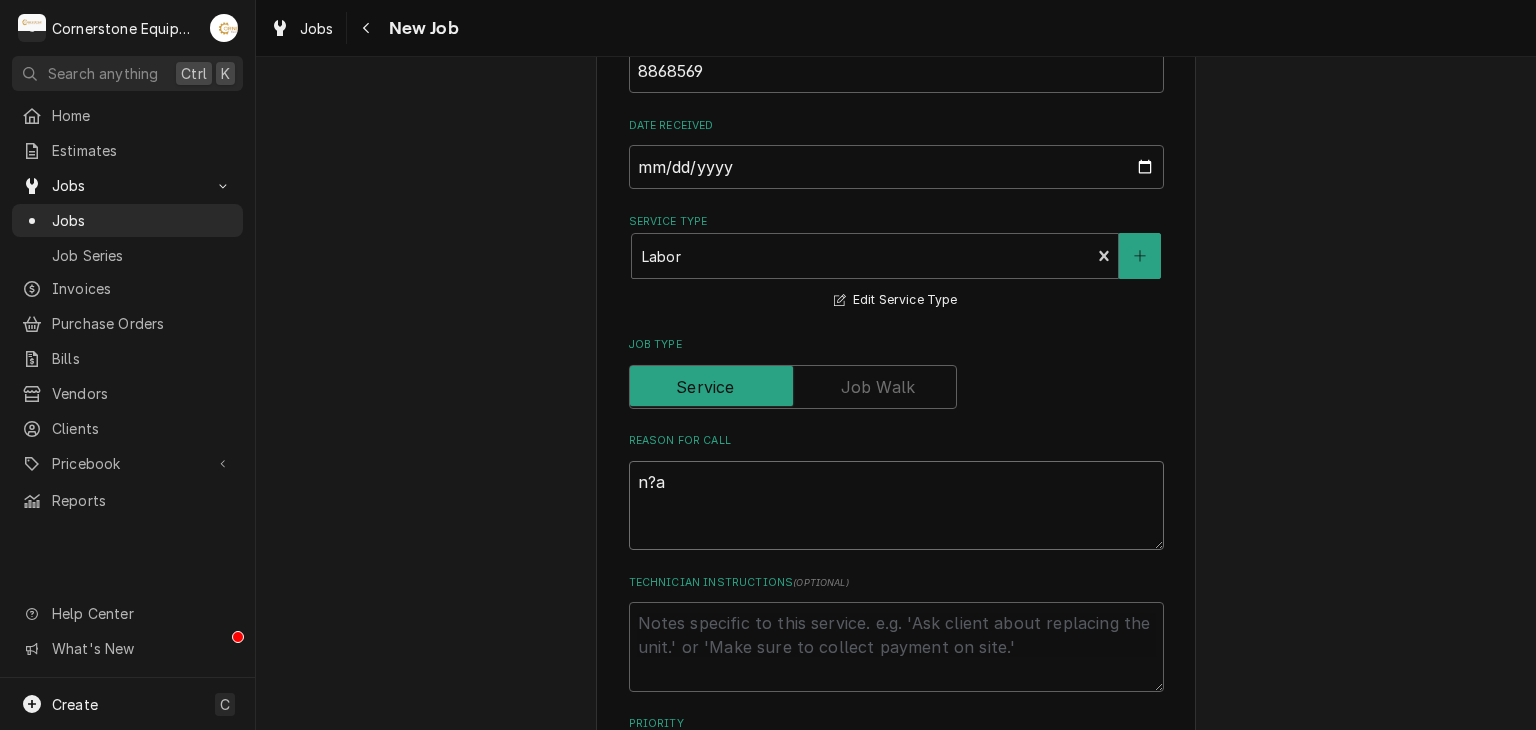 type on "x" 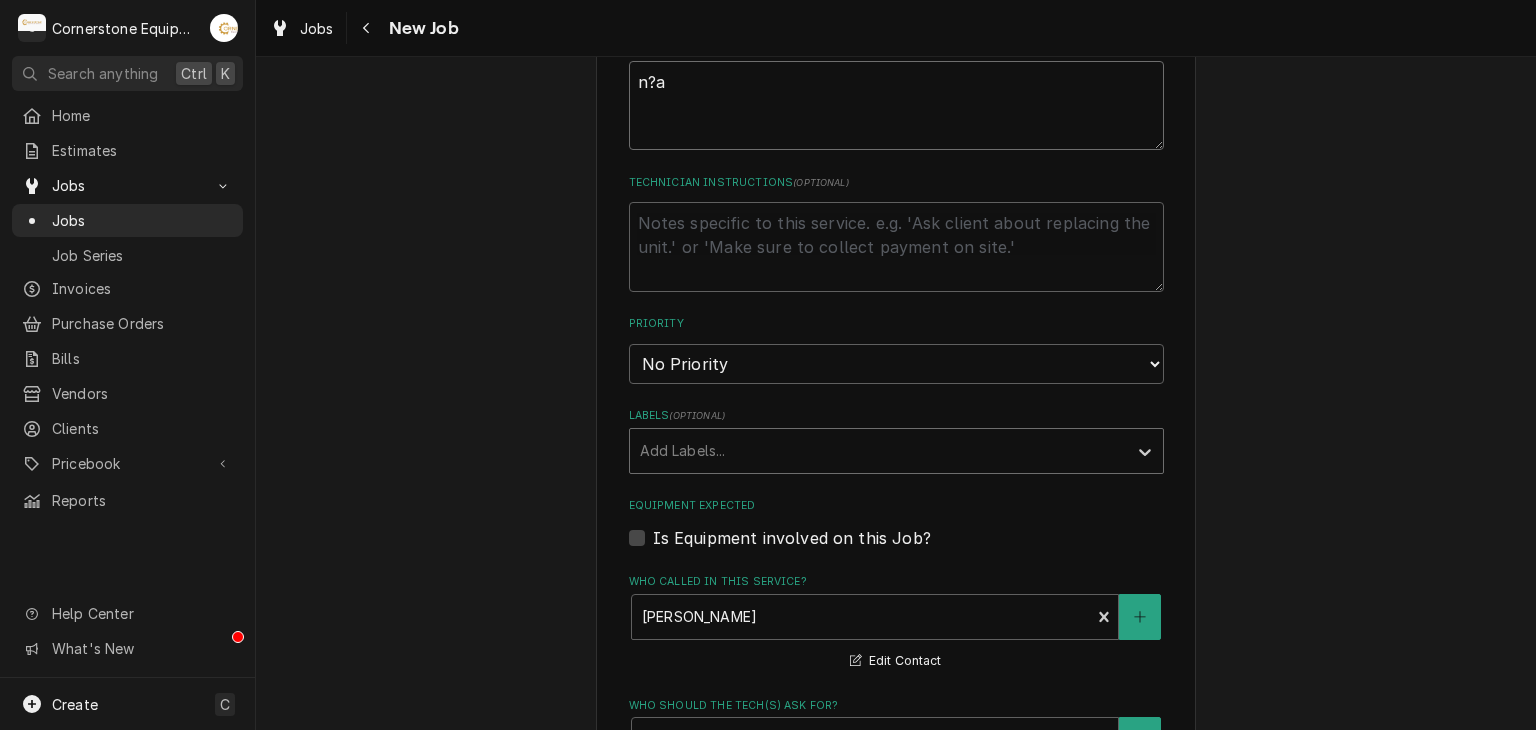 type on "n?a" 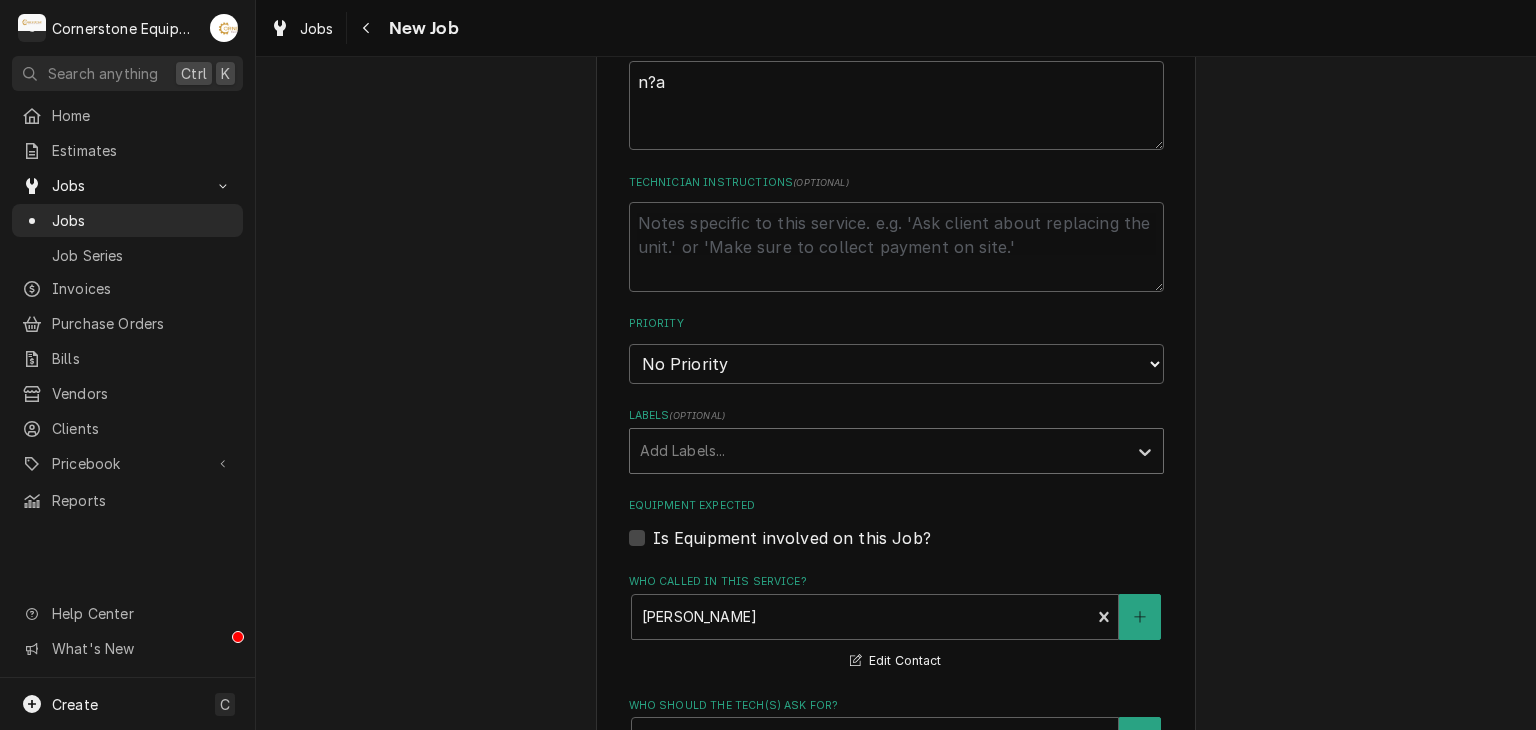 click at bounding box center (878, 451) 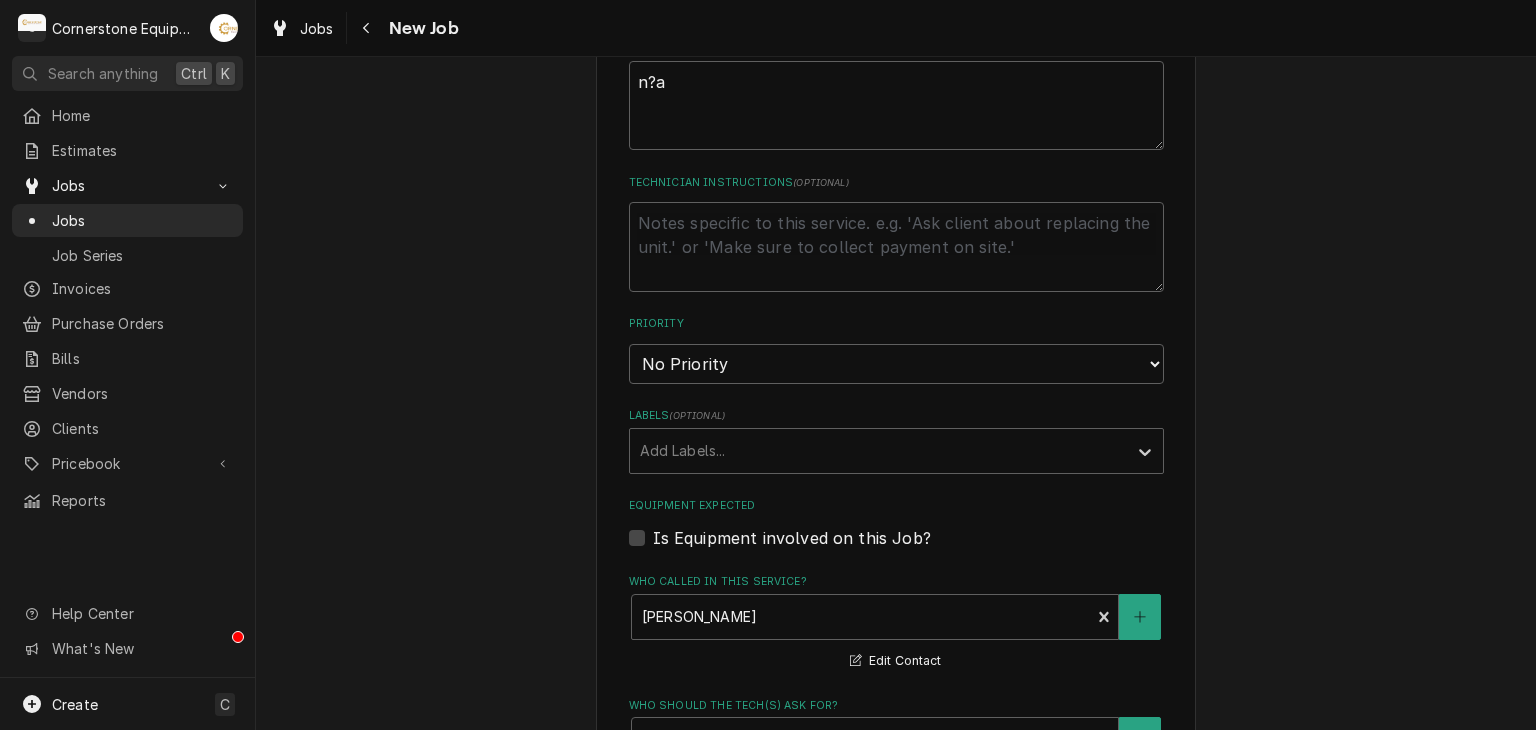 click on "Please provide the following information to create a job: Client Details Client Test Edit Client Client Notes this is used to test only Service Location Test site 1 / Teston Rd, Vaughan, ON Edit Service Location Service Location Notes do not bill! Job Details Job Source Direct (Phone/Email/etc.) Other Job Source Name MaintX MaintX  ID 8868569 Date Received 2025-07-28 Service Type Labor Edit Service Type Job Type Reason For Call n?a Technician Instructions  ( optional ) Priority No Priority Urgent High Medium Low Labels  ( optional ) Add Labels... Equipment Expected Is Equipment involved on this Job? Who called in this service? Andrew Primary Location Contact (786) 873-1126 andrew@cornerstoneequipmentrepair.com Edit Contact Who should the tech(s) ask for? Andrew Primary Location Contact (786) 873-1126 andrew@cornerstoneequipmentrepair.com Edit Contact Attachments  ( if any ) Add Attachment Estimated Arrival Time AM / PM 6:00 AM 6:15 AM 6:30 AM 6:45 AM 7:00 AM 7:15 AM 7:30 AM 7:45 AM 8:00 AM 8:15 AM 8:30 AM" at bounding box center [896, 190] 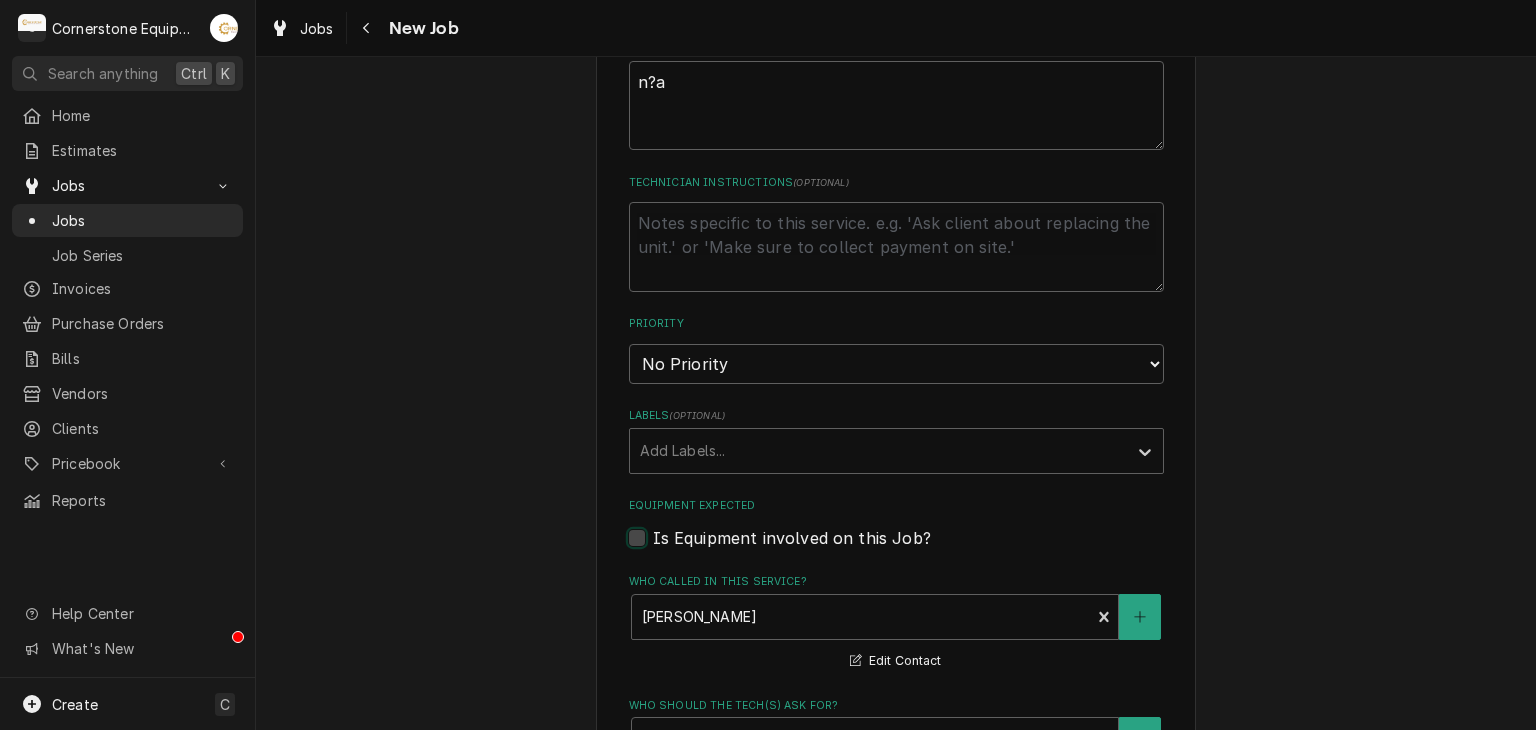 click on "Equipment Expected" at bounding box center [920, 548] 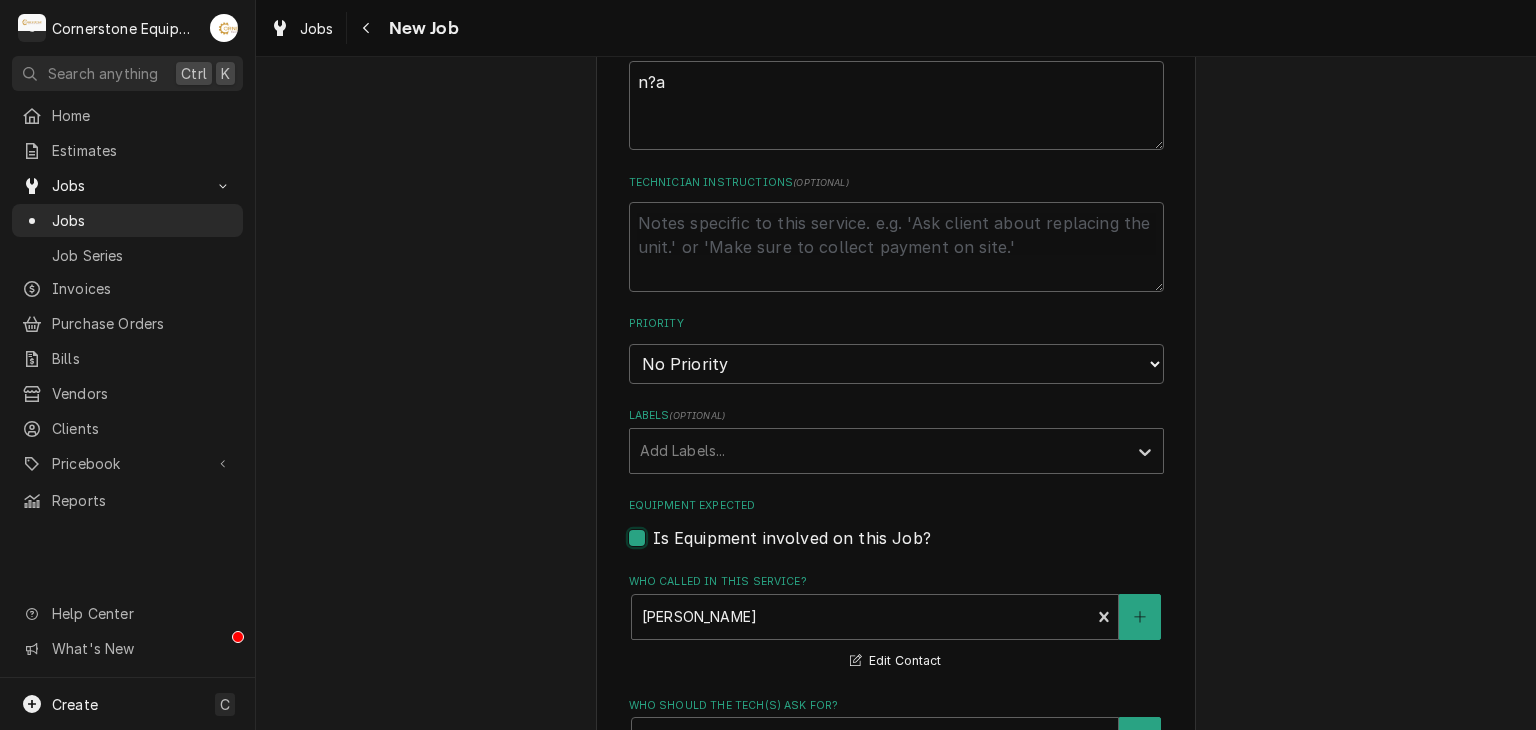 checkbox on "true" 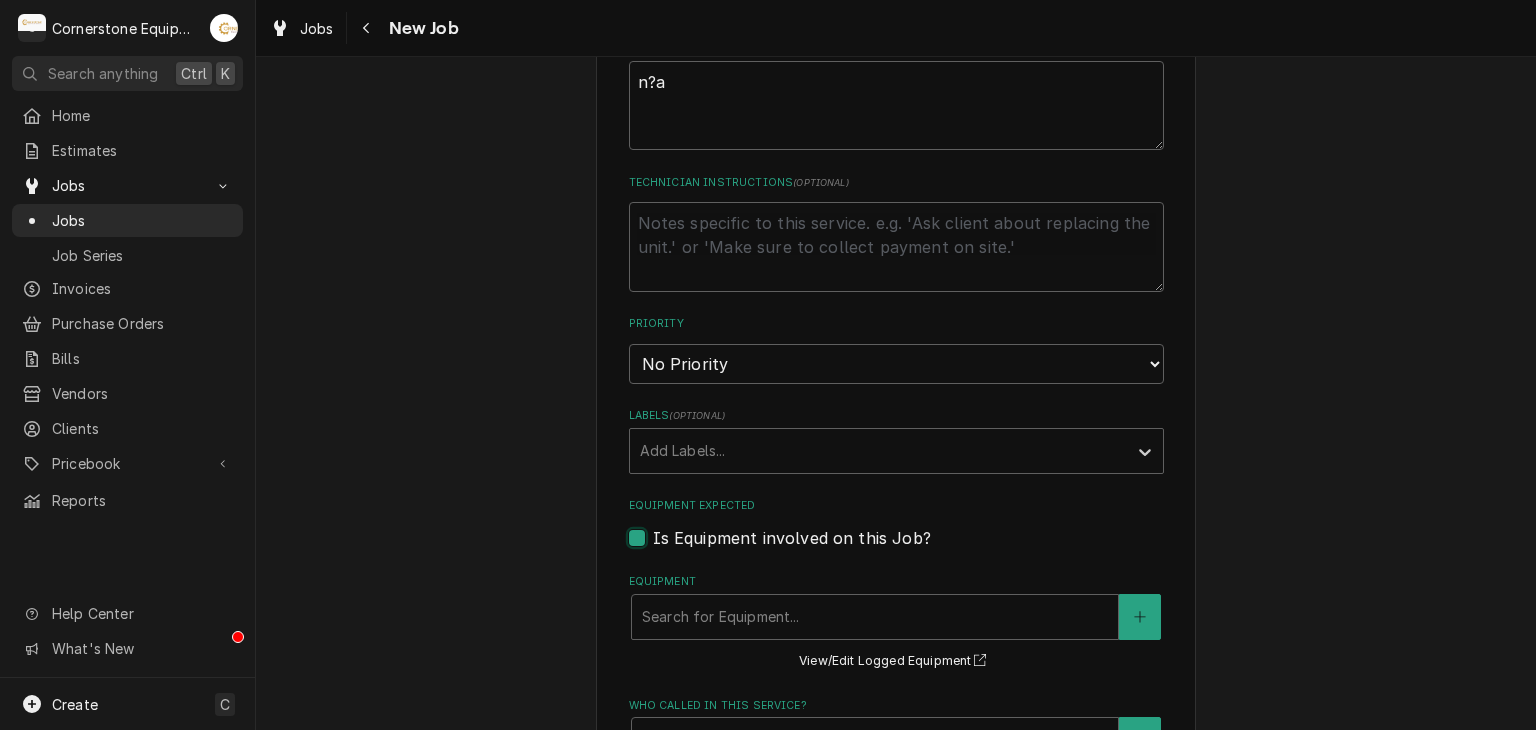type on "x" 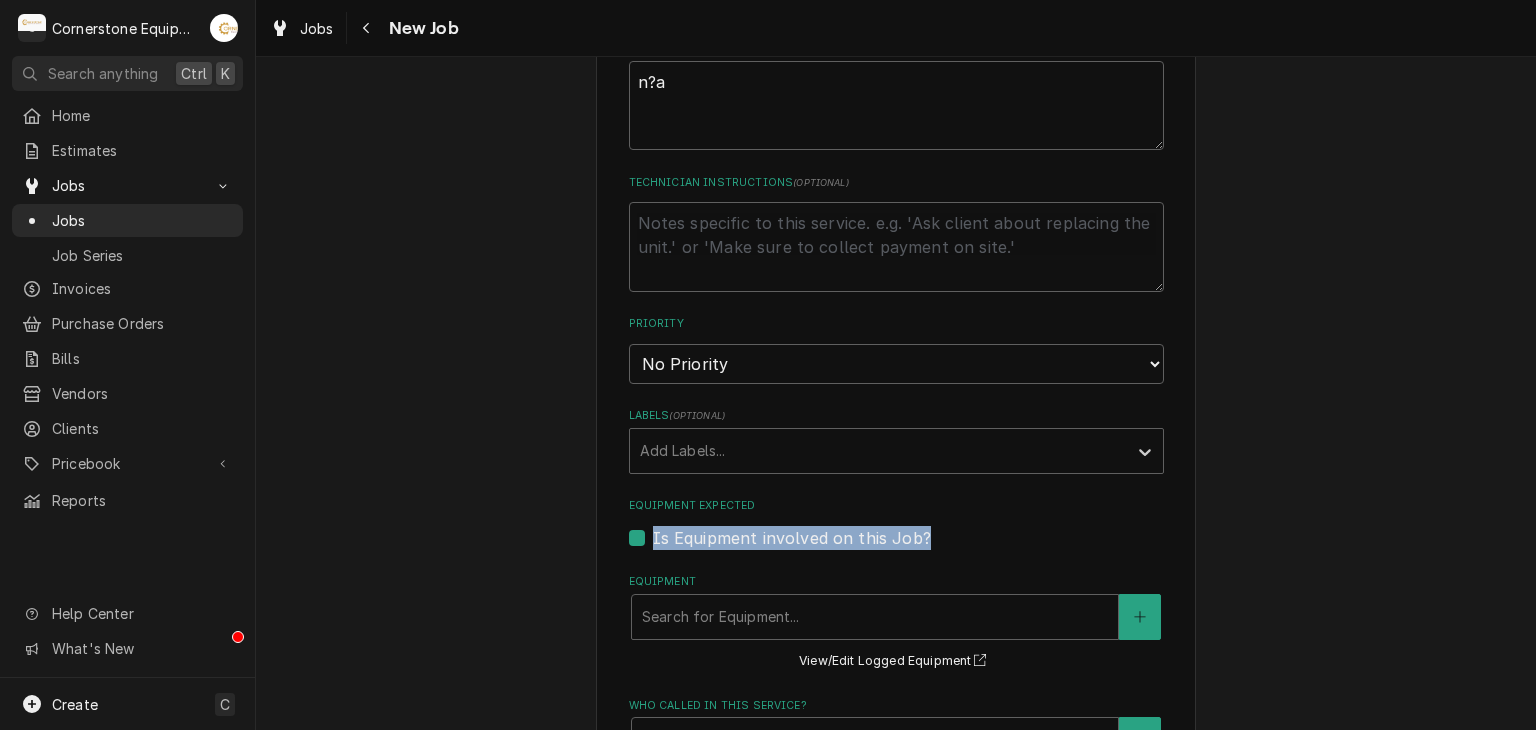 click on "Is Equipment involved on this Job?" at bounding box center (896, 538) 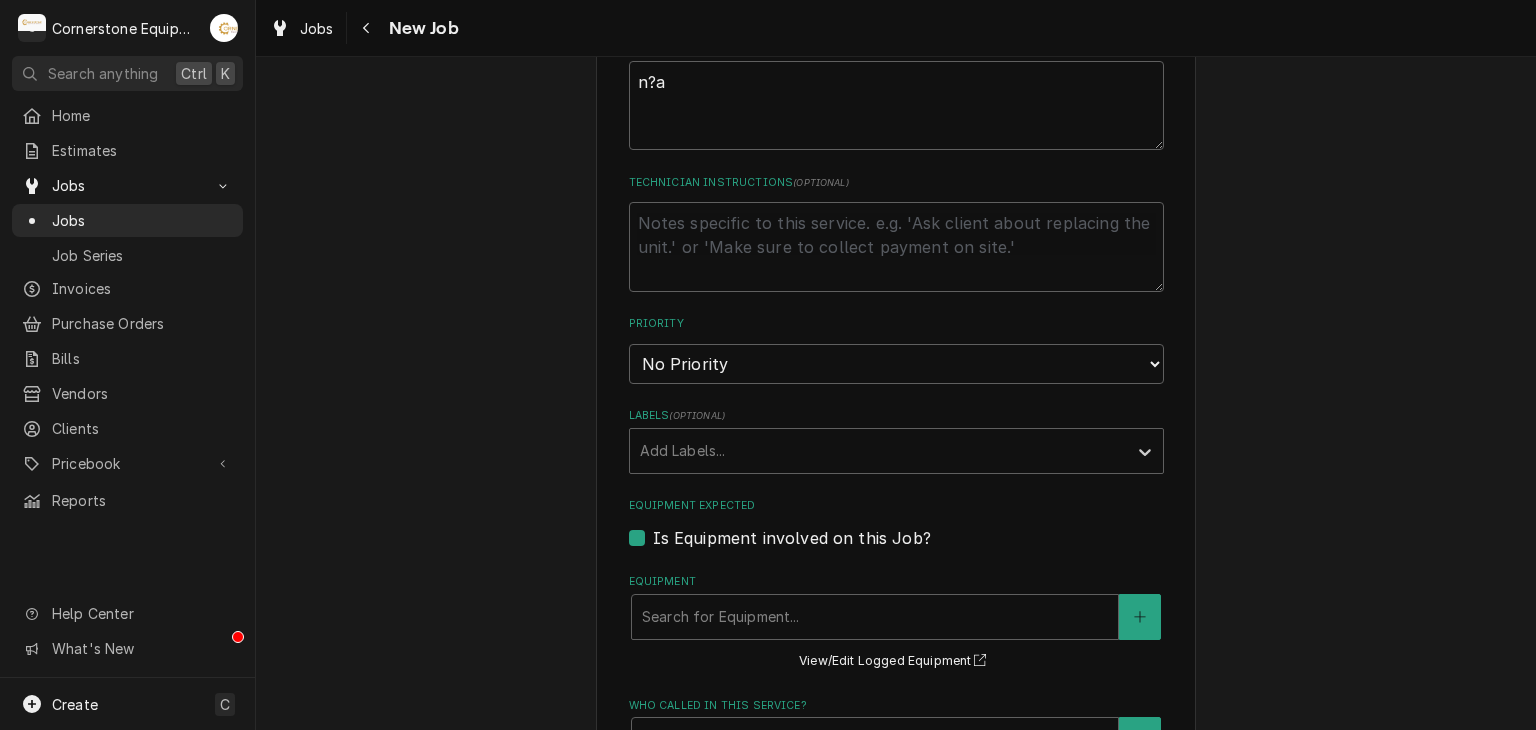 click on "Is Equipment involved on this Job?" at bounding box center [896, 538] 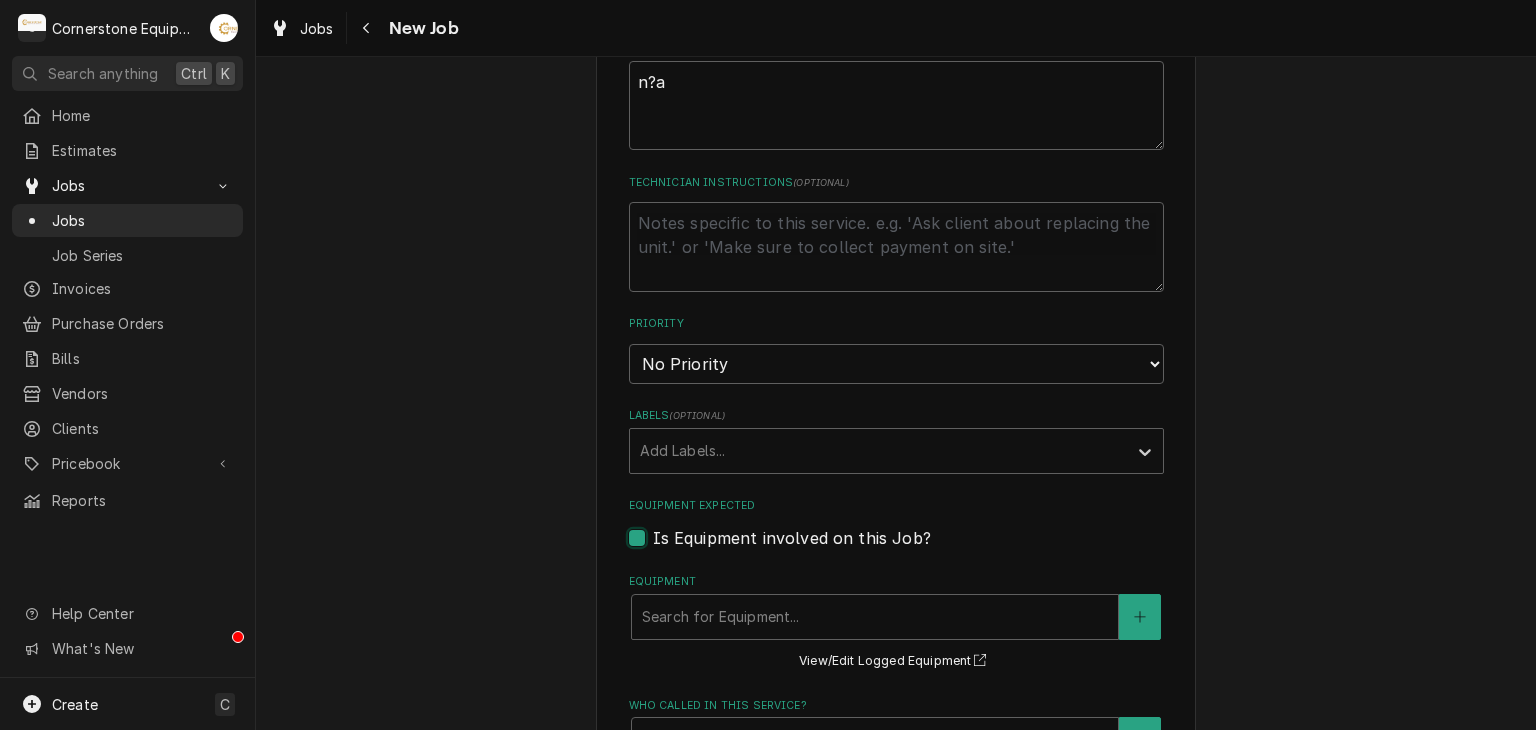 click on "Equipment Expected" at bounding box center [920, 548] 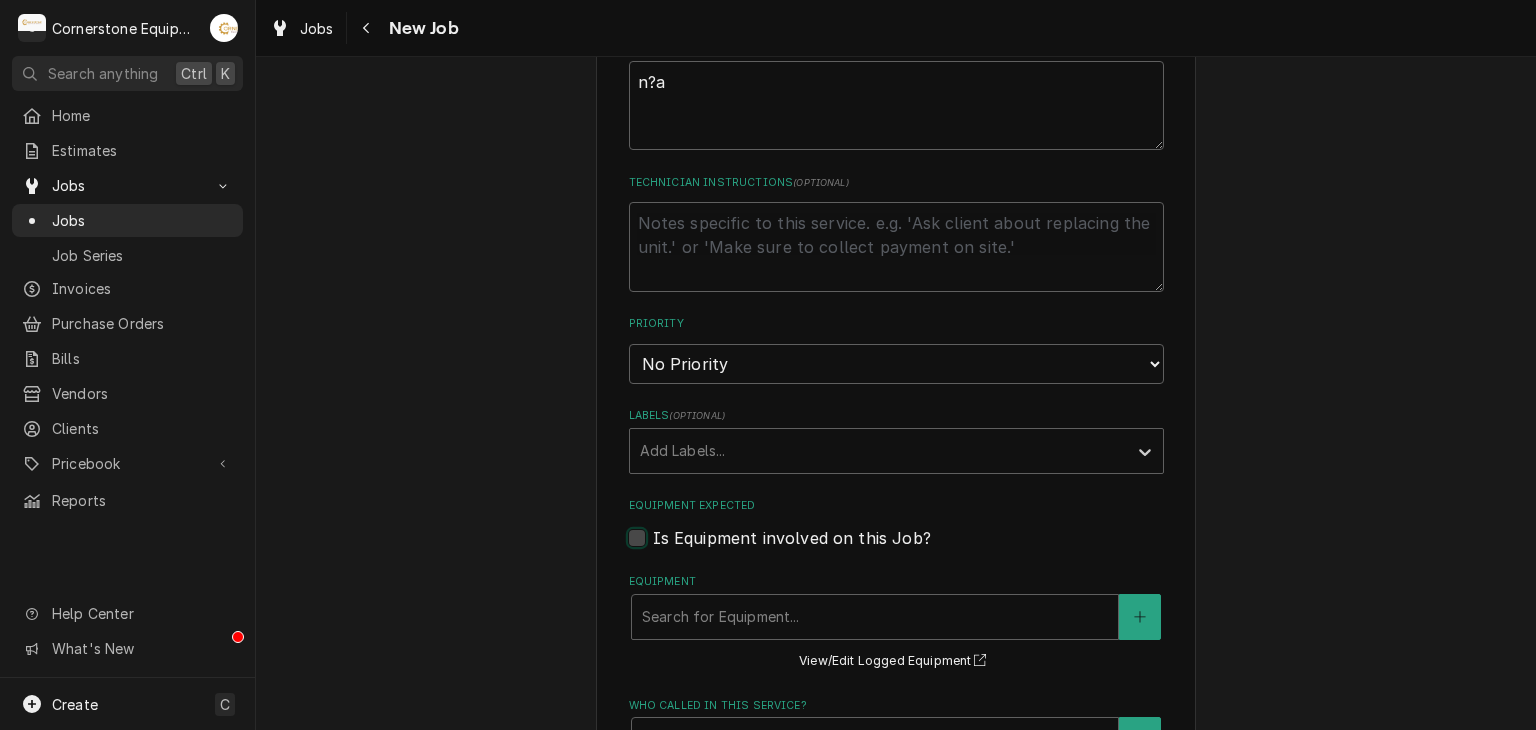 checkbox on "false" 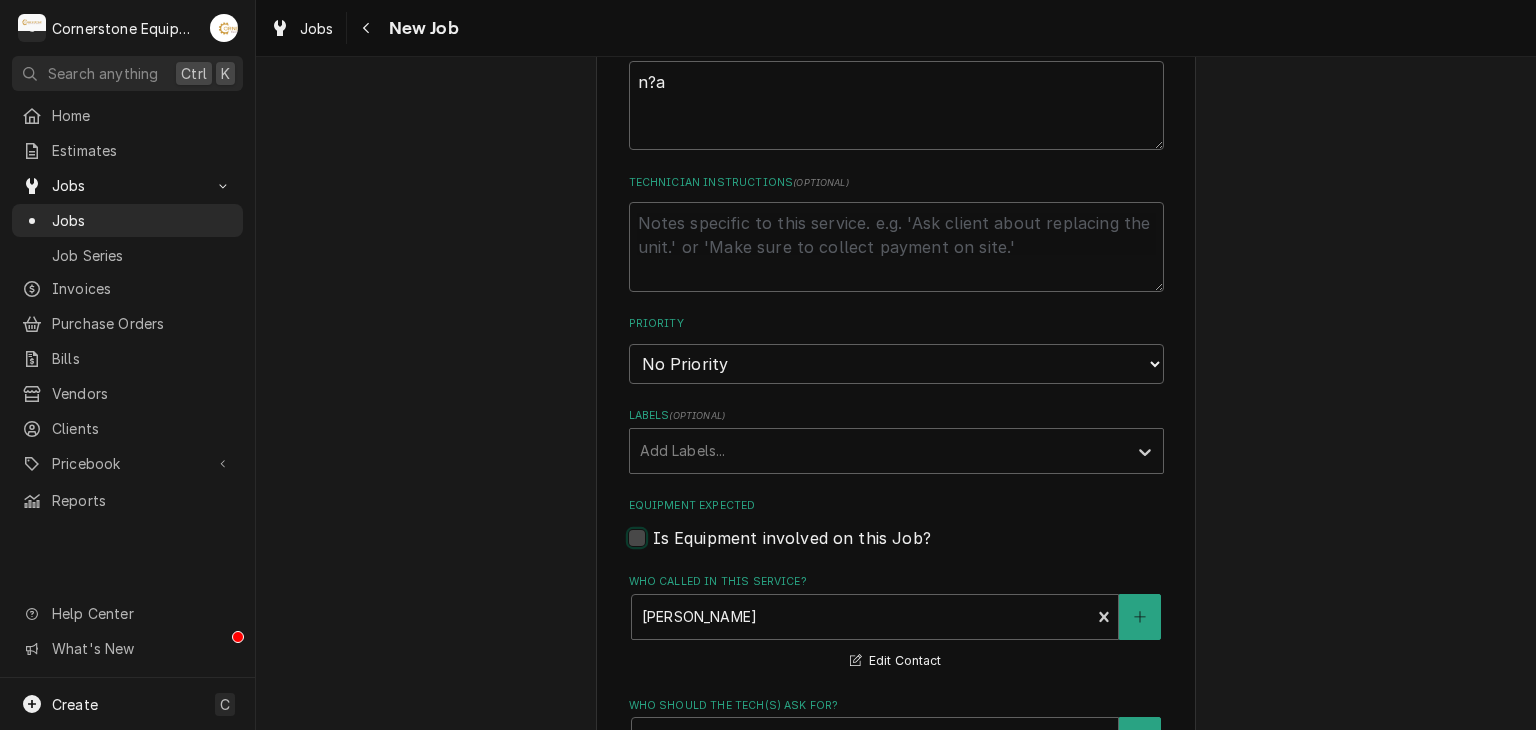 type on "x" 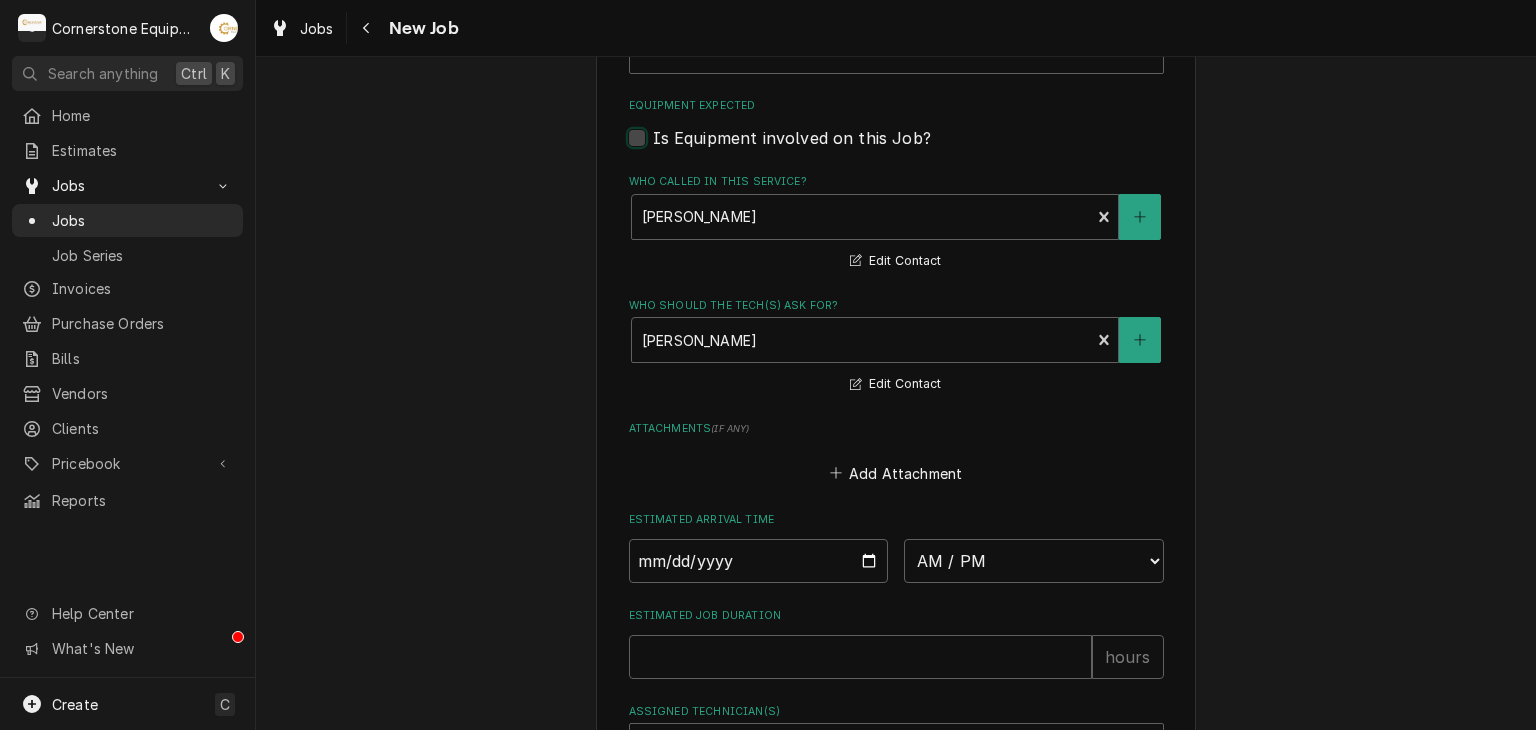 scroll, scrollTop: 2012, scrollLeft: 0, axis: vertical 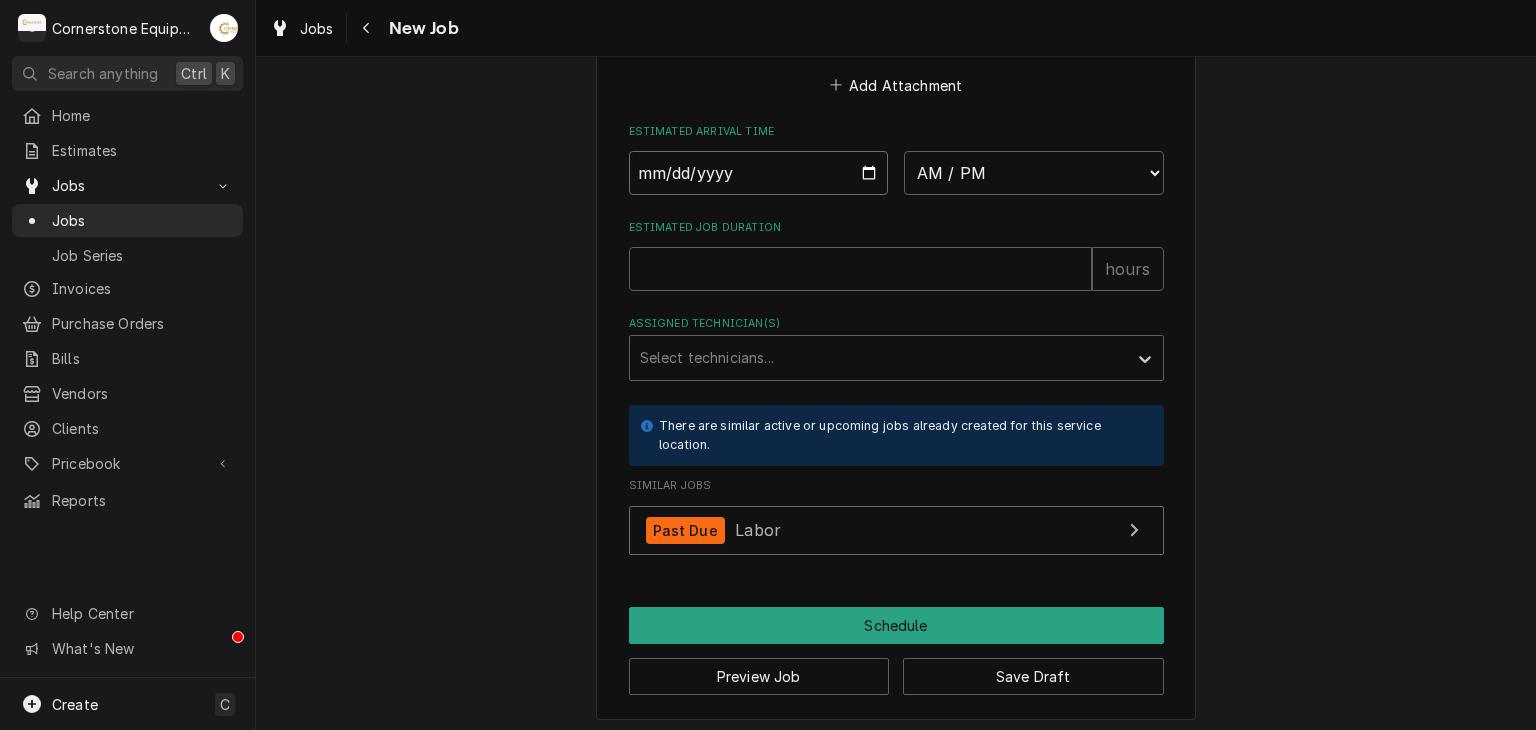 drag, startPoint x: 832, startPoint y: 149, endPoint x: 856, endPoint y: 177, distance: 36.878178 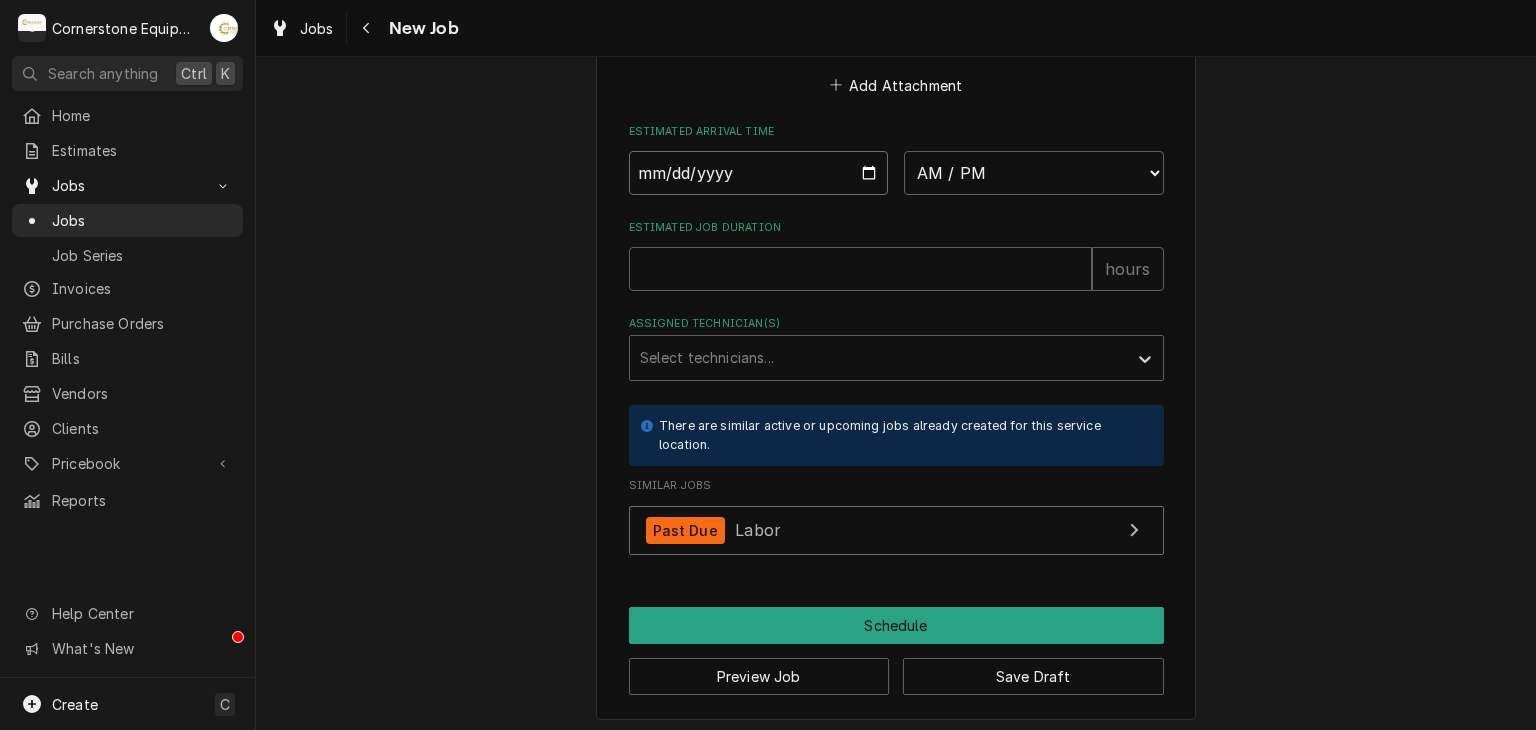 type on "2025-07-28" 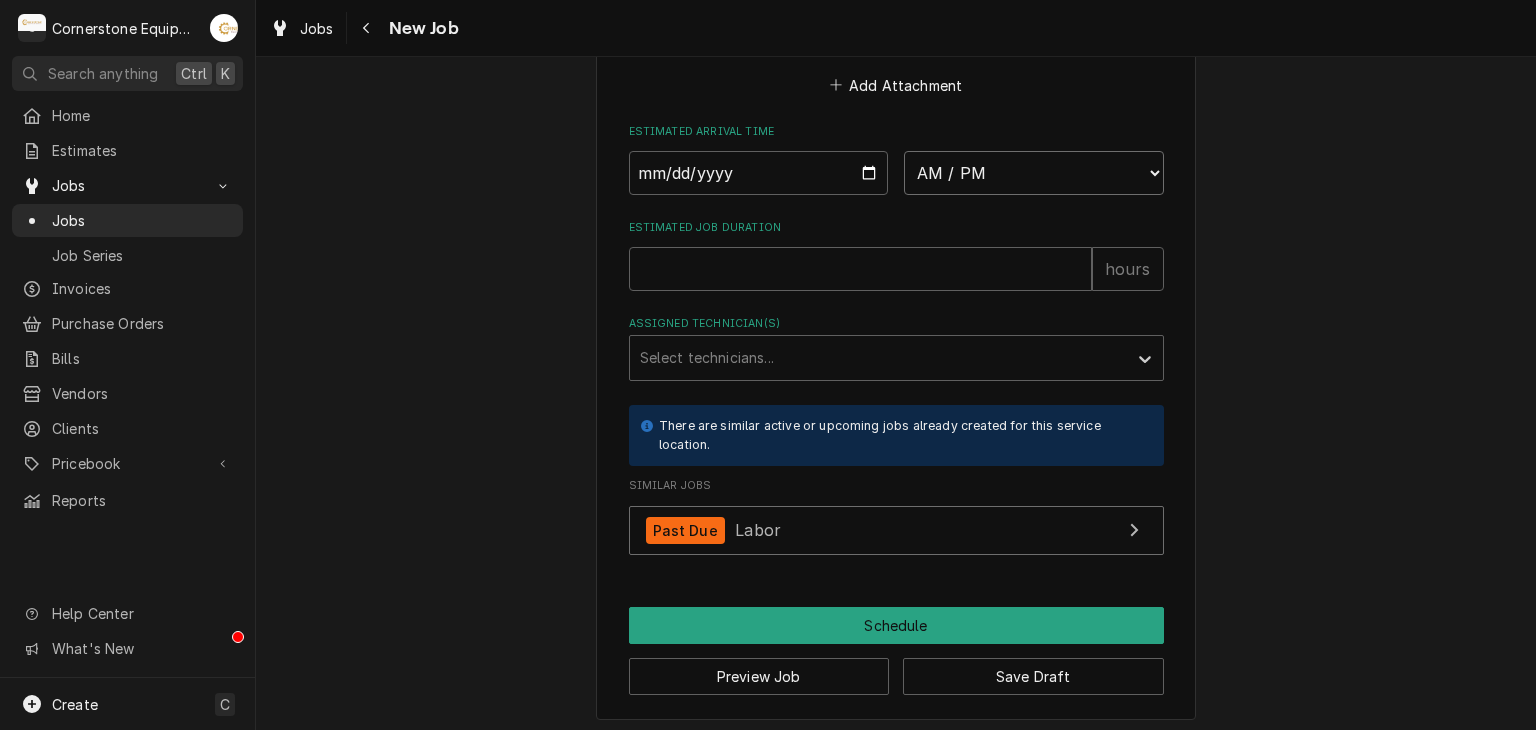 click on "AM / PM 6:00 AM 6:15 AM 6:30 AM 6:45 AM 7:00 AM 7:15 AM 7:30 AM 7:45 AM 8:00 AM 8:15 AM 8:30 AM 8:45 AM 9:00 AM 9:15 AM 9:30 AM 9:45 AM 10:00 AM 10:15 AM 10:30 AM 10:45 AM 11:00 AM 11:15 AM 11:30 AM 11:45 AM 12:00 PM 12:15 PM 12:30 PM 12:45 PM 1:00 PM 1:15 PM 1:30 PM 1:45 PM 2:00 PM 2:15 PM 2:30 PM 2:45 PM 3:00 PM 3:15 PM 3:30 PM 3:45 PM 4:00 PM 4:15 PM 4:30 PM 4:45 PM 5:00 PM 5:15 PM 5:30 PM 5:45 PM 6:00 PM 6:15 PM 6:30 PM 6:45 PM 7:00 PM 7:15 PM 7:30 PM 7:45 PM 8:00 PM 8:15 PM 8:30 PM 8:45 PM 9:00 PM 9:15 PM 9:30 PM 9:45 PM 10:00 PM 10:15 PM 10:30 PM 10:45 PM 11:00 PM 11:15 PM 11:30 PM 11:45 PM 12:00 AM 12:15 AM 12:30 AM 12:45 AM 1:00 AM 1:15 AM 1:30 AM 1:45 AM 2:00 AM 2:15 AM 2:30 AM 2:45 AM 3:00 AM 3:15 AM 3:30 AM 3:45 AM 4:00 AM 4:15 AM 4:30 AM 4:45 AM 5:00 AM 5:15 AM 5:30 AM 5:45 AM" at bounding box center [1034, 173] 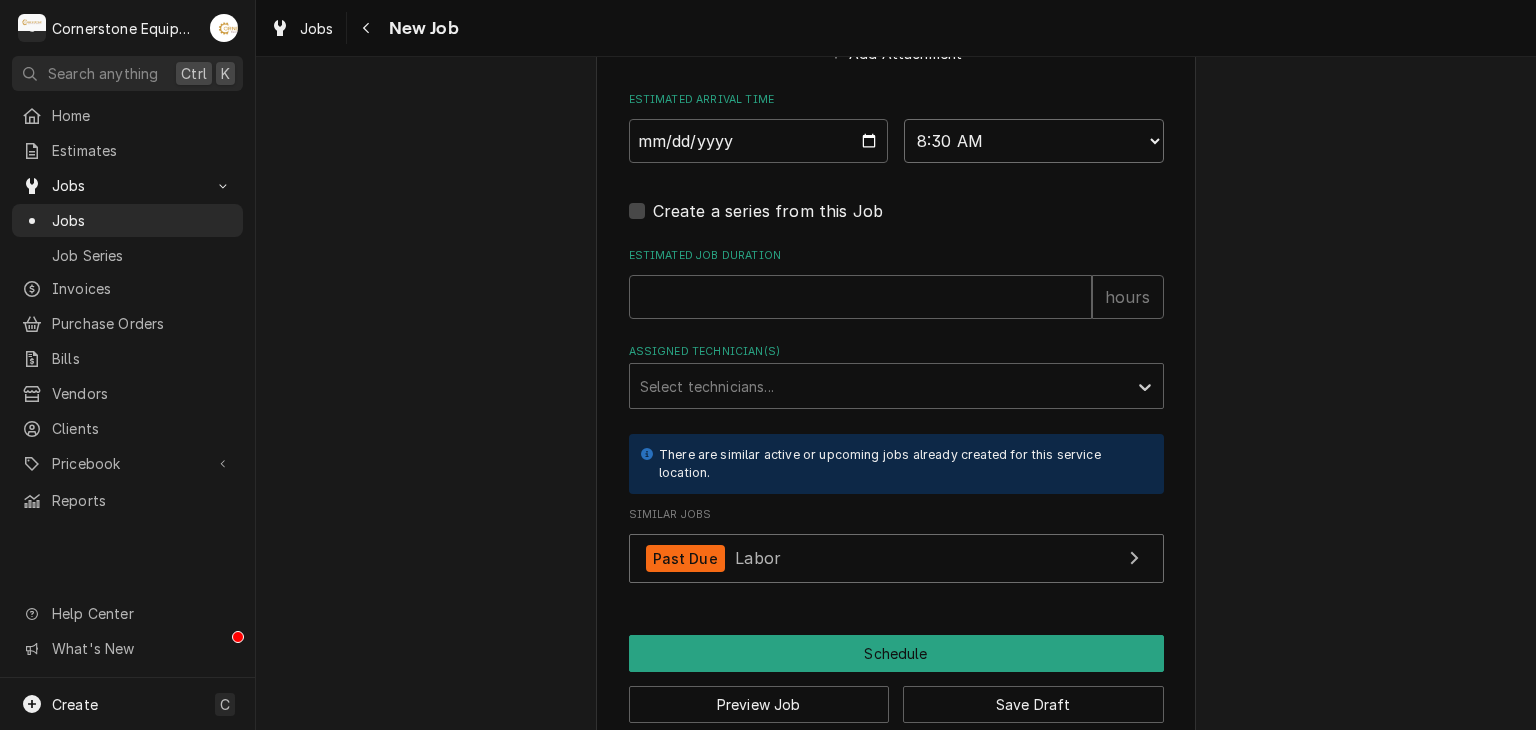 scroll, scrollTop: 2072, scrollLeft: 0, axis: vertical 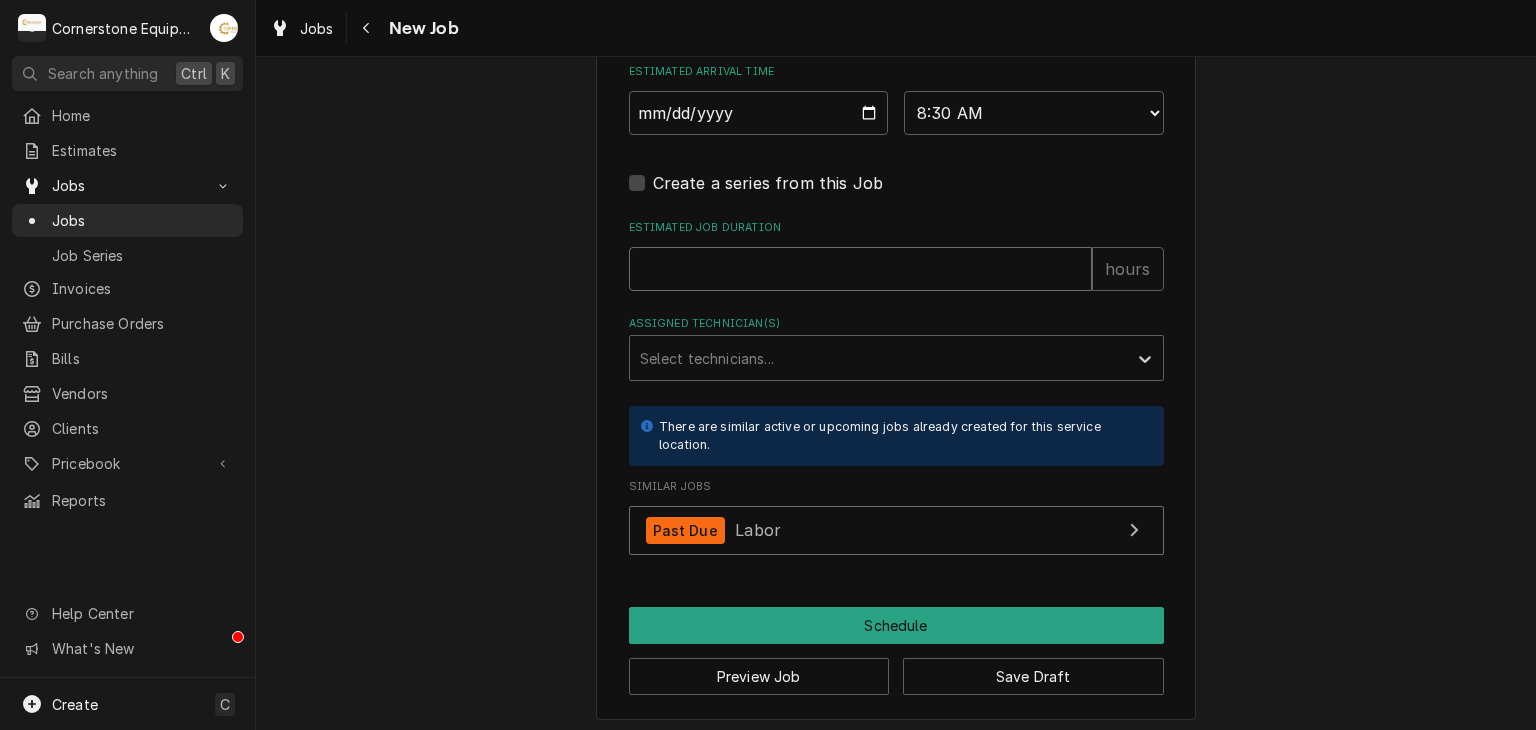 click on "Estimated Job Duration" at bounding box center [860, 269] 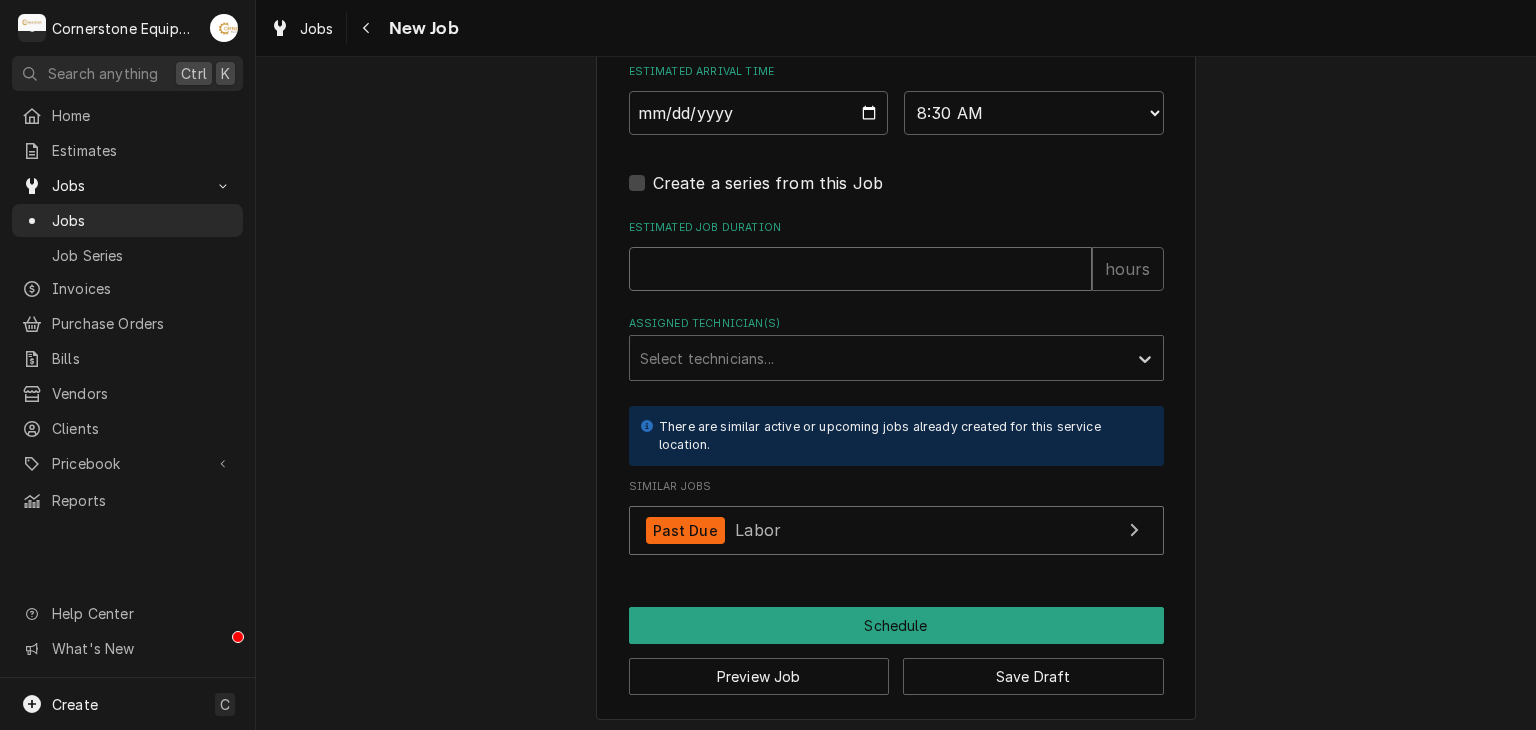 type on "x" 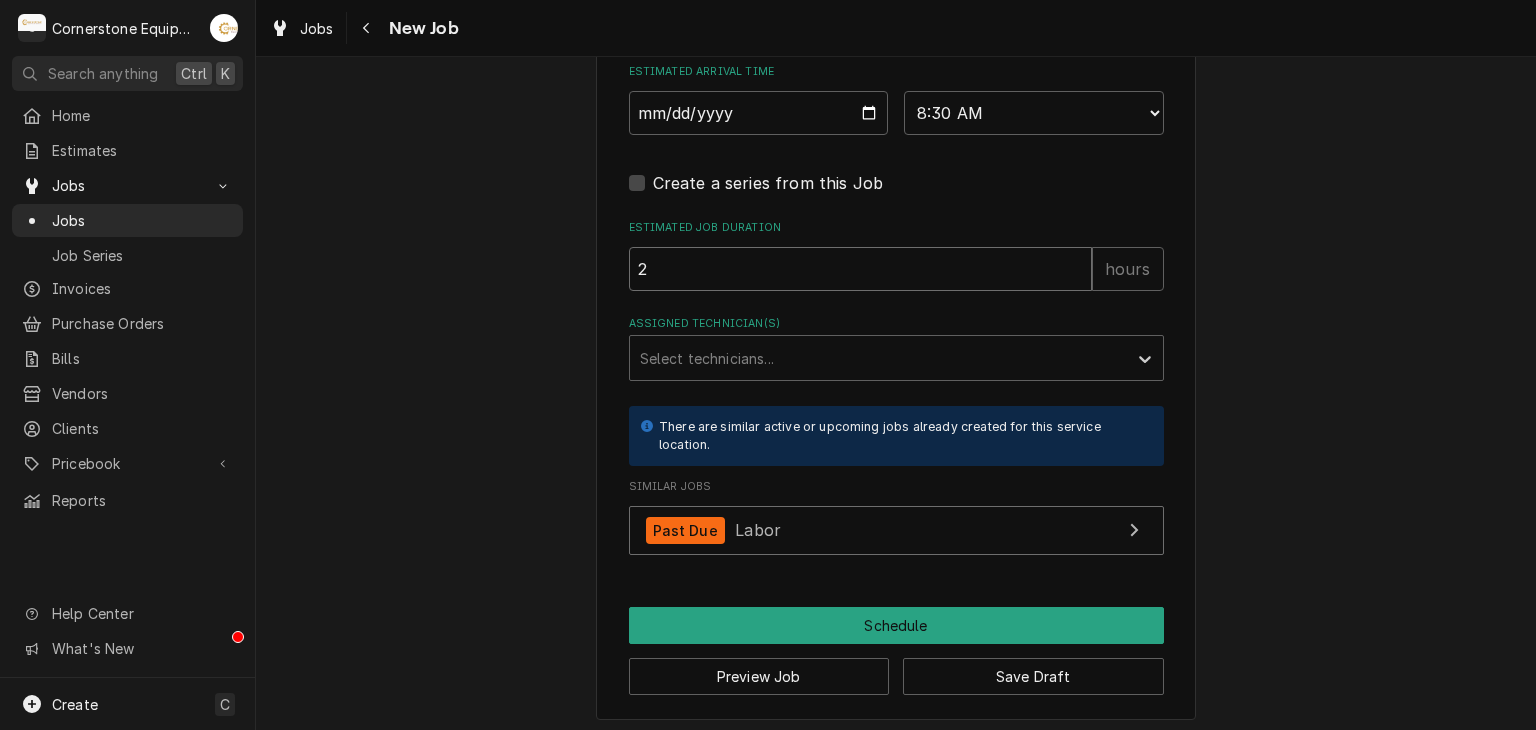 type on "x" 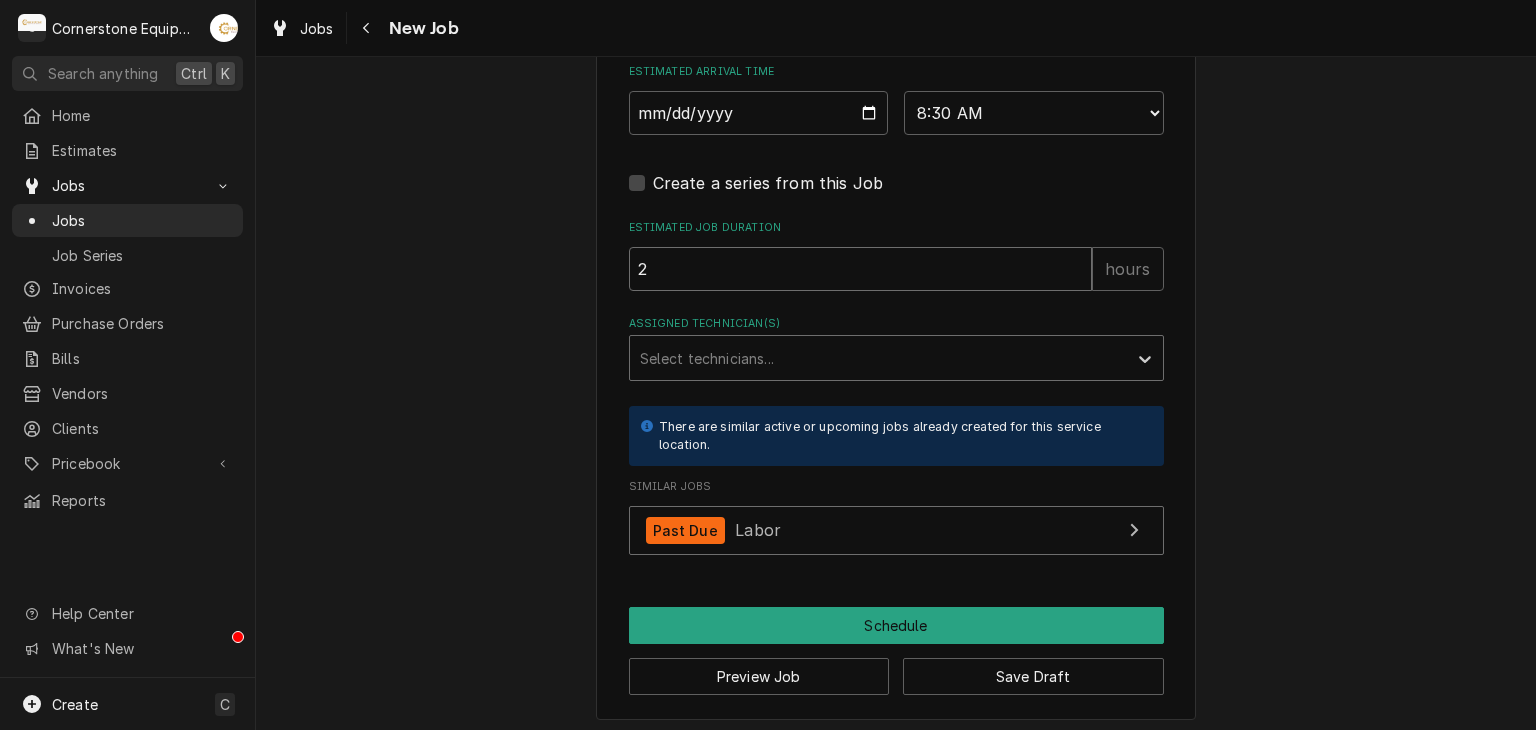 type on "2" 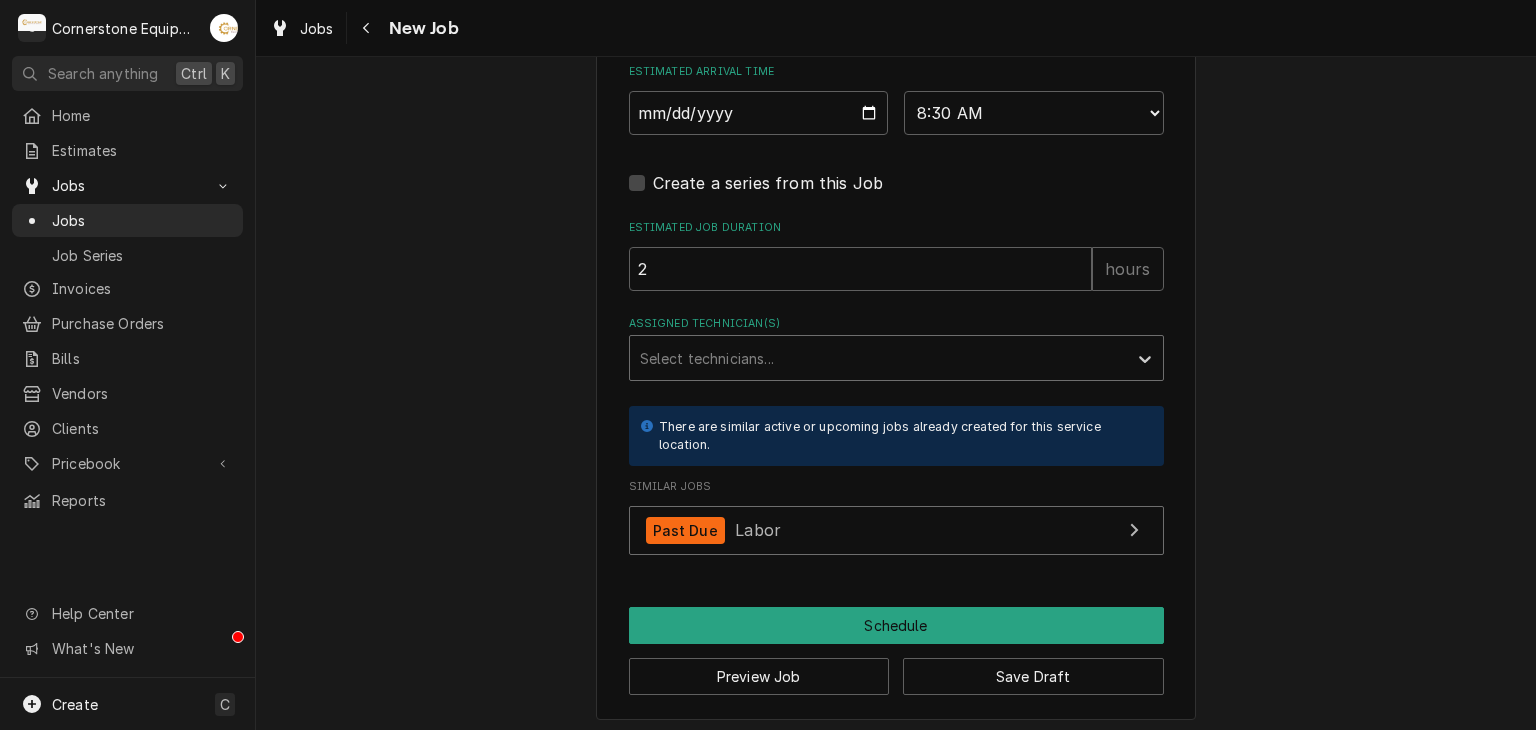 click at bounding box center (878, 358) 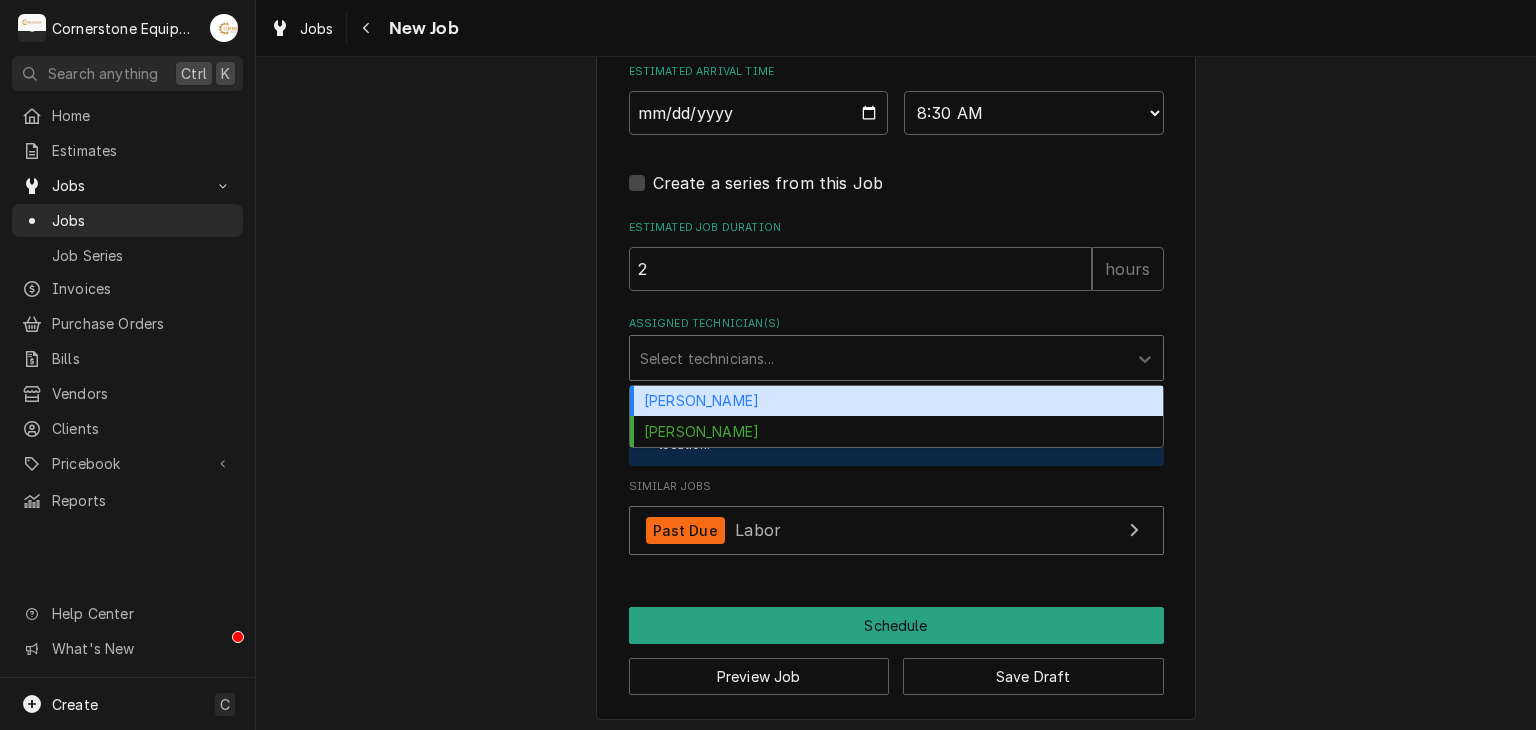 click on "Andrew Buigues" at bounding box center [896, 401] 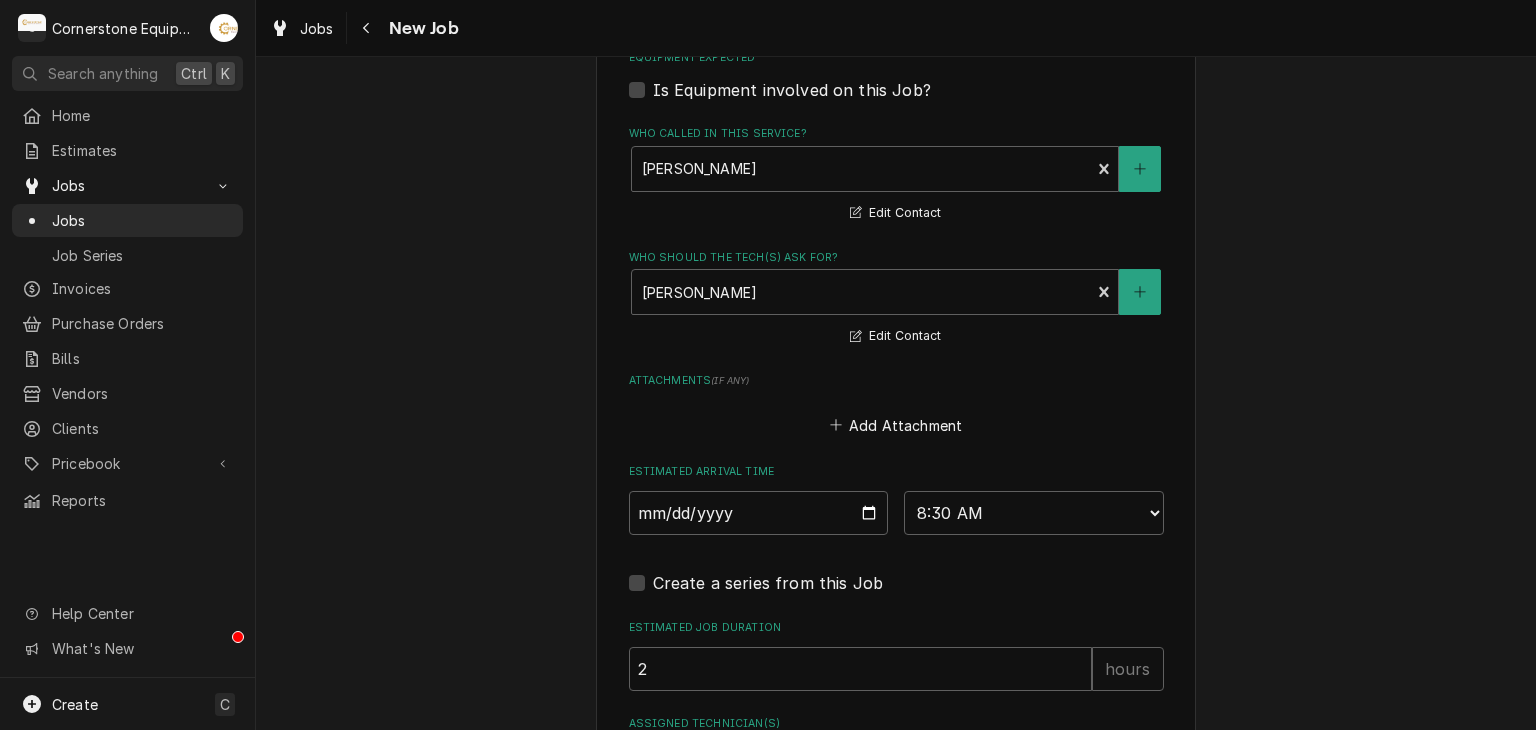 scroll, scrollTop: 2072, scrollLeft: 0, axis: vertical 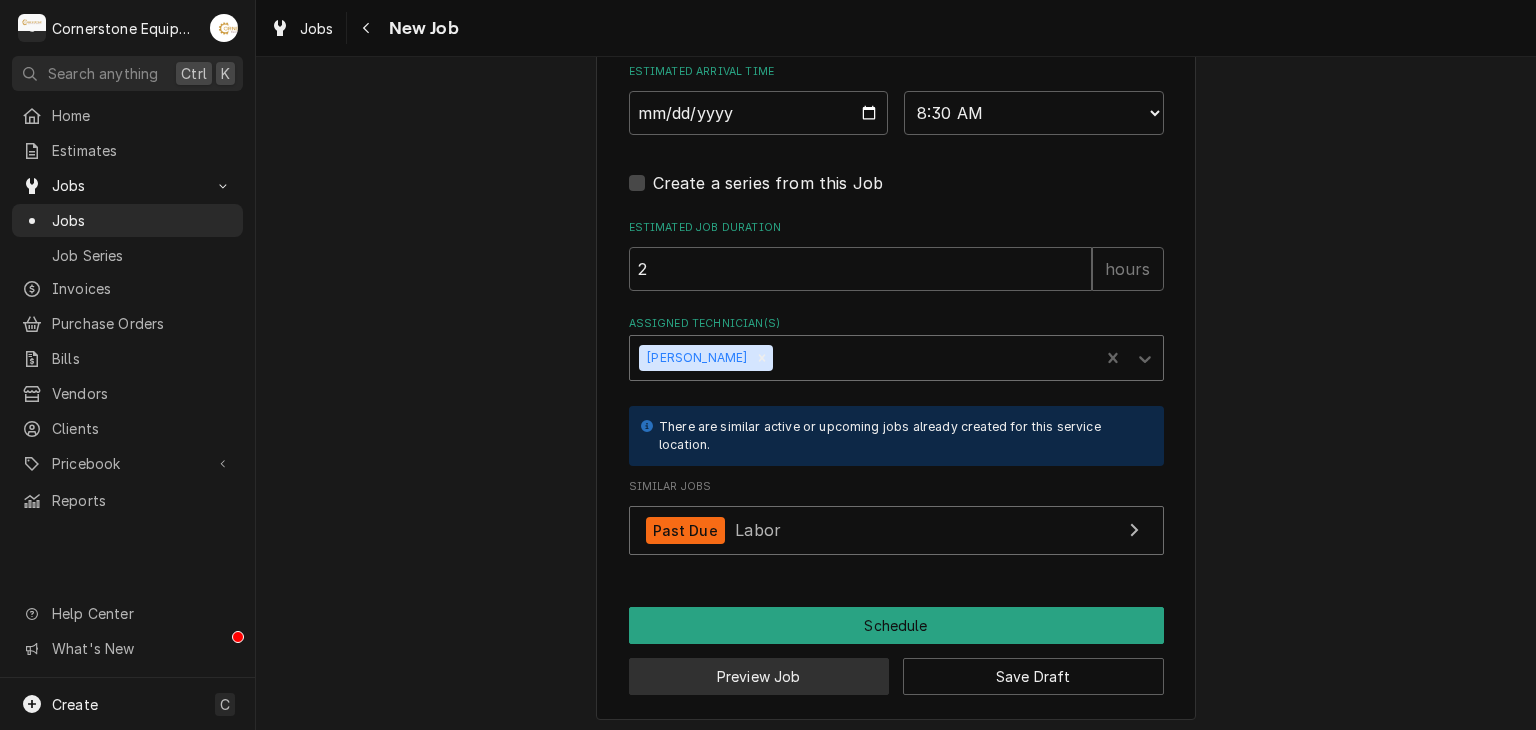 click on "Preview Job" at bounding box center (759, 676) 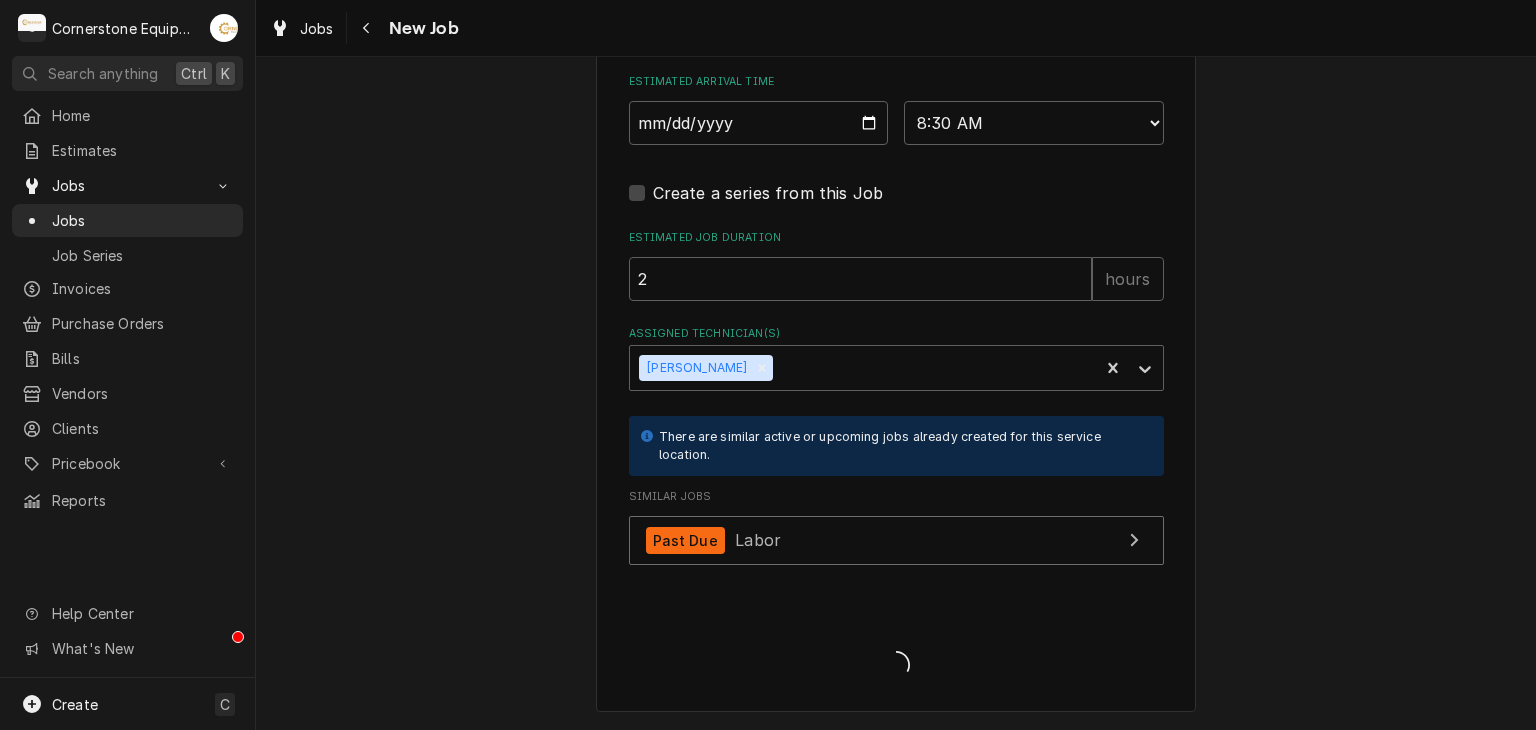 scroll, scrollTop: 2055, scrollLeft: 0, axis: vertical 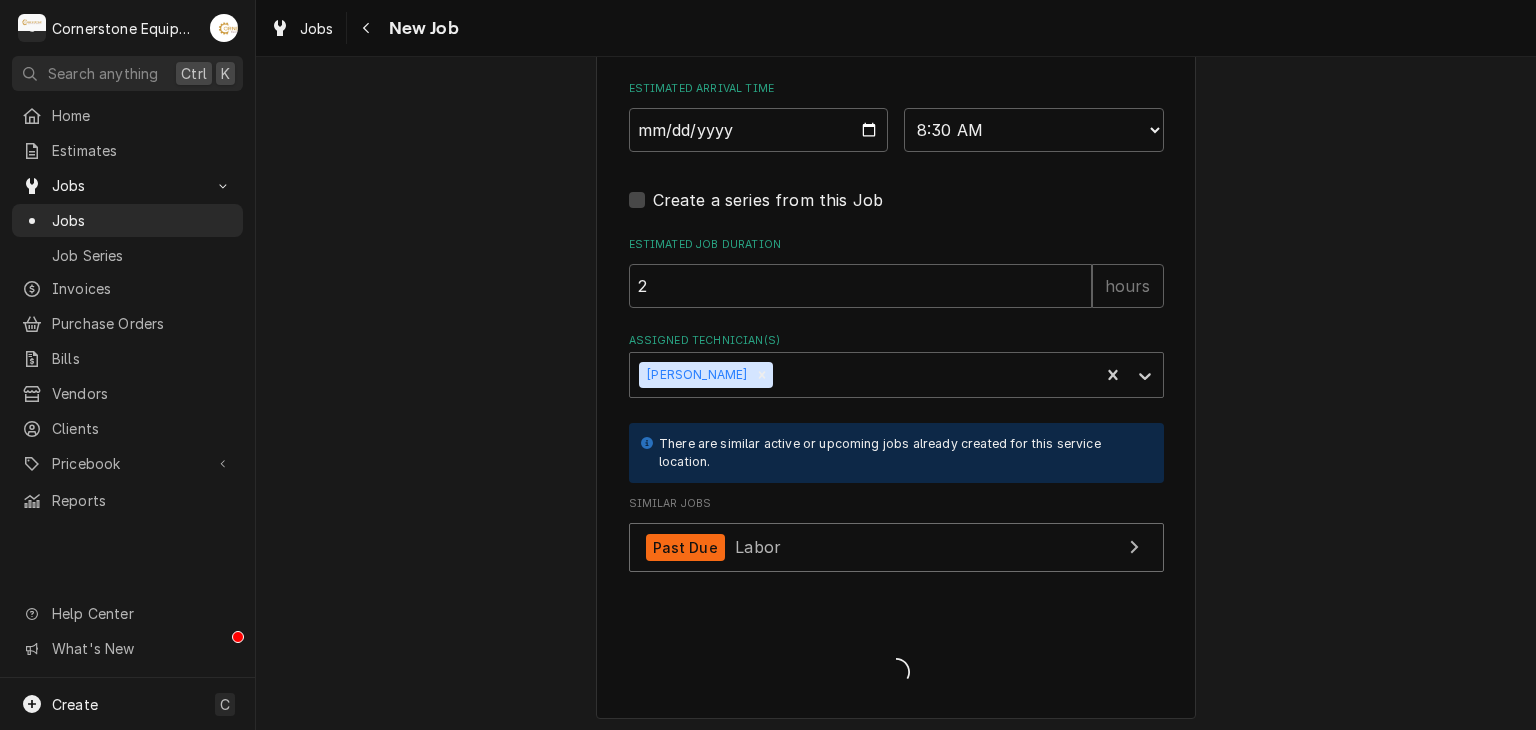 type on "x" 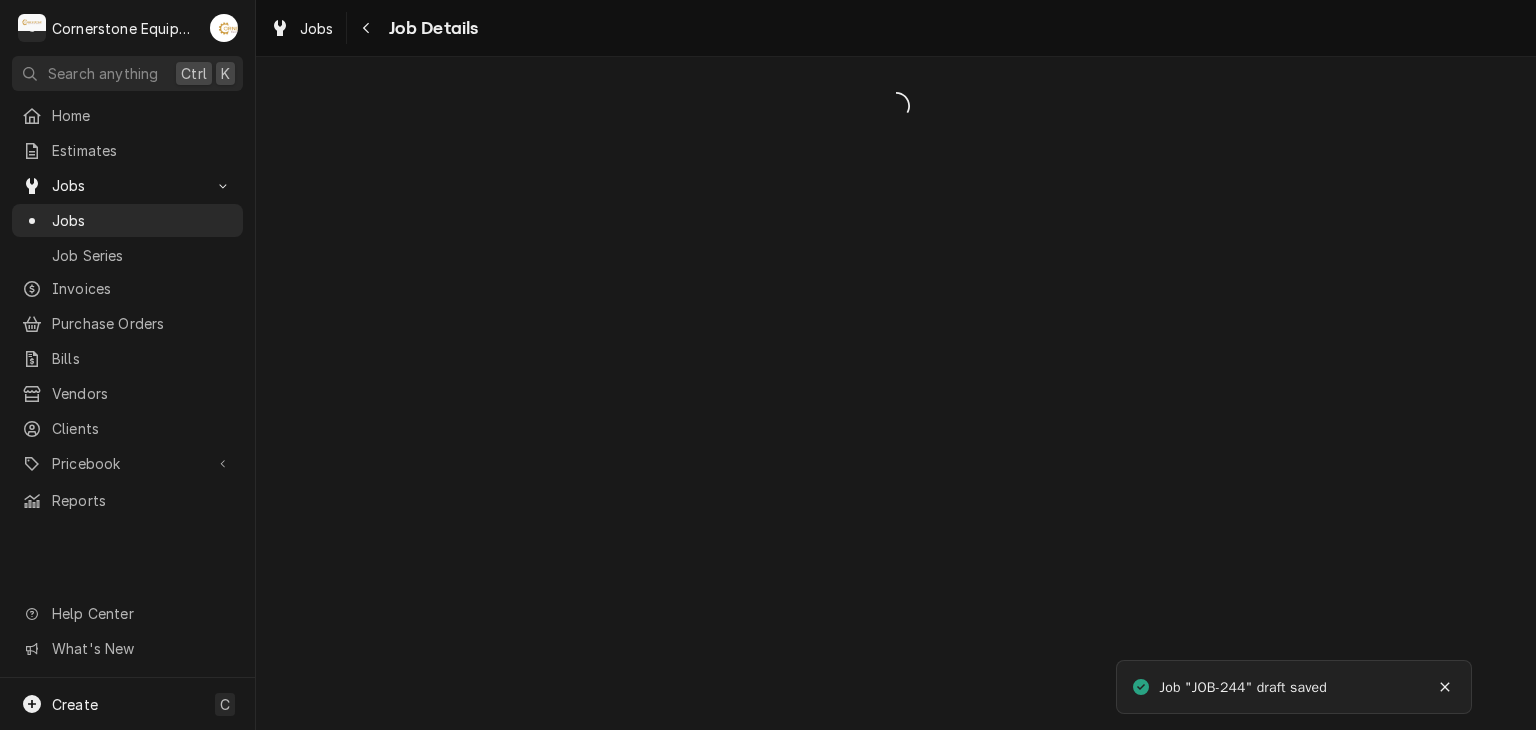 scroll, scrollTop: 0, scrollLeft: 0, axis: both 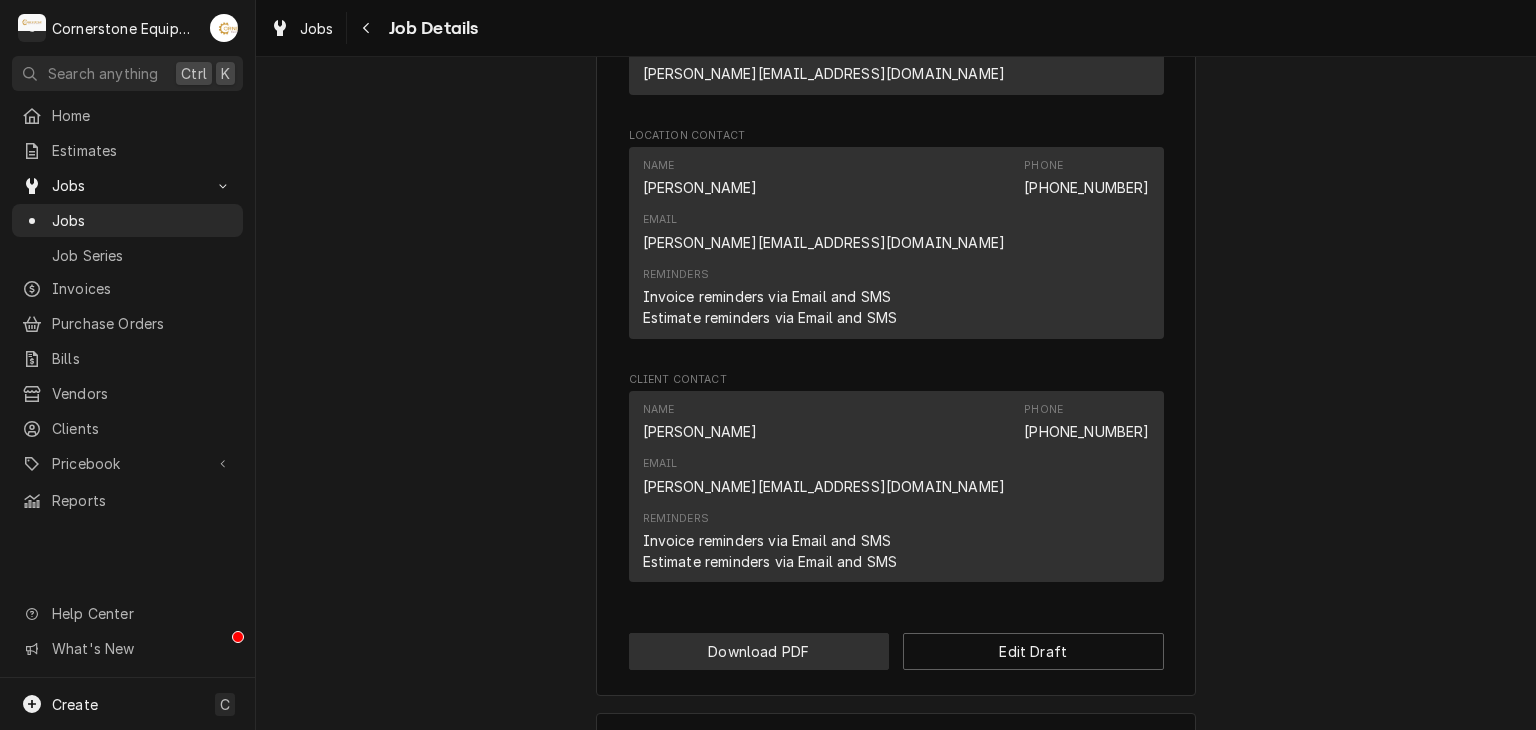click on "Download PDF" at bounding box center [759, 651] 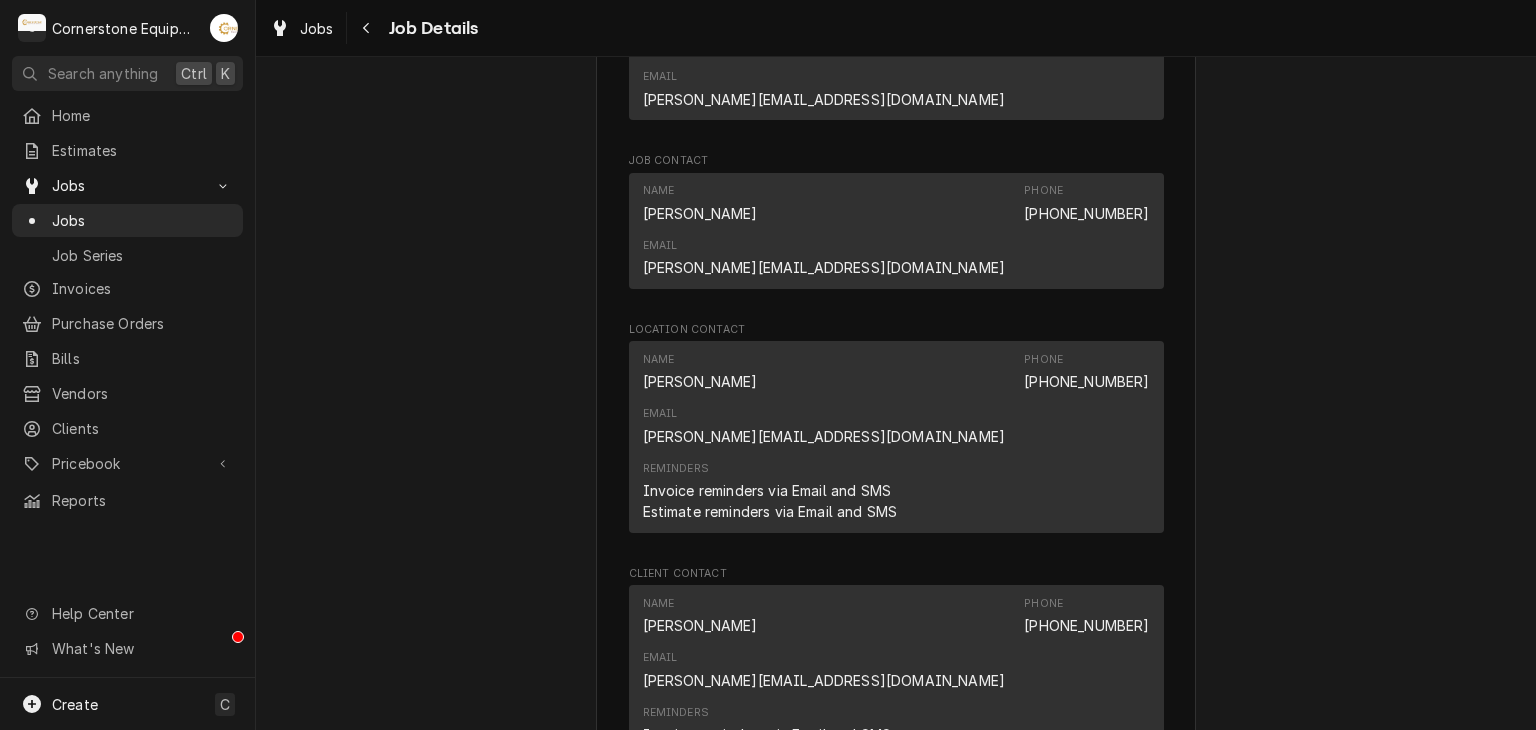 scroll, scrollTop: 1424, scrollLeft: 0, axis: vertical 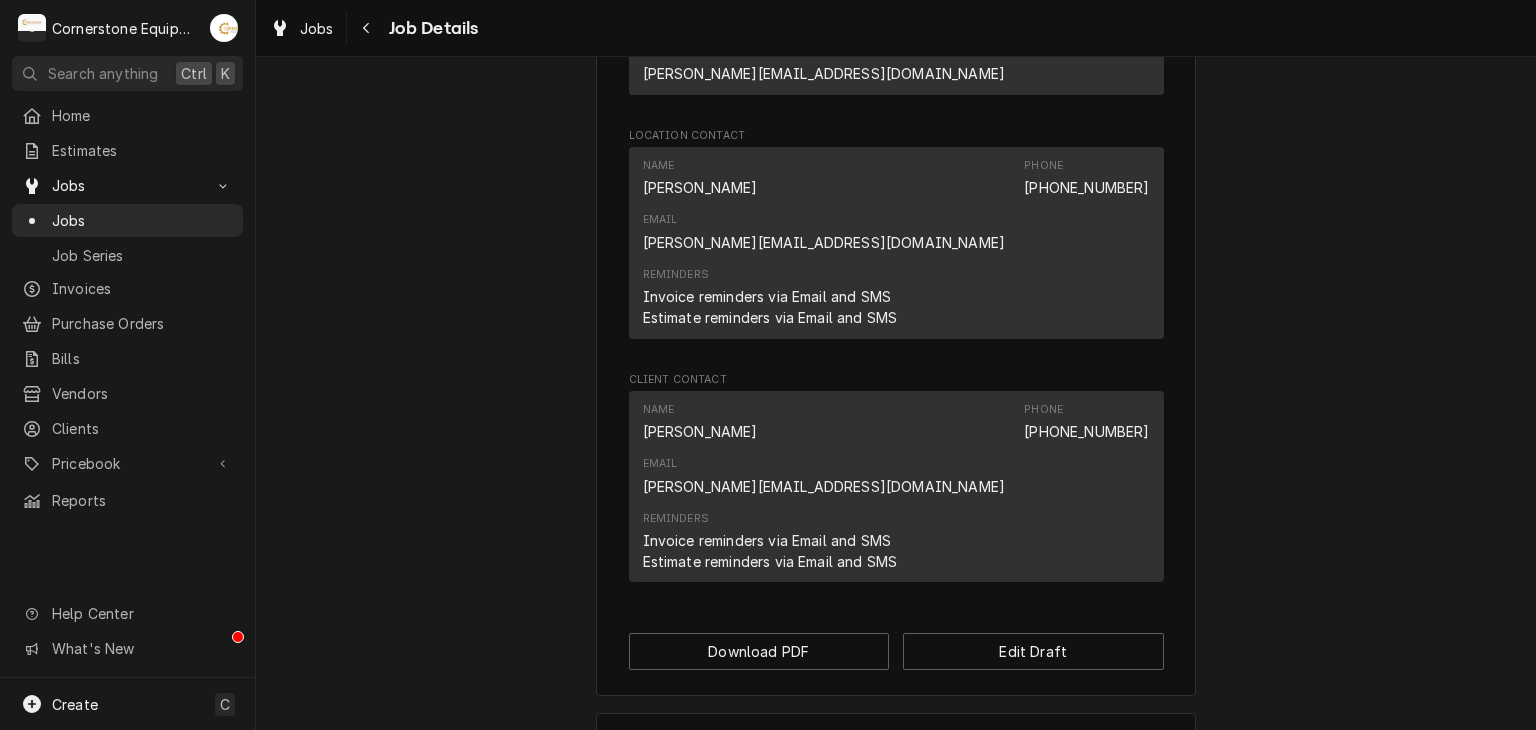 click on "Job Timeline Click or tap to view job timeline." at bounding box center (896, 760) 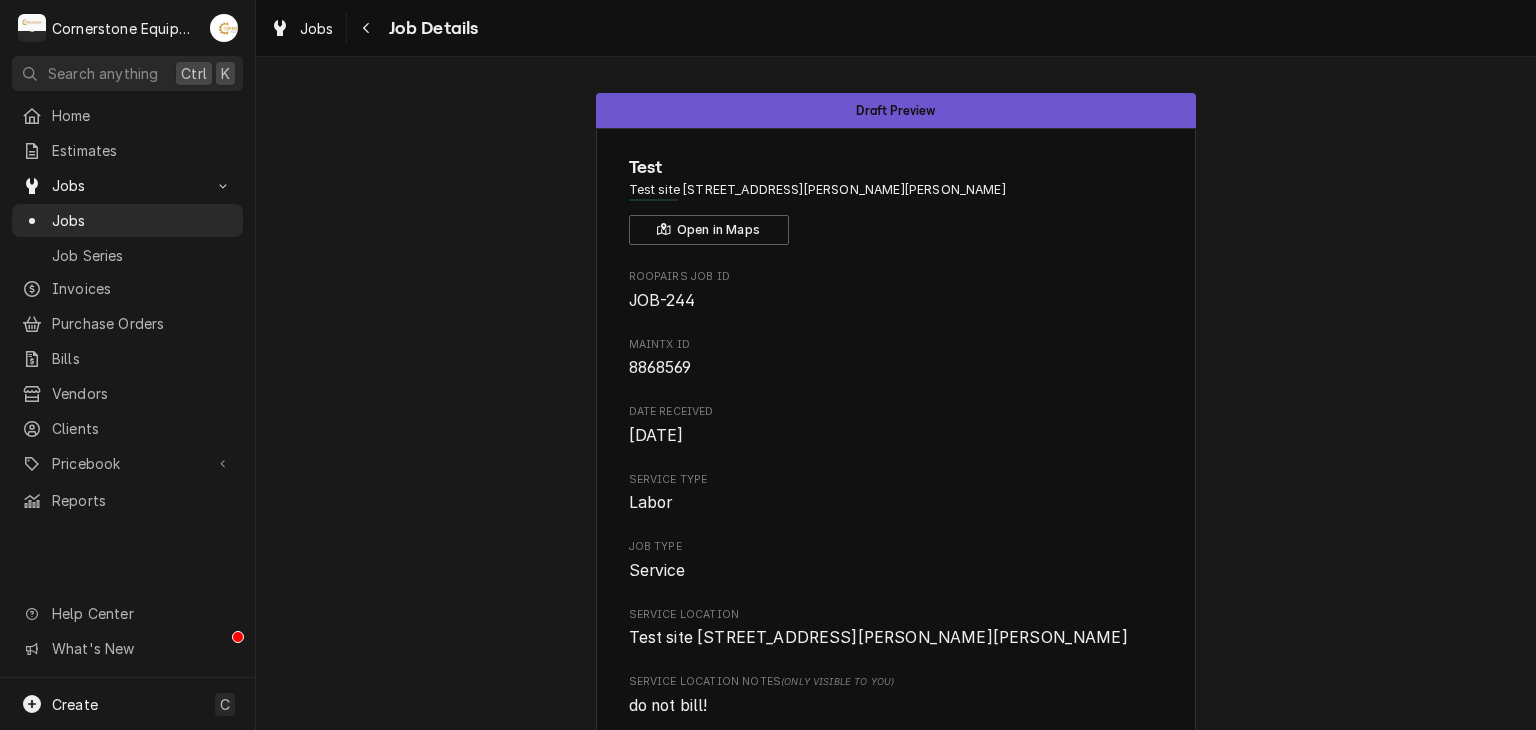 scroll, scrollTop: 1424, scrollLeft: 0, axis: vertical 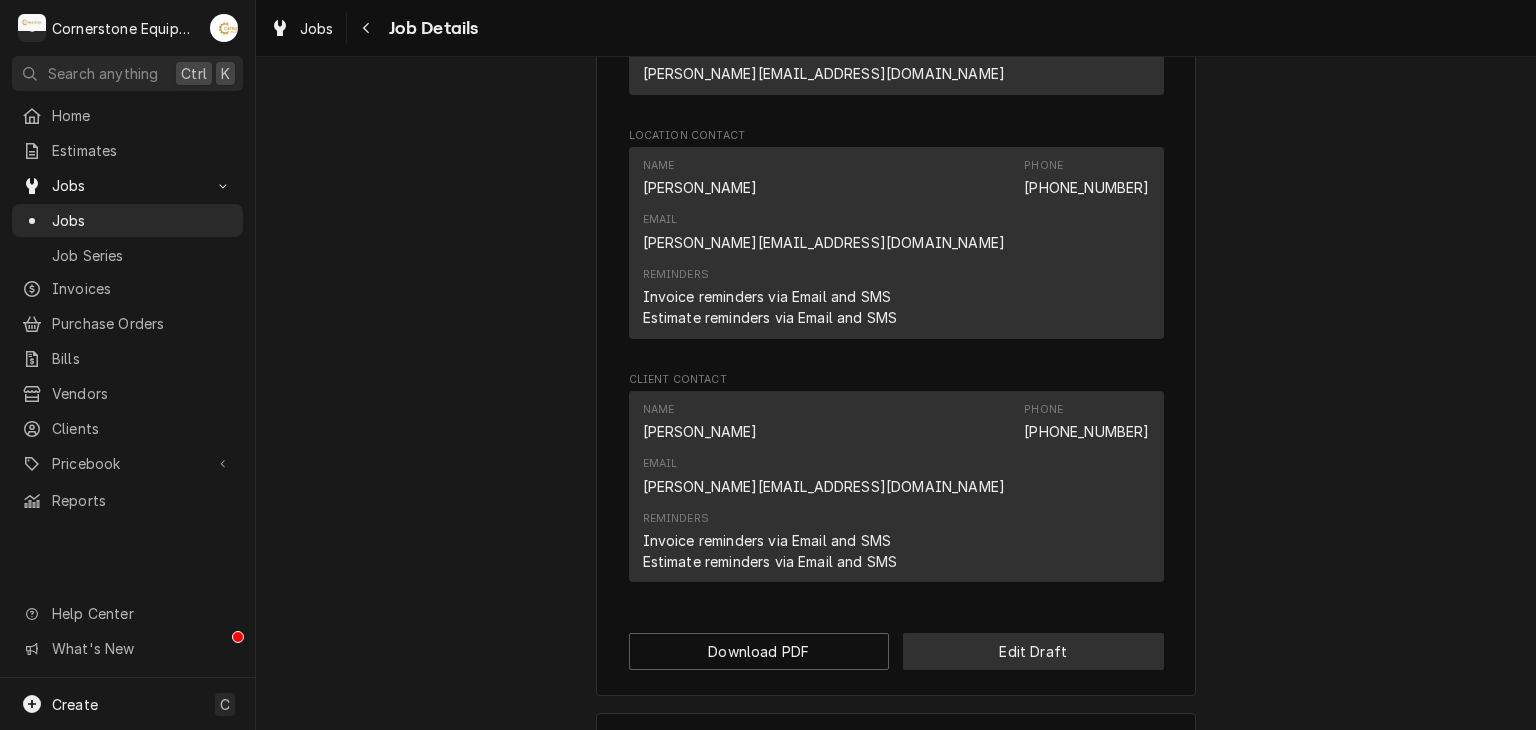 click on "Edit Draft" at bounding box center [1033, 651] 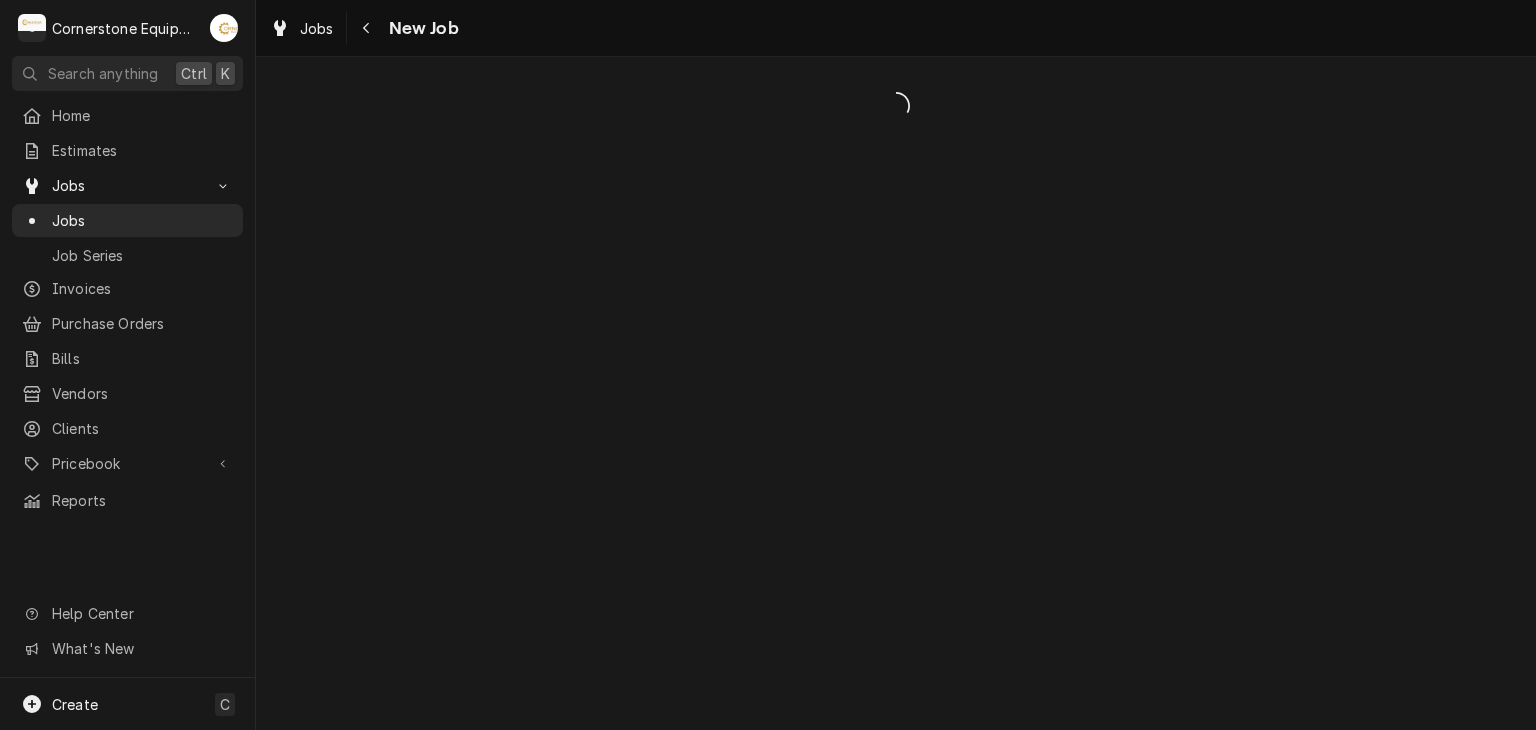 scroll, scrollTop: 0, scrollLeft: 0, axis: both 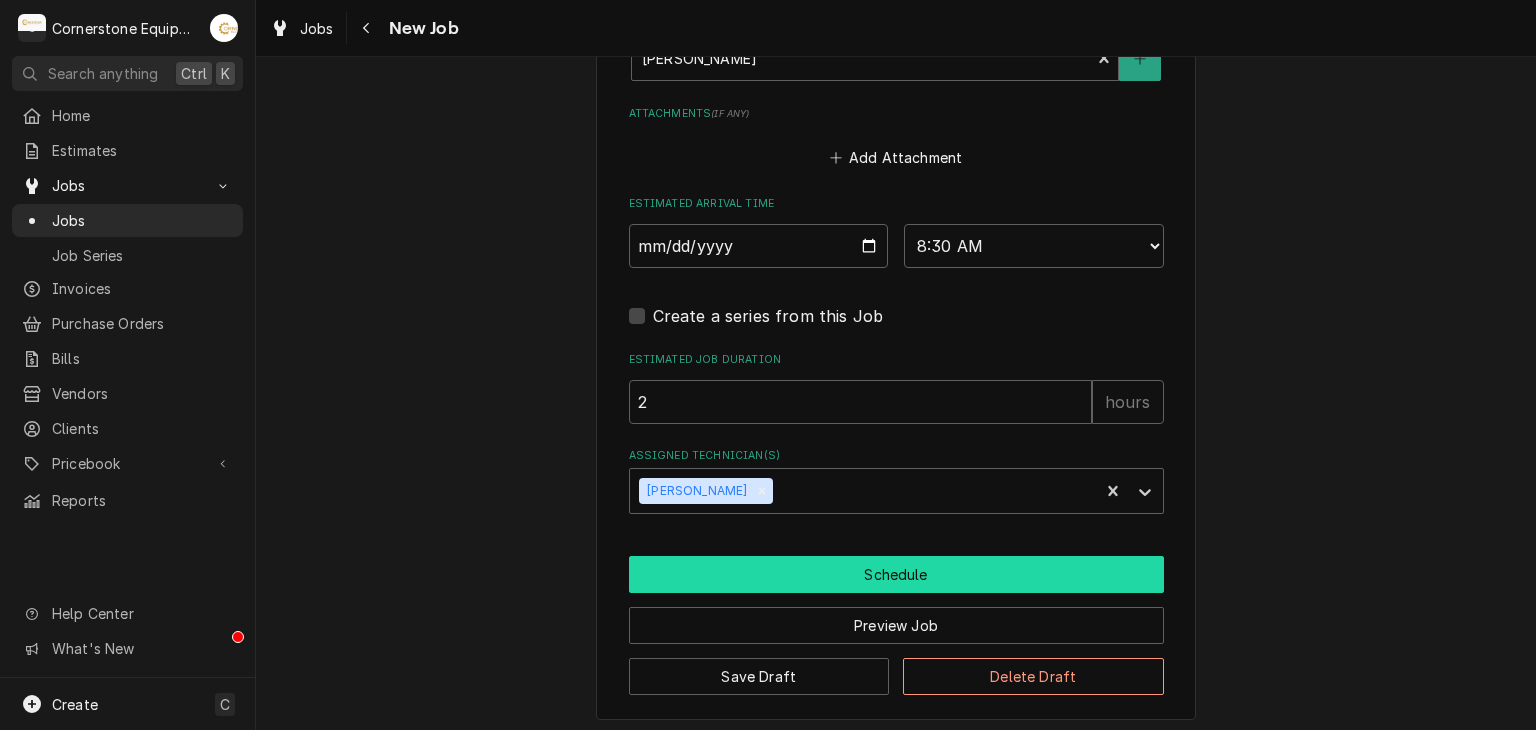 click on "Schedule" at bounding box center [896, 574] 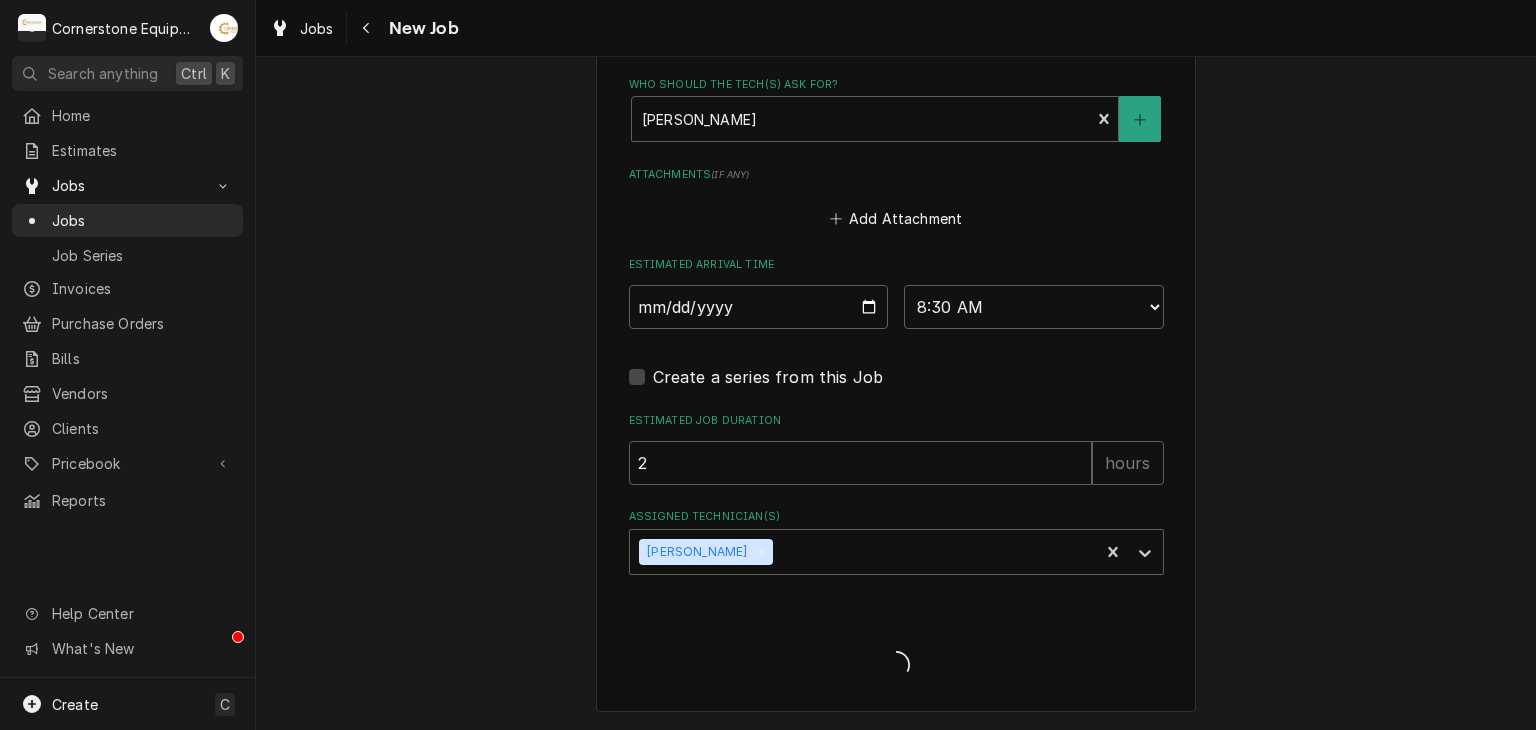 scroll, scrollTop: 1804, scrollLeft: 0, axis: vertical 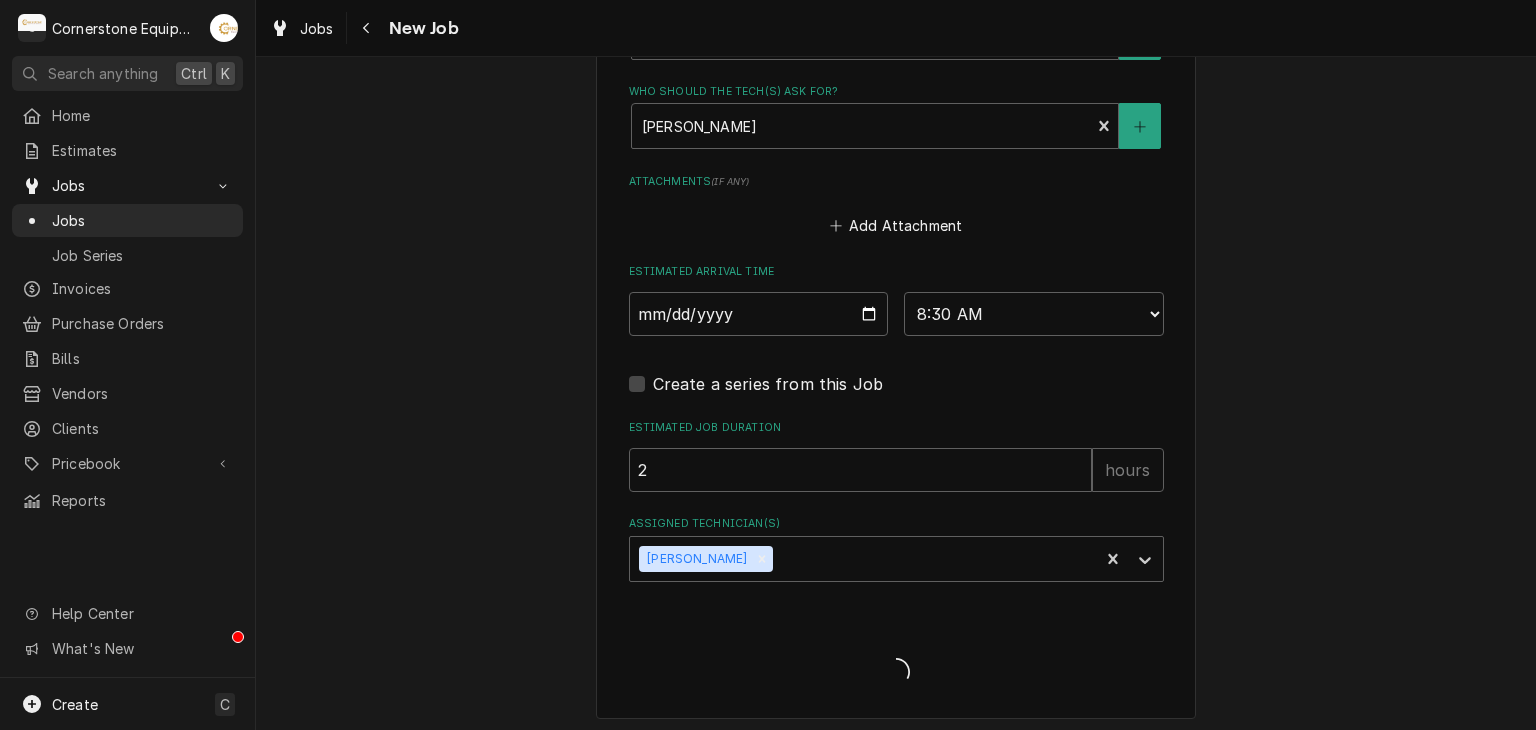 type on "x" 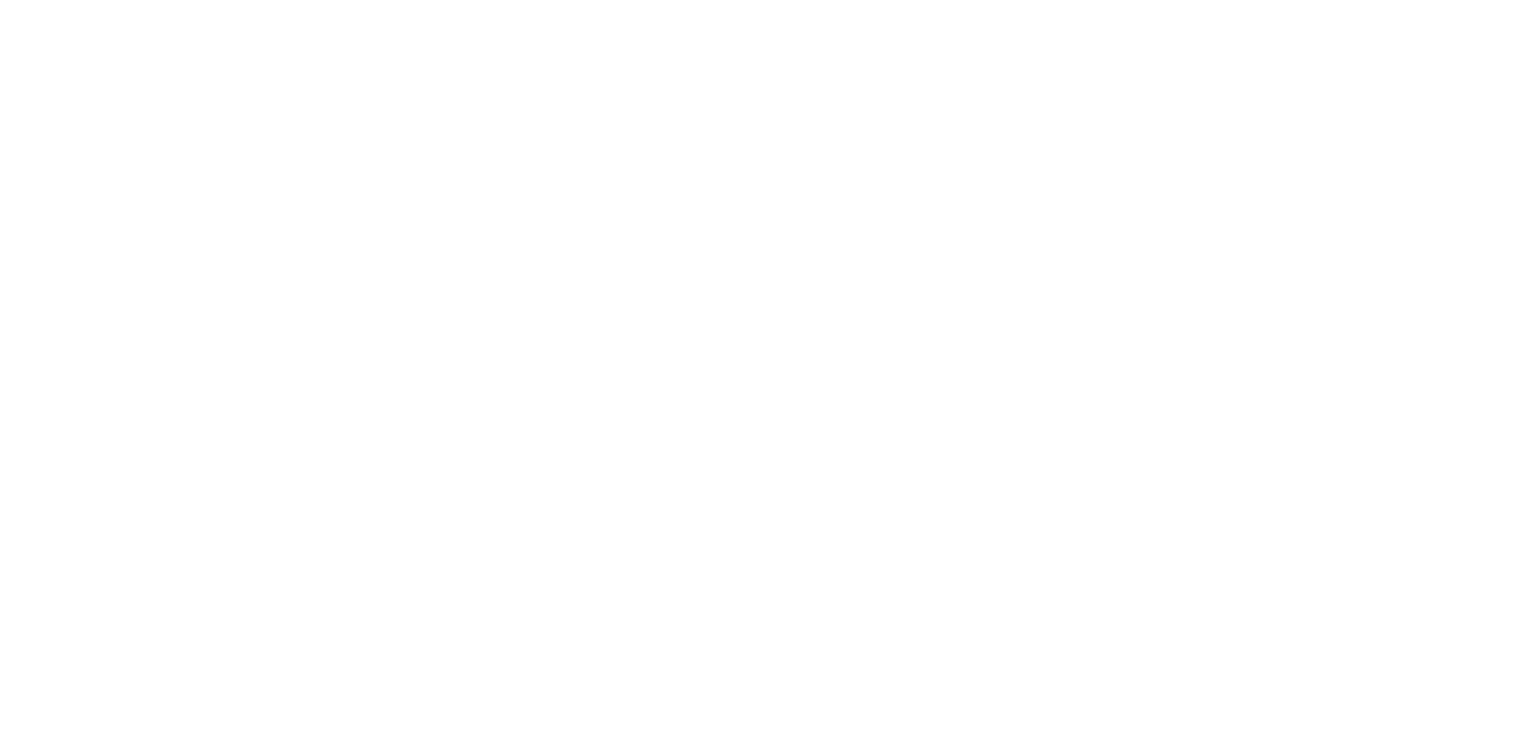 scroll, scrollTop: 0, scrollLeft: 0, axis: both 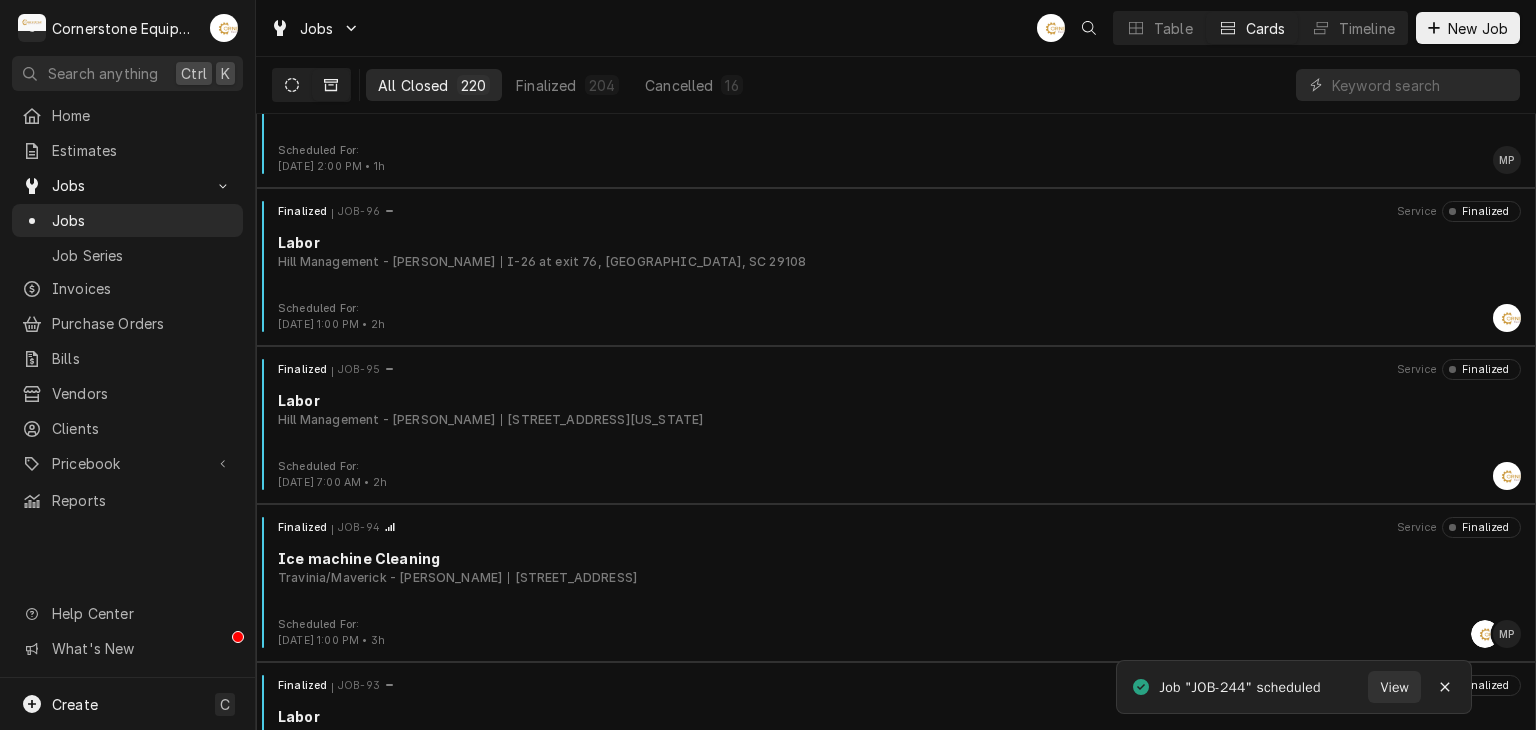click at bounding box center (292, 85) 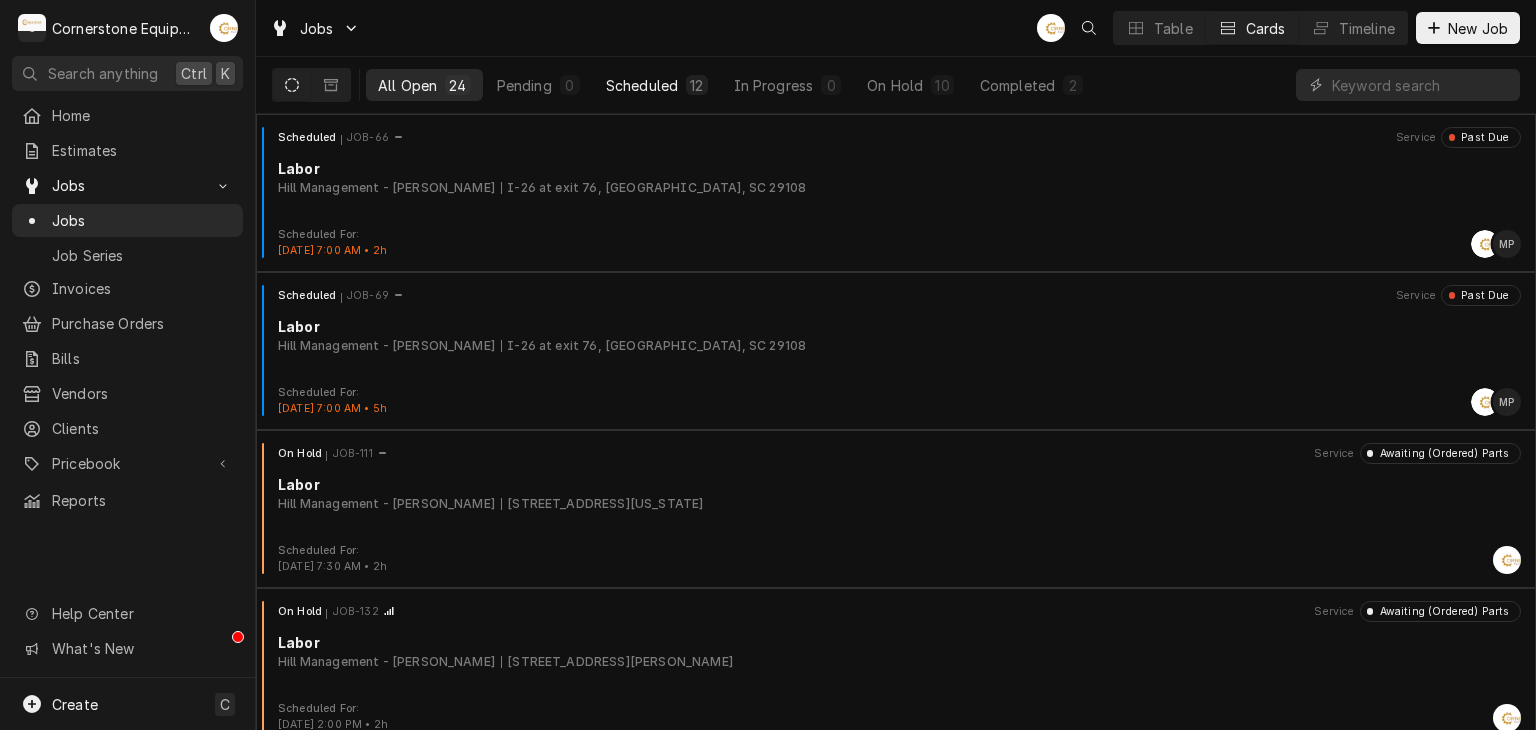 click on "Scheduled" at bounding box center (642, 85) 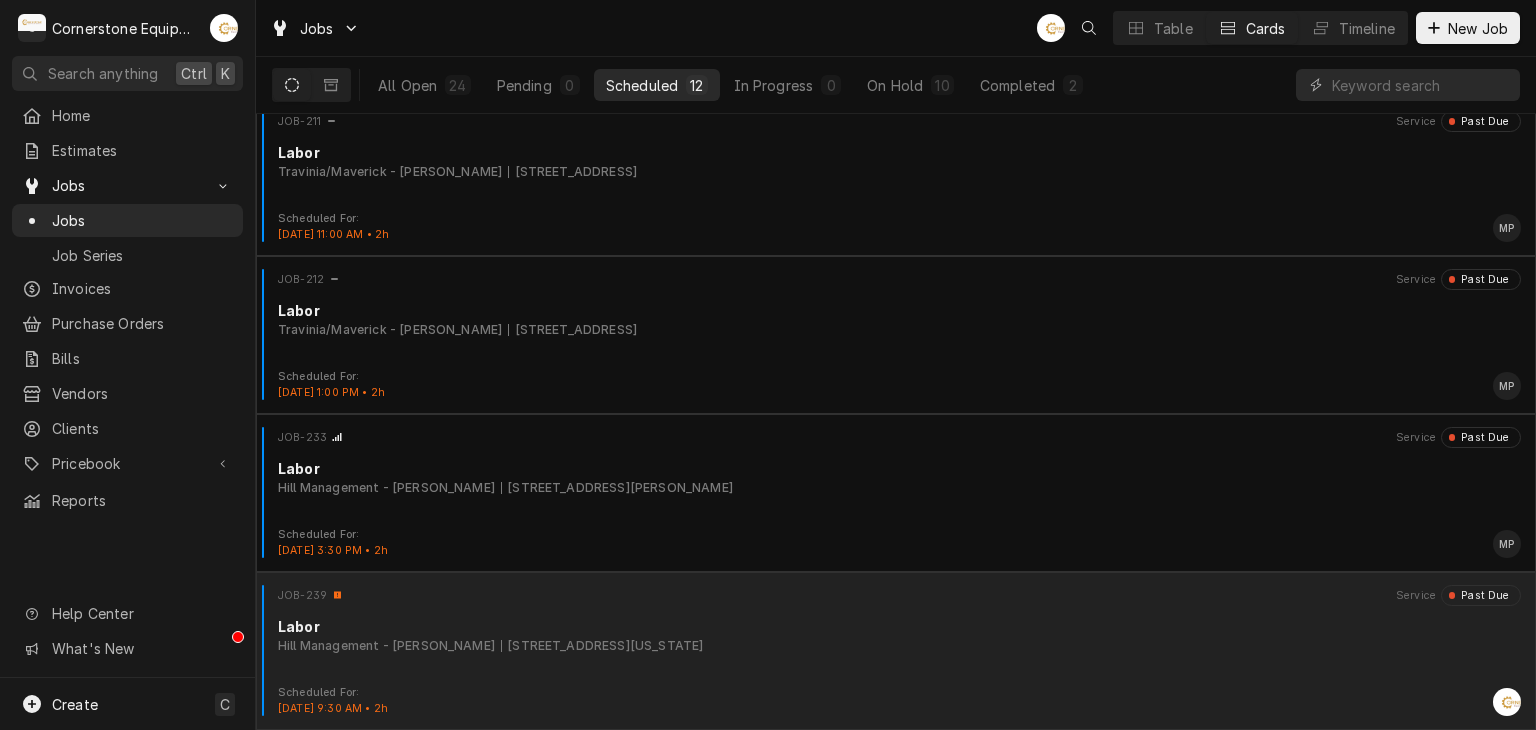 scroll, scrollTop: 1280, scrollLeft: 0, axis: vertical 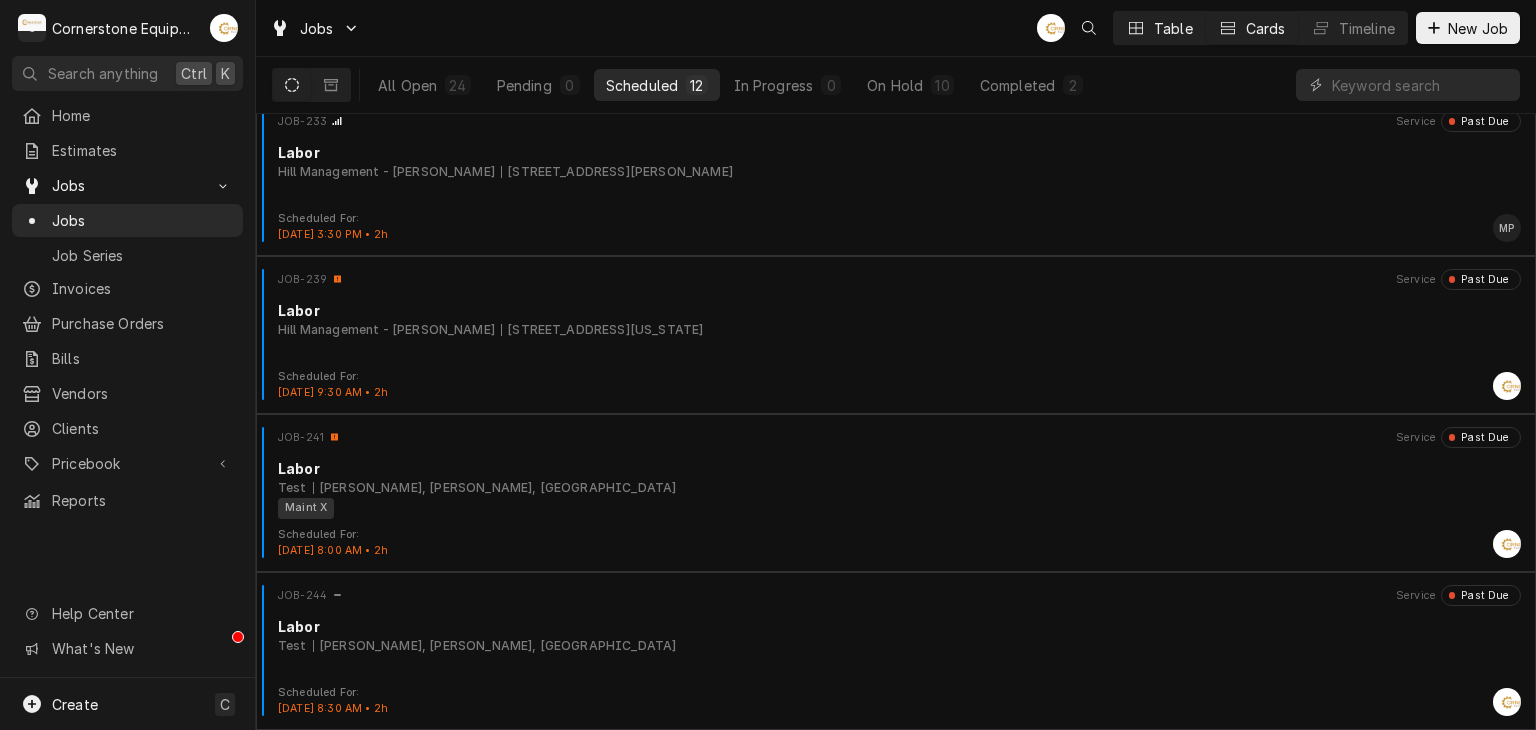 click on "Table" at bounding box center [1159, 28] 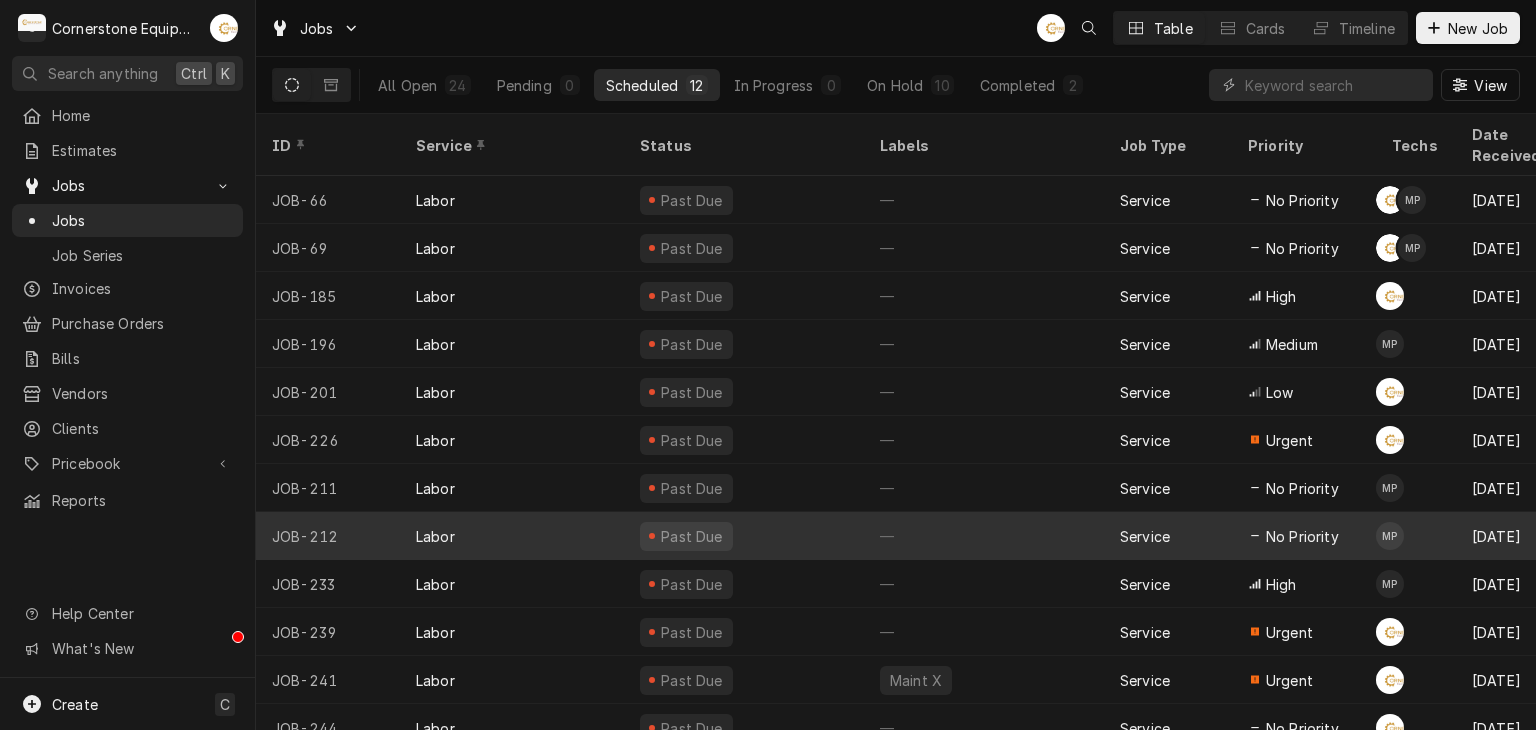 scroll, scrollTop: 13, scrollLeft: 0, axis: vertical 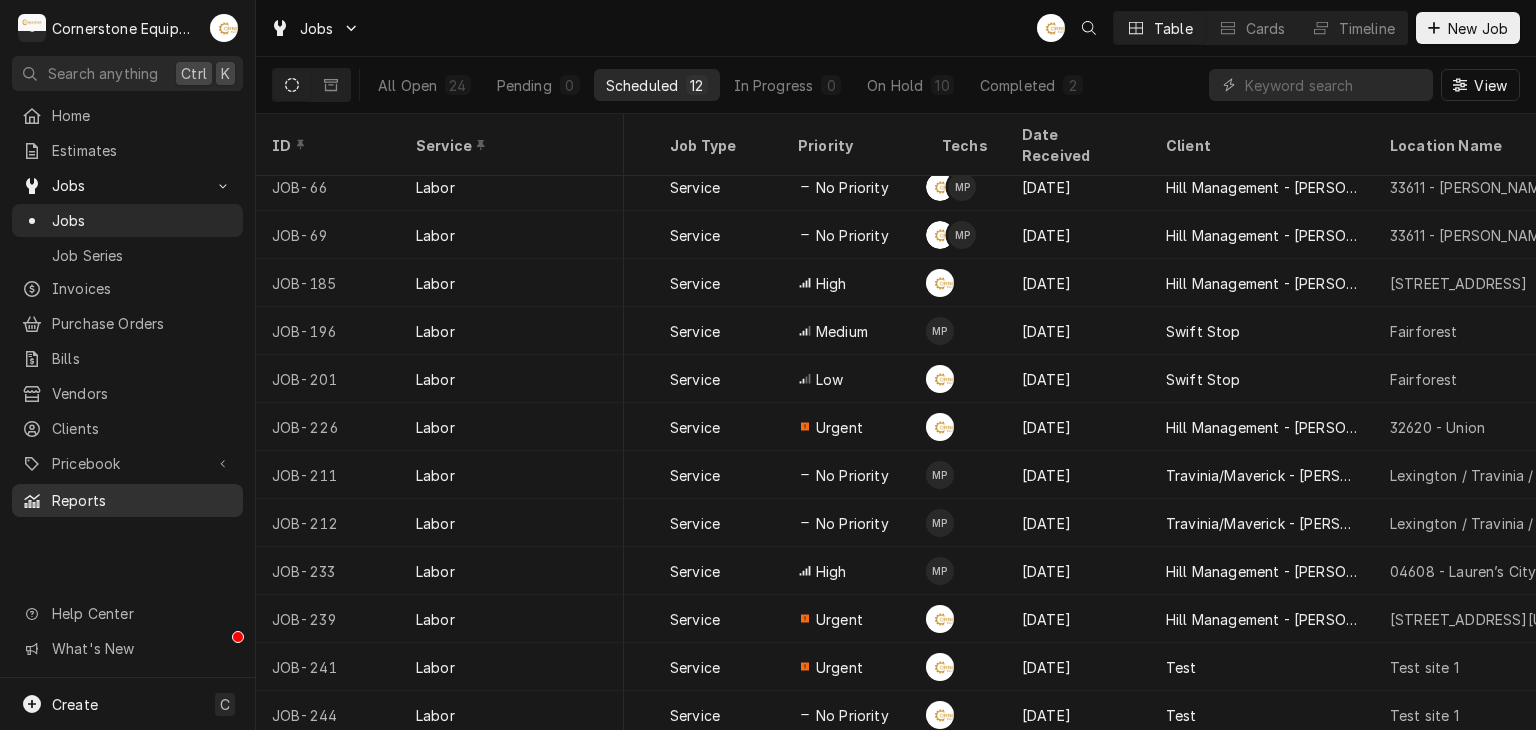 click on "Reports" at bounding box center (142, 500) 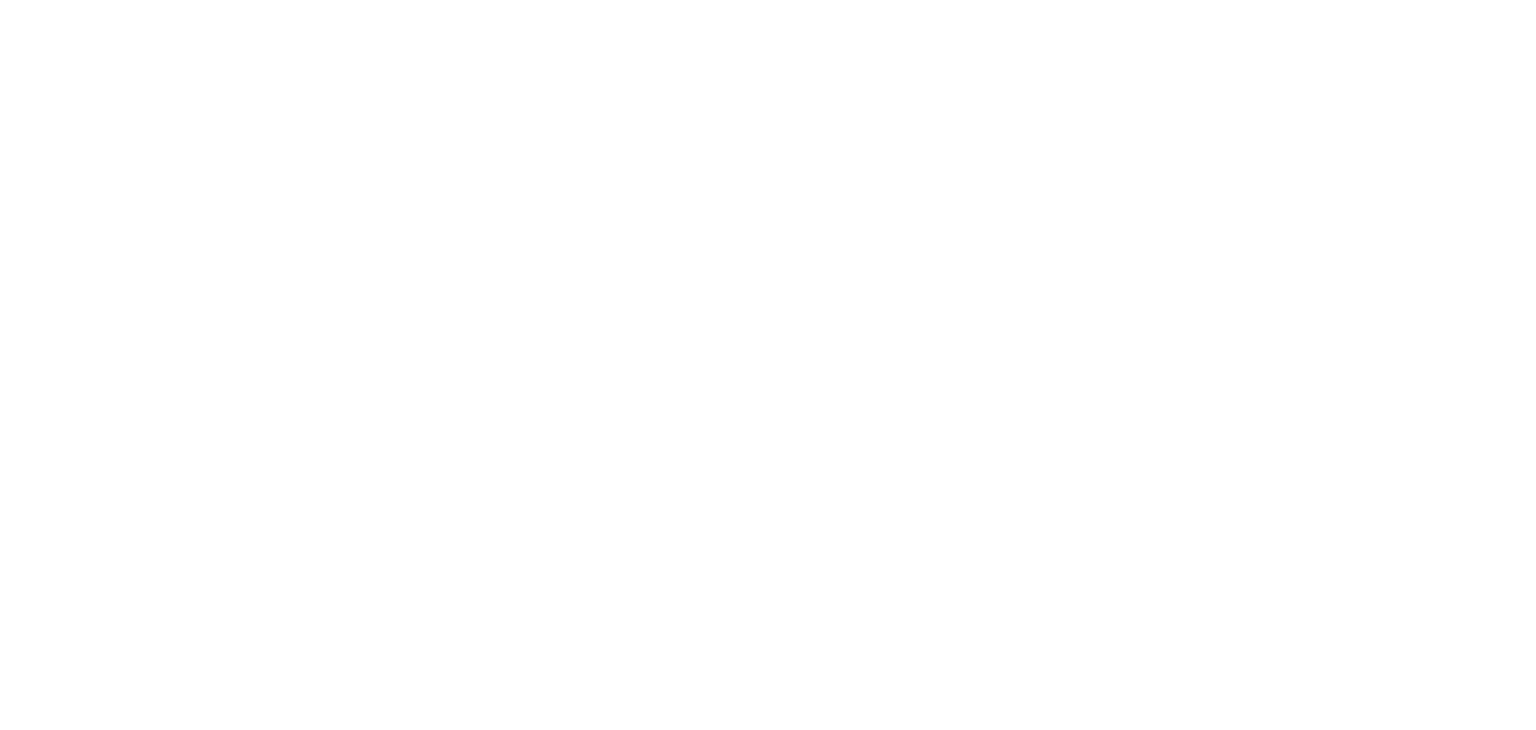 scroll, scrollTop: 0, scrollLeft: 0, axis: both 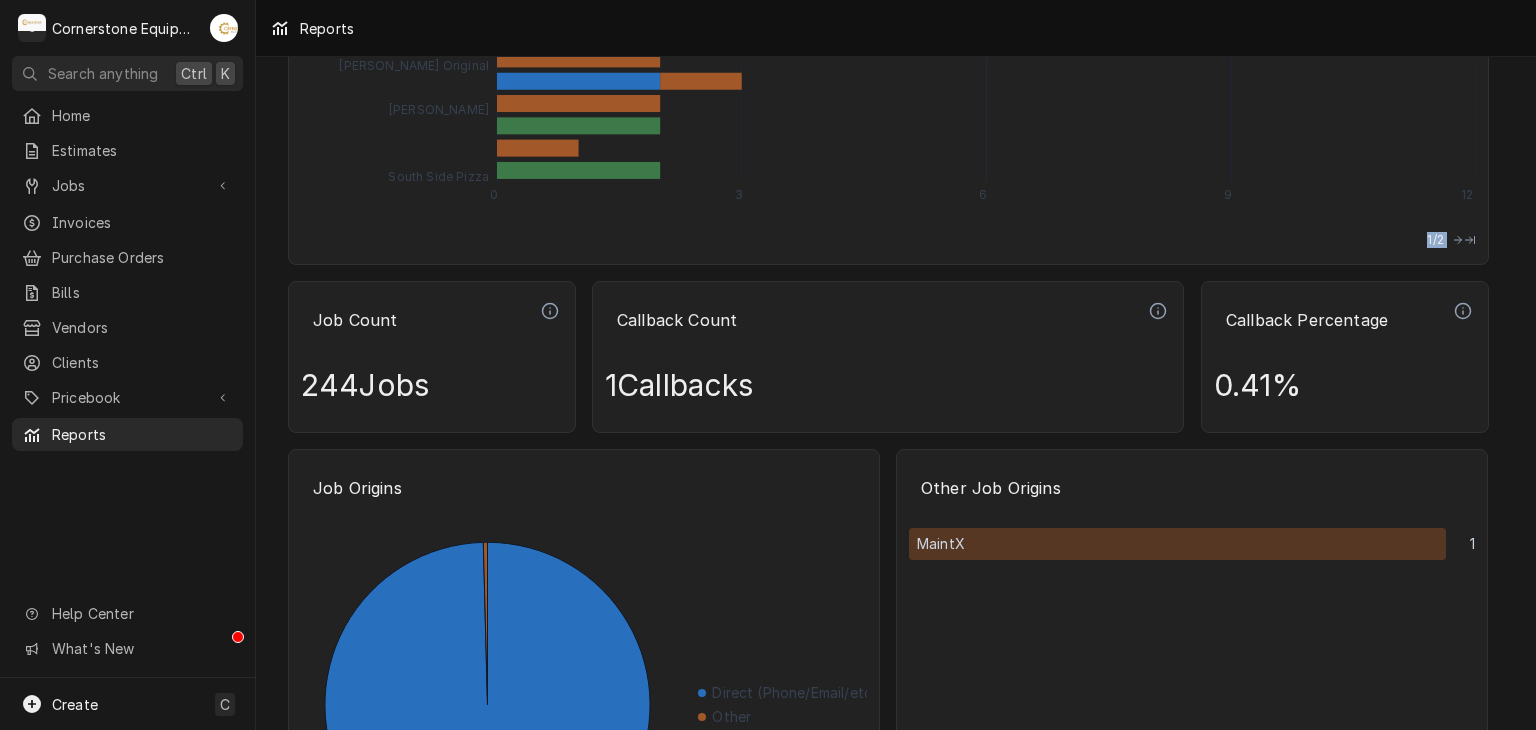 drag, startPoint x: 1453, startPoint y: 246, endPoint x: 1280, endPoint y: 271, distance: 174.79703 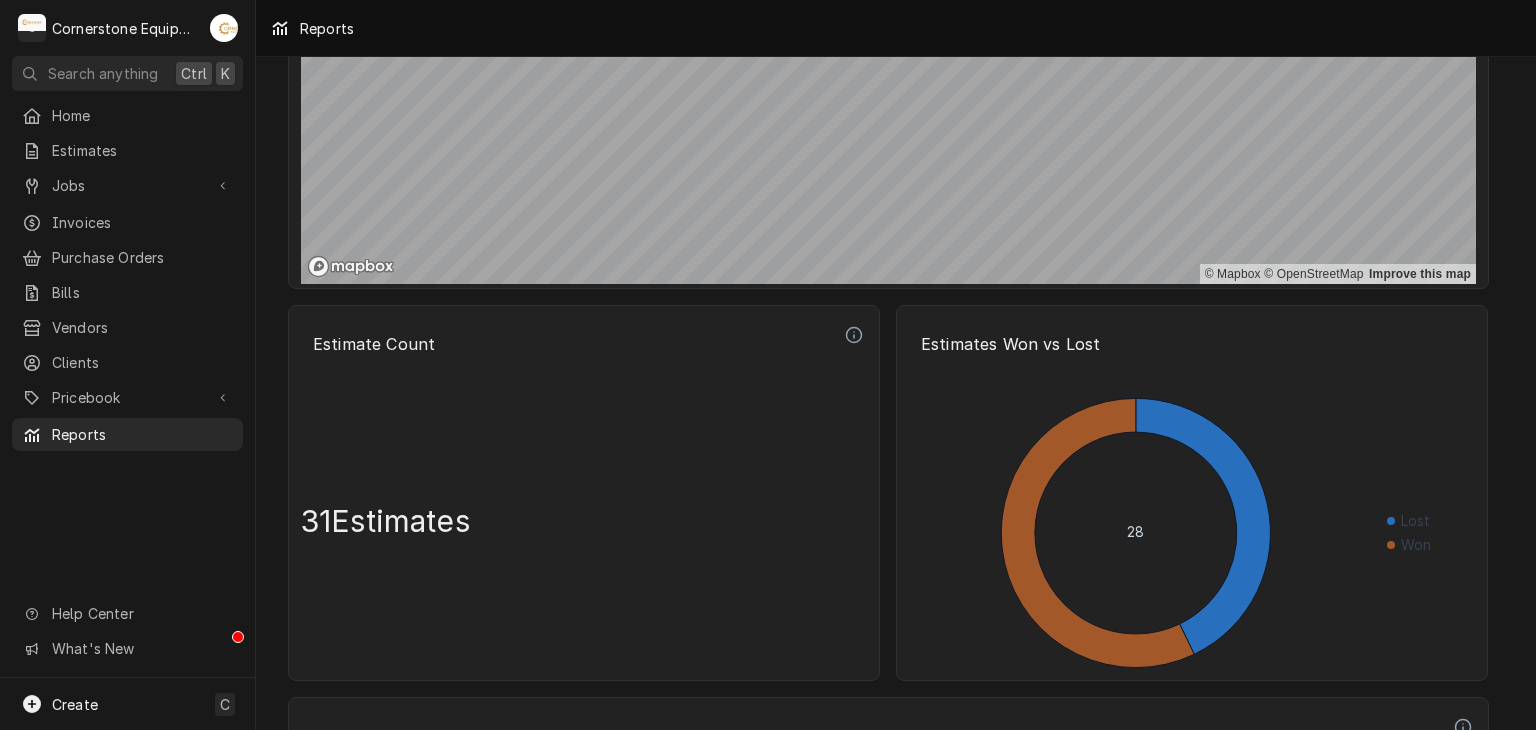 scroll, scrollTop: 1600, scrollLeft: 0, axis: vertical 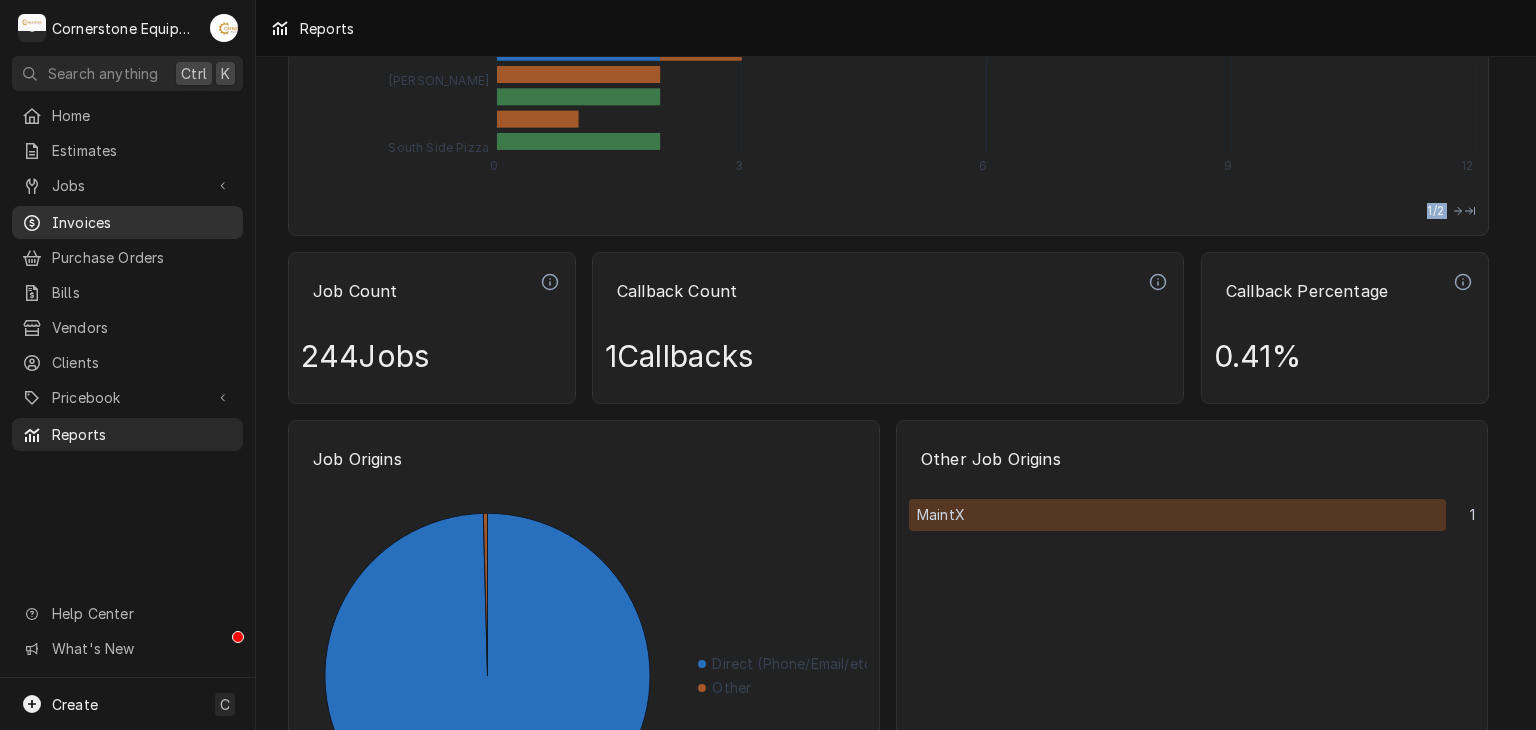 click on "Invoices" at bounding box center [142, 222] 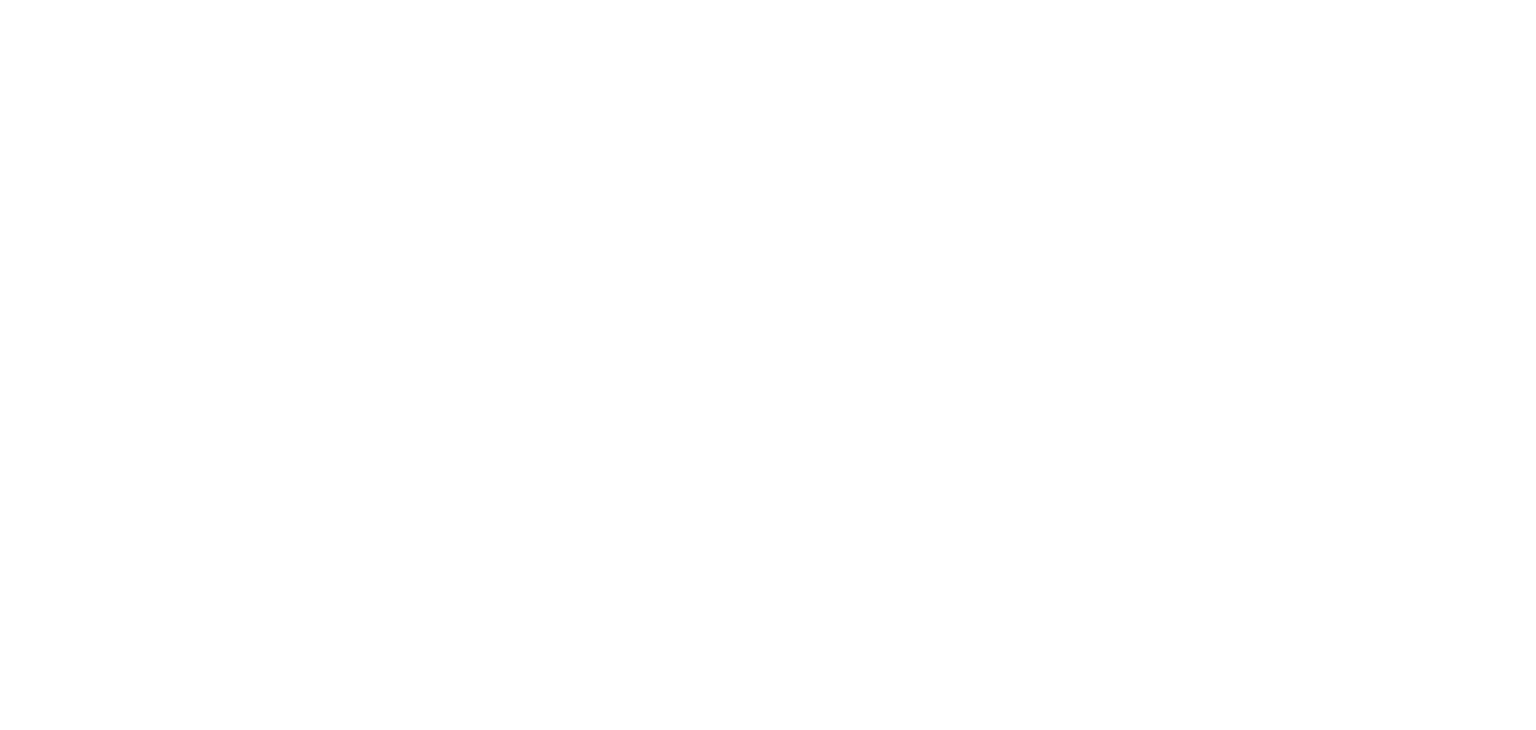 scroll, scrollTop: 0, scrollLeft: 0, axis: both 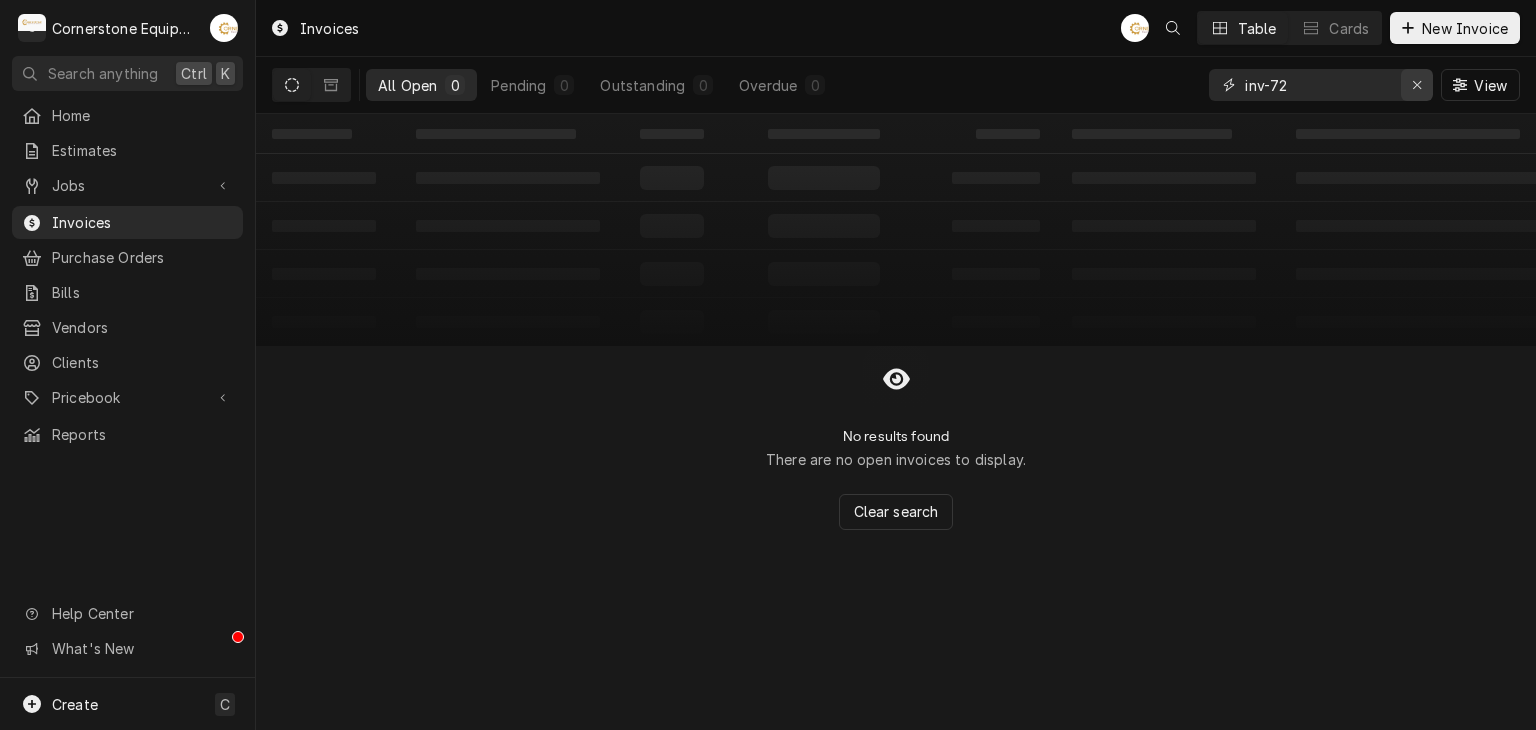 click at bounding box center (1417, 85) 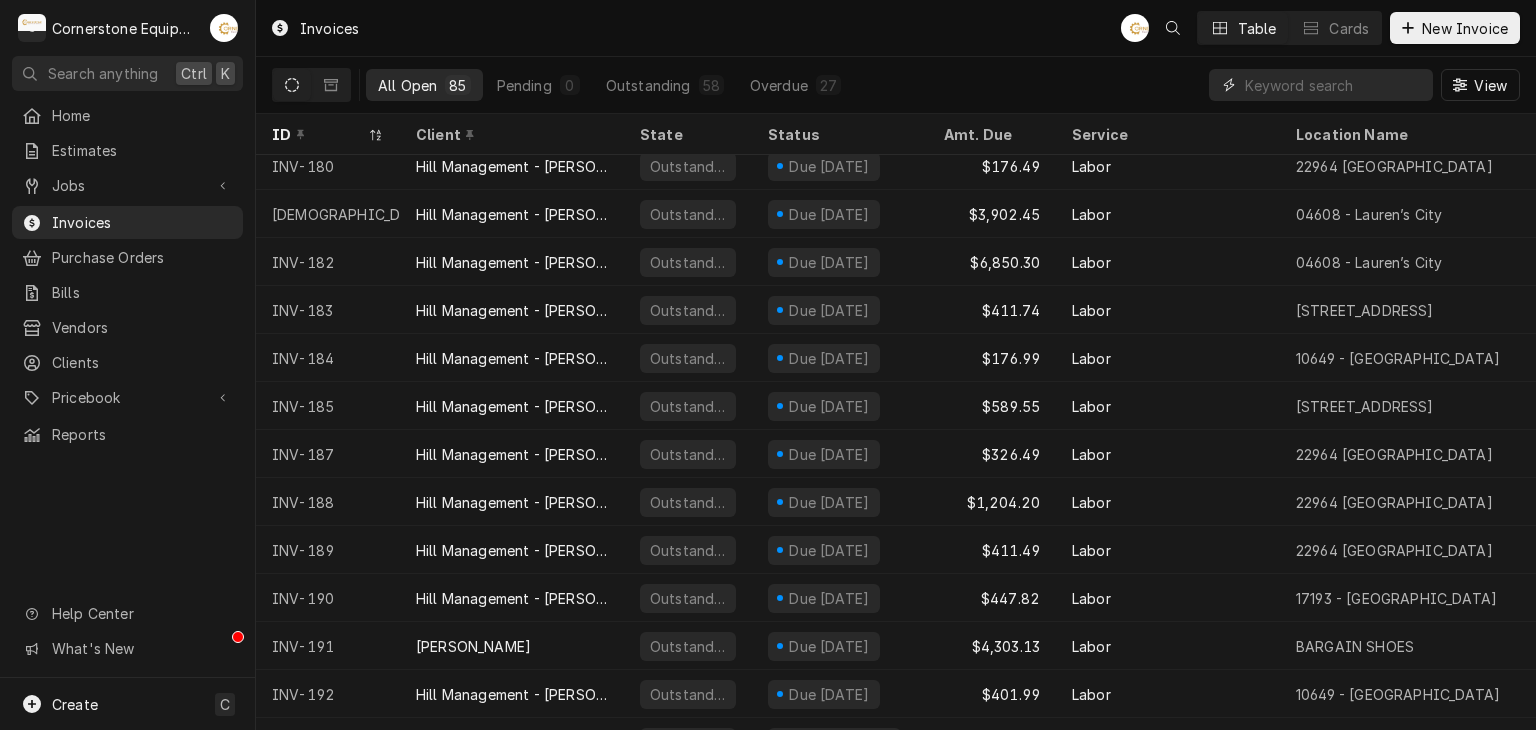 scroll, scrollTop: 2365, scrollLeft: 0, axis: vertical 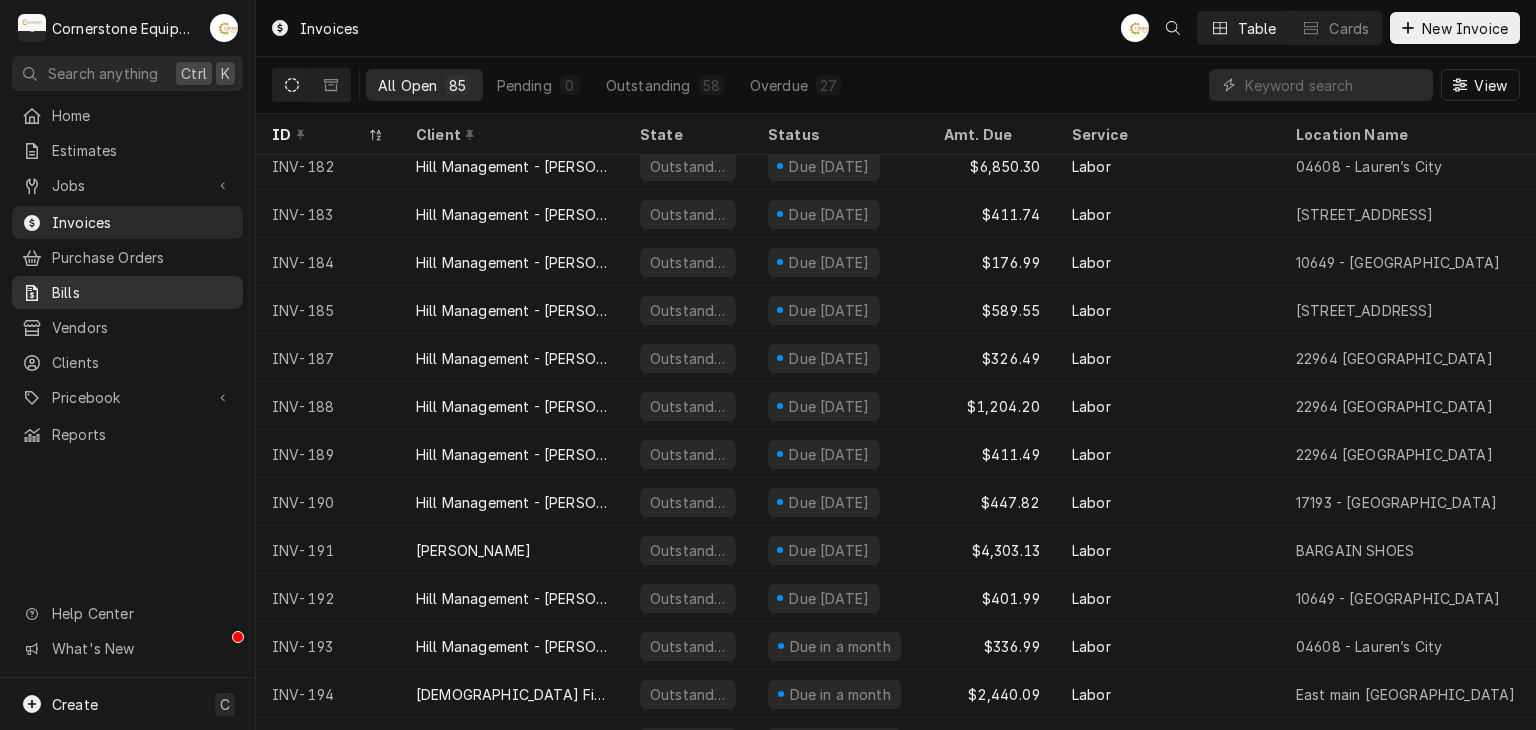 click on "Bills" at bounding box center [142, 292] 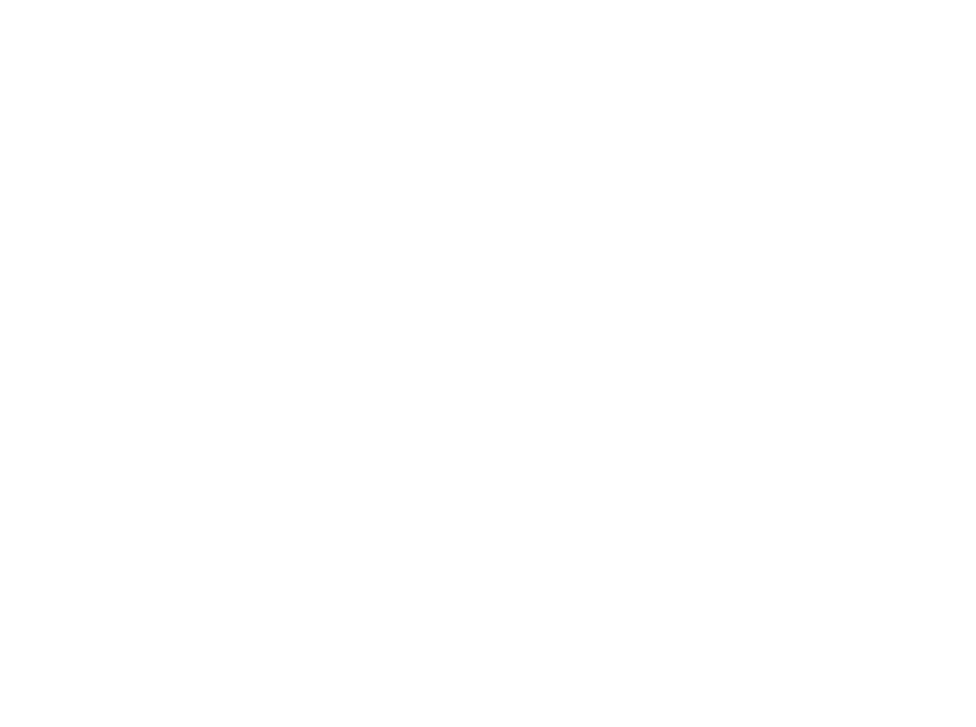 scroll, scrollTop: 0, scrollLeft: 0, axis: both 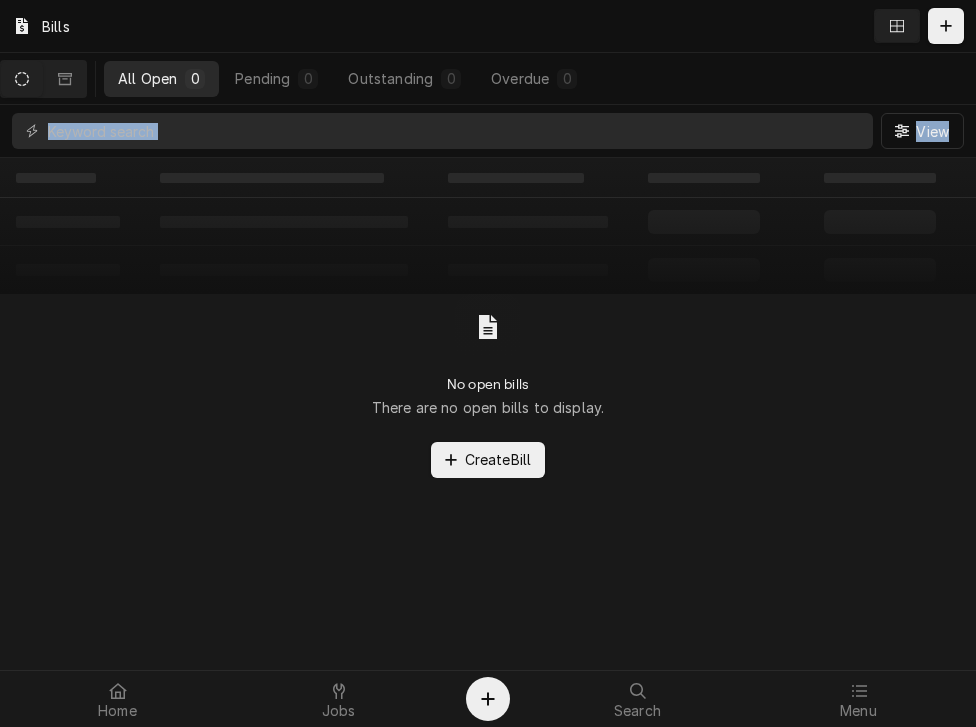drag, startPoint x: 851, startPoint y: 151, endPoint x: -725, endPoint y: -298, distance: 1638.712 